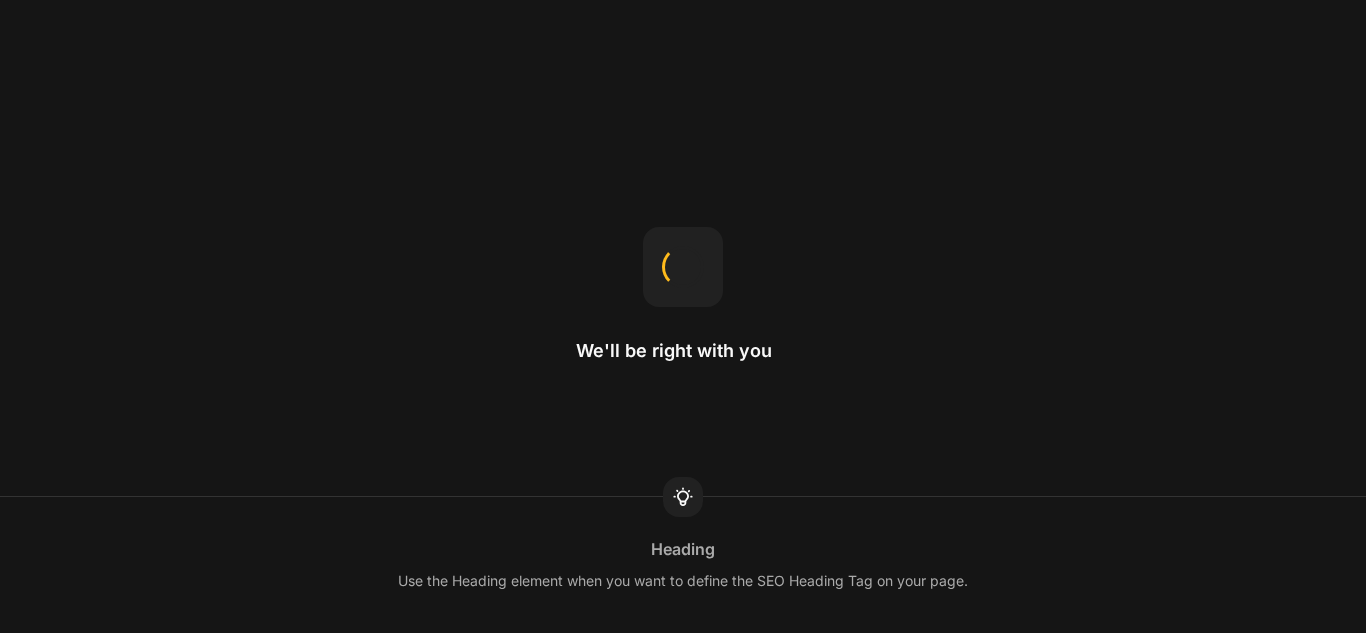 scroll, scrollTop: 0, scrollLeft: 0, axis: both 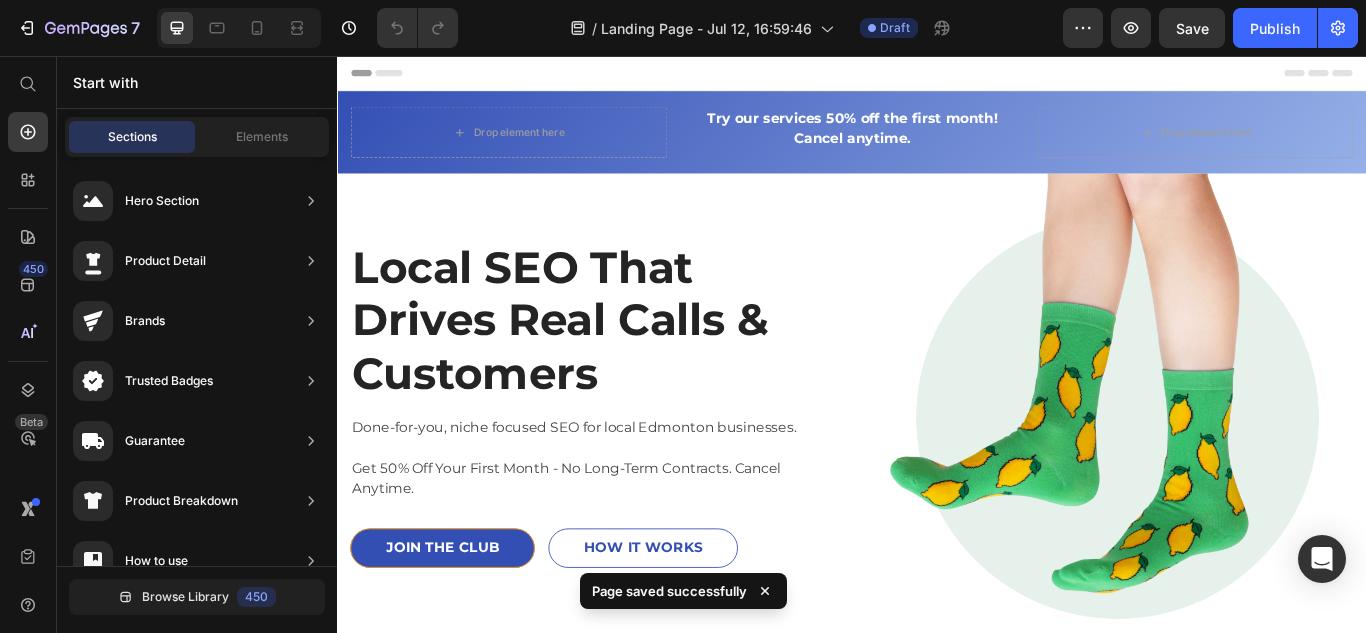 click on "Header" at bounding box center (394, 76) 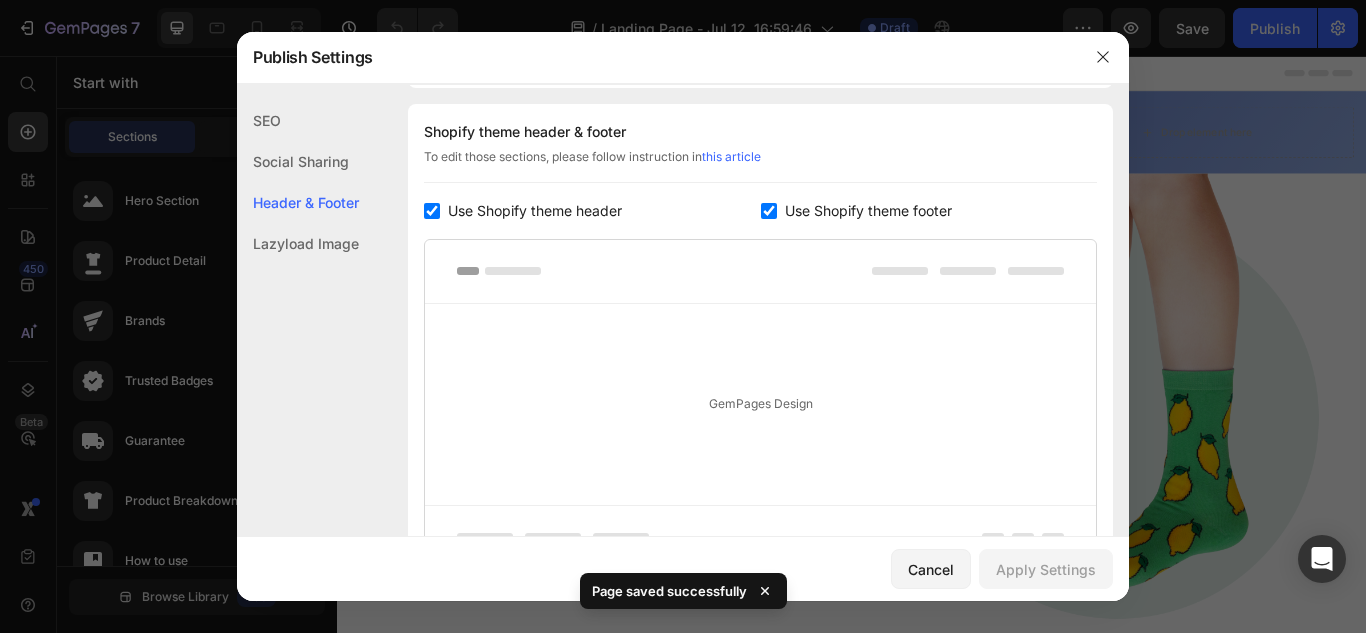 scroll, scrollTop: 917, scrollLeft: 0, axis: vertical 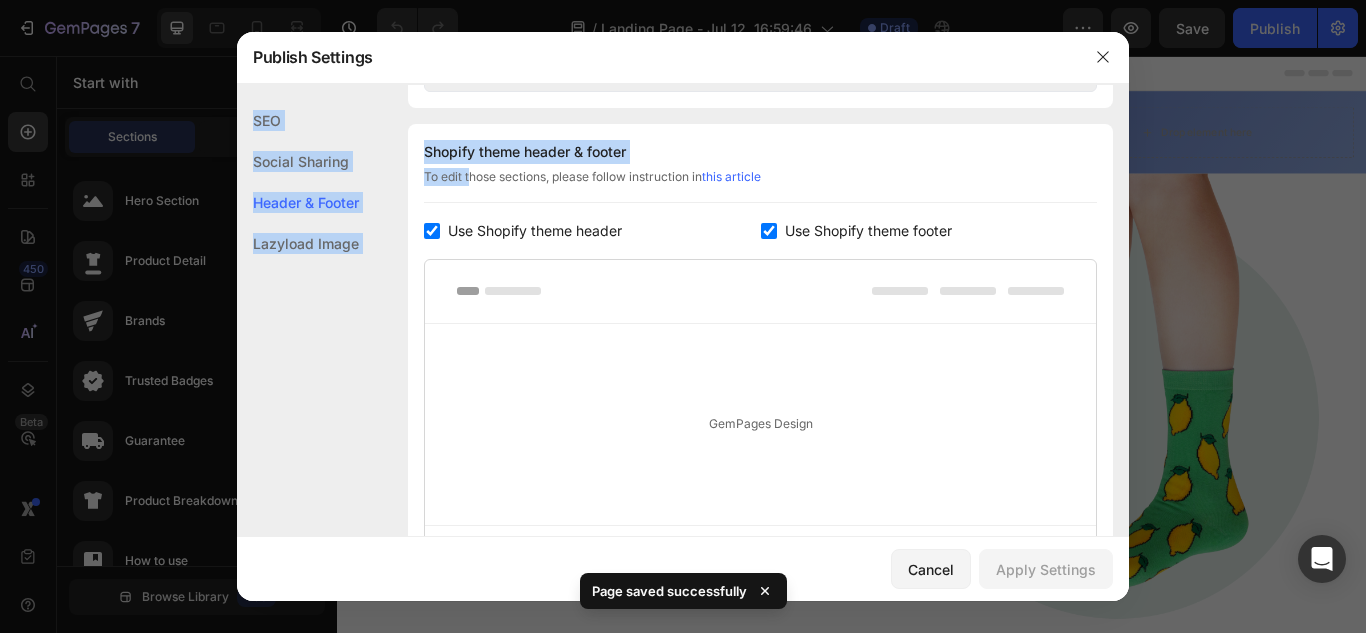 drag, startPoint x: 378, startPoint y: 71, endPoint x: 466, endPoint y: 196, distance: 152.86923 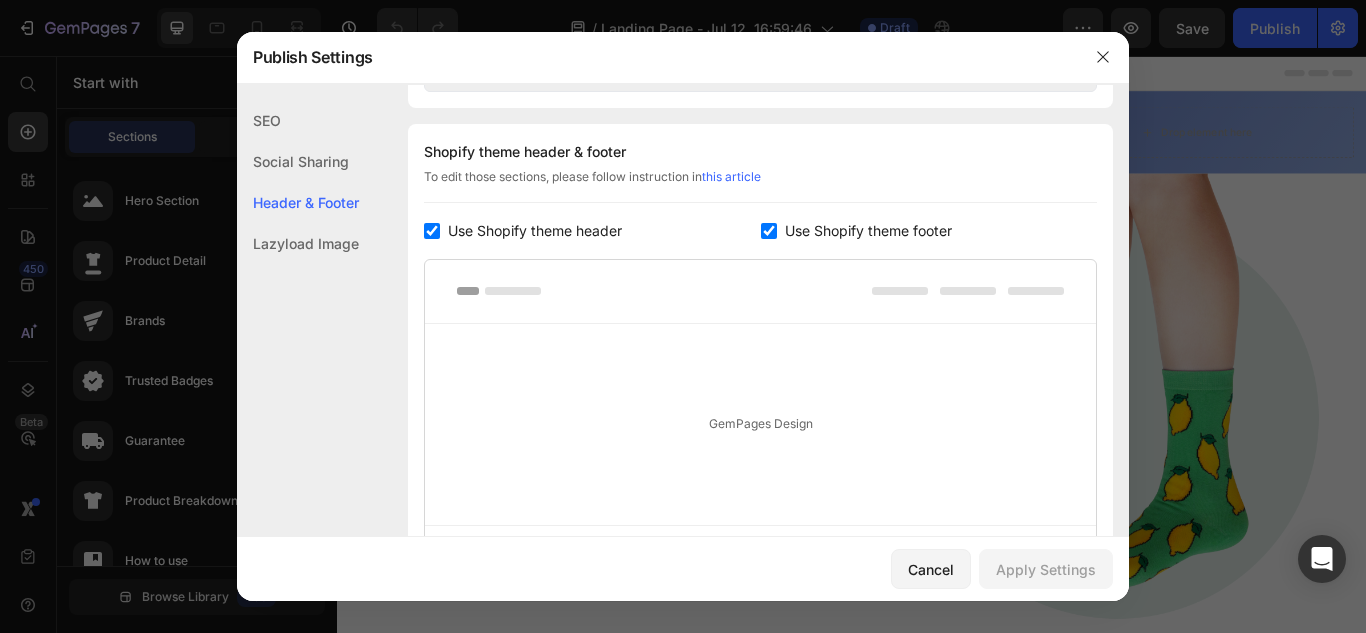 click on "Shopify theme header & footer  To edit those sections, please follow instruction in  this article Use Shopify theme header Use Shopify theme footer GemPages Design" 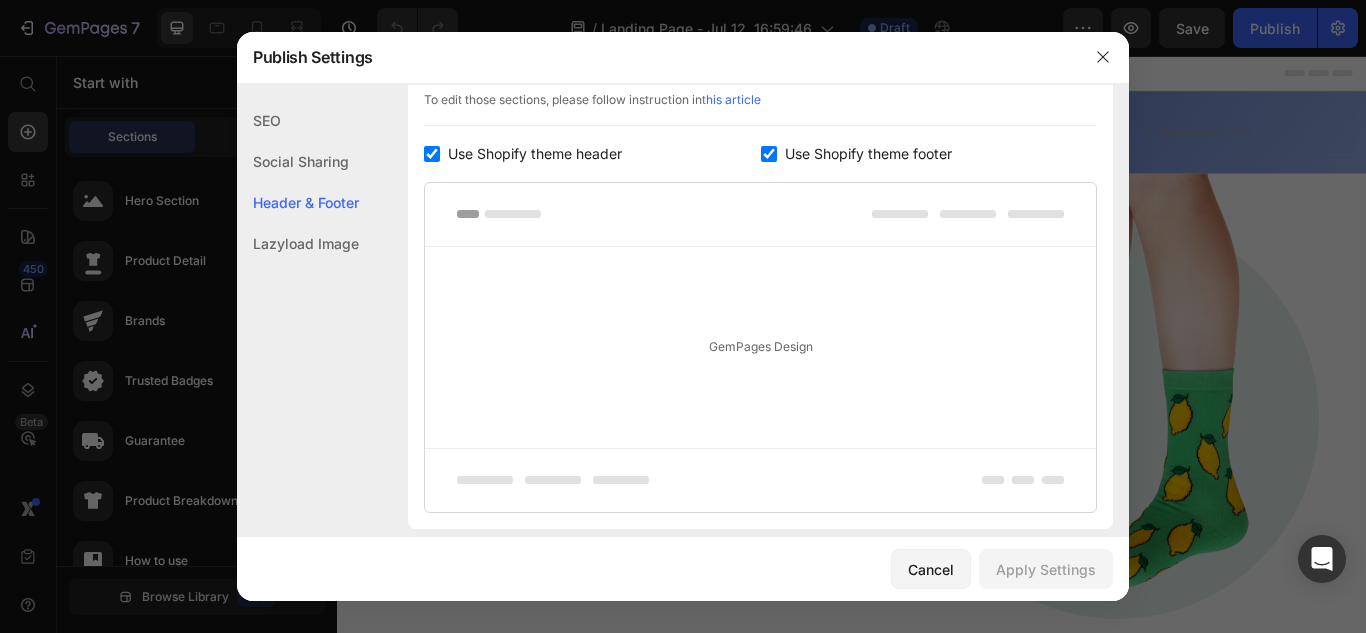 scroll, scrollTop: 983, scrollLeft: 0, axis: vertical 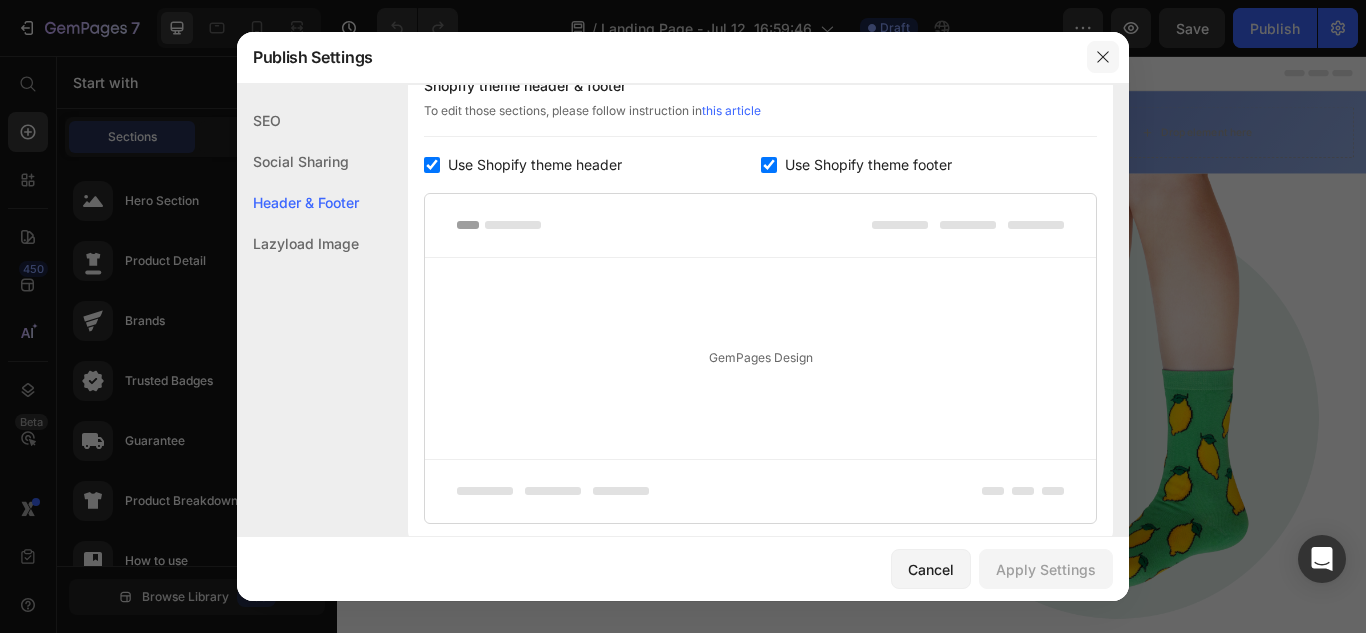 click 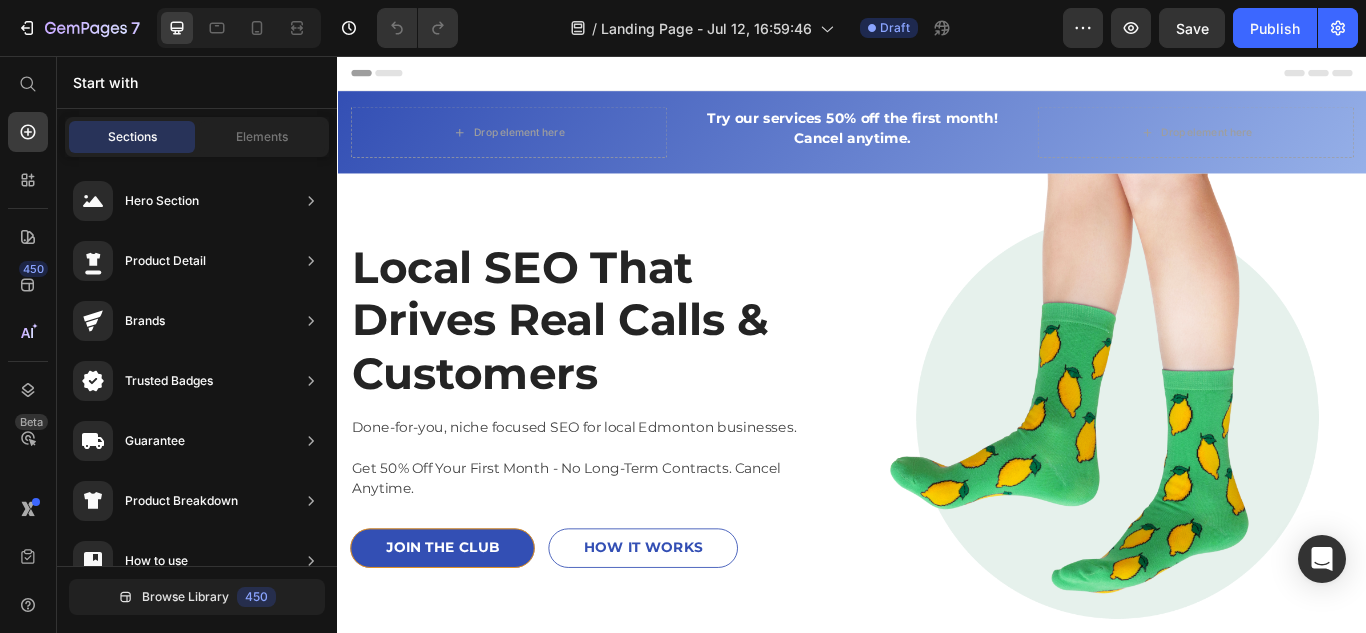 click on "Header" at bounding box center (383, 76) 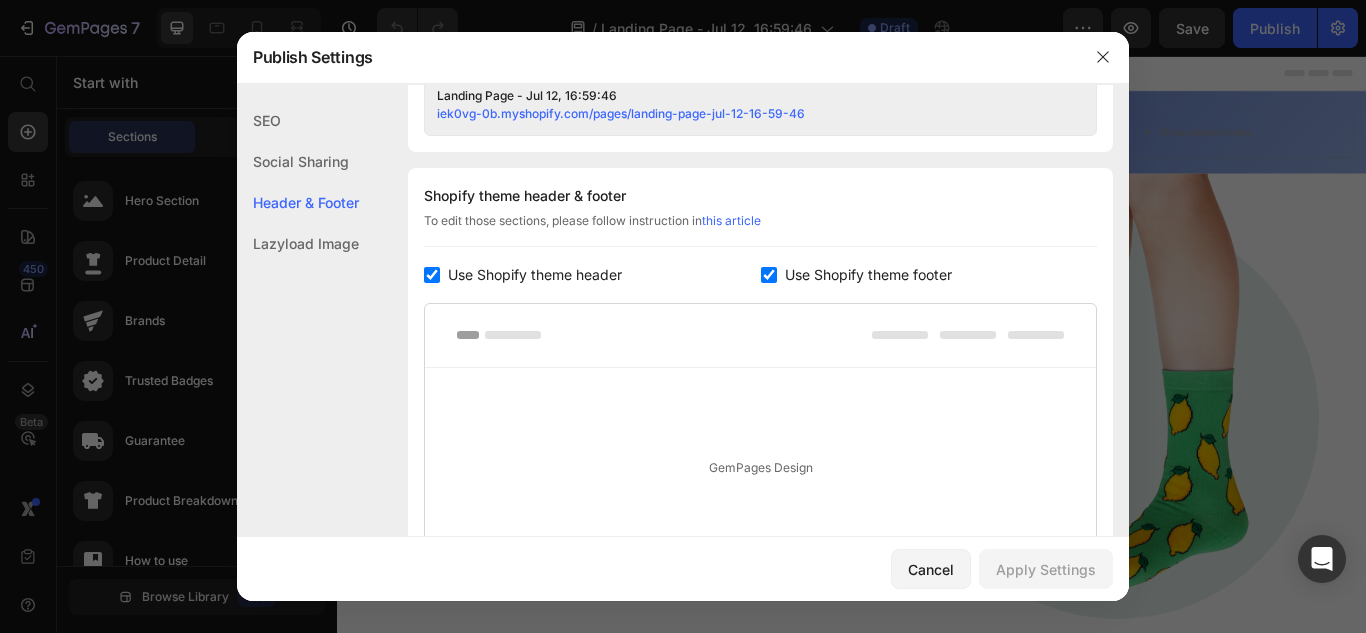 scroll, scrollTop: 937, scrollLeft: 0, axis: vertical 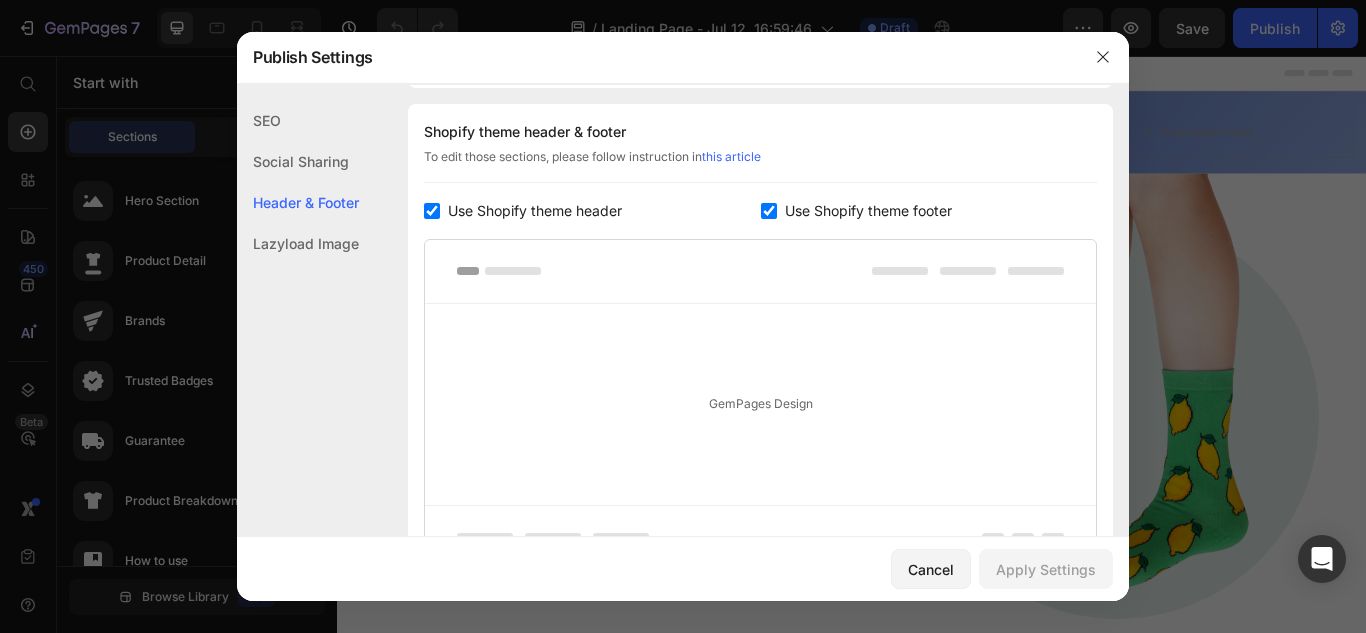 click at bounding box center (432, 211) 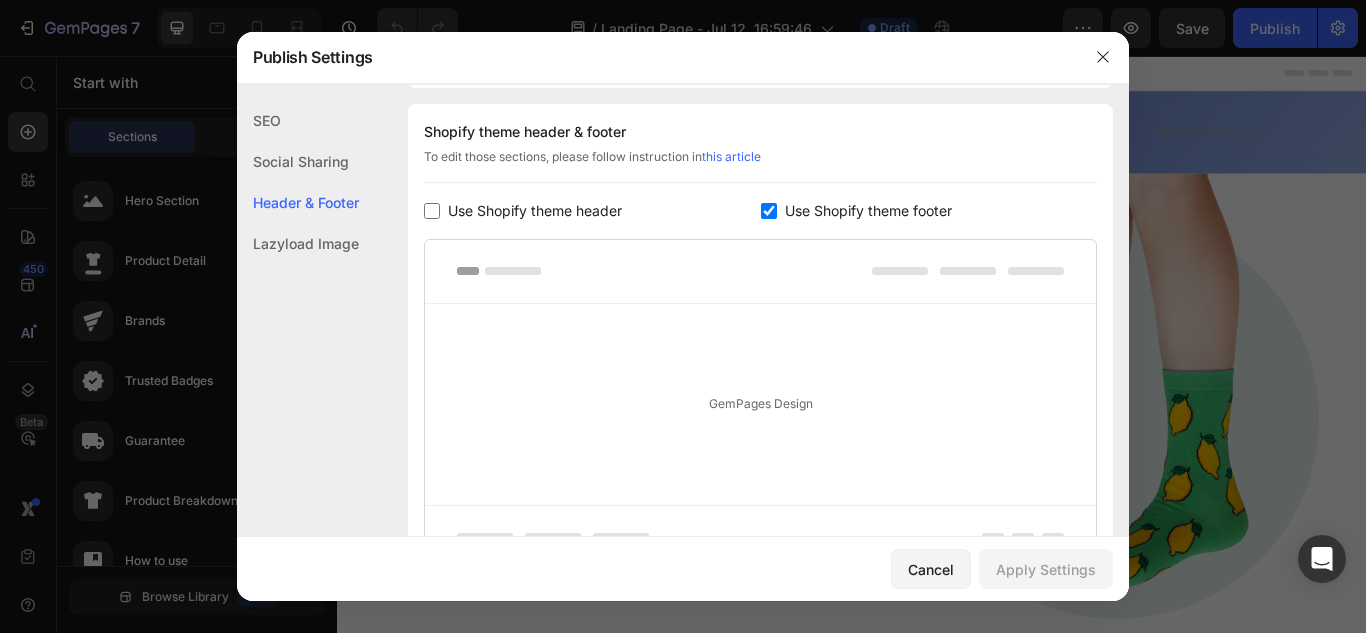 checkbox on "false" 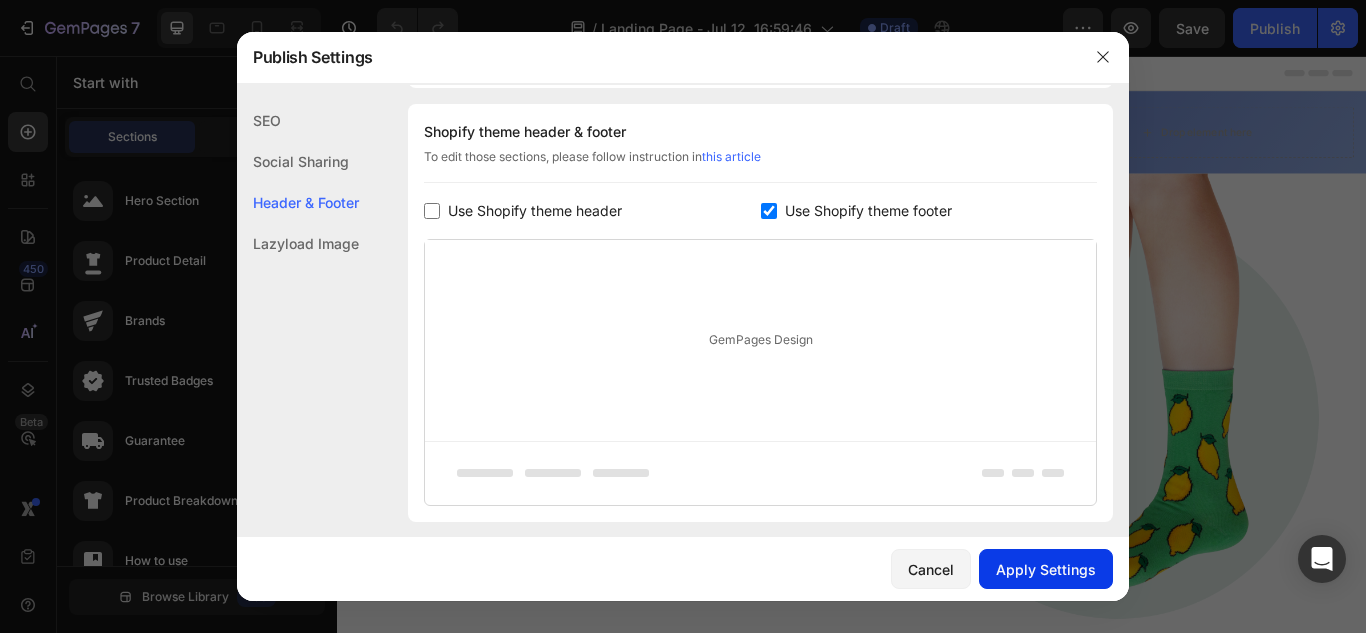 click on "Apply Settings" at bounding box center [1046, 569] 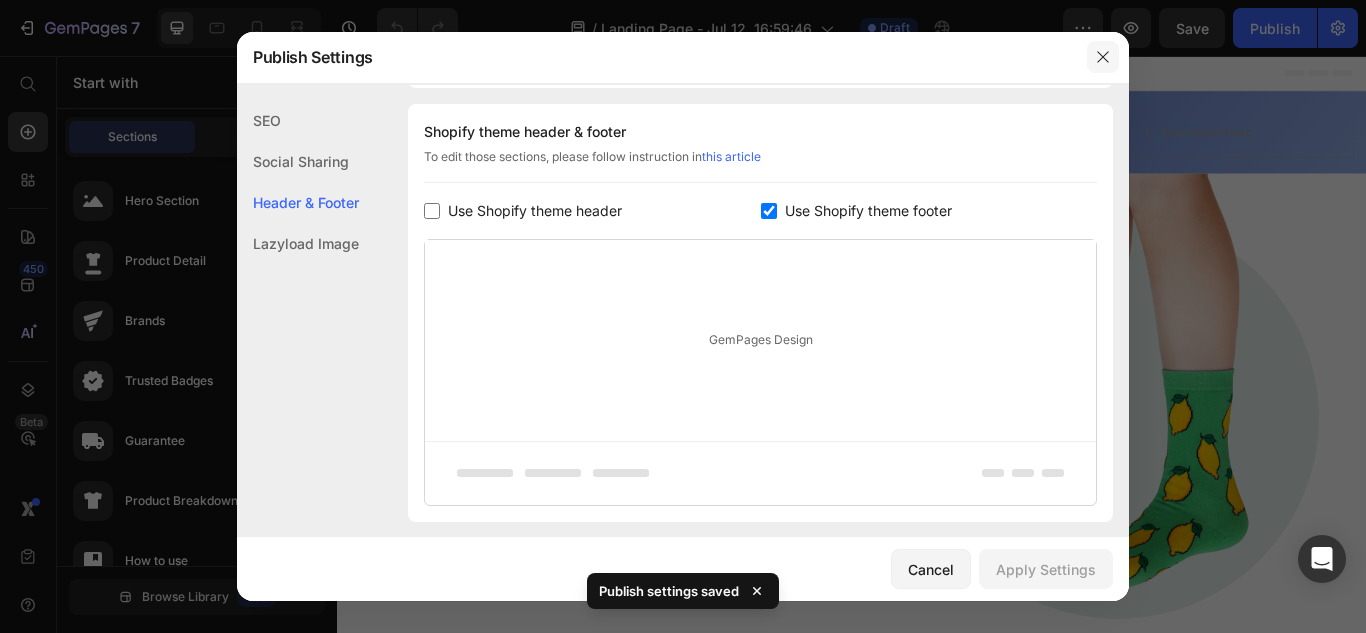 click at bounding box center [1103, 57] 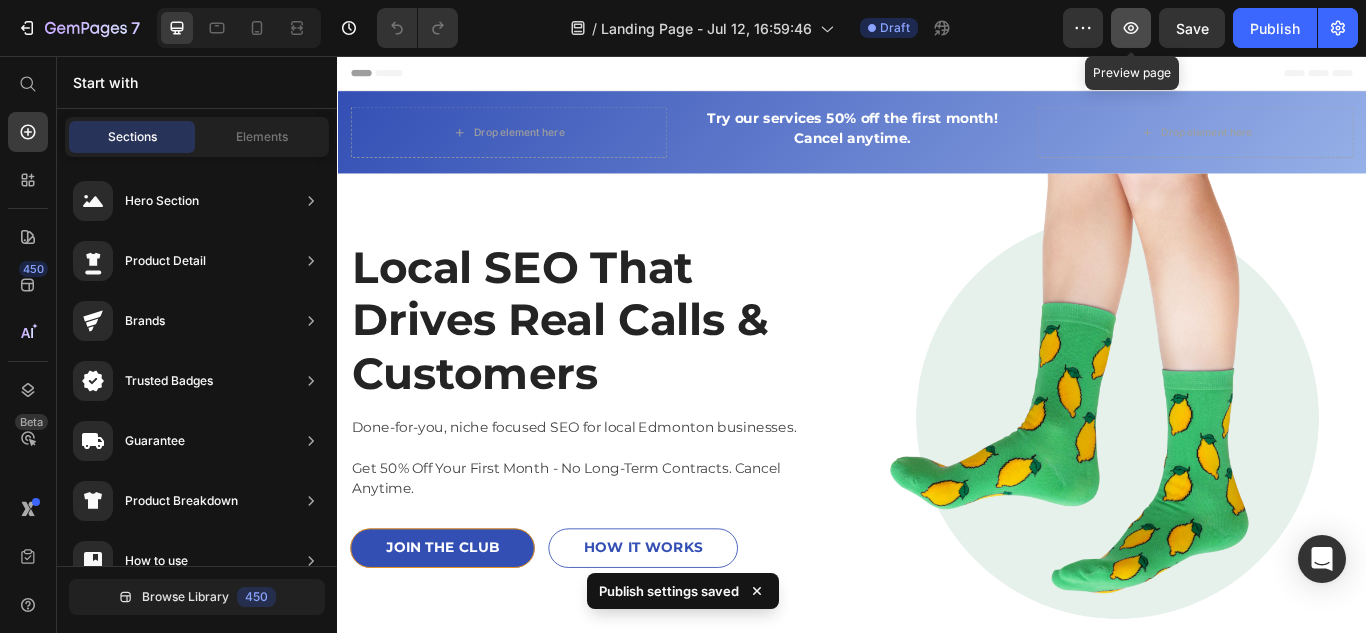 click 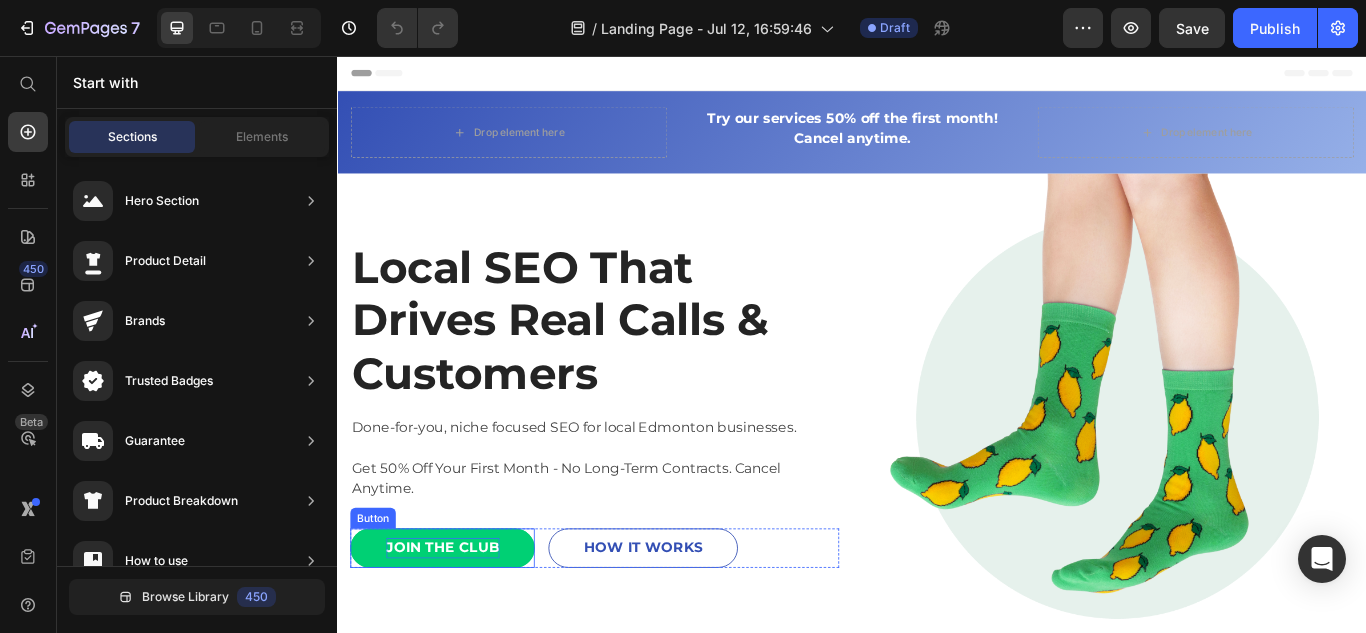click on "JOIN THE CLUB" at bounding box center [460, 630] 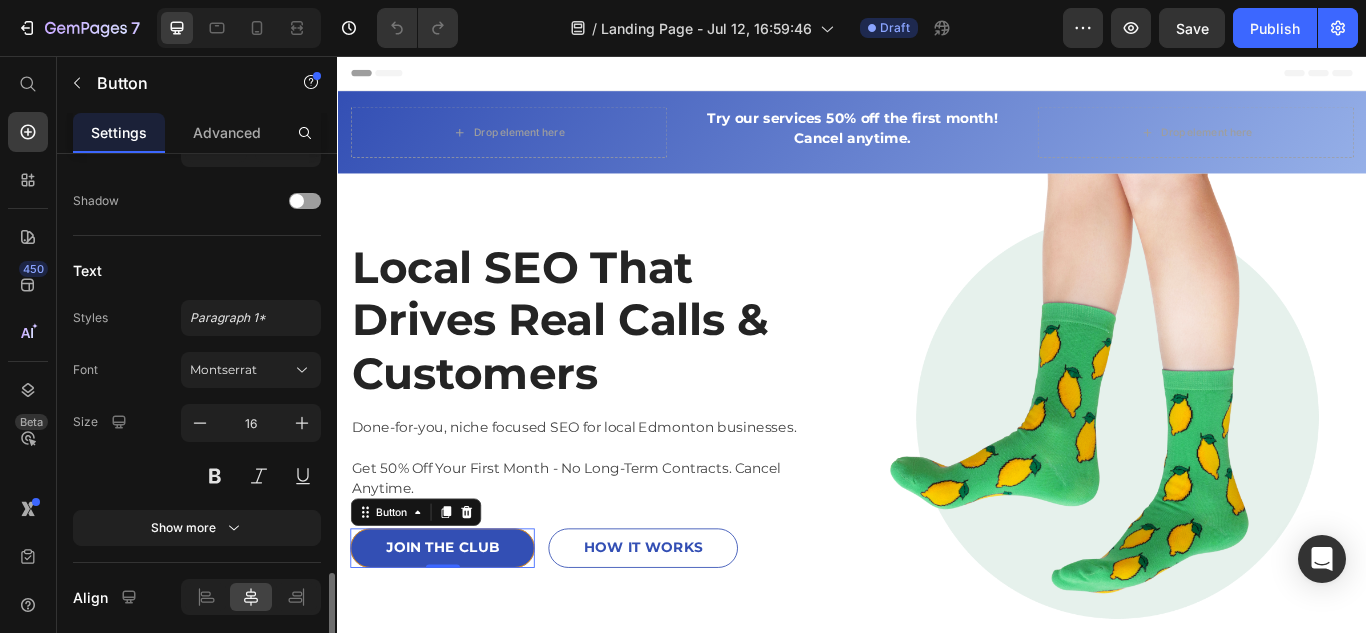 scroll, scrollTop: 1005, scrollLeft: 0, axis: vertical 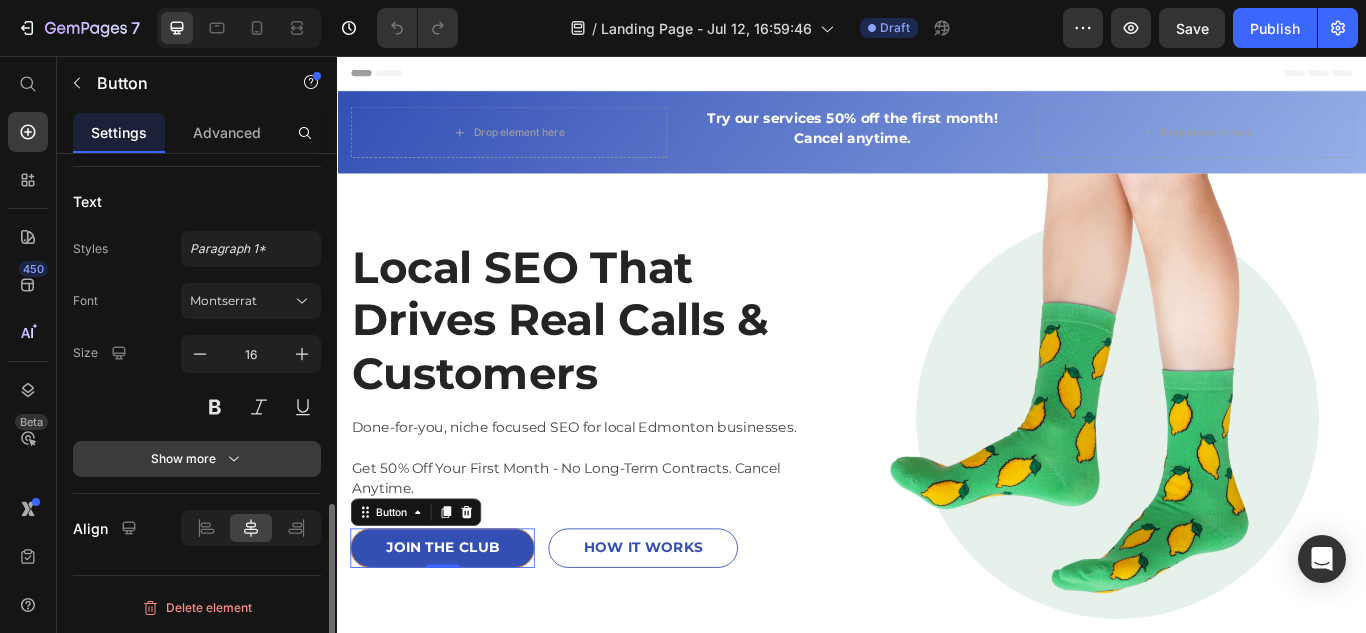 click on "Show more" at bounding box center (197, 459) 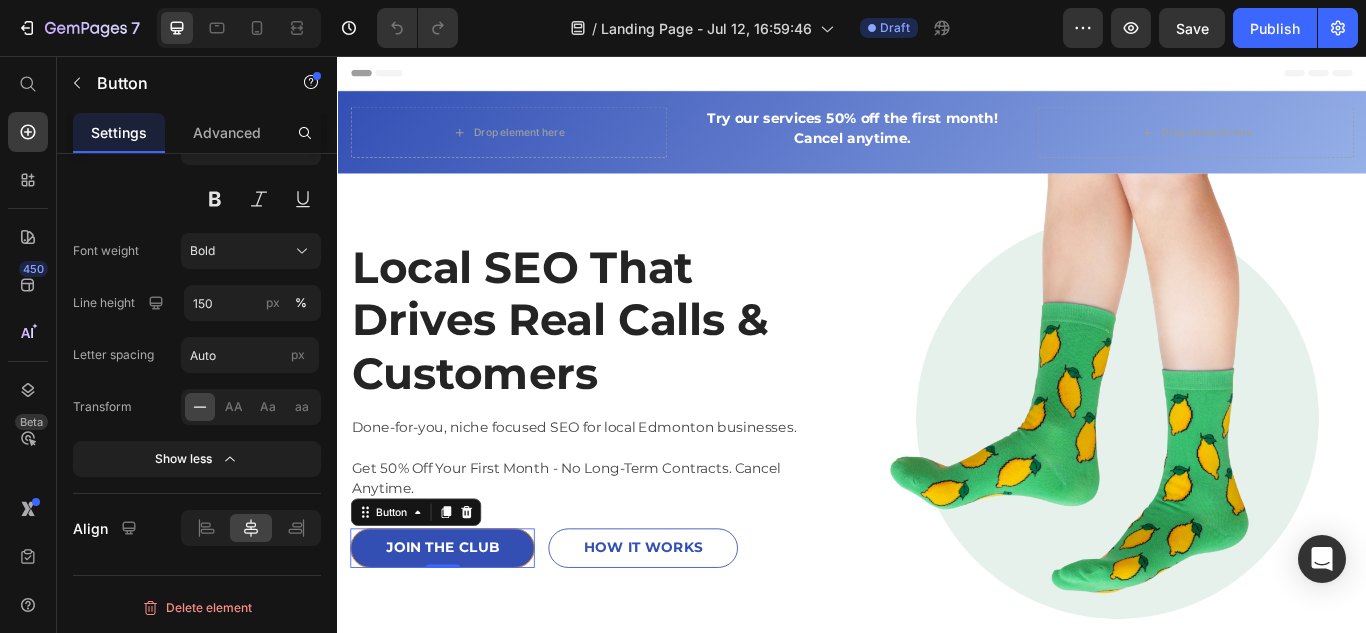 scroll, scrollTop: 0, scrollLeft: 0, axis: both 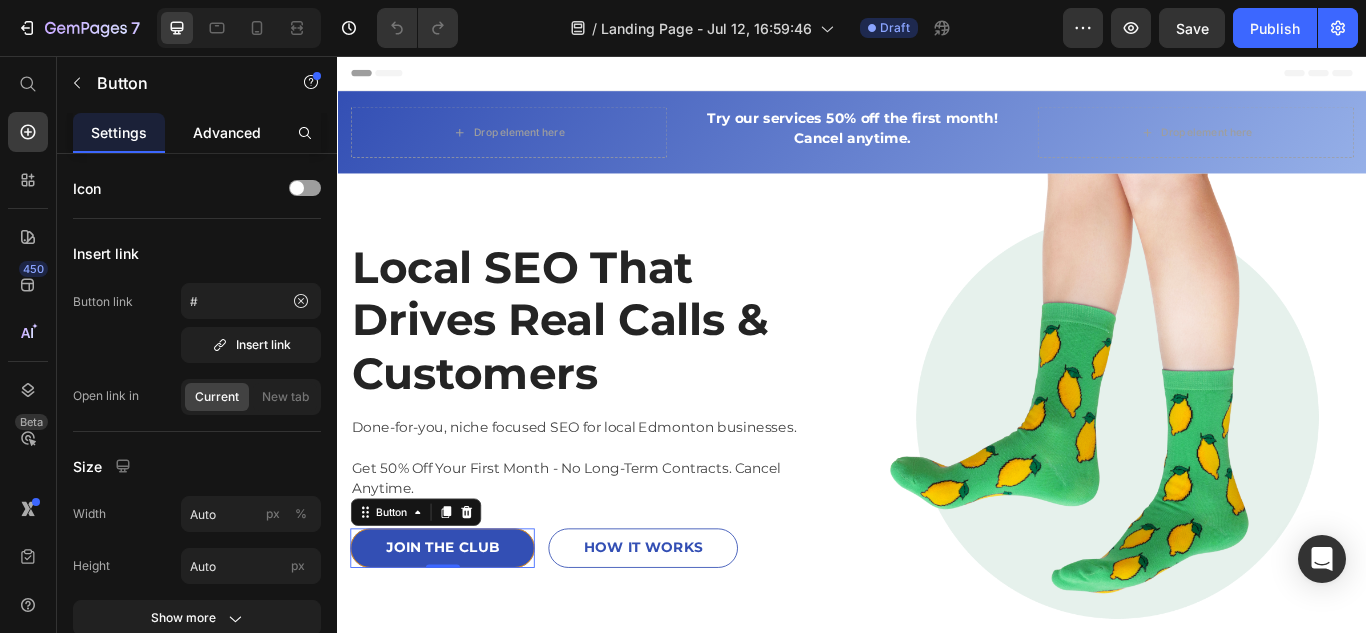 click on "Advanced" at bounding box center (227, 132) 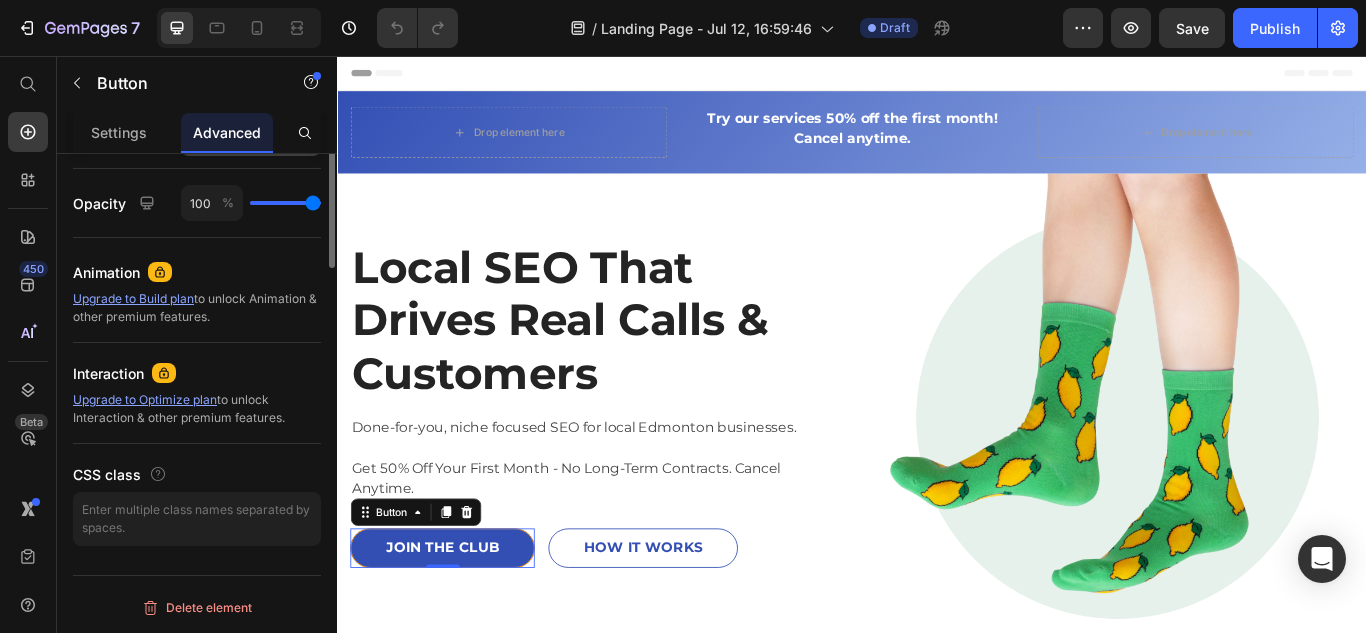 scroll, scrollTop: 461, scrollLeft: 0, axis: vertical 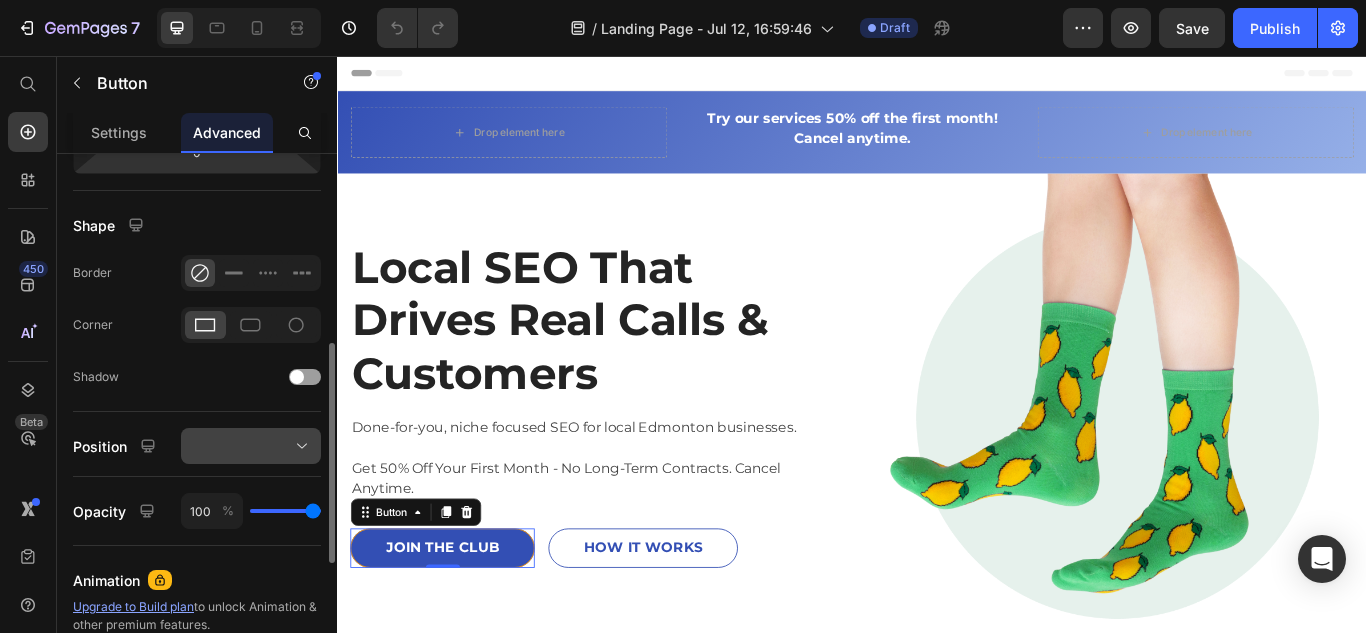 click at bounding box center [251, 446] 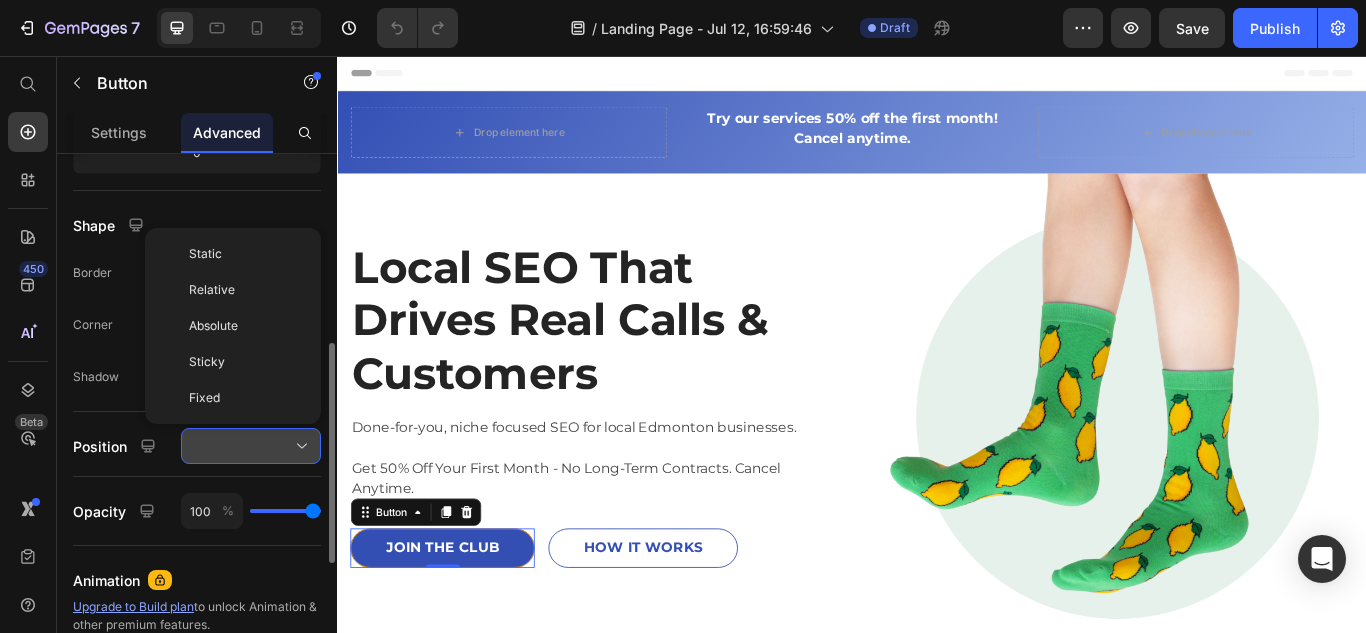 click at bounding box center [251, 446] 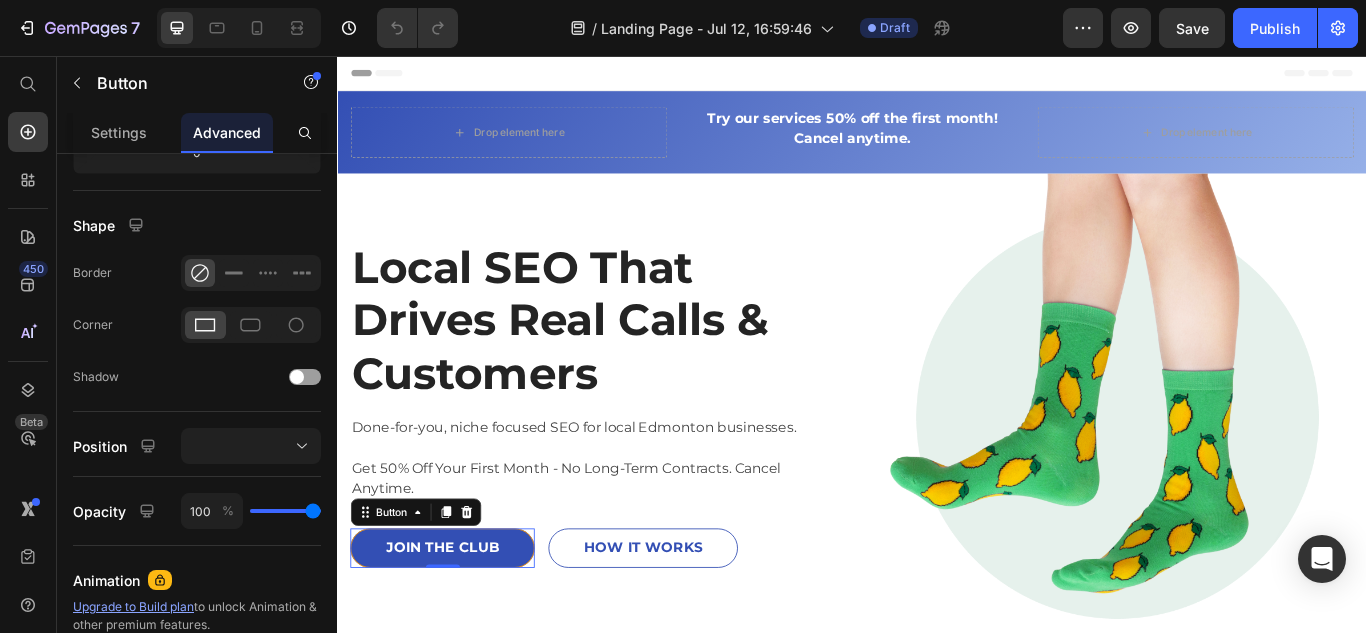 scroll, scrollTop: 0, scrollLeft: 0, axis: both 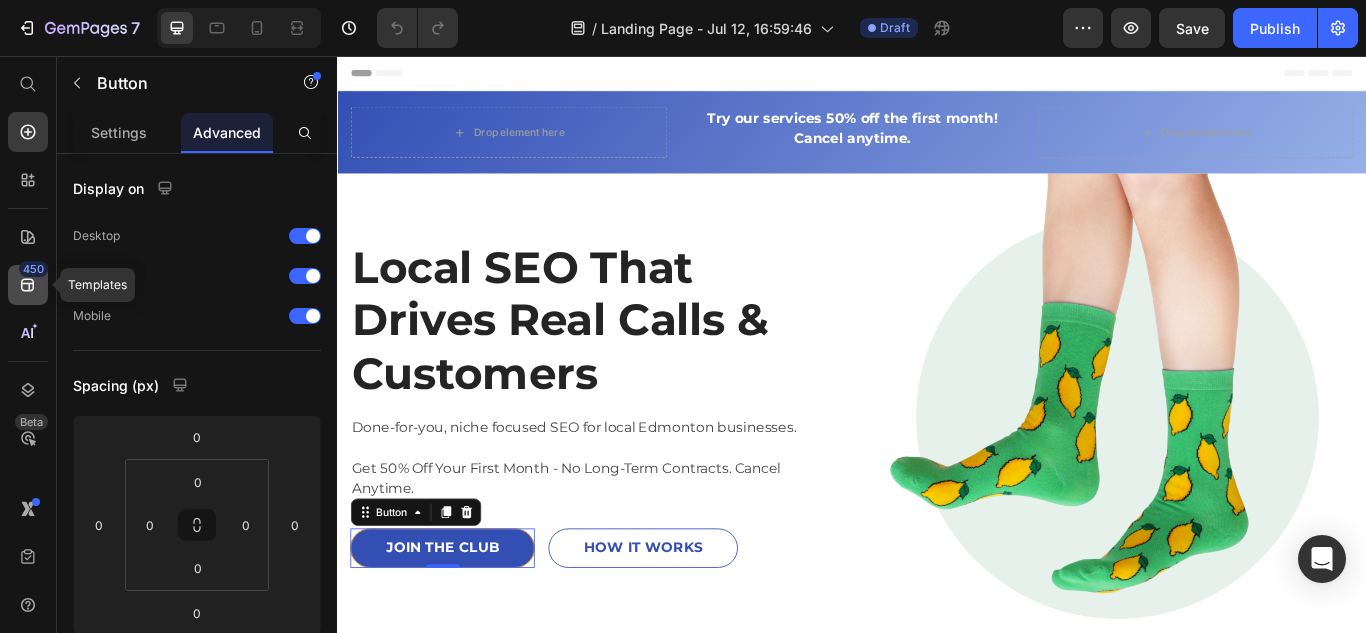 click 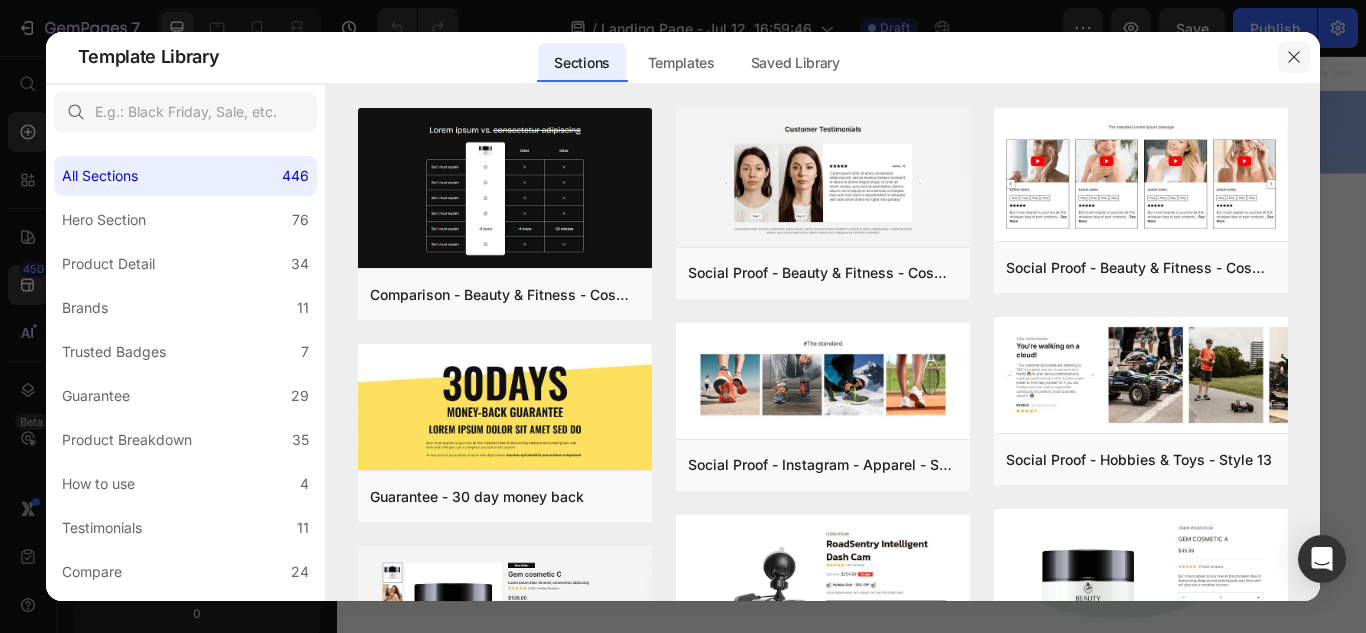 drag, startPoint x: 1286, startPoint y: 56, endPoint x: 346, endPoint y: 165, distance: 946.2986 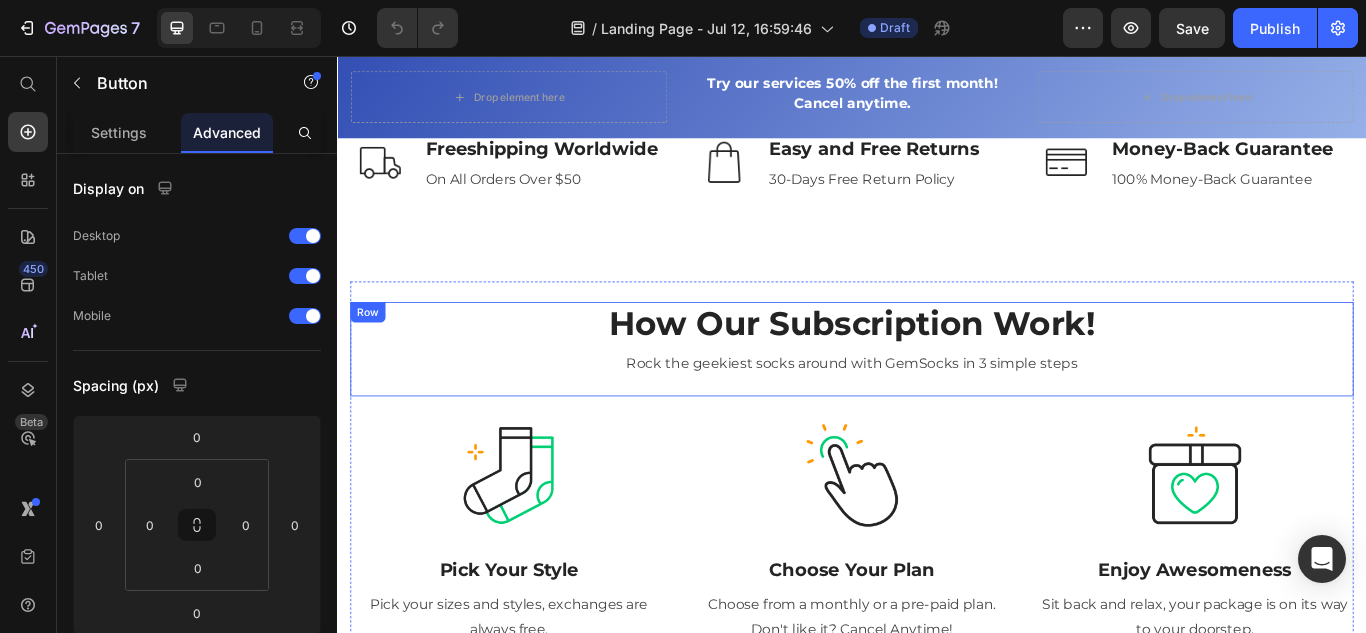 scroll, scrollTop: 673, scrollLeft: 0, axis: vertical 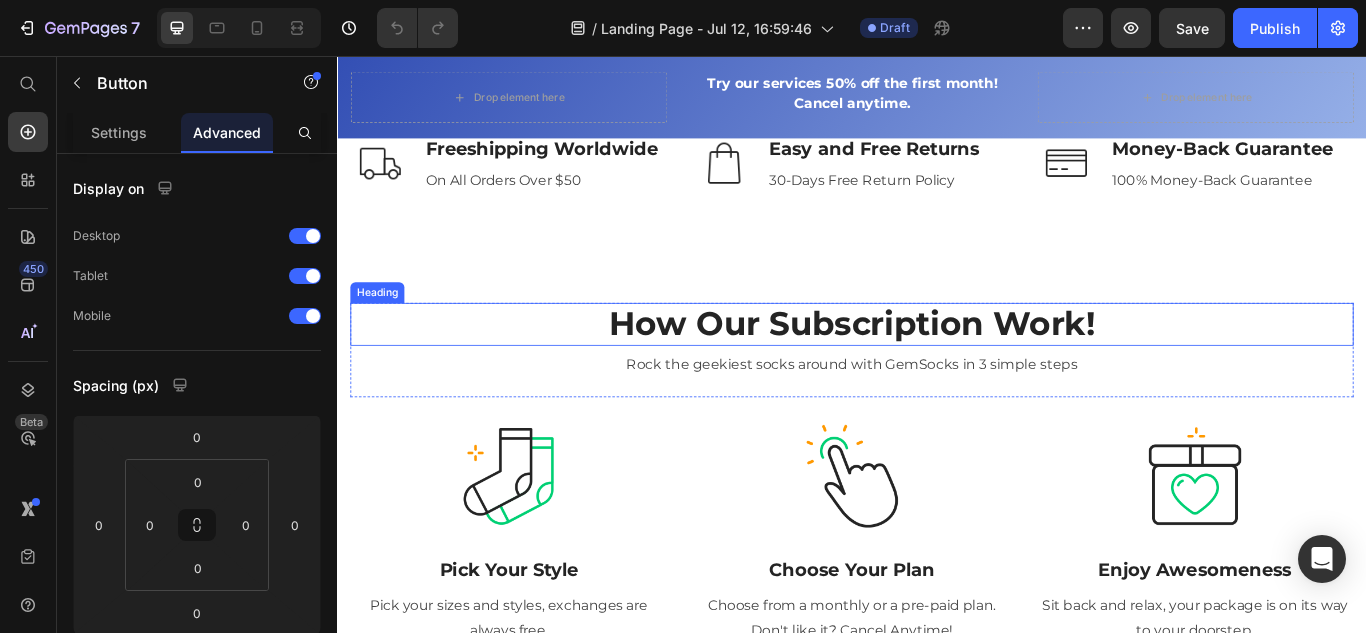 click on "How Our Subscription Work!" at bounding box center (937, 369) 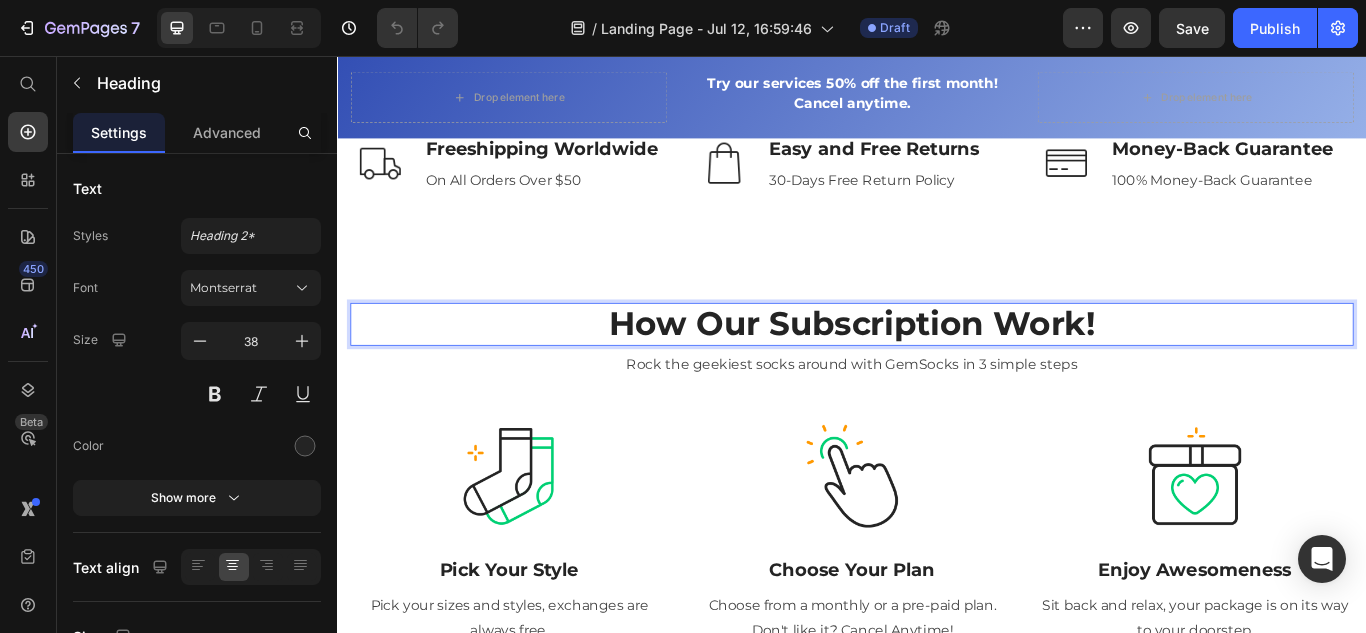 click on "How Our Subscription Work!" at bounding box center (937, 369) 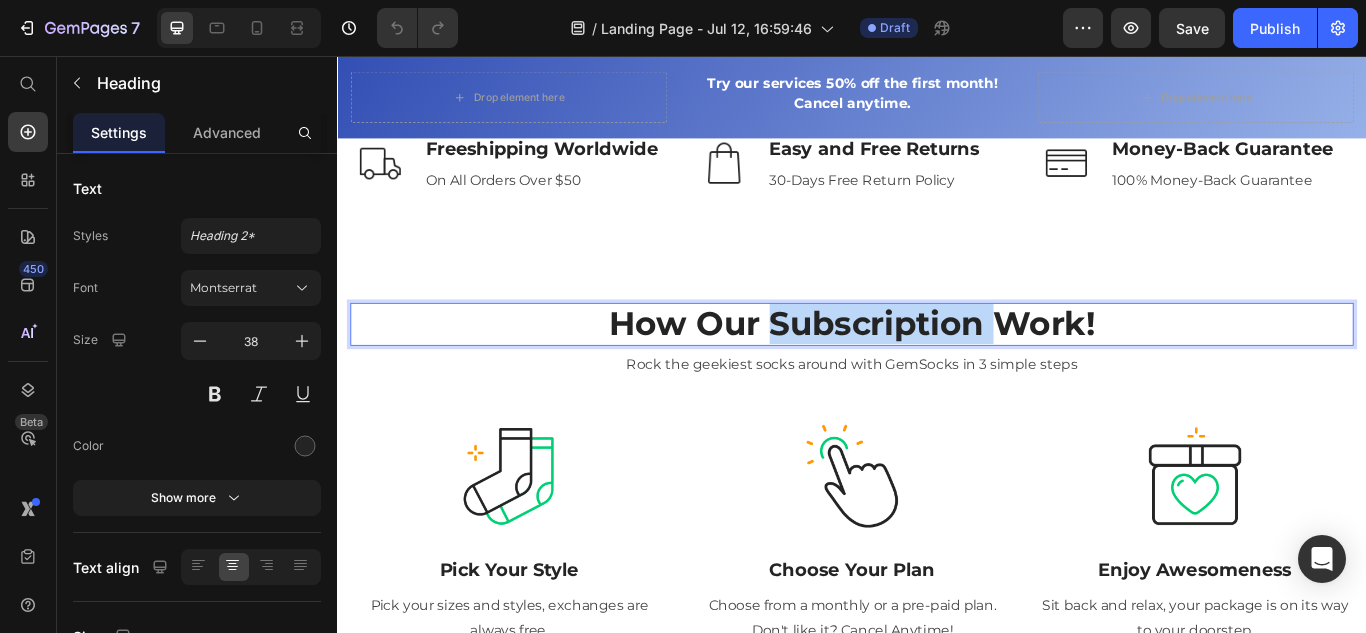 click on "How Our Subscription Work!" at bounding box center [937, 369] 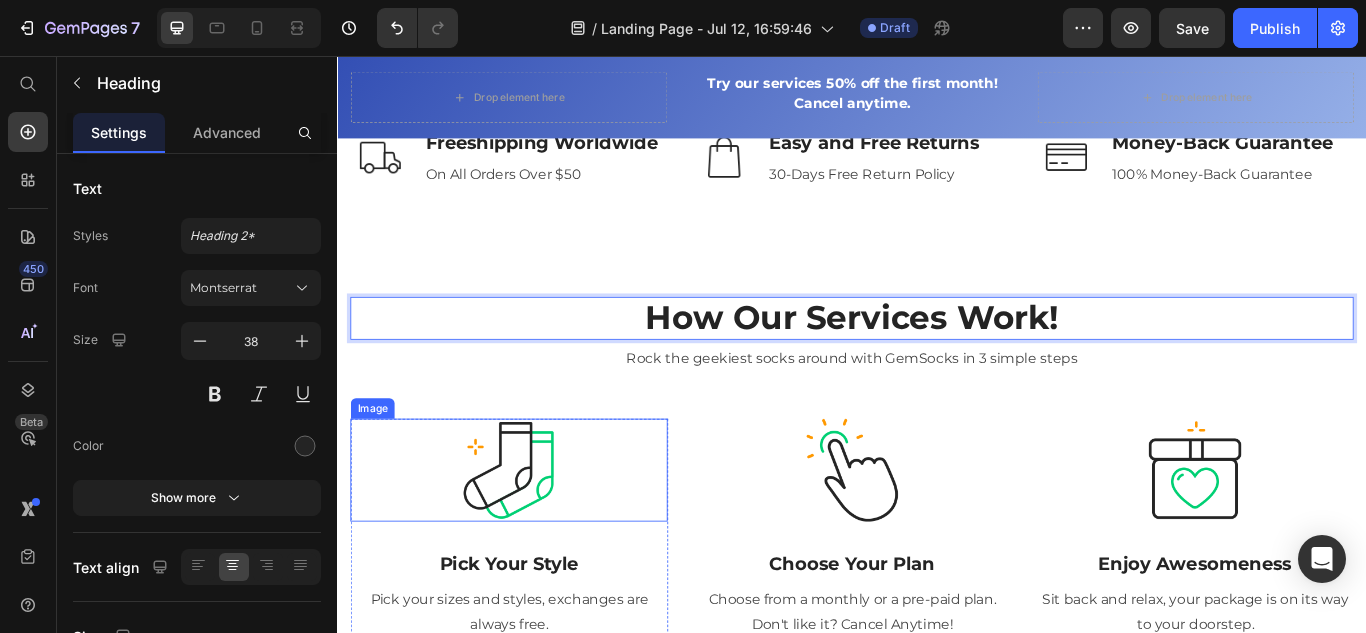 scroll, scrollTop: 718, scrollLeft: 0, axis: vertical 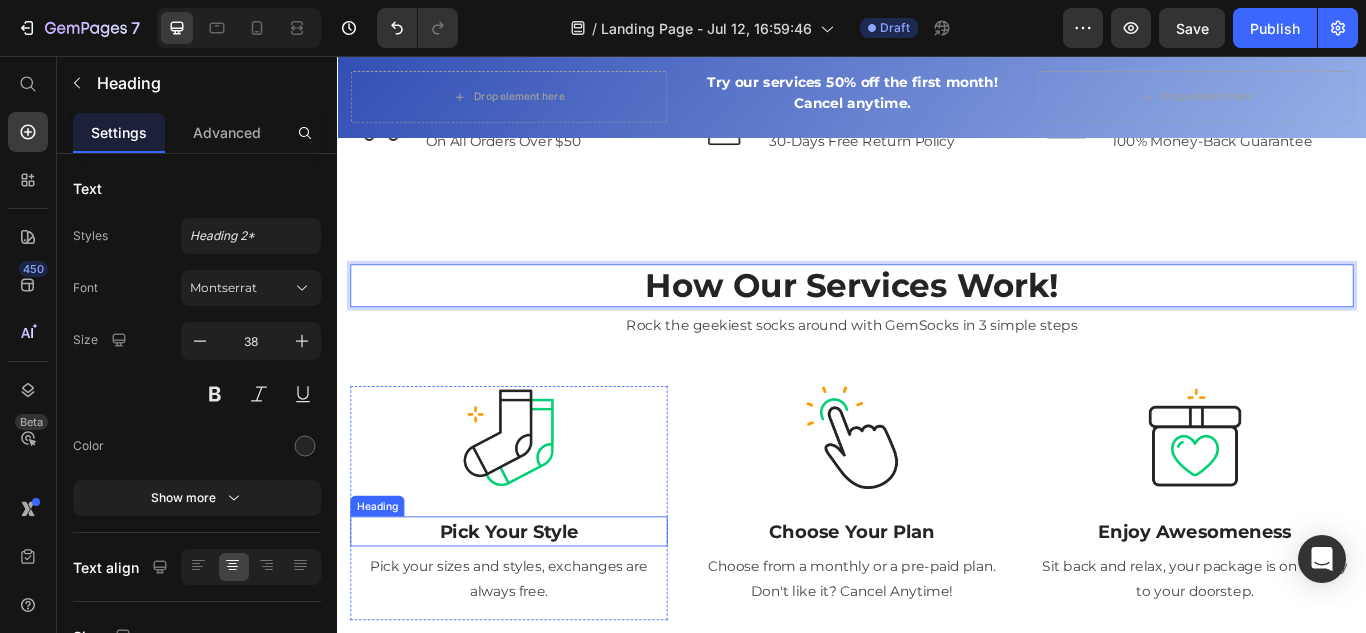 click on "Pick Your Style" at bounding box center (537, 611) 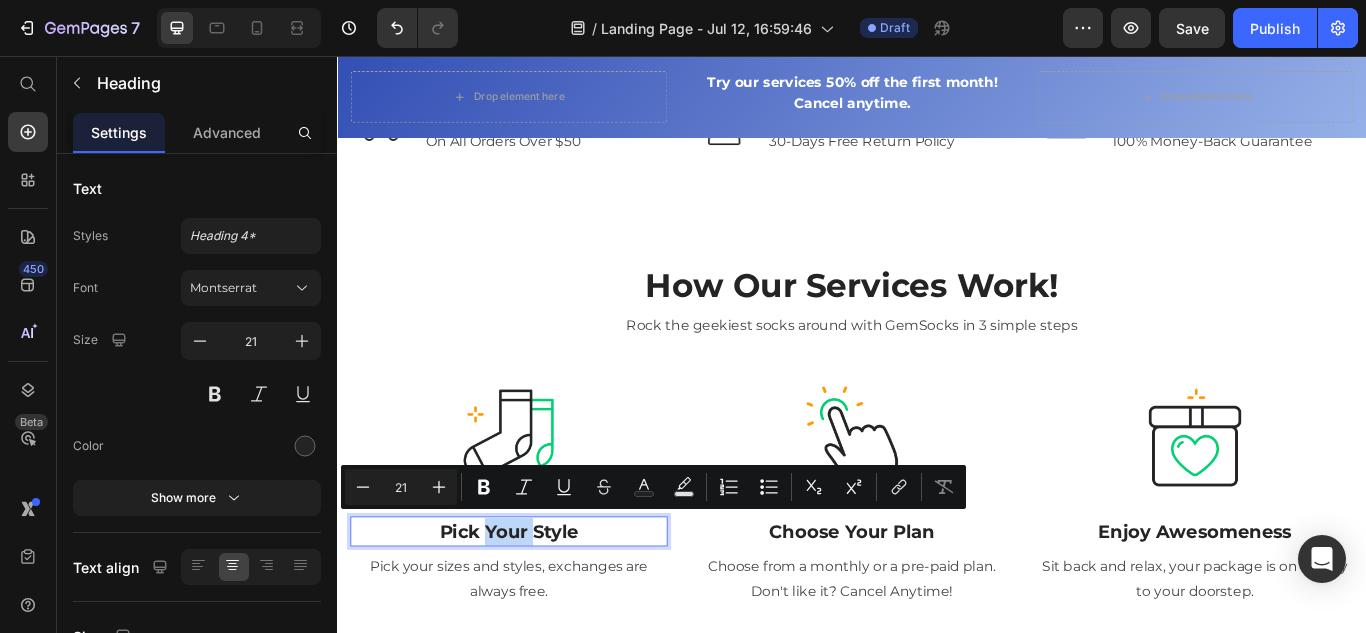 click on "Pick Your Style" at bounding box center (537, 611) 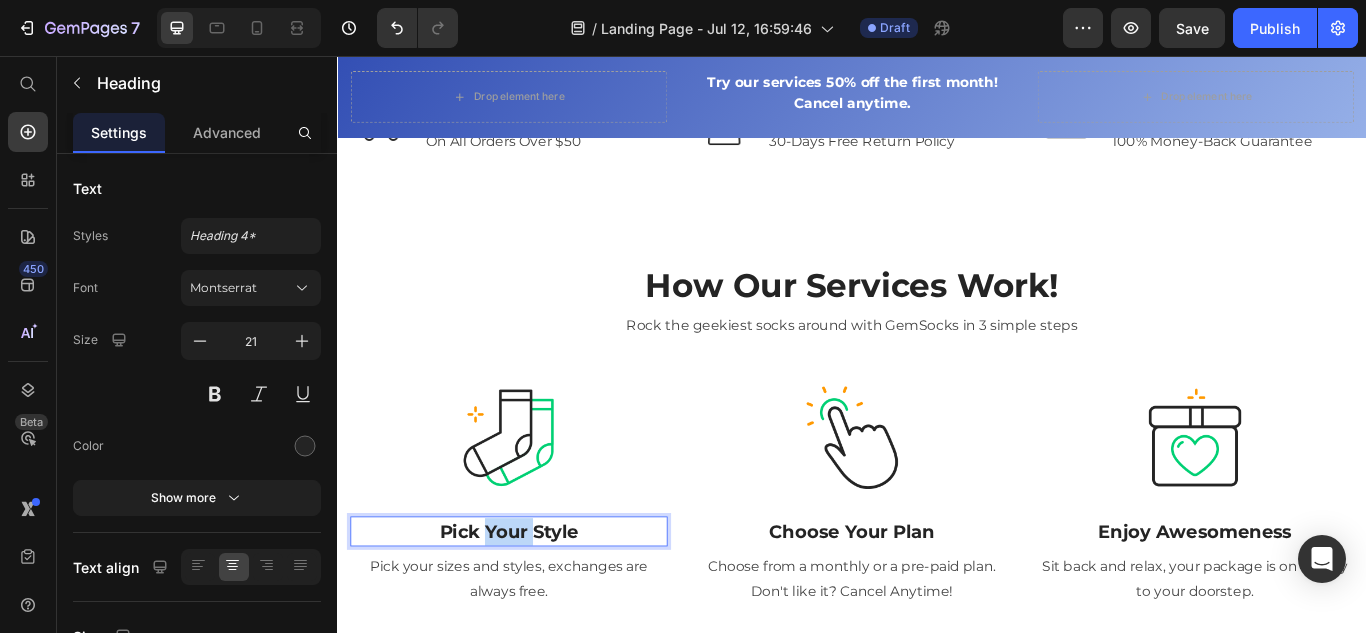 click on "Pick Your Style" at bounding box center [537, 611] 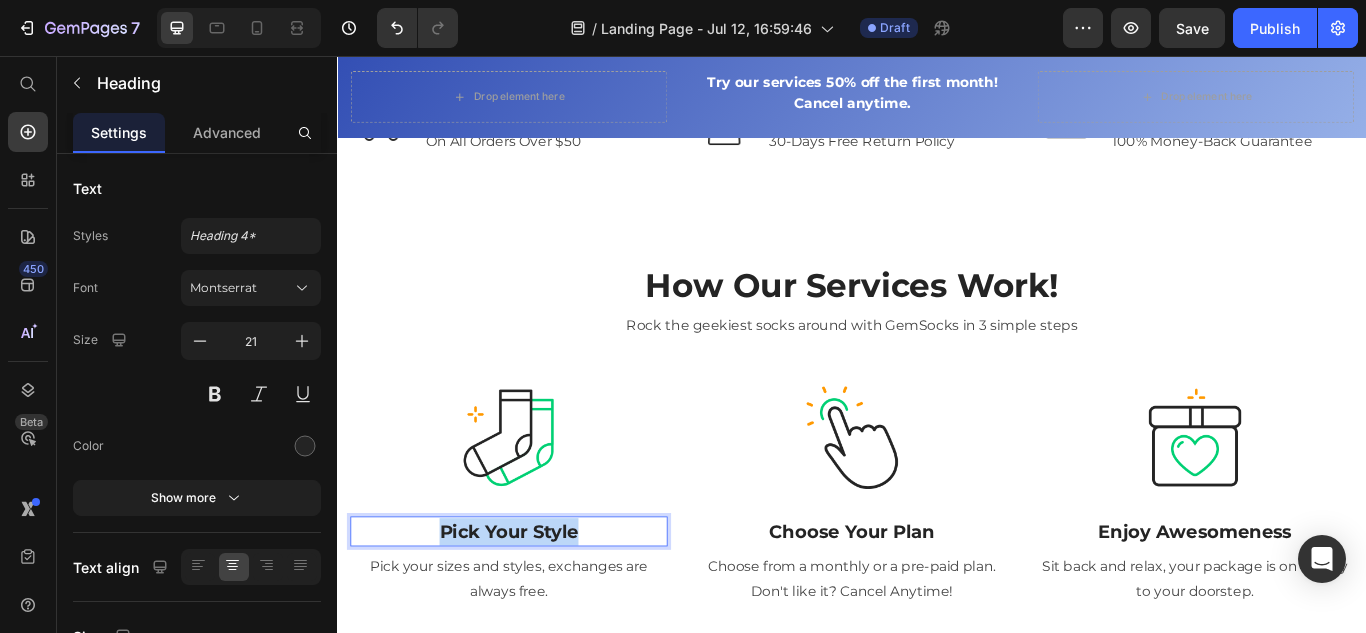 click on "Pick Your Style" at bounding box center [537, 611] 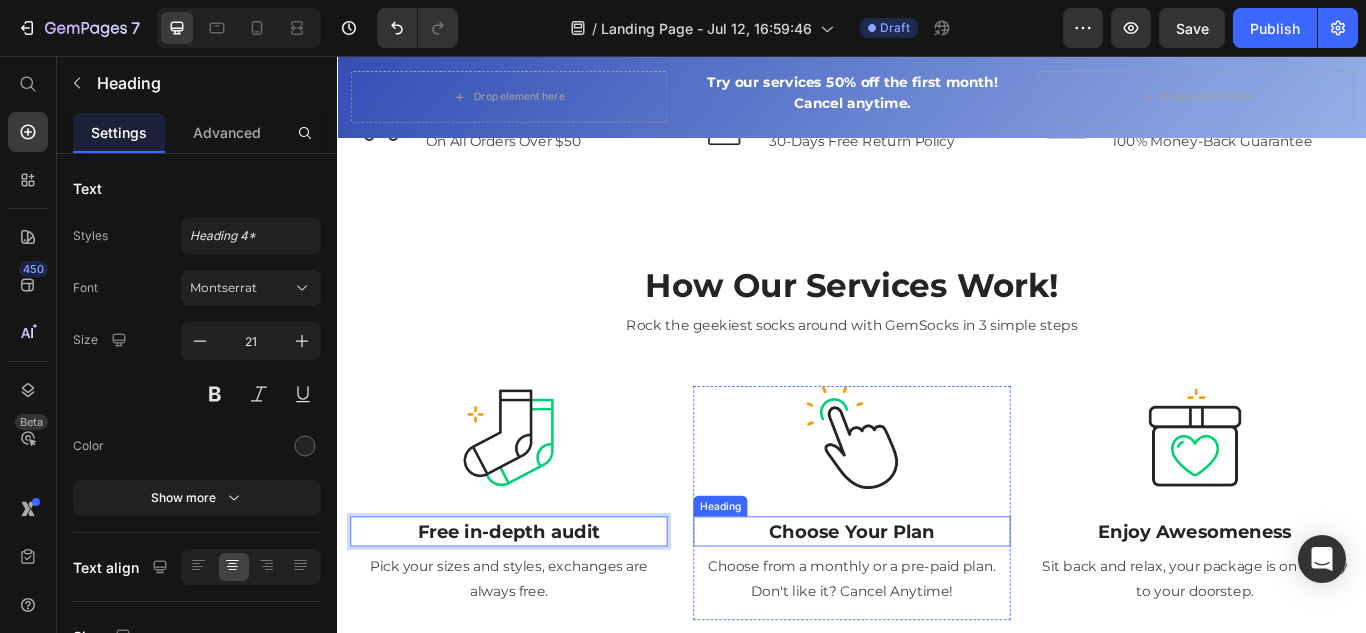 click on "Choose Your Plan" at bounding box center [937, 611] 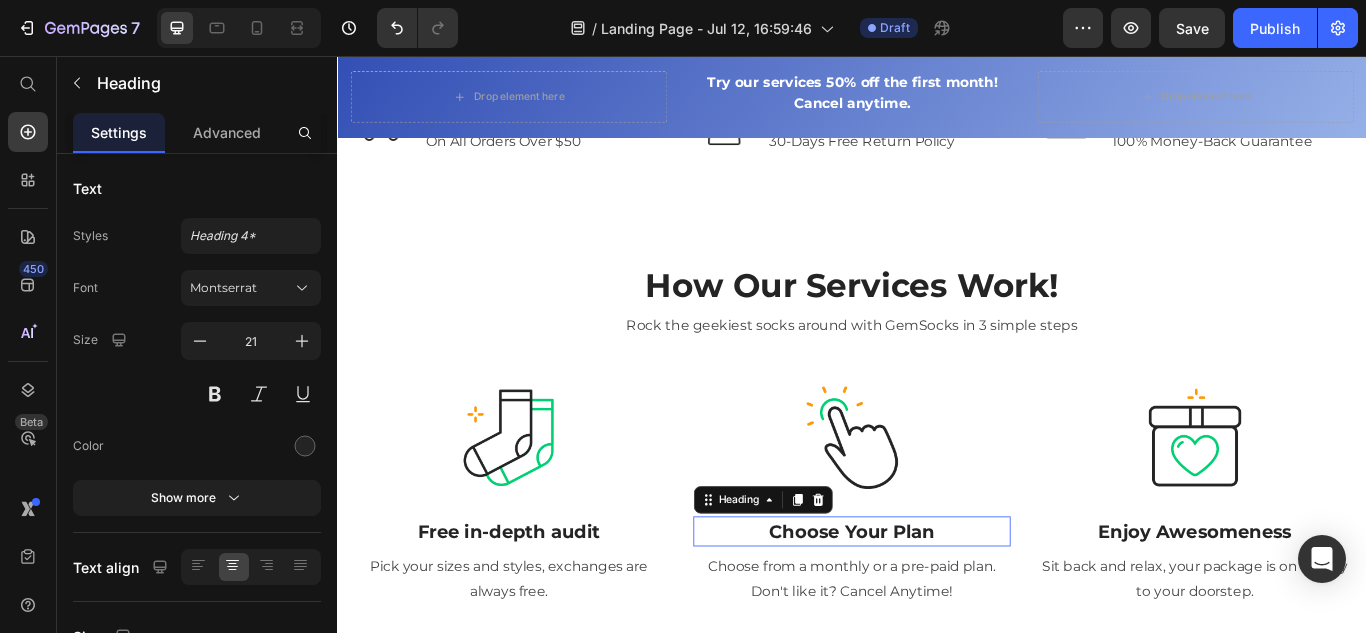 click on "Choose Your Plan" at bounding box center [937, 611] 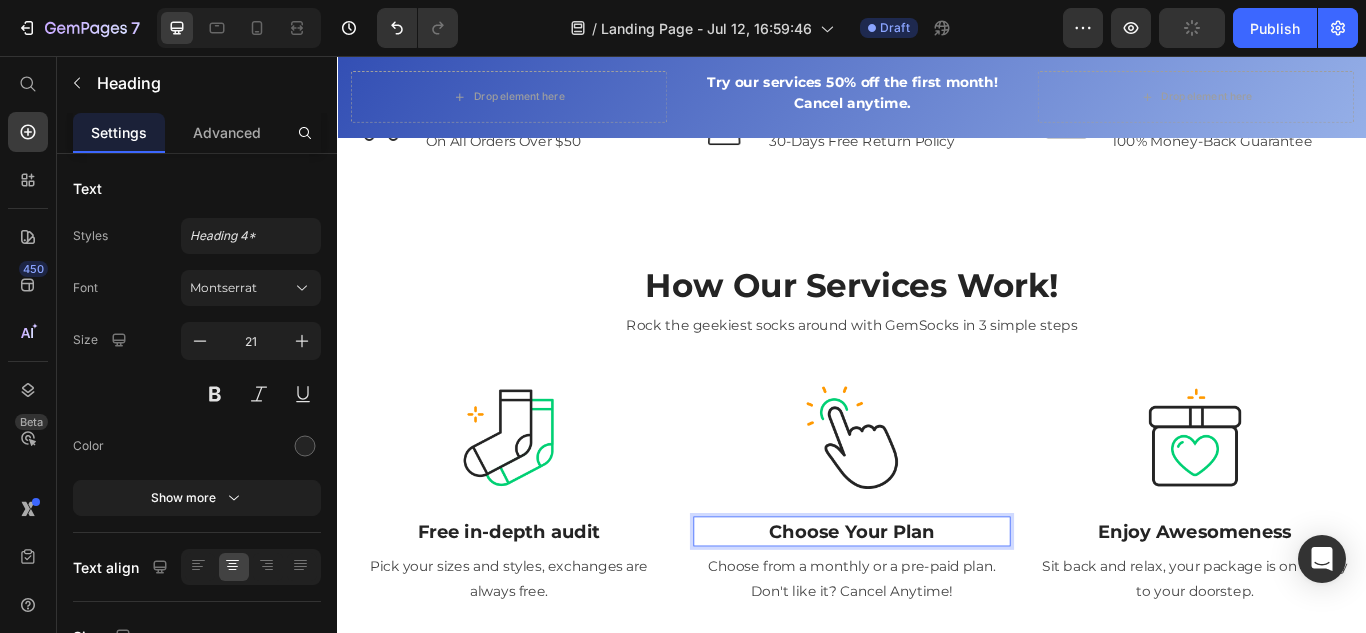 click on "Choose Your Plan" at bounding box center [937, 611] 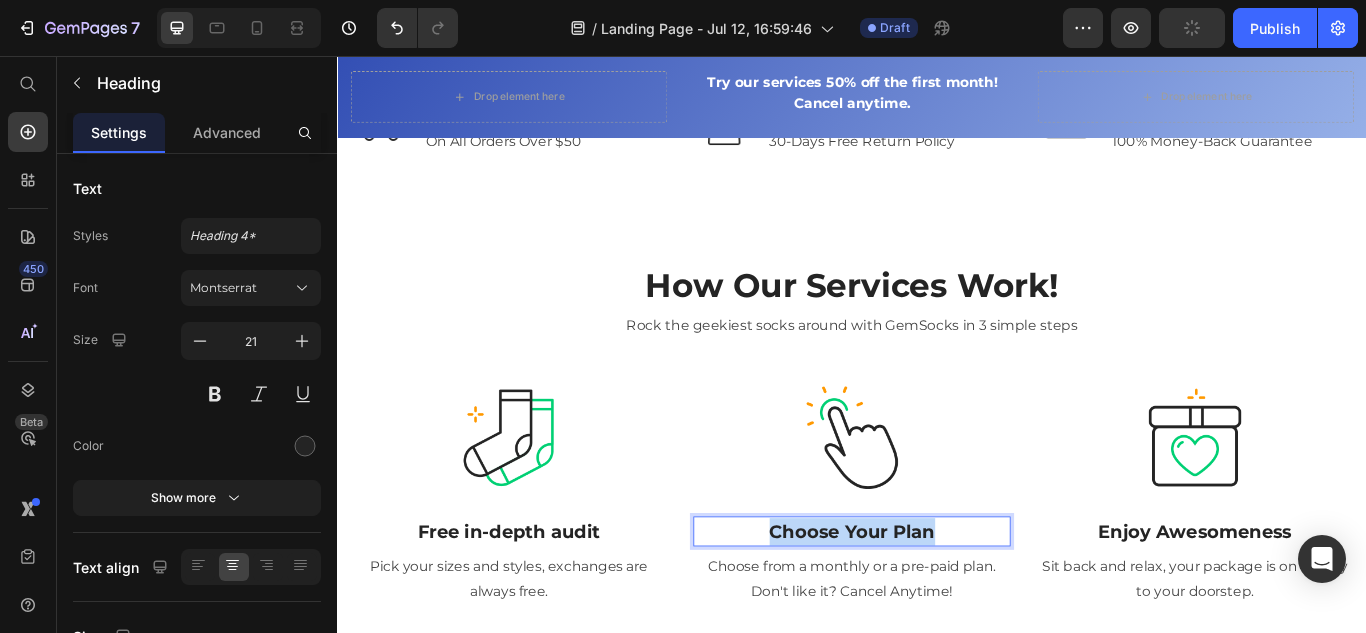 click on "Choose Your Plan" at bounding box center (937, 611) 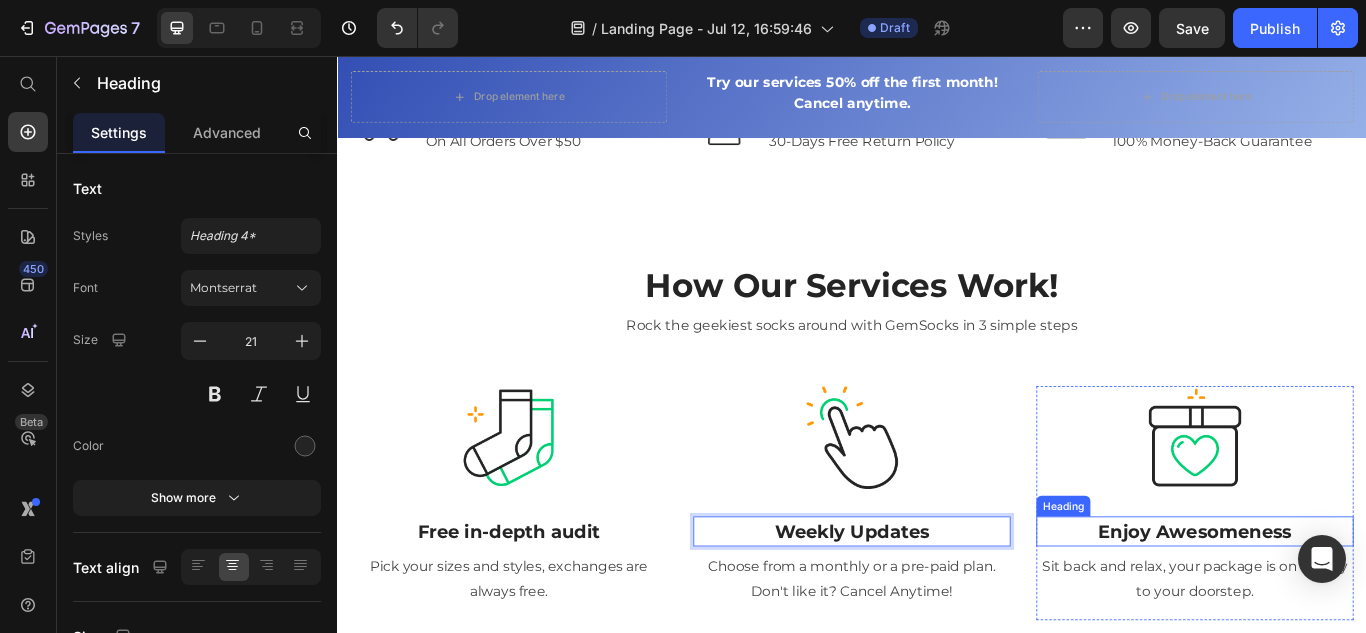 click on "Enjoy Awesomeness" at bounding box center [1337, 611] 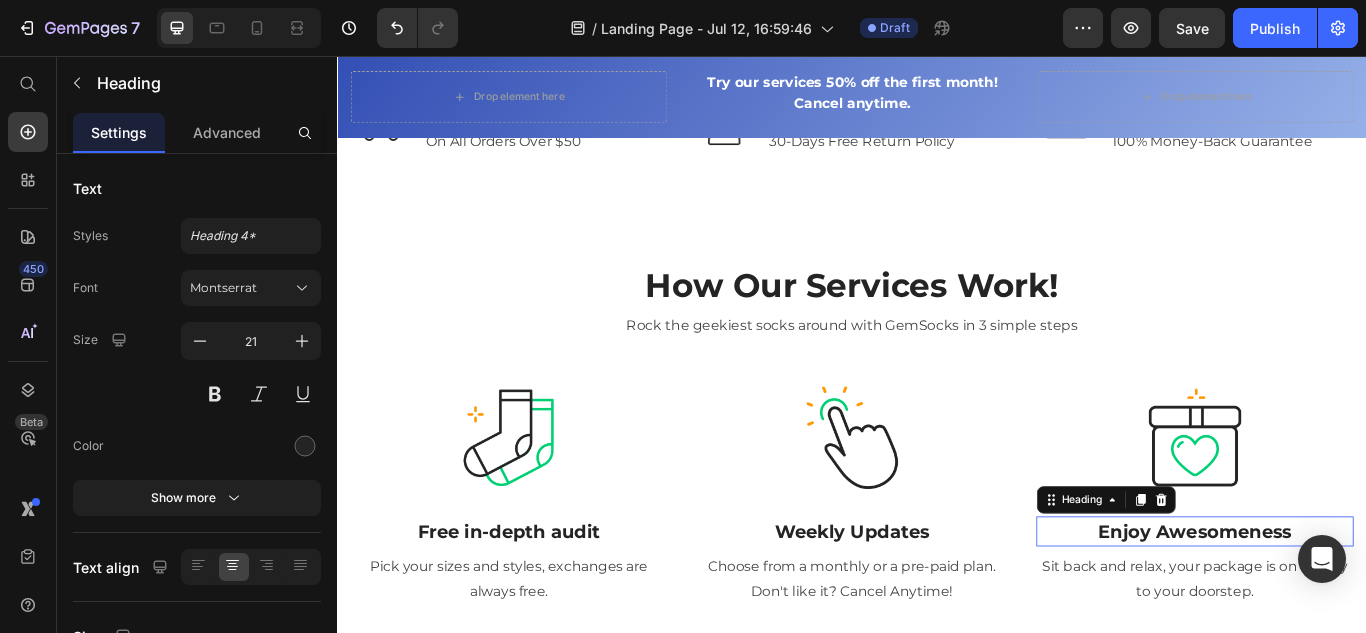 click on "Enjoy Awesomeness" at bounding box center [1337, 611] 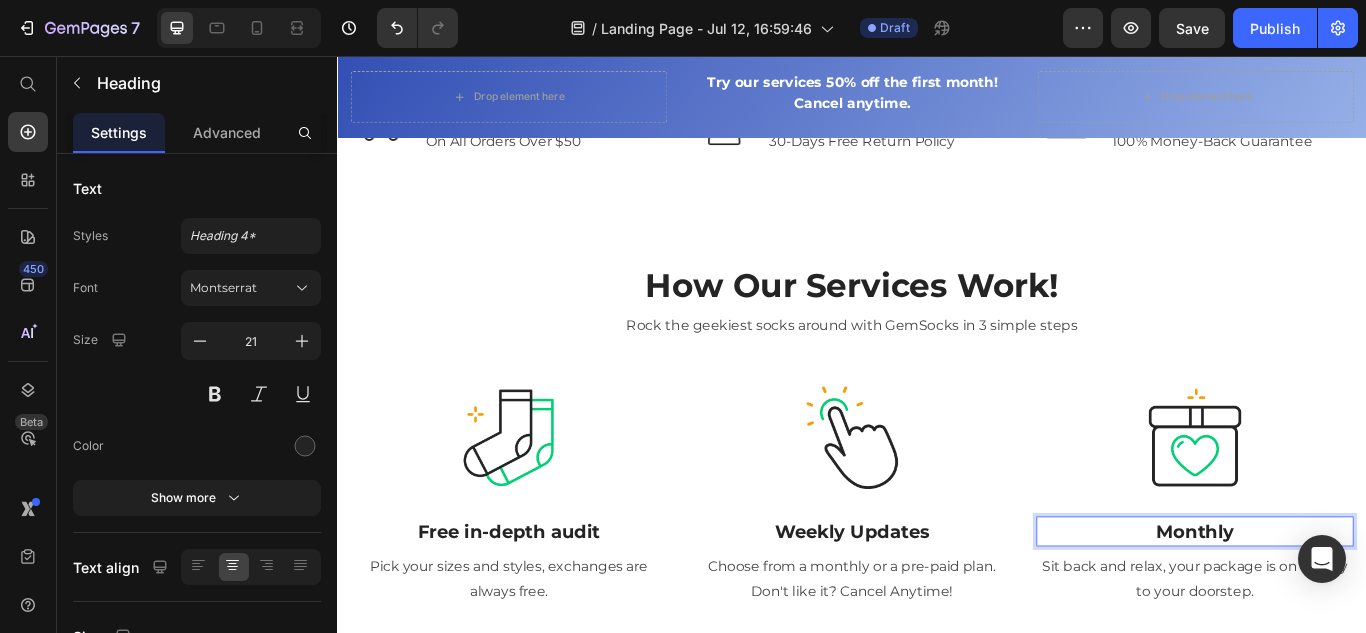 scroll, scrollTop: 20, scrollLeft: 0, axis: vertical 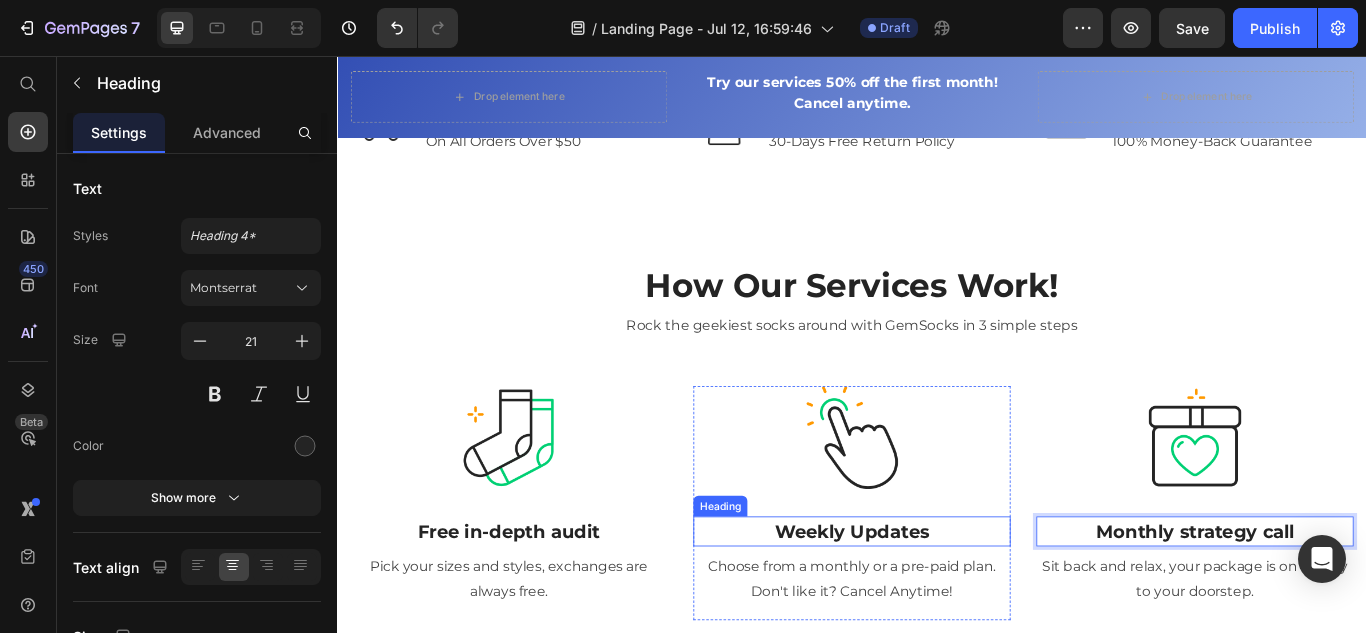 click on "Weekly Updates" at bounding box center (937, 611) 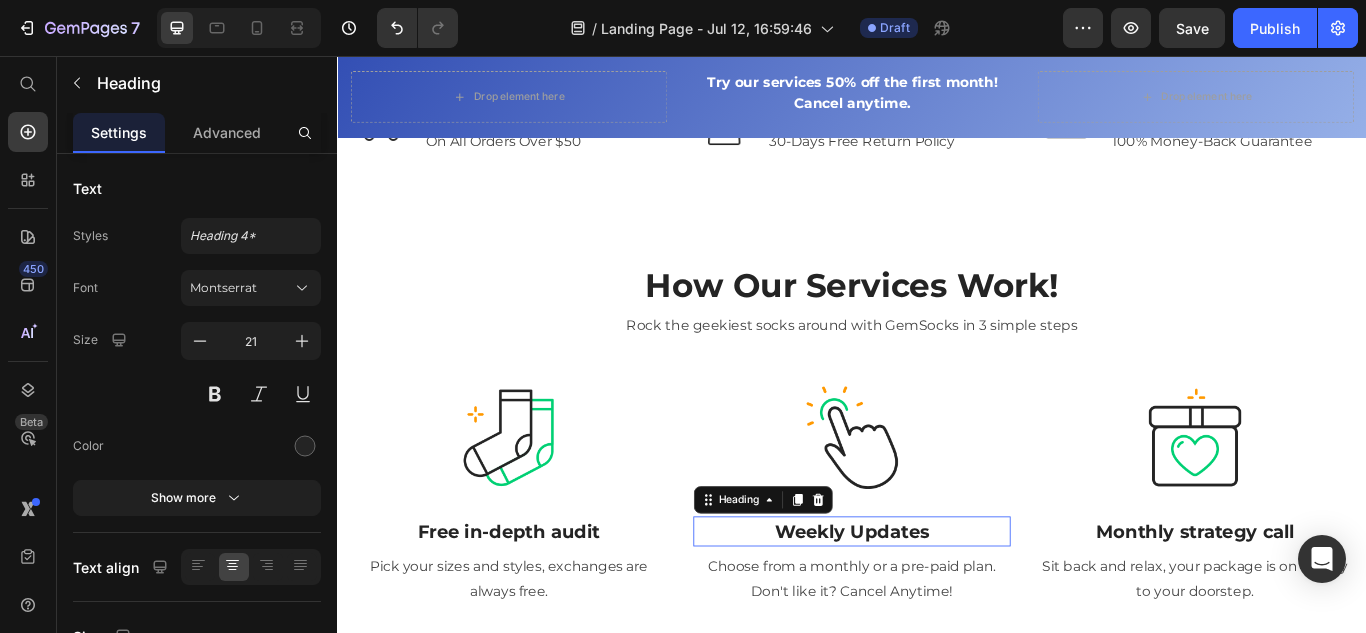 scroll, scrollTop: 0, scrollLeft: 0, axis: both 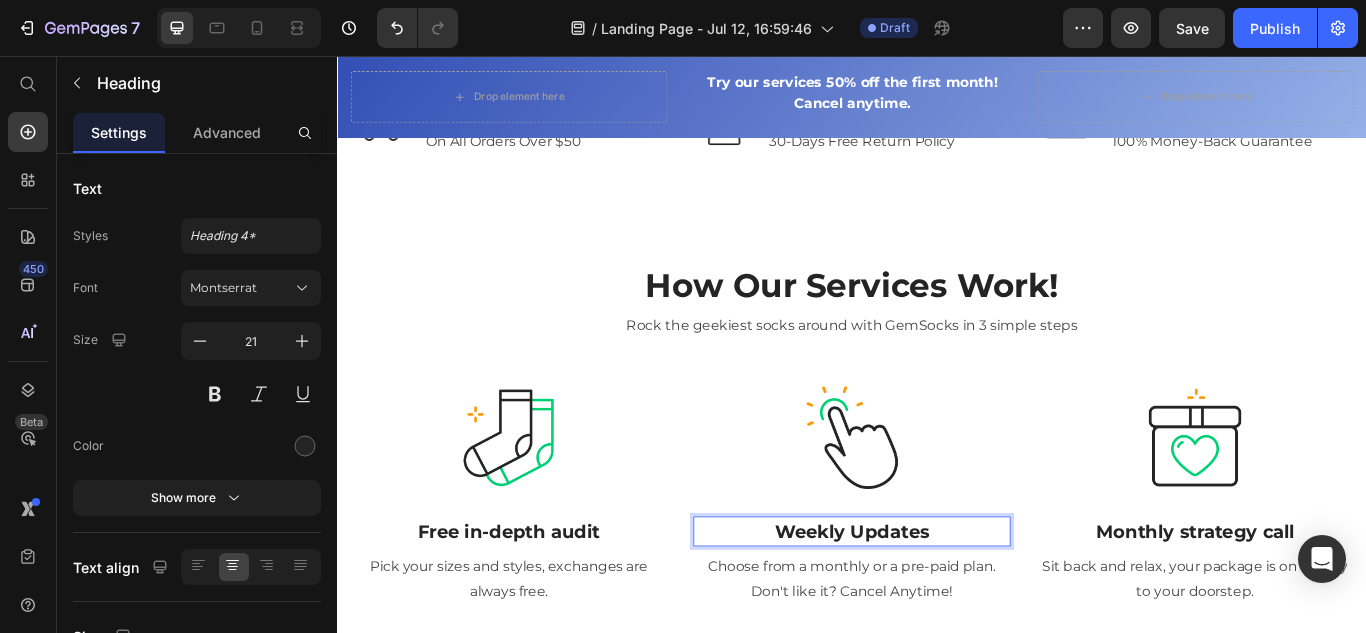 click on "Weekly Updates" at bounding box center (937, 611) 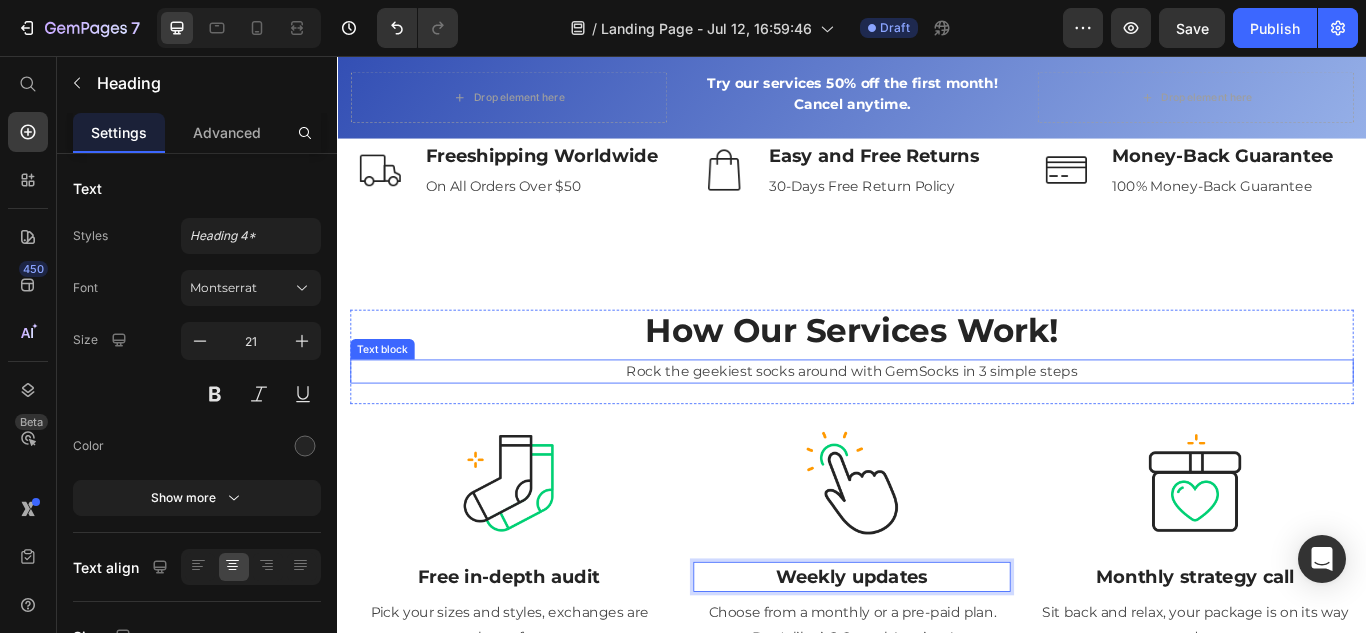 scroll, scrollTop: 837, scrollLeft: 0, axis: vertical 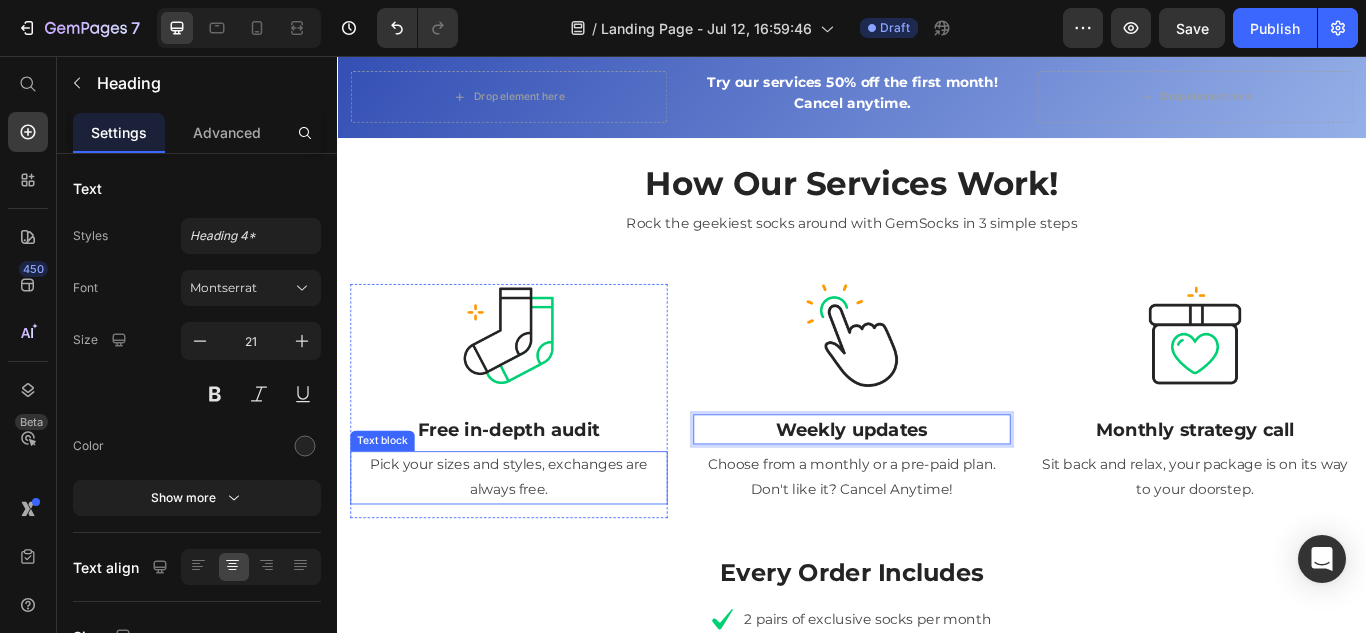 click on "Pick your sizes and styles, exchanges are always free." at bounding box center (537, 548) 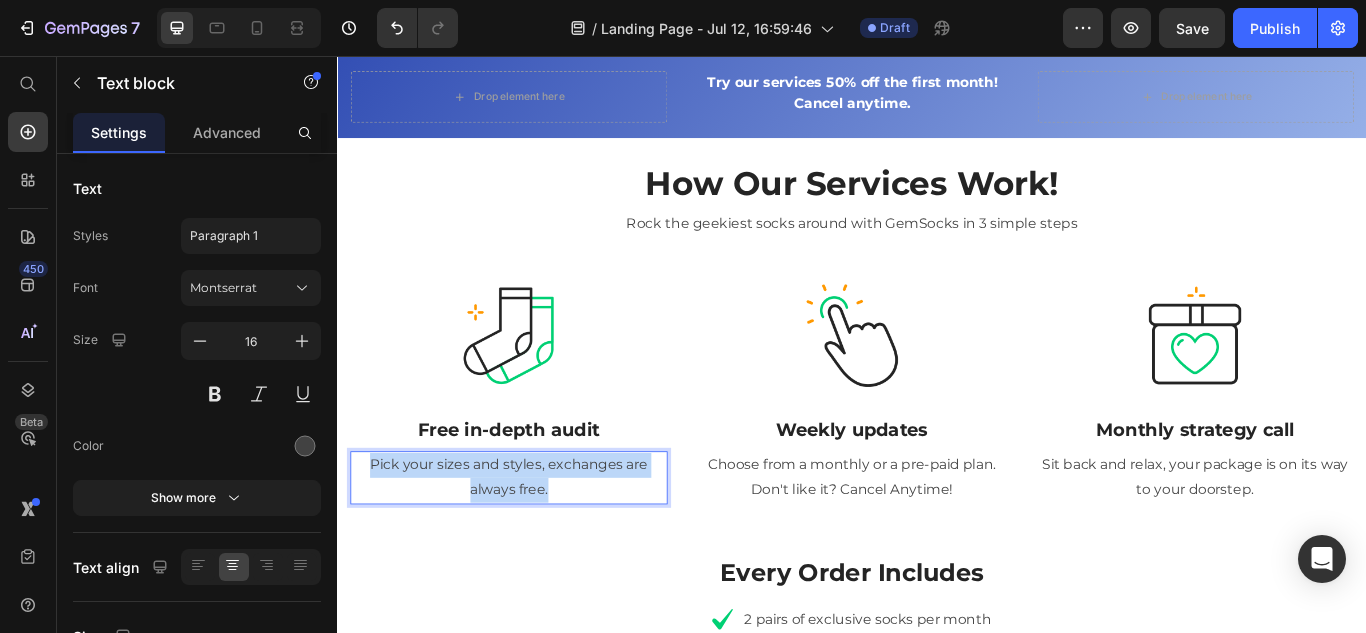 scroll, scrollTop: 0, scrollLeft: 0, axis: both 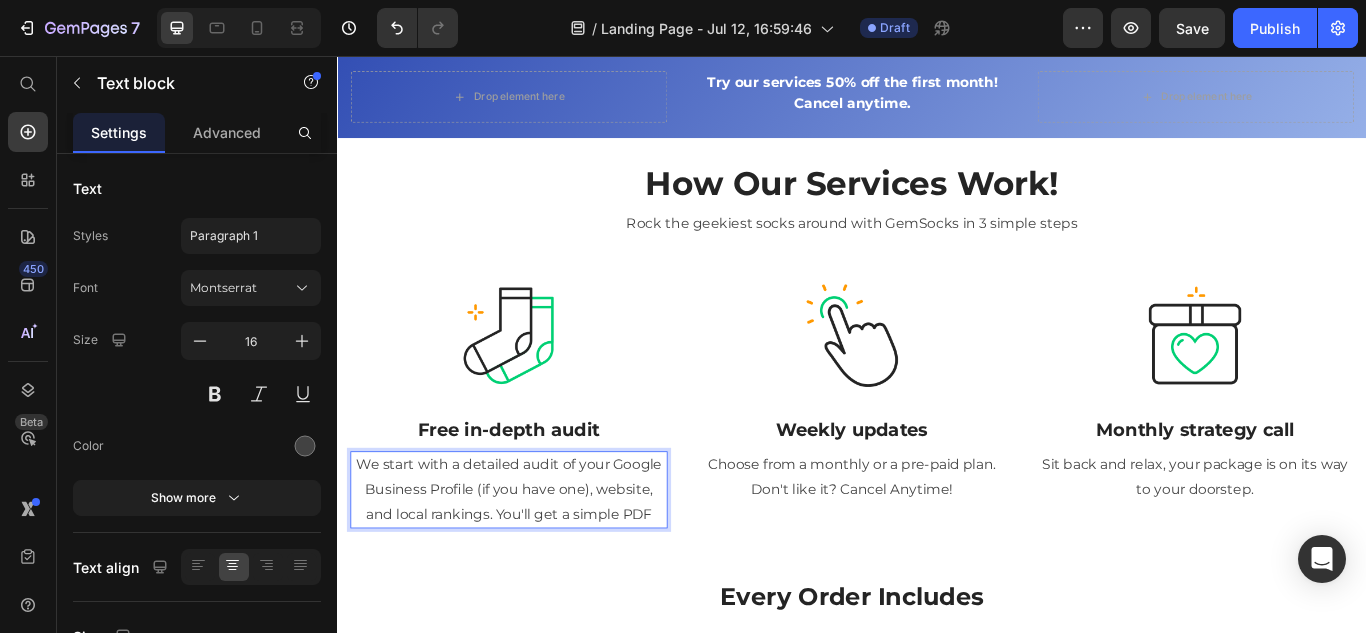 click on "We start with a detailed audit of your Google Business Profile (if you have one), website, and local rankings. You'll get a simple PDF" at bounding box center [537, 562] 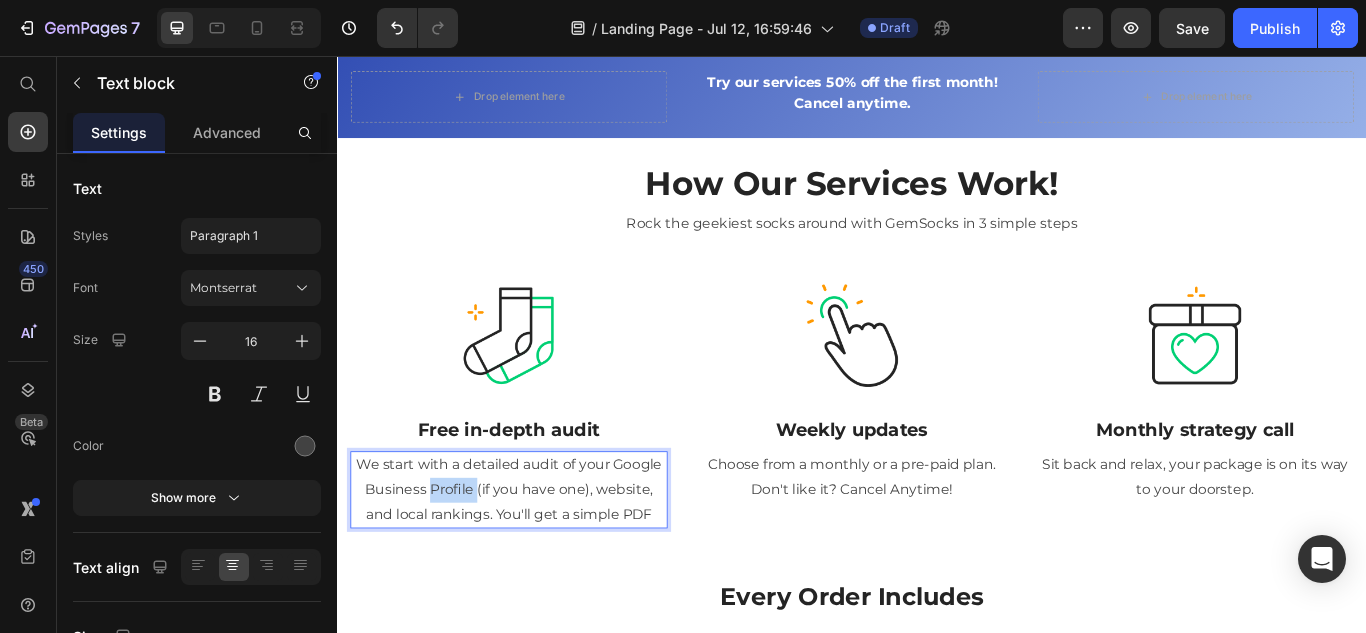 click on "We start with a detailed audit of your Google Business Profile (if you have one), website, and local rankings. You'll get a simple PDF" at bounding box center (537, 562) 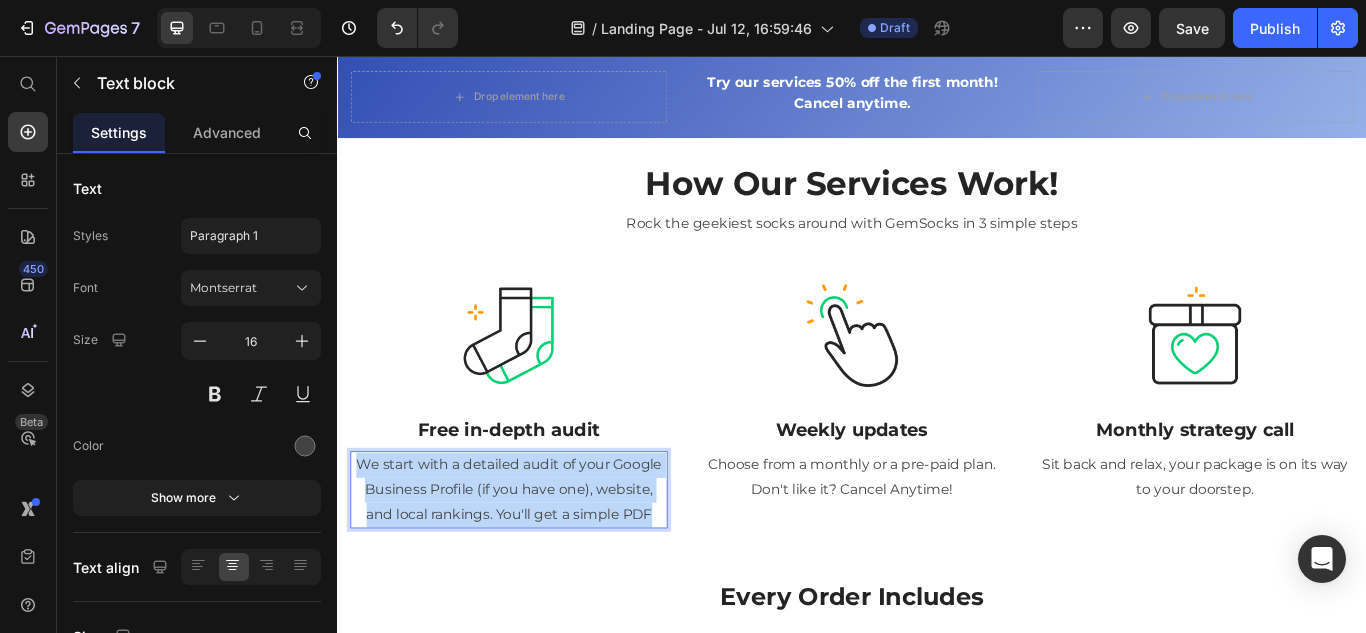 click on "We start with a detailed audit of your Google Business Profile (if you have one), website, and local rankings. You'll get a simple PDF" at bounding box center (537, 562) 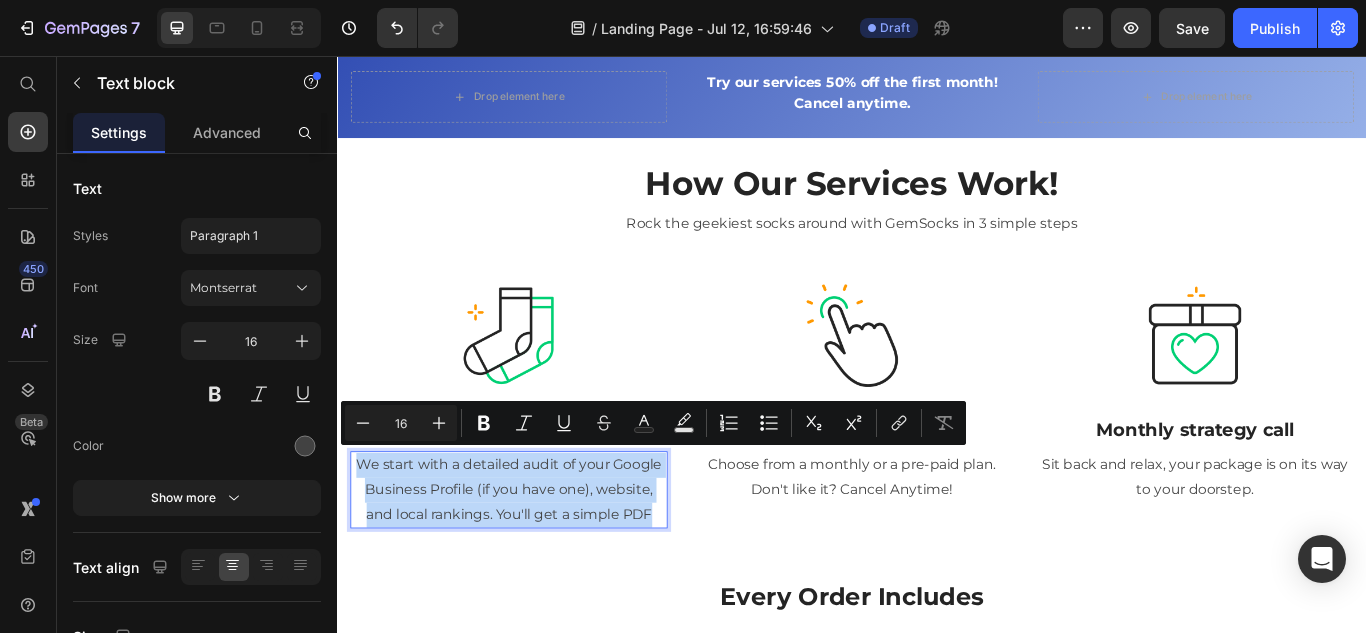click on "We start with a detailed audit of your Google Business Profile (if you have one), website, and local rankings. You'll get a simple PDF" at bounding box center [537, 562] 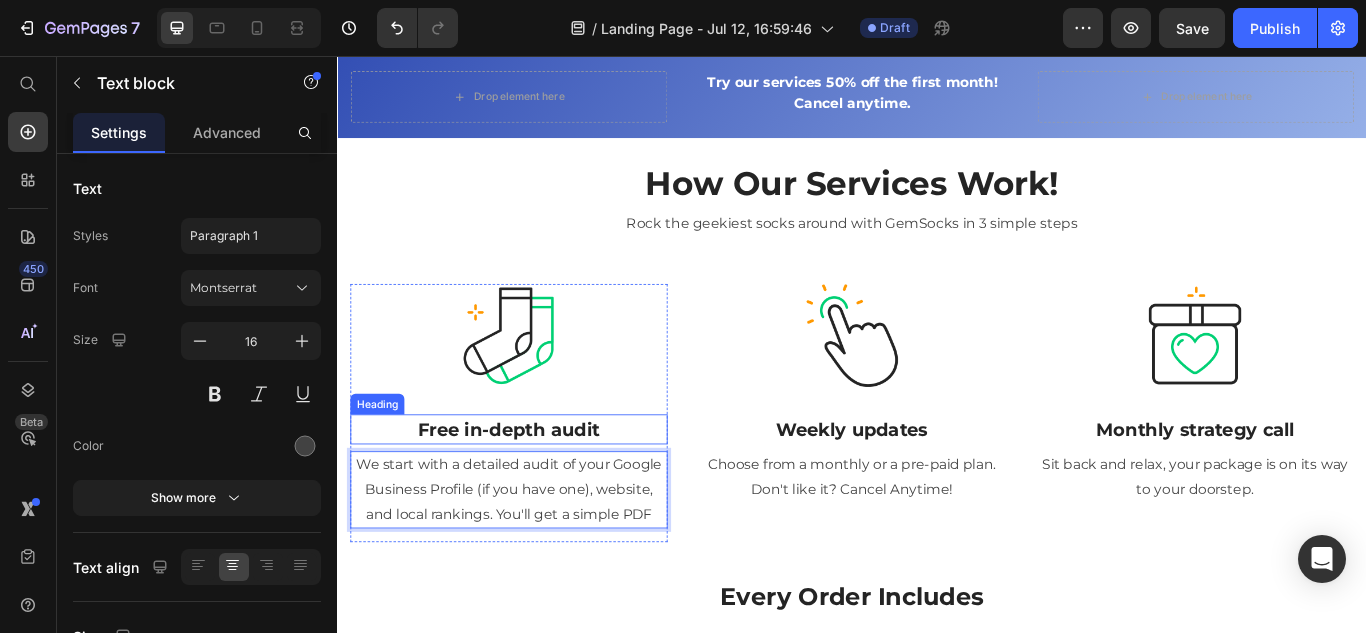 click on "Free in-depth audit" at bounding box center [537, 492] 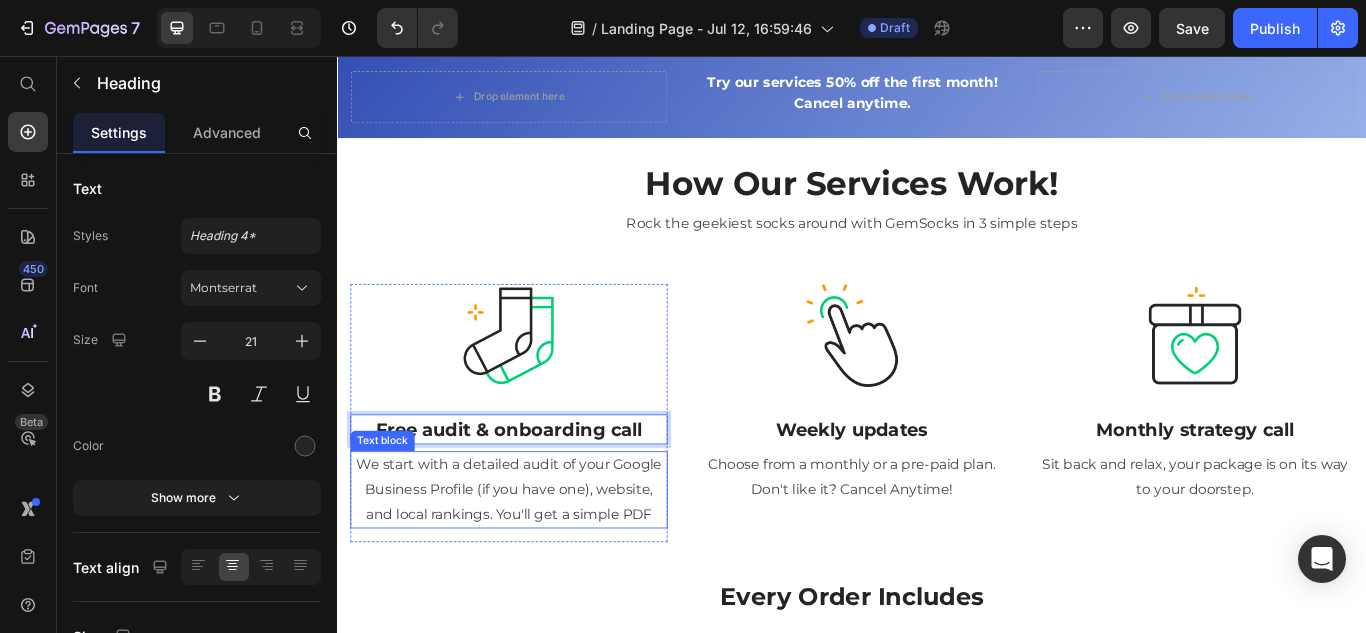 click on "We start with a detailed audit of your Google Business Profile (if you have one), website, and local rankings. You'll get a simple PDF" at bounding box center (537, 562) 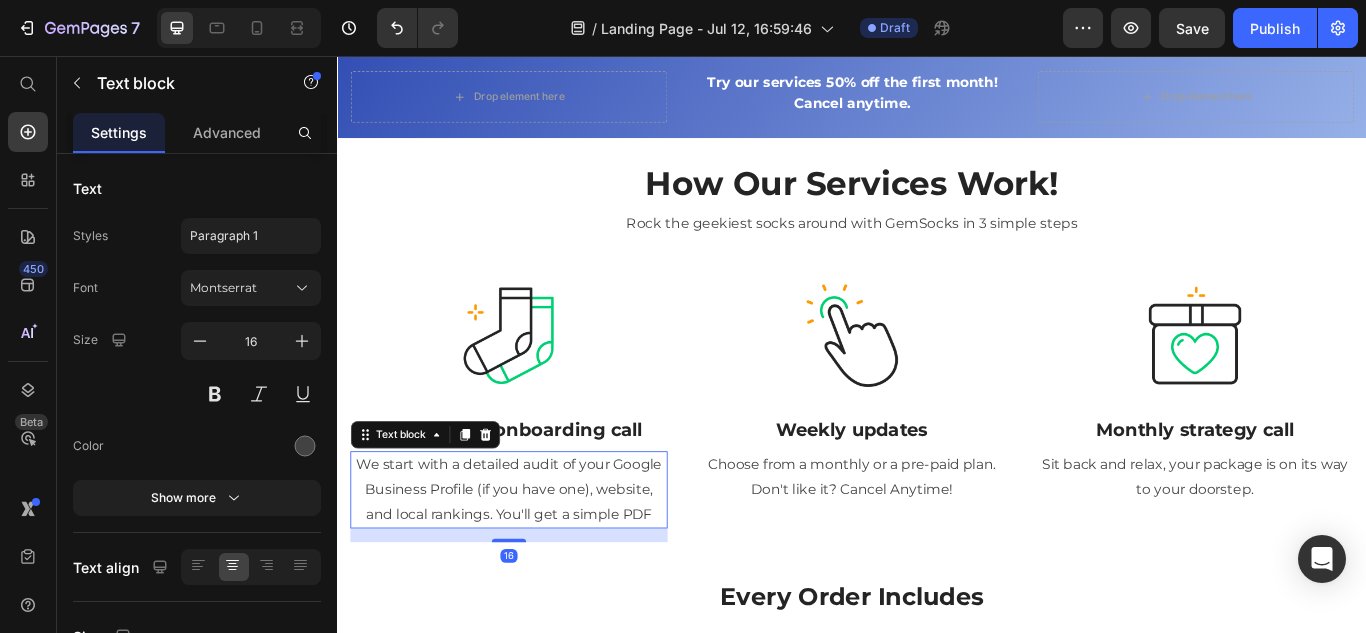 click on "We start with a detailed audit of your Google Business Profile (if you have one), website, and local rankings. You'll get a simple PDF" at bounding box center (537, 562) 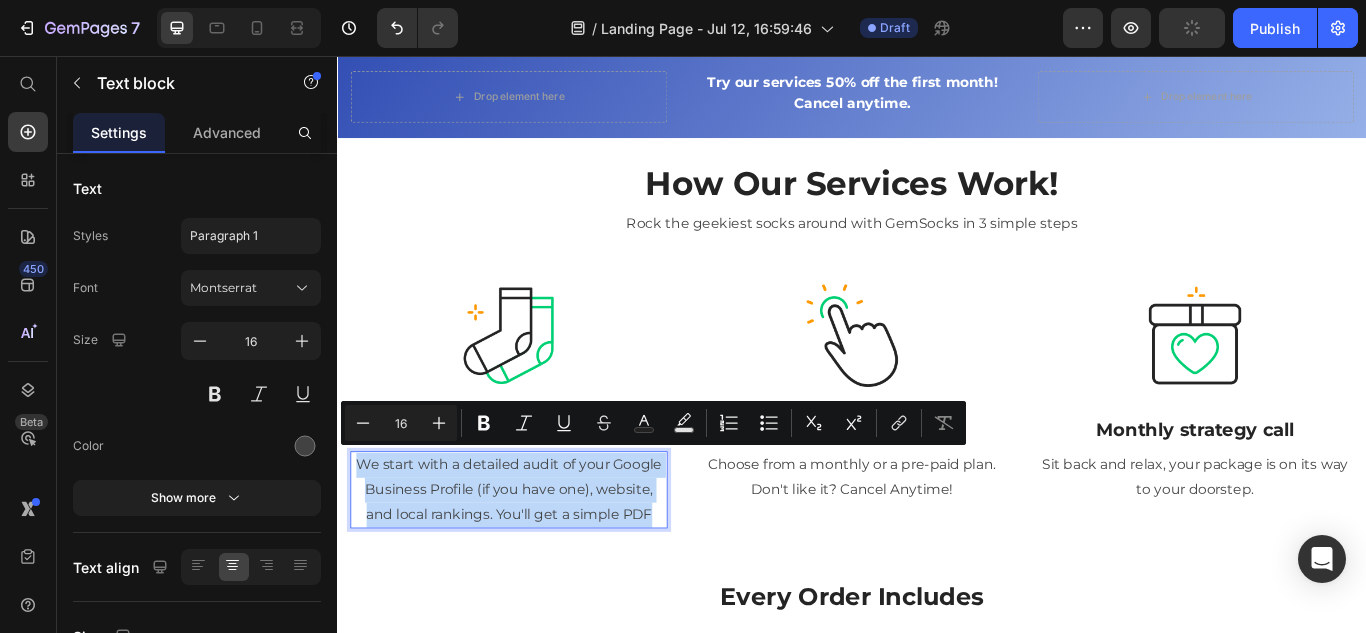 click on "We start with a detailed audit of your Google Business Profile (if you have one), website, and local rankings. You'll get a simple PDF" at bounding box center (537, 562) 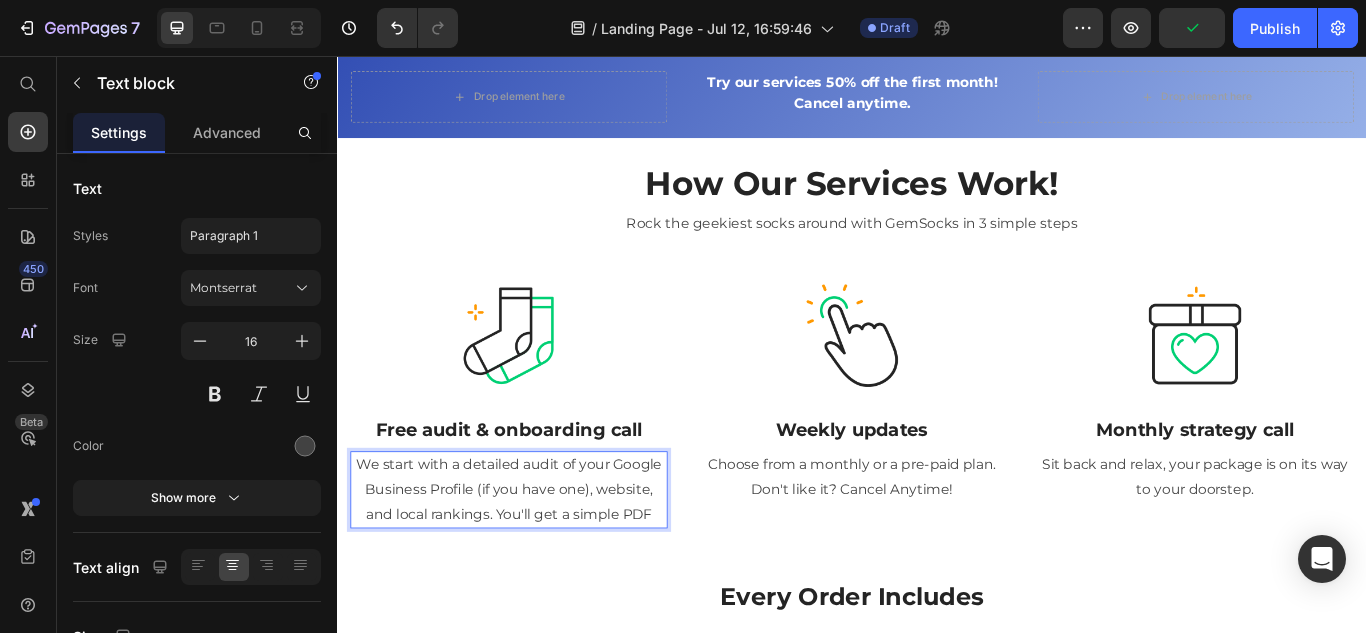click on "We start with a detailed audit of your Google Business Profile (if you have one), website, and local rankings. You'll get a simple PDF" at bounding box center (537, 562) 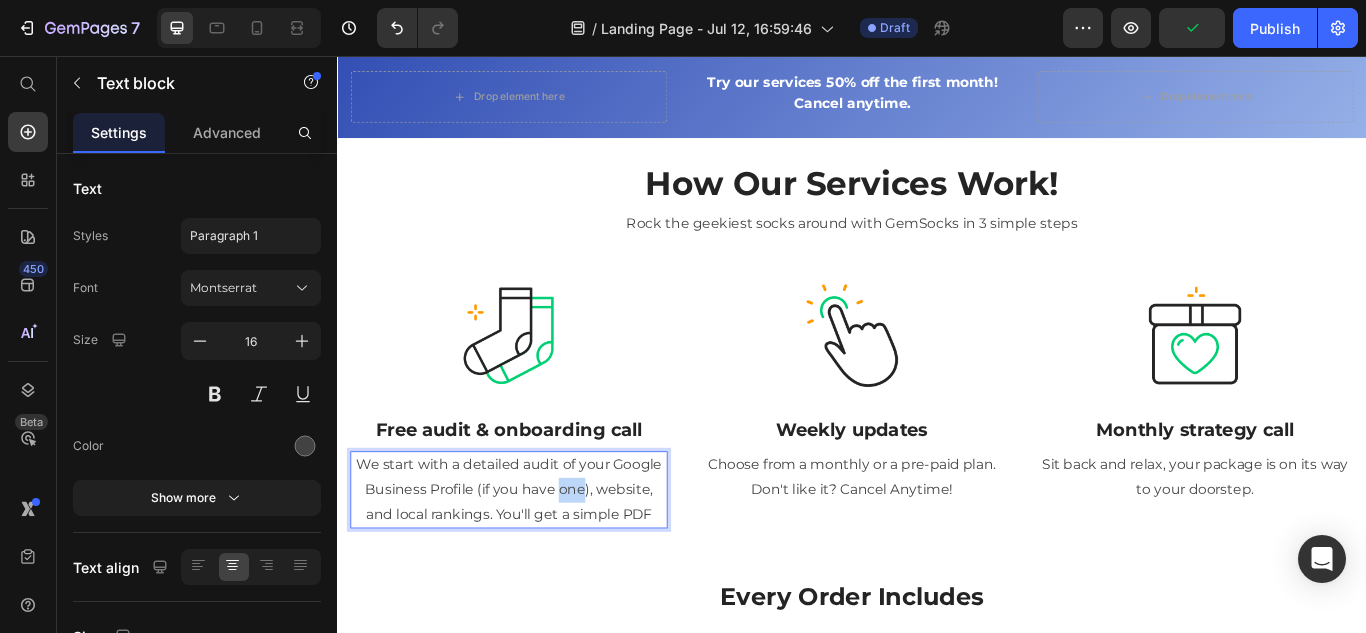 click on "We start with a detailed audit of your Google Business Profile (if you have one), website, and local rankings. You'll get a simple PDF" at bounding box center [537, 562] 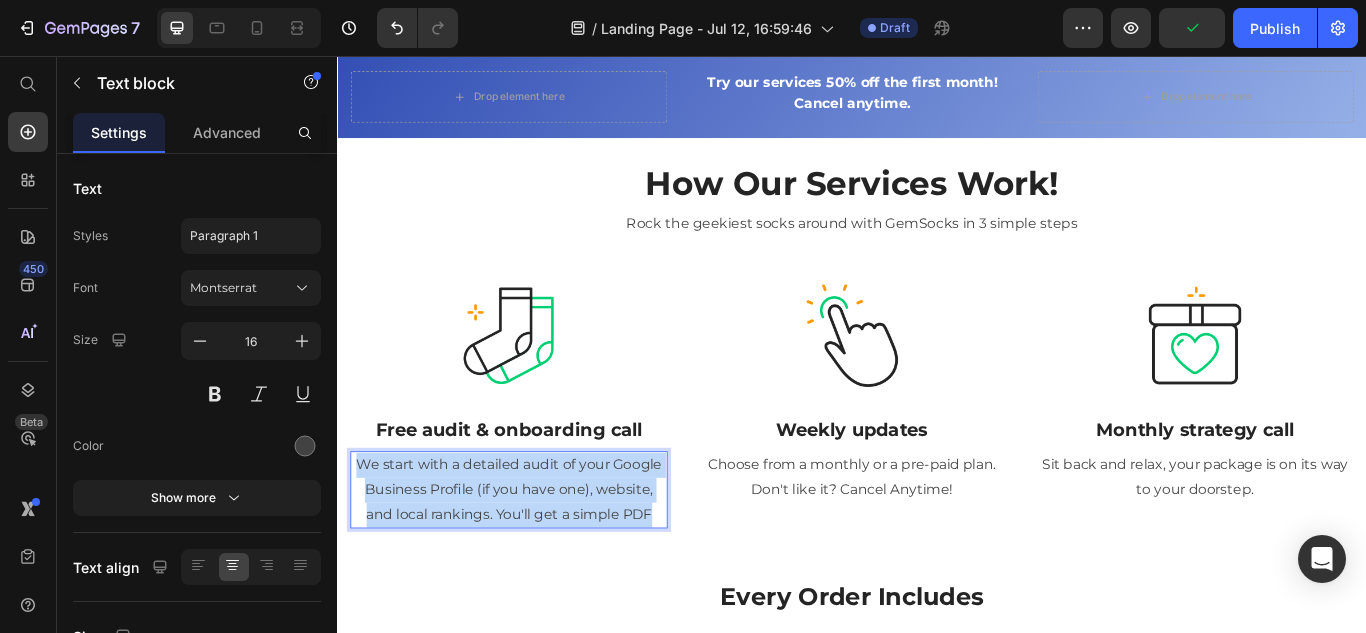 click on "We start with a detailed audit of your Google Business Profile (if you have one), website, and local rankings. You'll get a simple PDF" at bounding box center (537, 562) 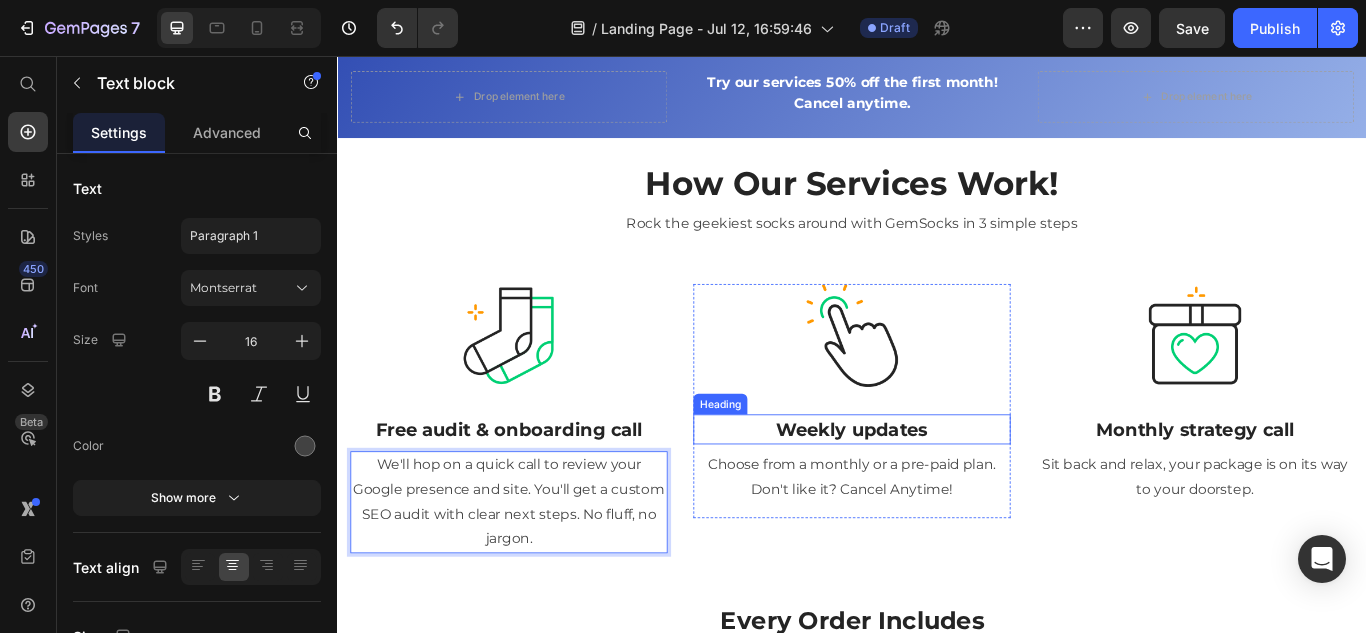 click on "Weekly updates" at bounding box center [937, 492] 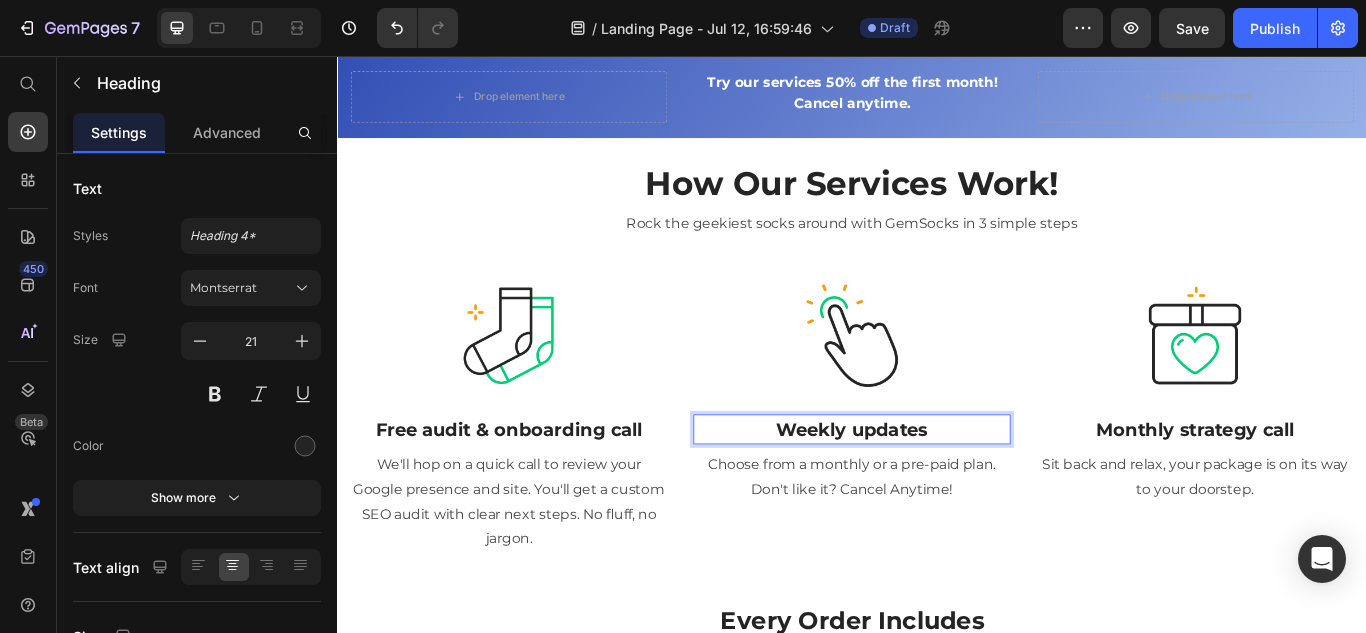 click on "Weekly updates" at bounding box center [937, 492] 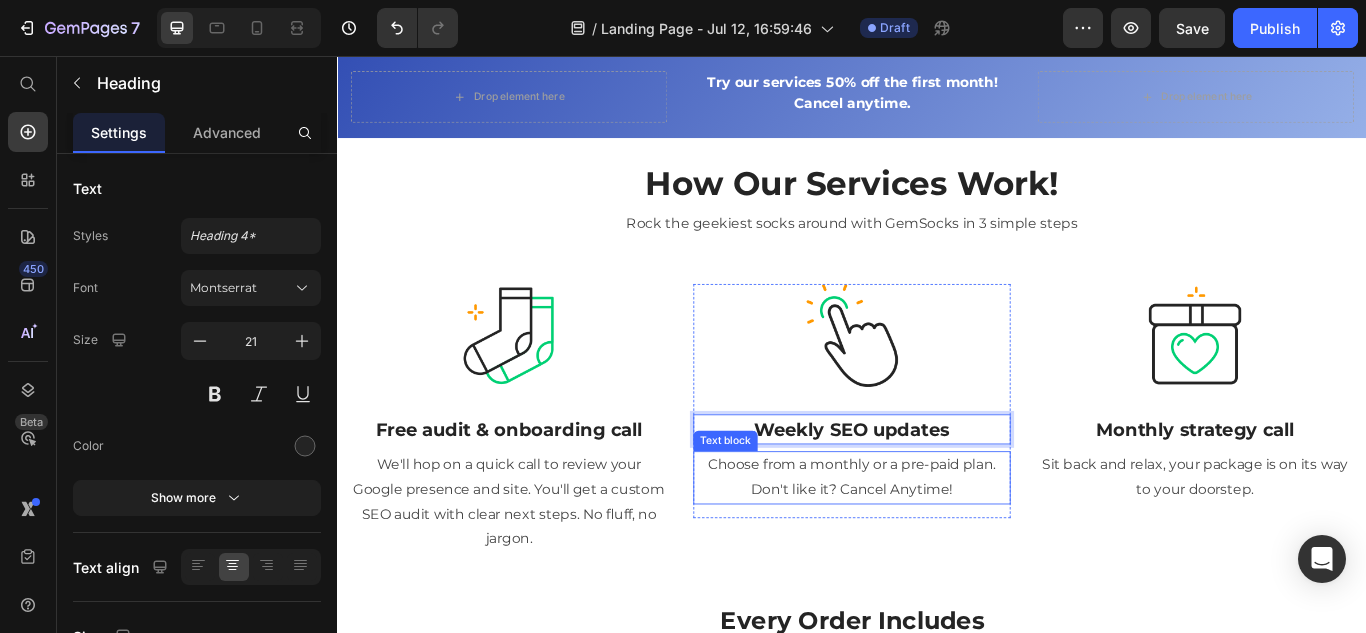 click on "Choose from a monthly or a pre-paid plan. Don't like it? Cancel Anytime!" at bounding box center (937, 548) 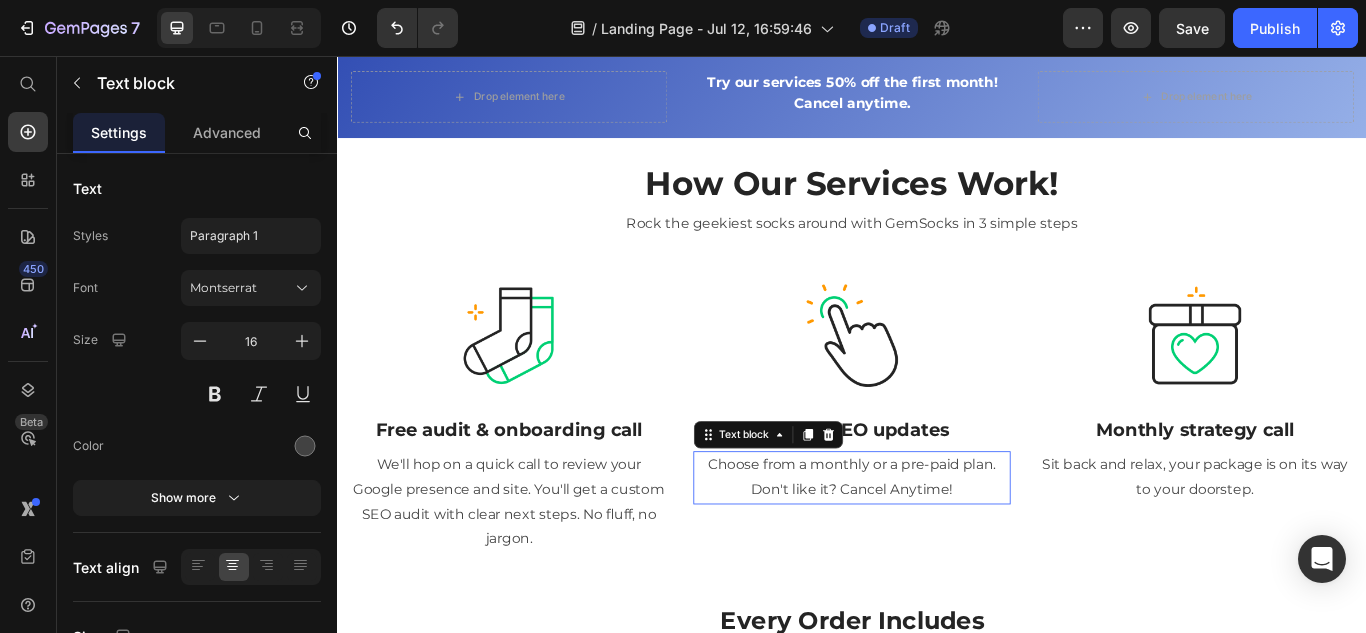 click on "Choose from a monthly or a pre-paid plan. Don't like it? Cancel Anytime!" at bounding box center (937, 548) 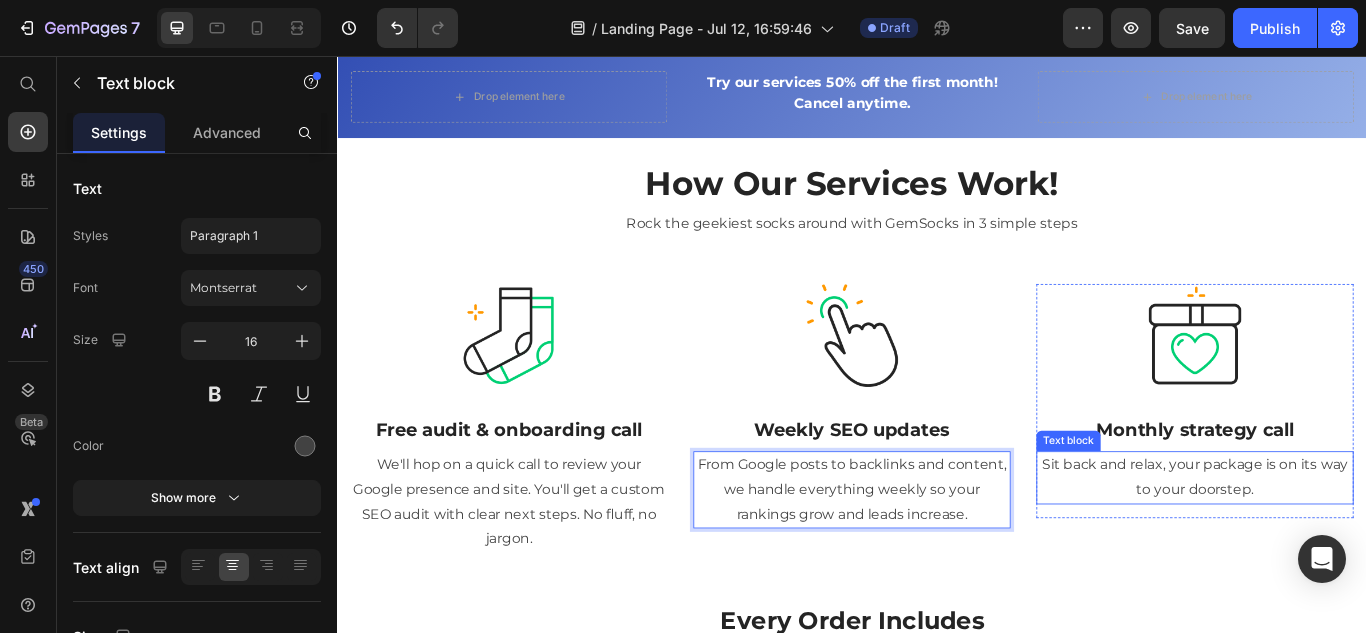 click on "Sit back and relax, your package is on its way to your doorstep." at bounding box center (1337, 548) 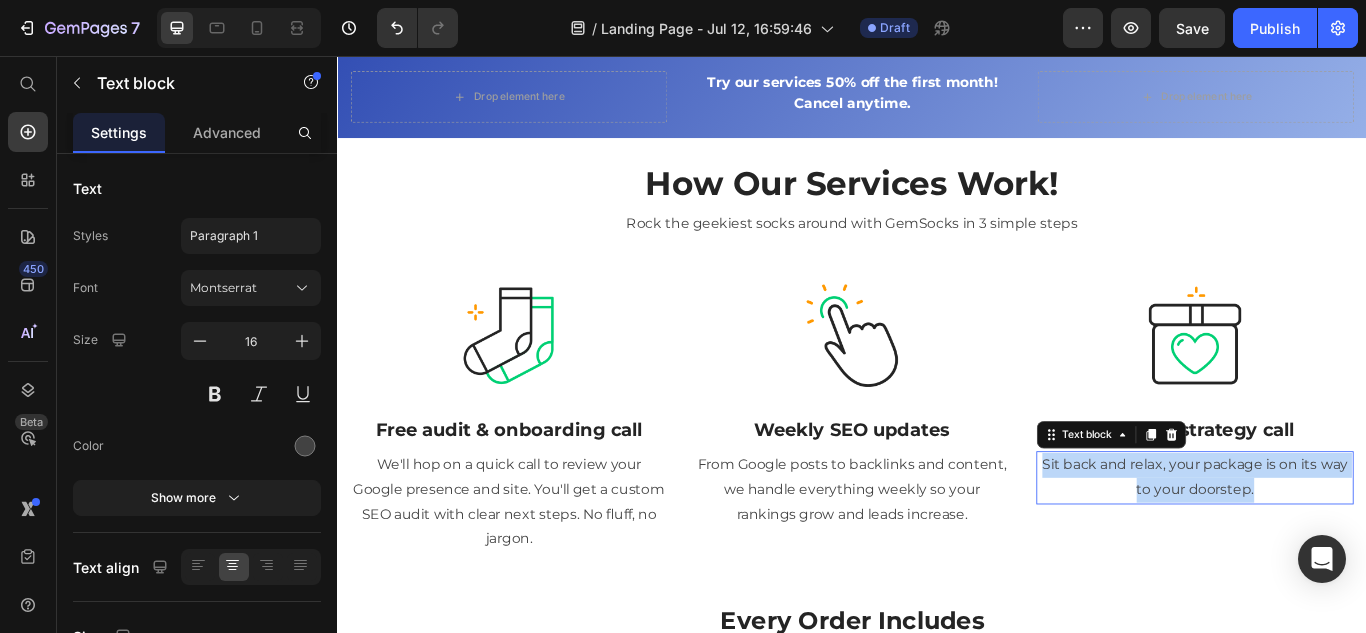 click on "Sit back and relax, your package is on its way to your doorstep." at bounding box center (1337, 548) 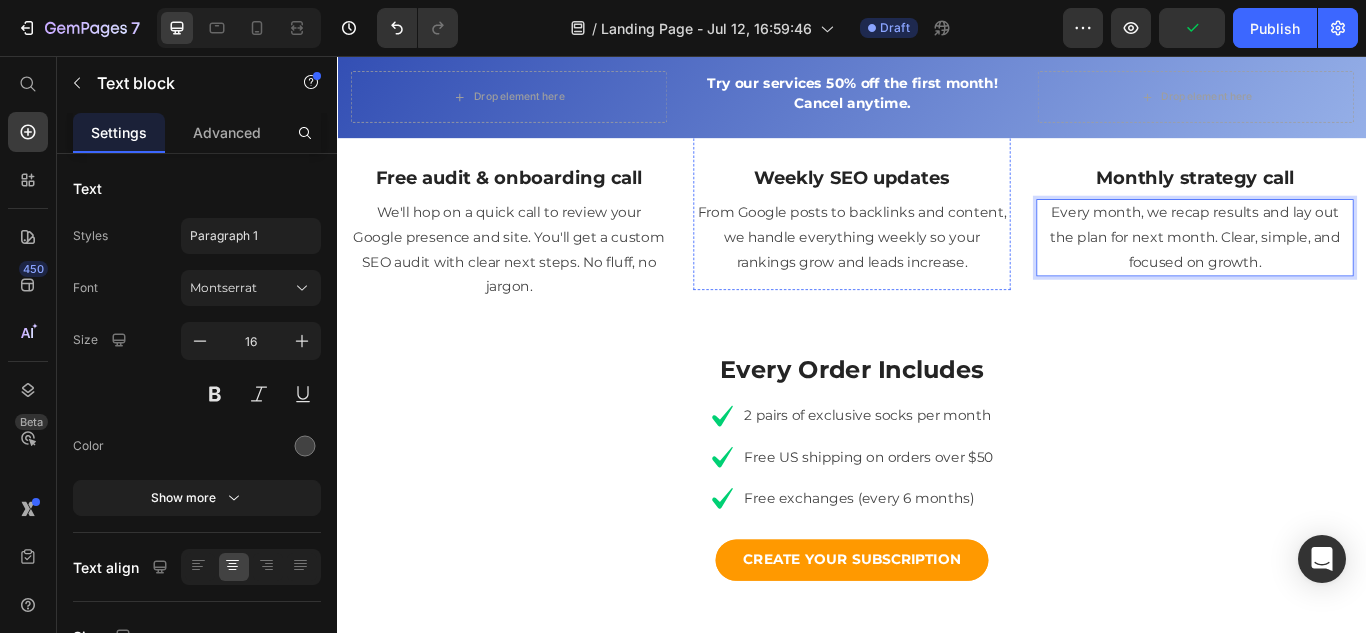 scroll, scrollTop: 1135, scrollLeft: 0, axis: vertical 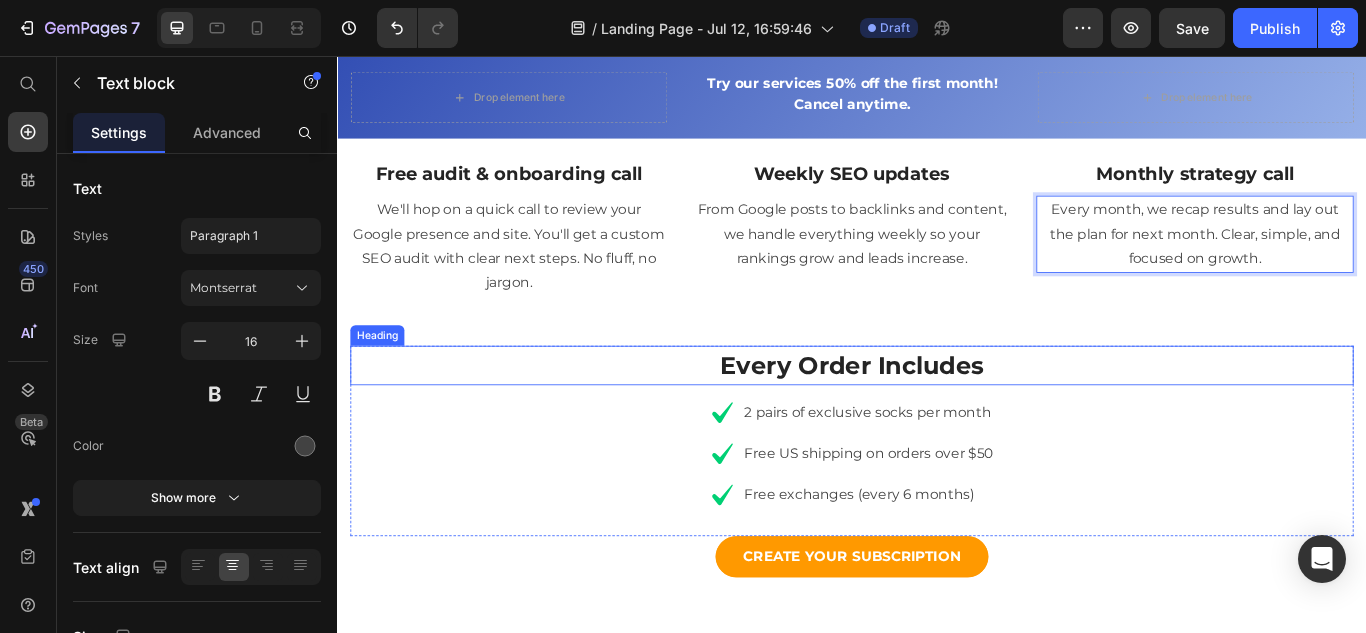 click on "Every Order Includes" at bounding box center [937, 417] 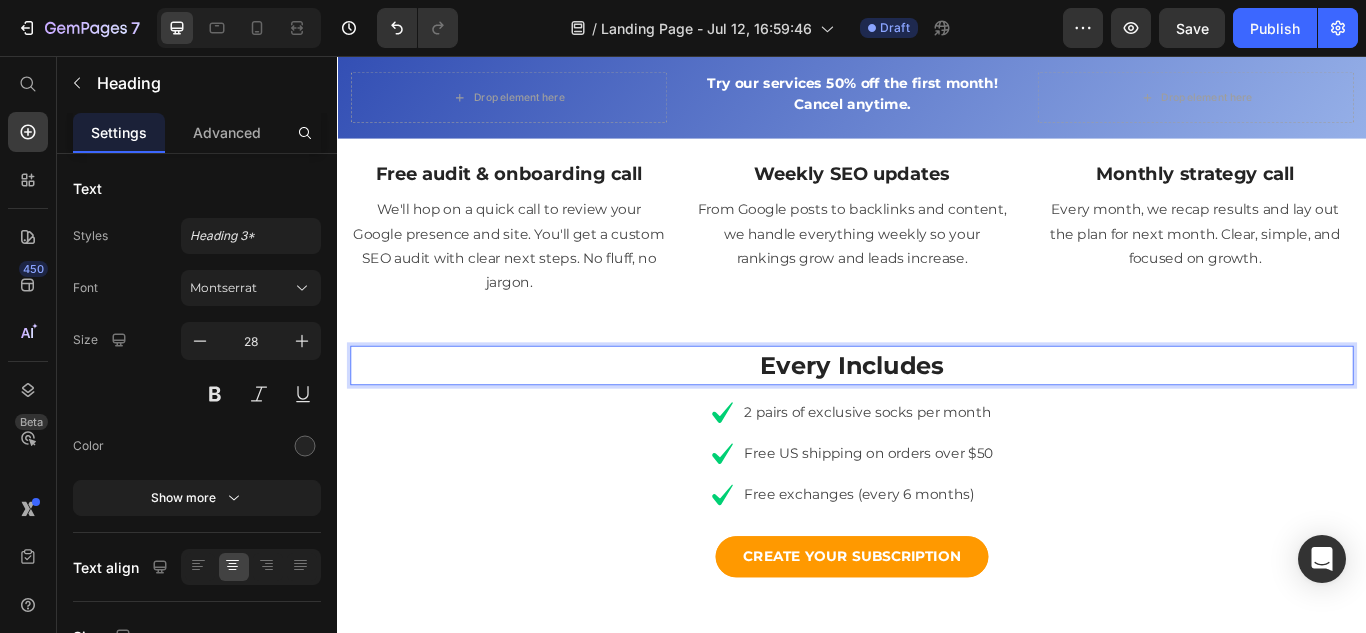click on "Every Includes" at bounding box center (937, 417) 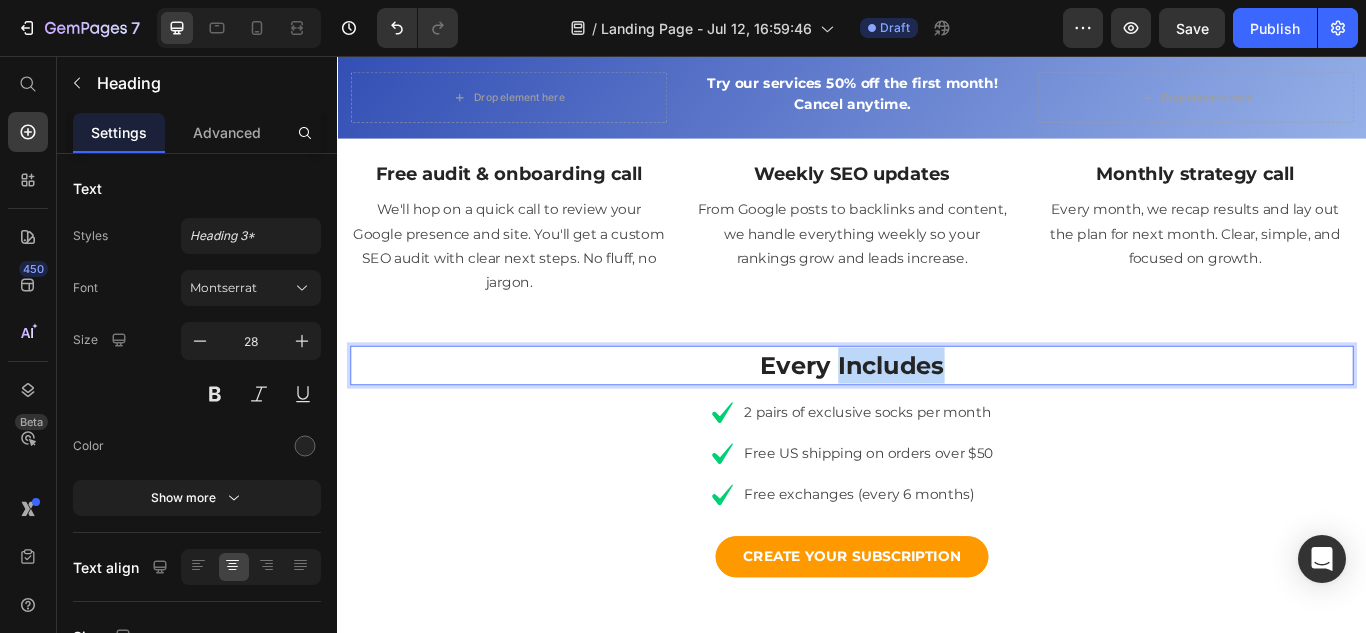 click on "Every Includes" at bounding box center [937, 417] 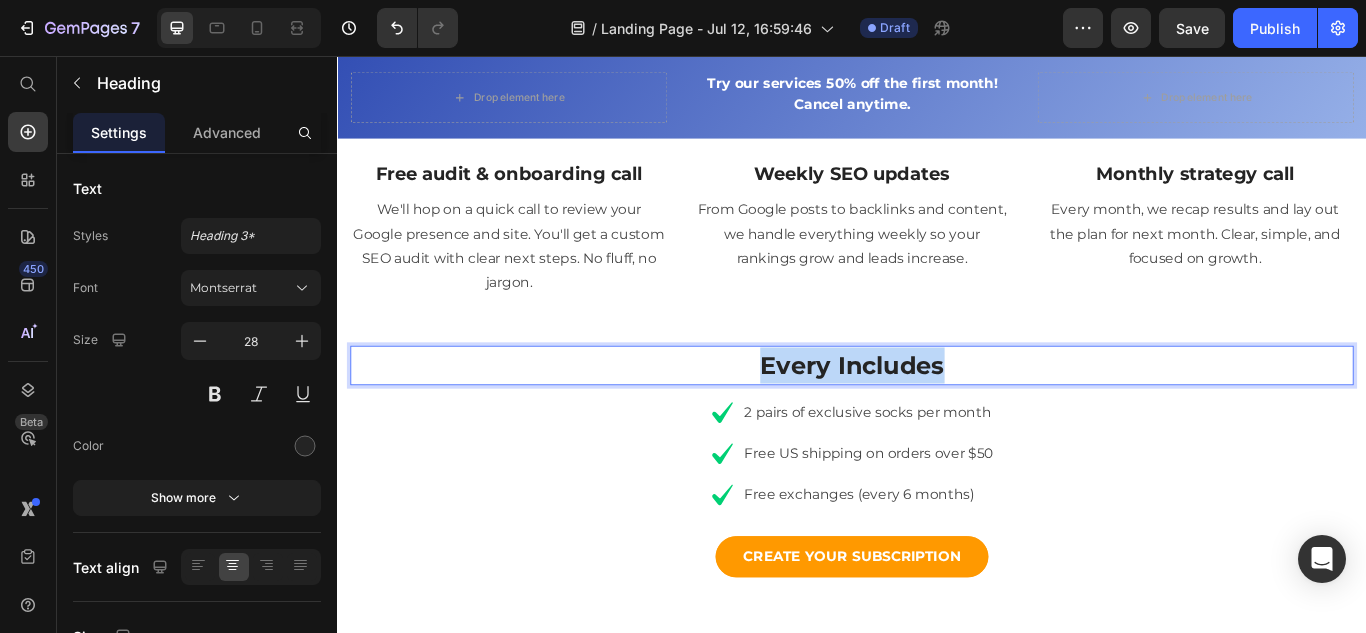 click on "Every Includes" at bounding box center (937, 417) 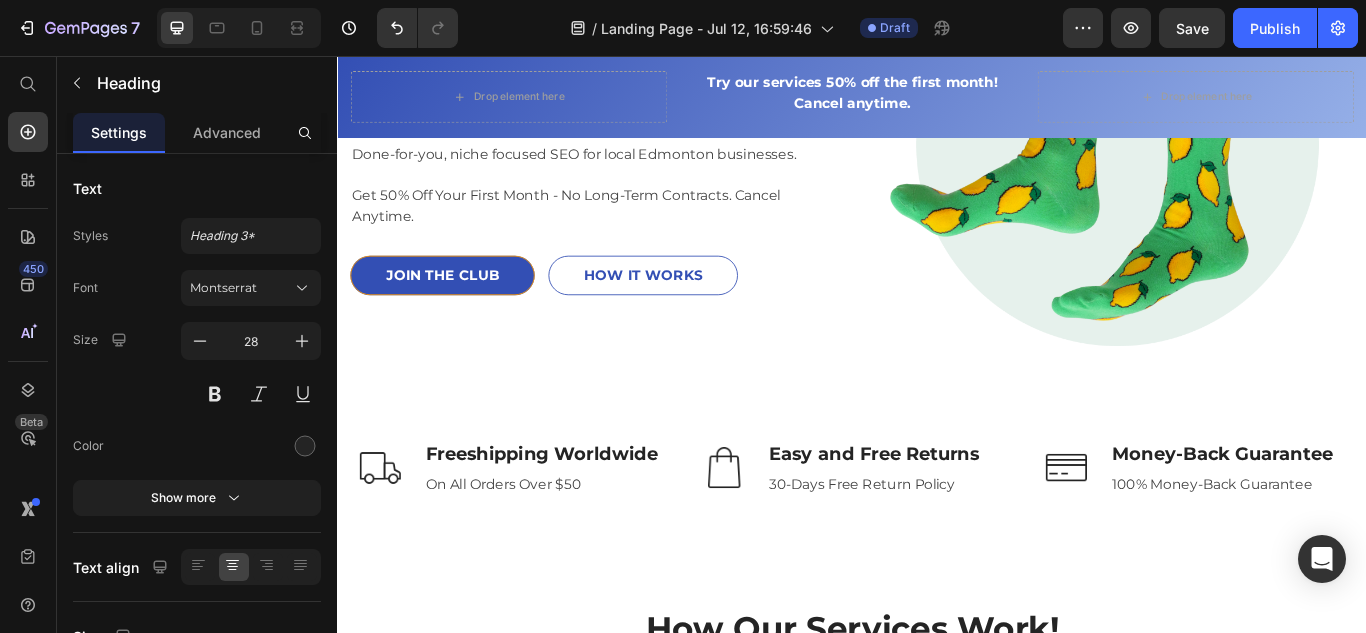 scroll, scrollTop: 0, scrollLeft: 0, axis: both 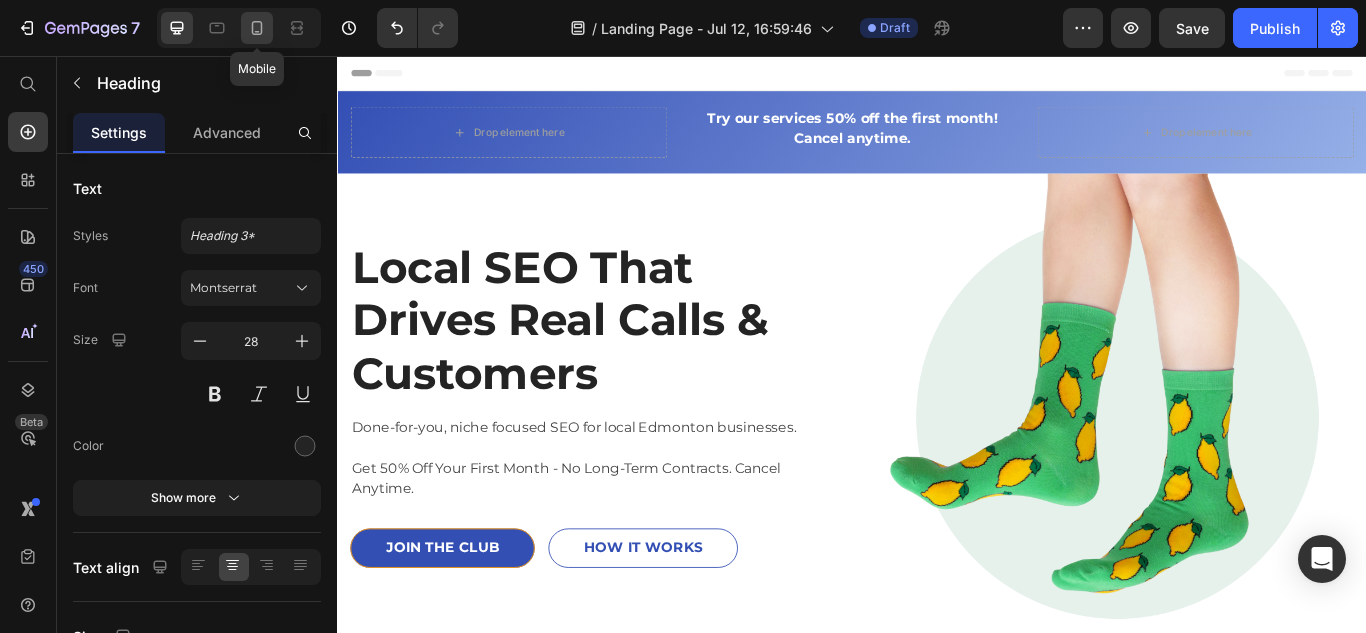 click 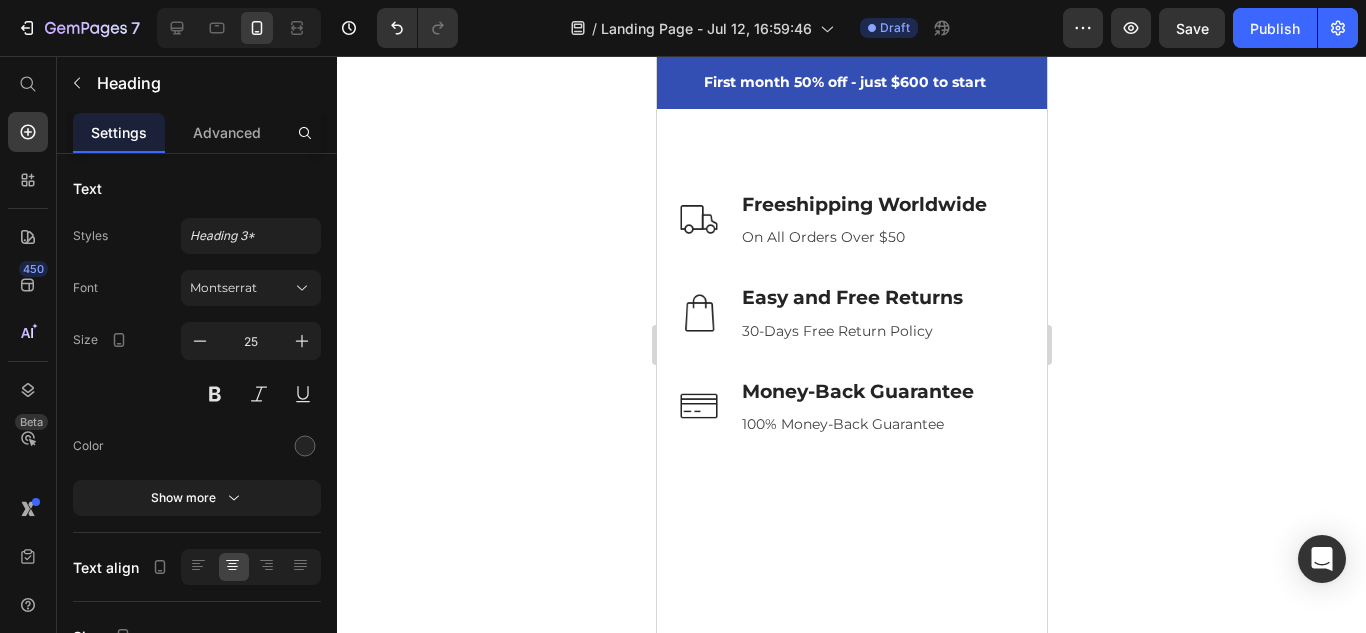 scroll, scrollTop: 0, scrollLeft: 0, axis: both 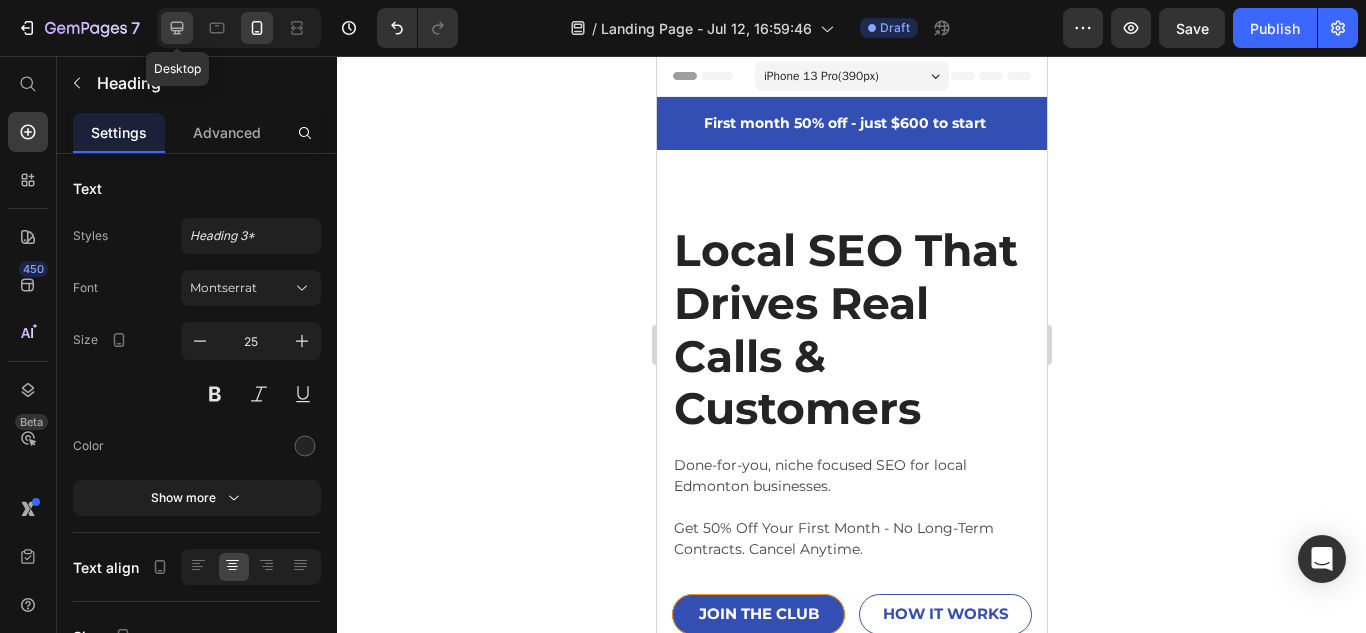 click 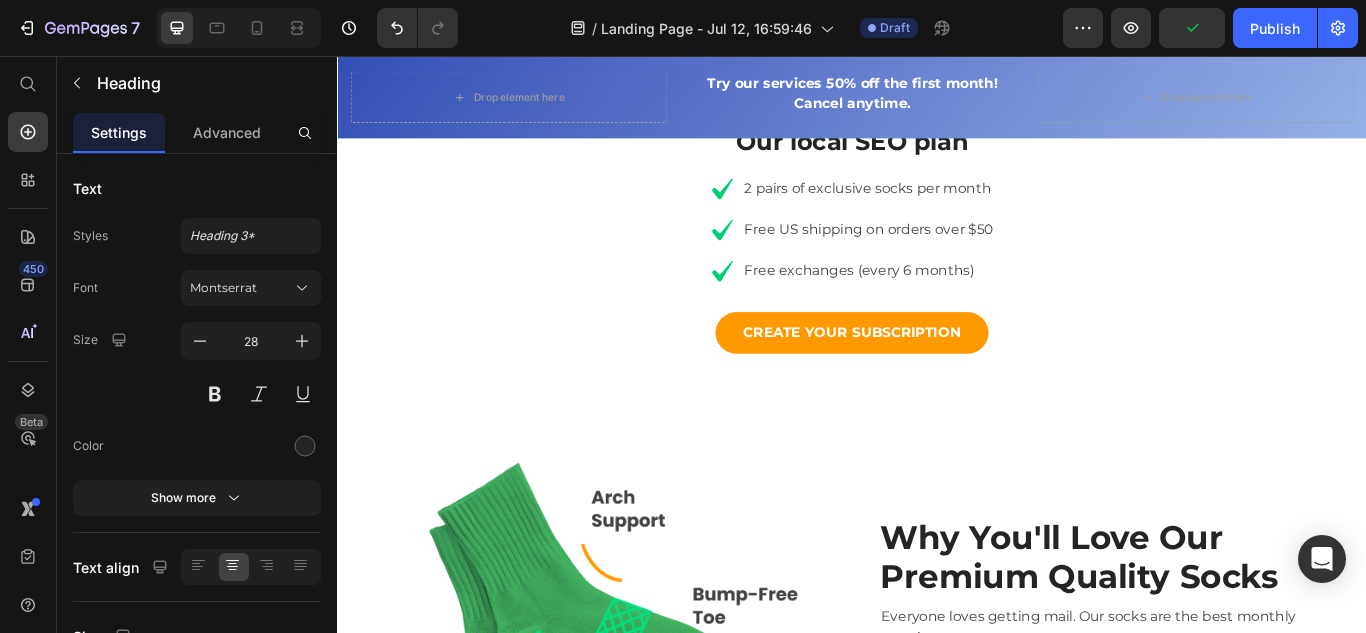 scroll, scrollTop: 1097, scrollLeft: 0, axis: vertical 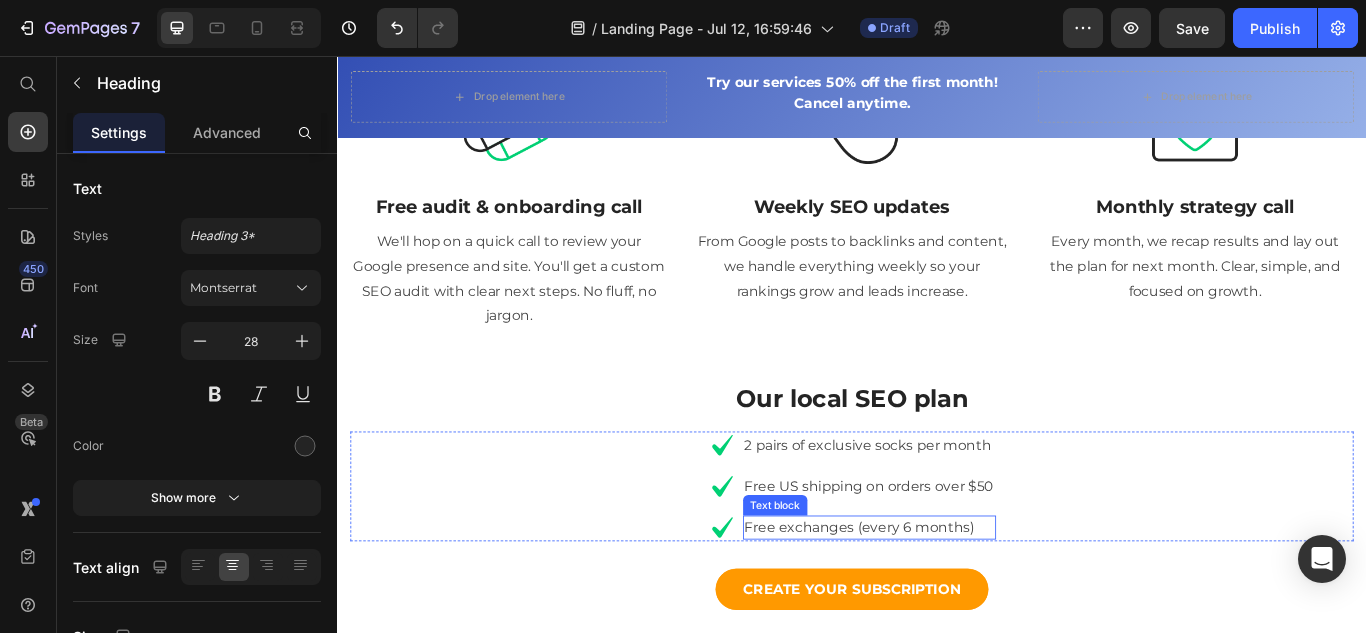 click on "Free exchanges (every 6 months)" at bounding box center (957, 606) 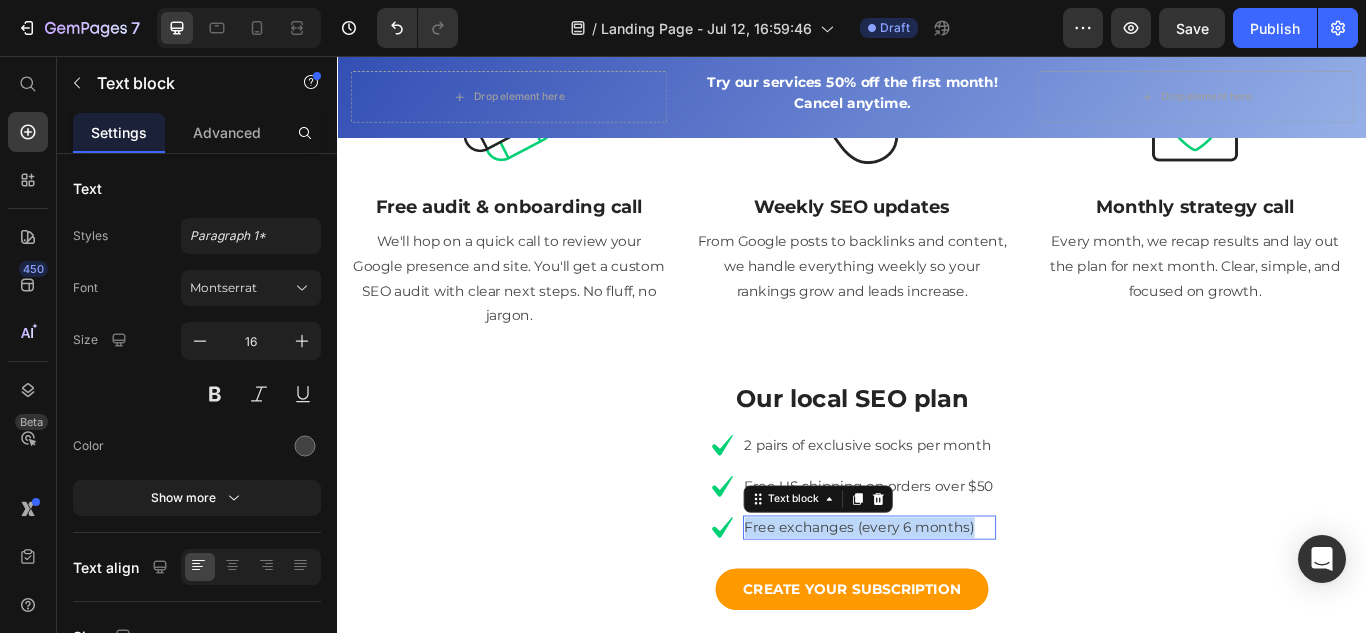 click on "Free exchanges (every 6 months)" at bounding box center (957, 606) 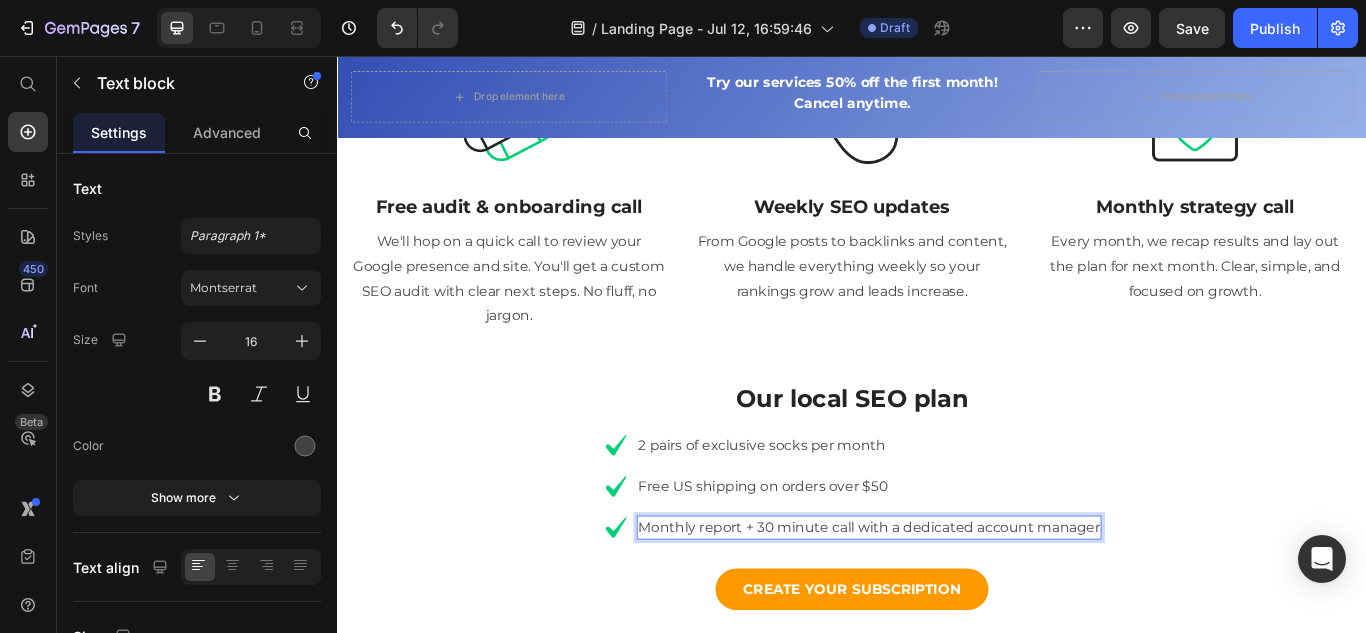 click on "Monthly report + 30 minute call with a dedicated account manager" at bounding box center (957, 606) 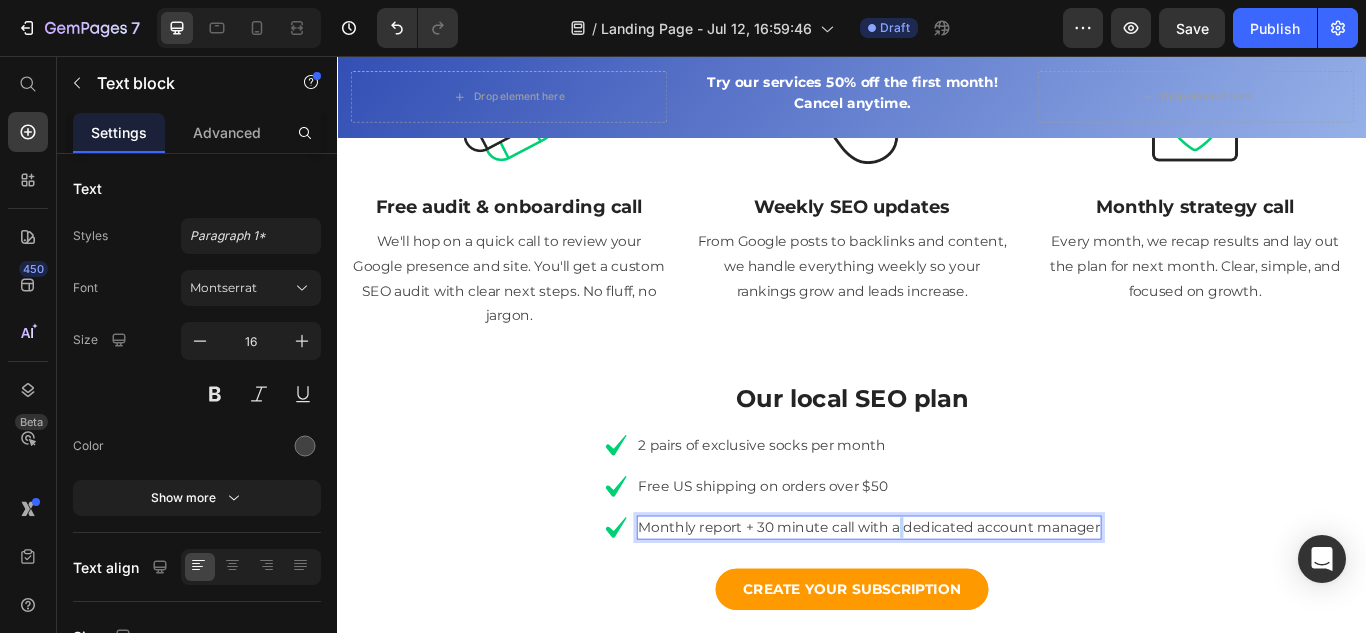 click on "Monthly report + 30 minute call with a dedicated account manager" at bounding box center [957, 606] 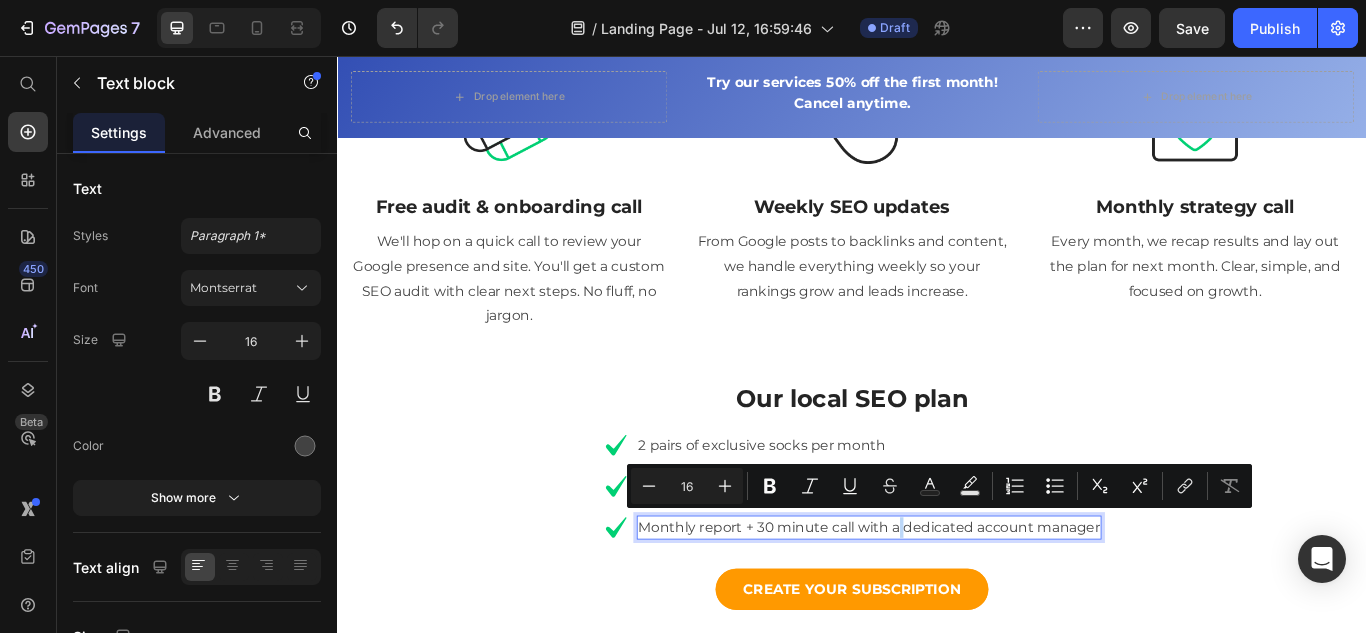 click on "Monthly report + 30 minute call with a dedicated account manager" at bounding box center [957, 606] 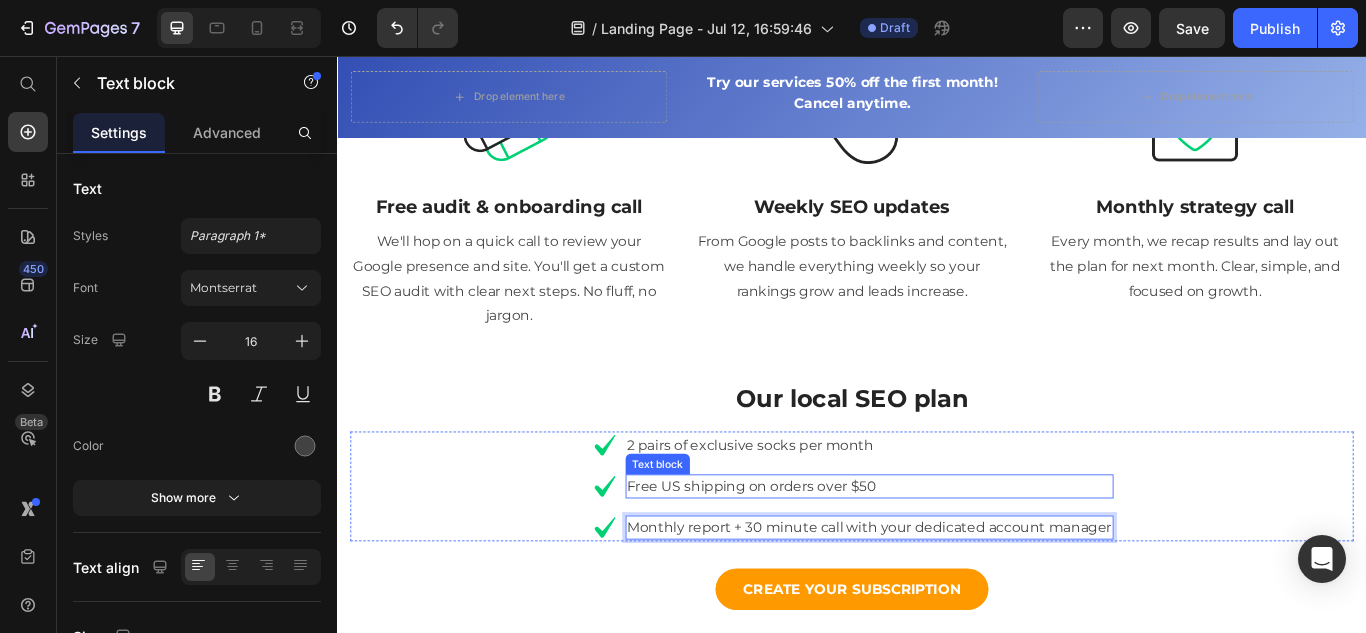click on "Free US shipping on orders over $50" at bounding box center (957, 558) 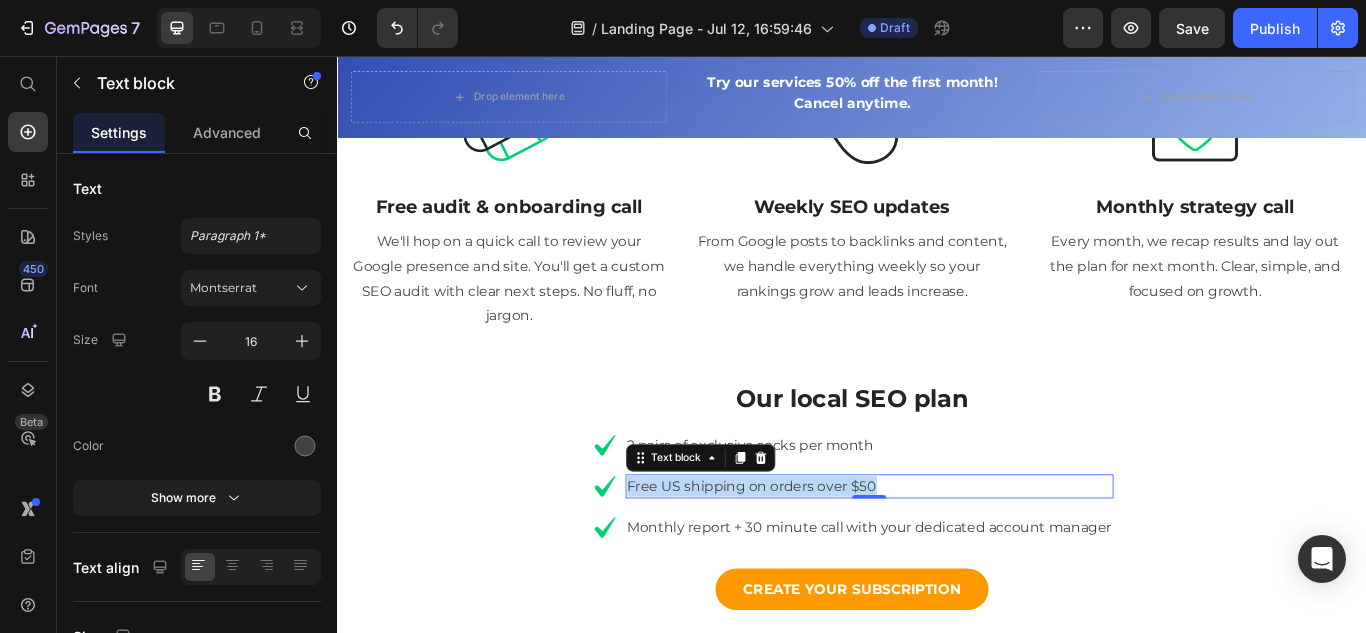 click on "Free US shipping on orders over $50" at bounding box center [957, 558] 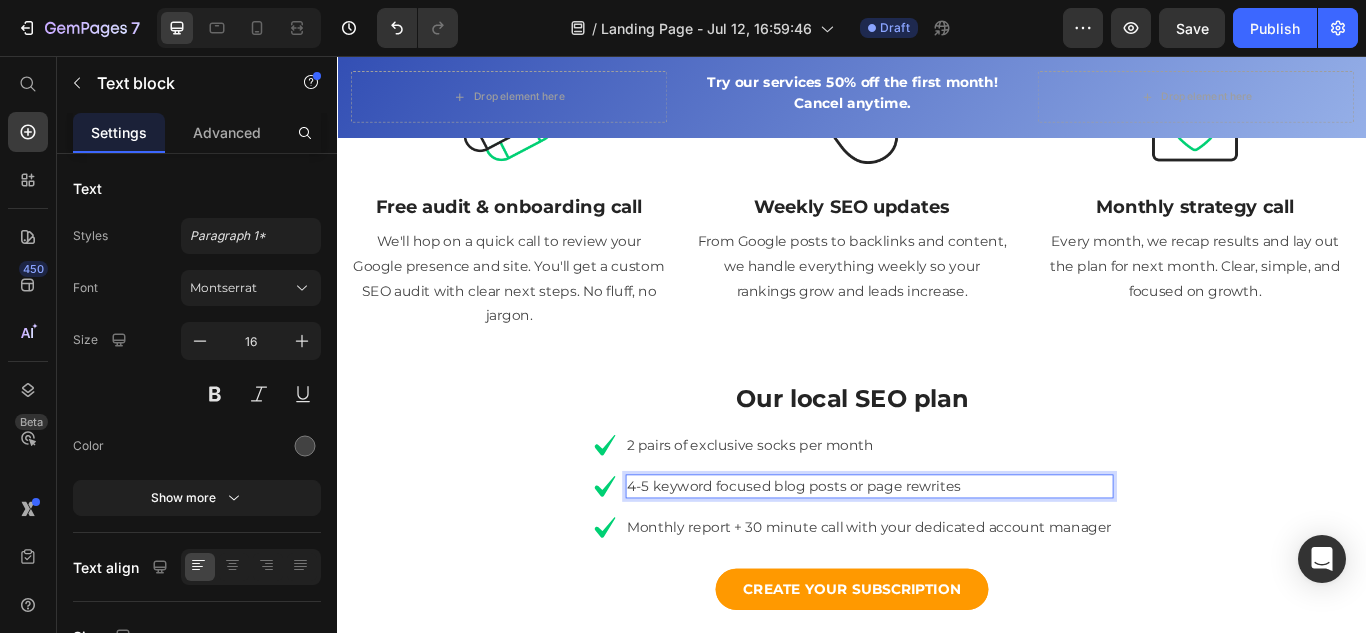 click on "4-5 keyword focused blog posts or page rewrites" at bounding box center (957, 558) 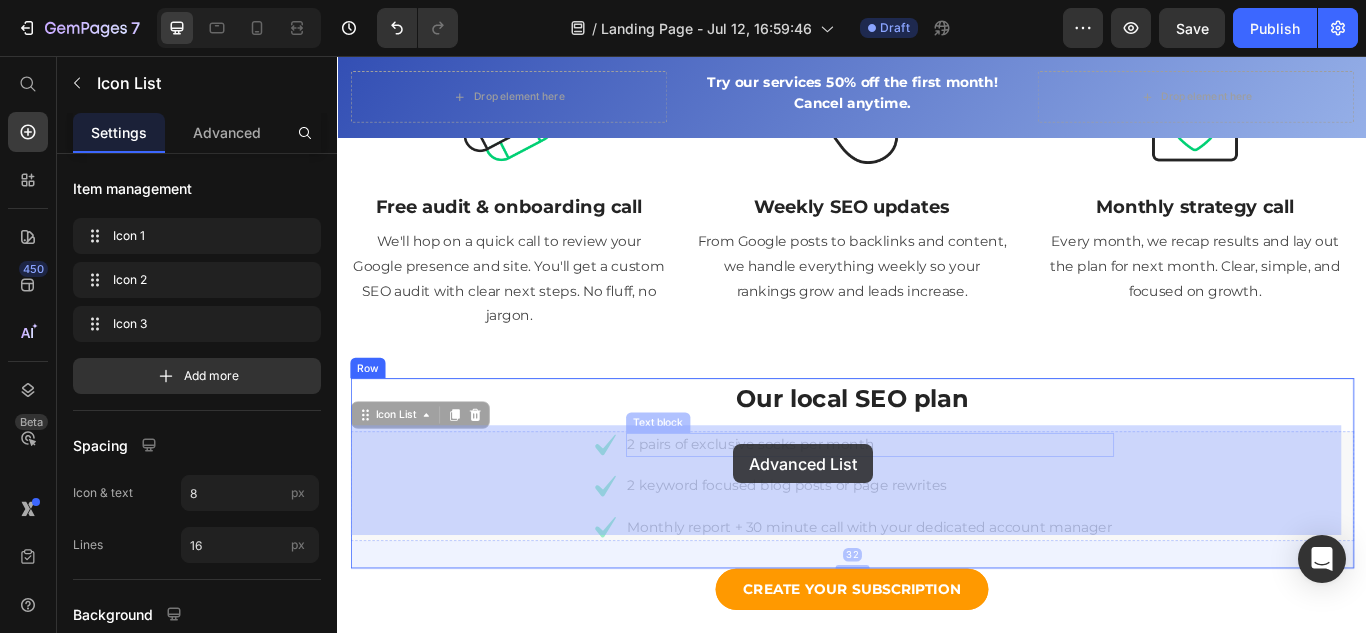 drag, startPoint x: 676, startPoint y: 501, endPoint x: 799, endPoint y: 509, distance: 123.25989 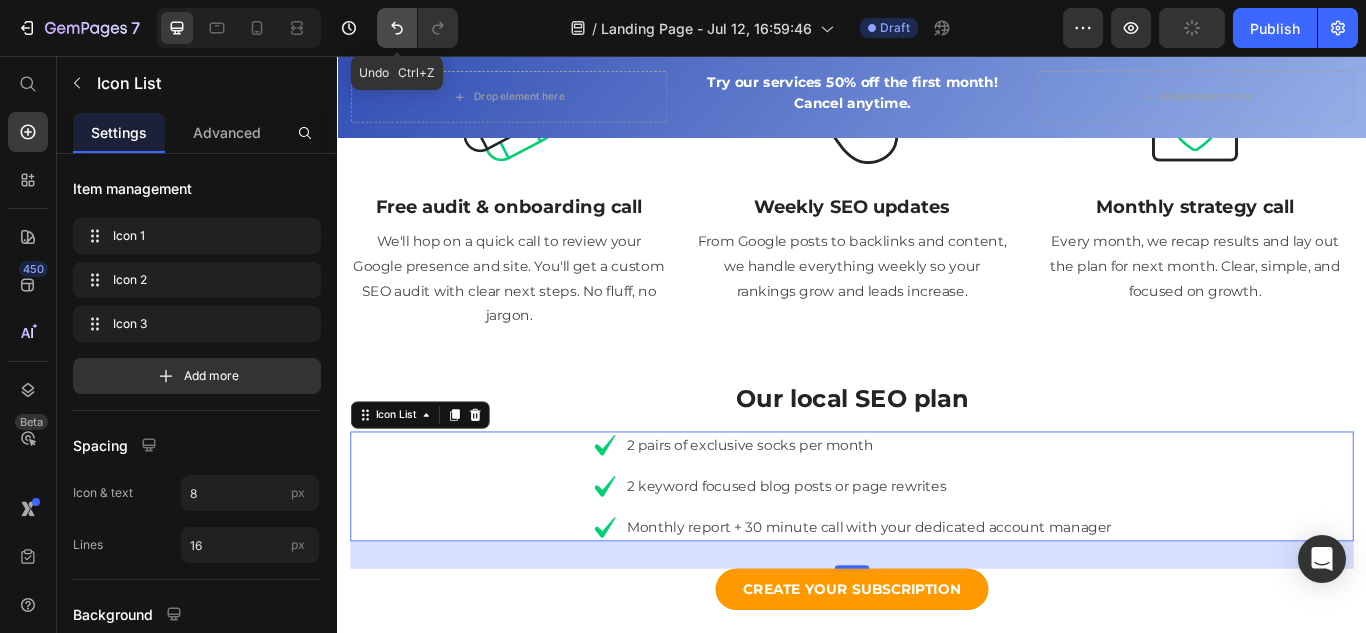 click 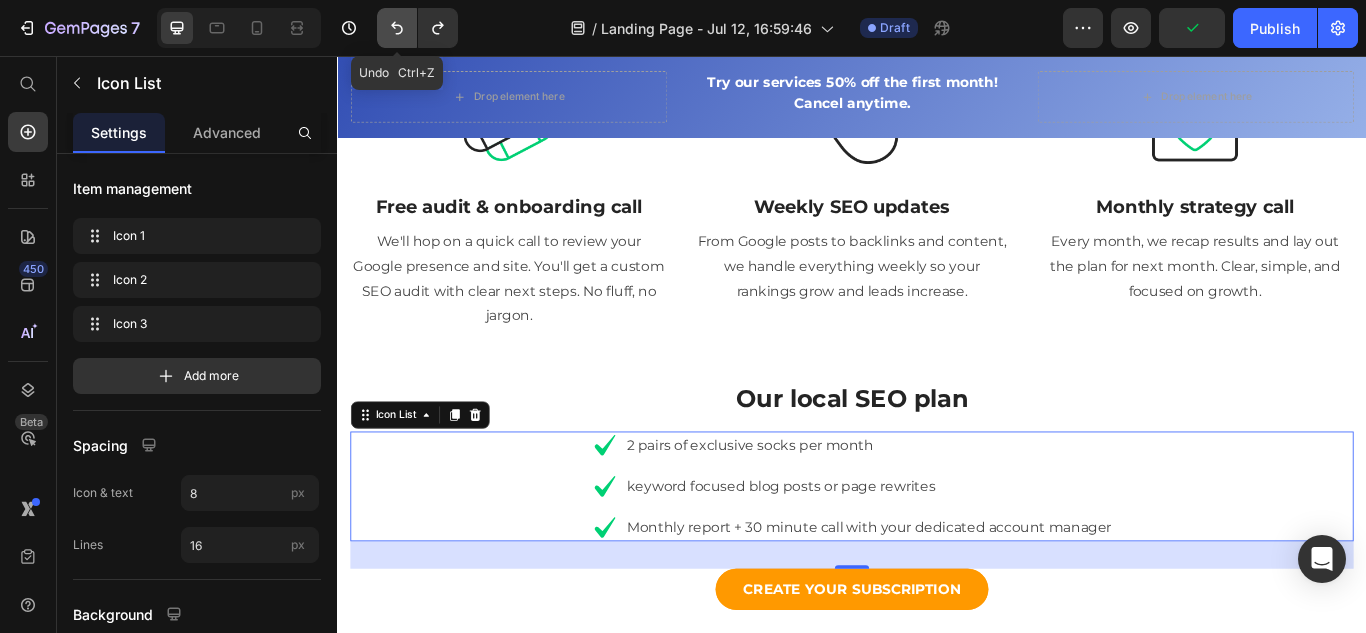 click 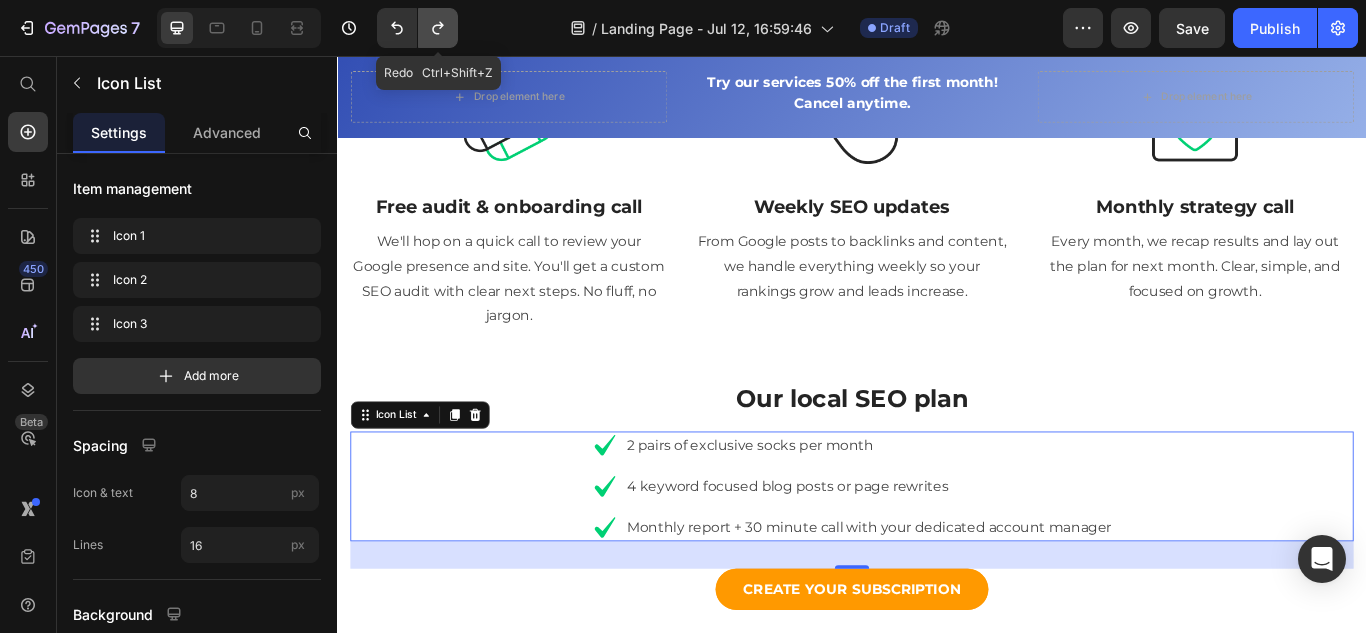 click 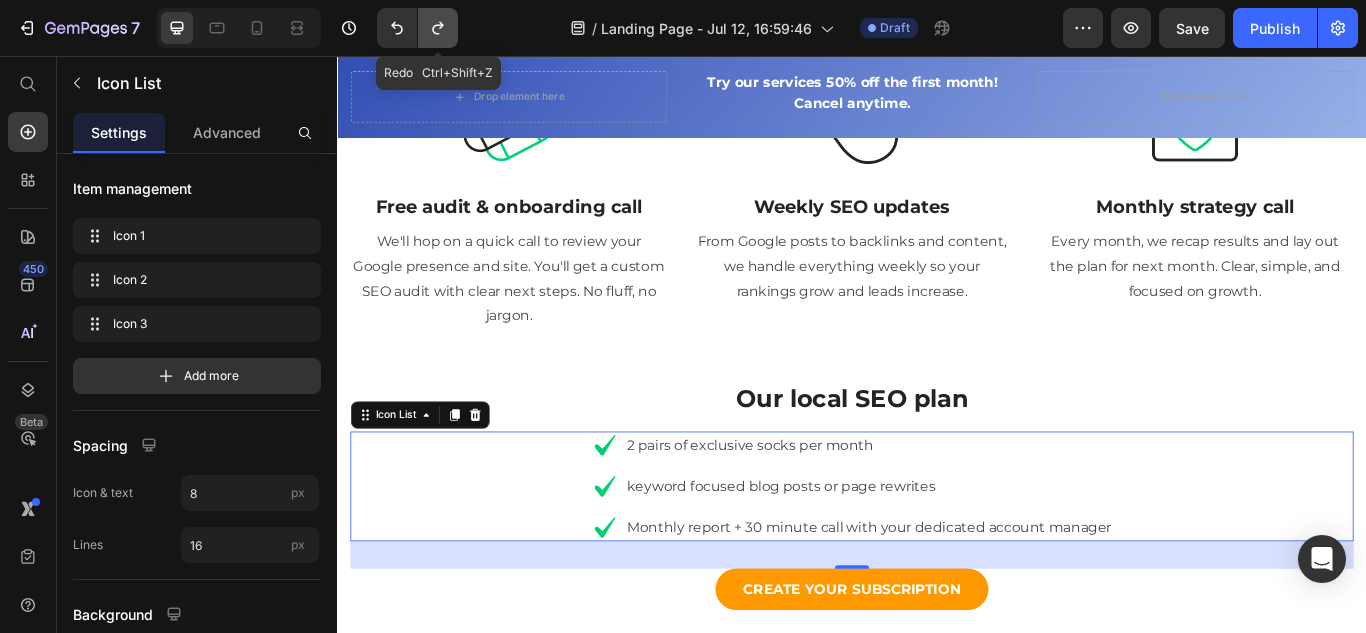 click 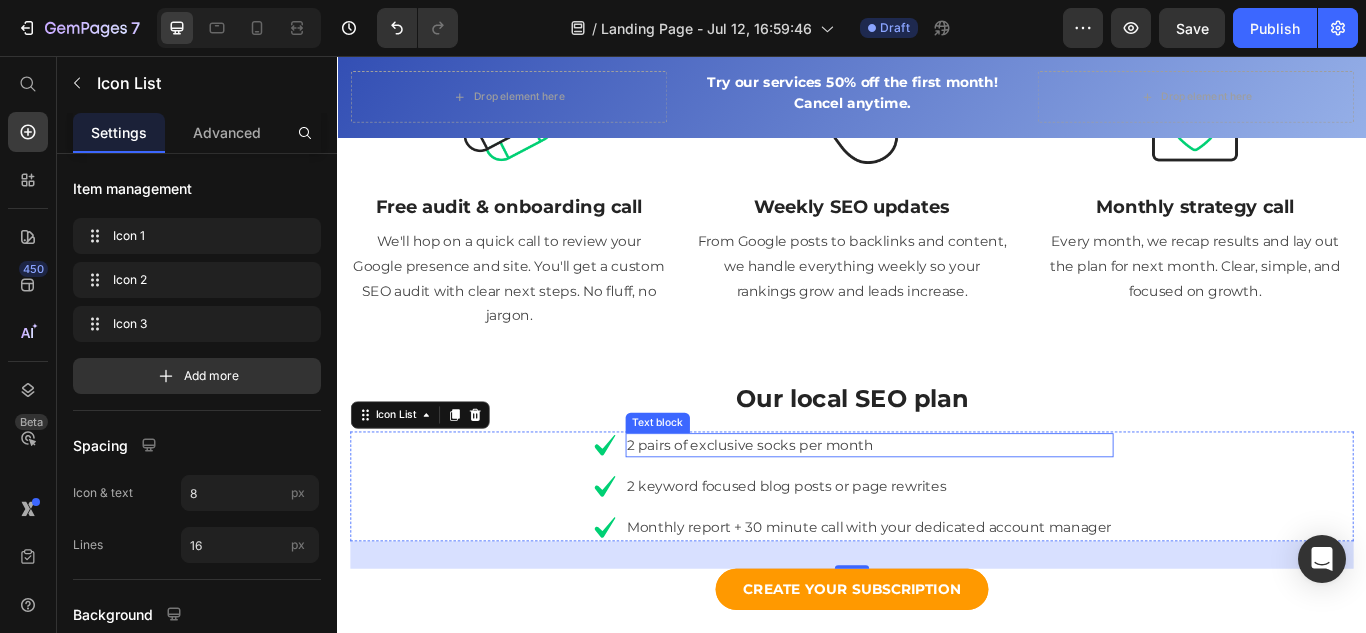 click on "2 pairs of exclusive socks per month" at bounding box center (957, 510) 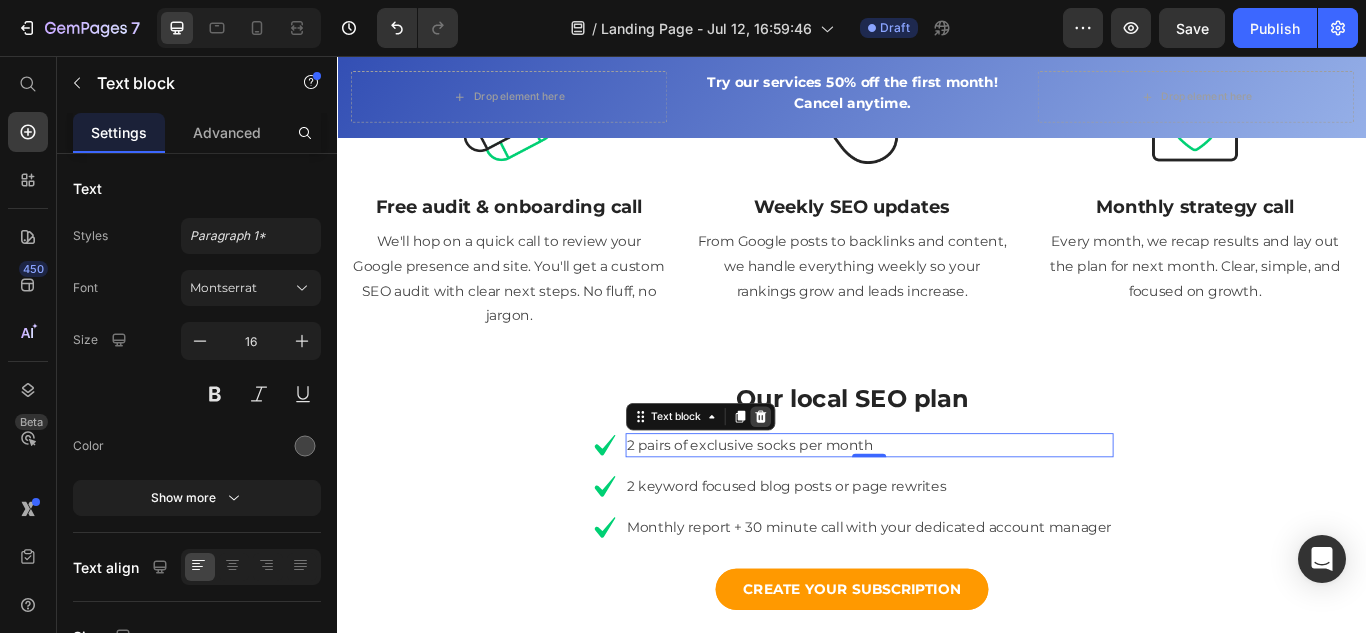 click on "Text block" at bounding box center (760, 477) 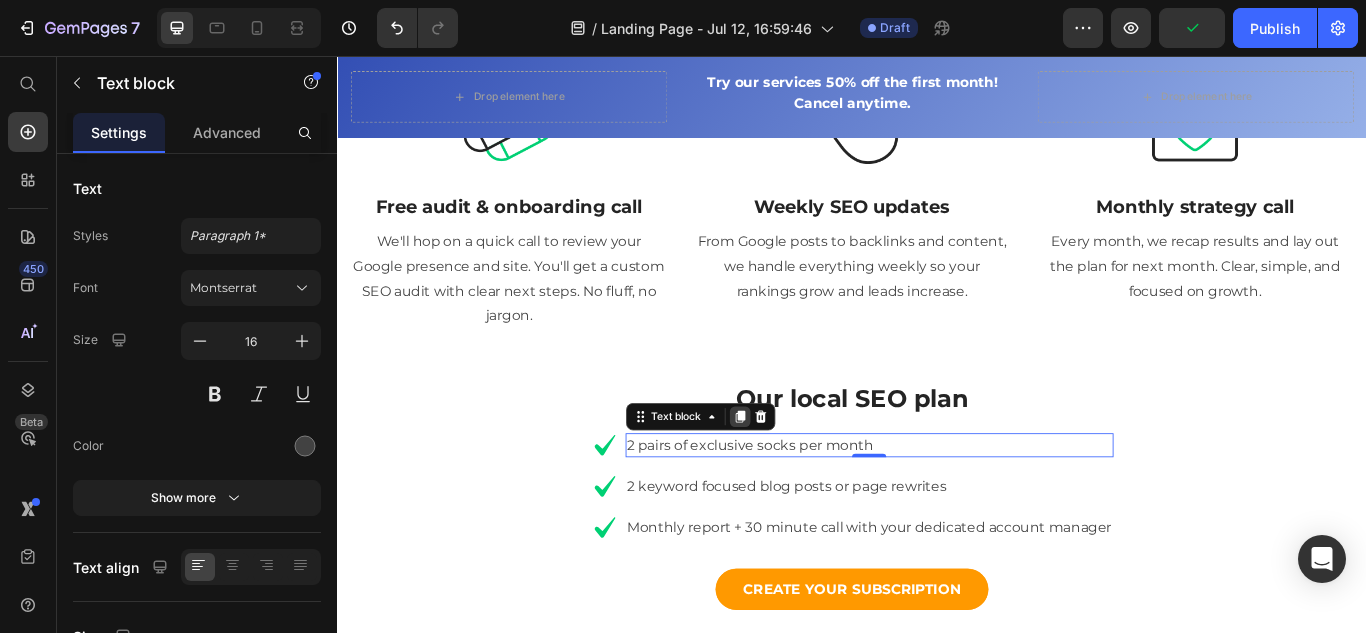 click 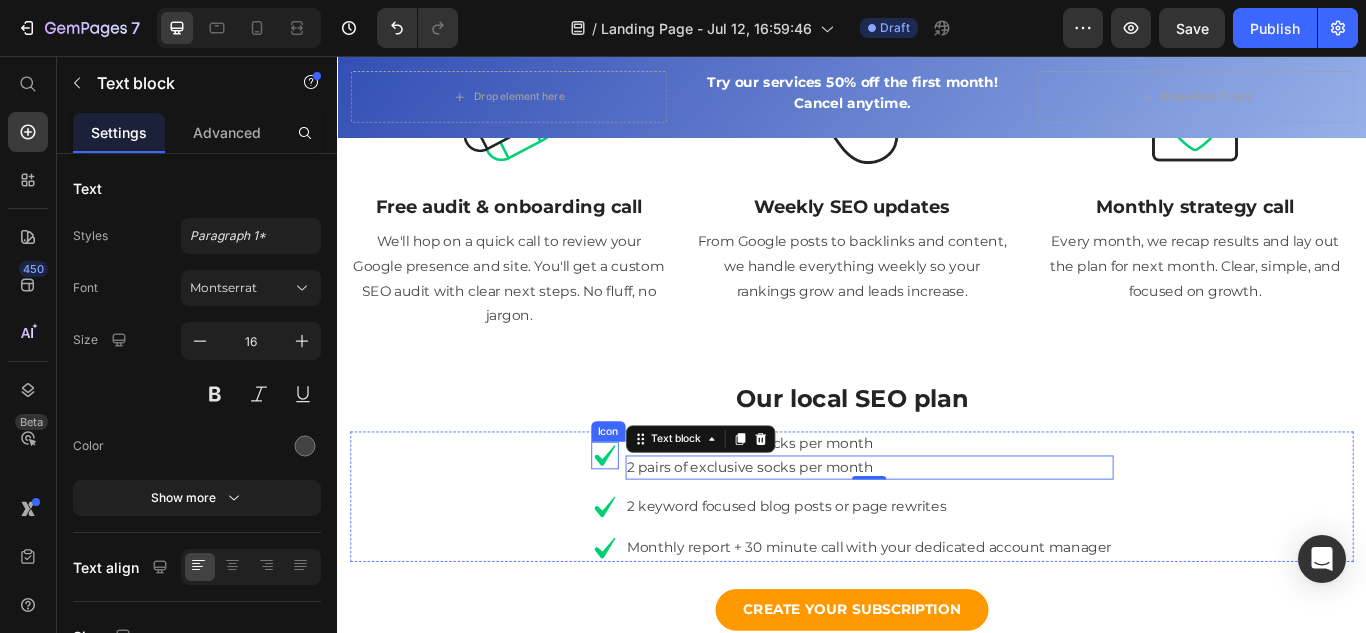click 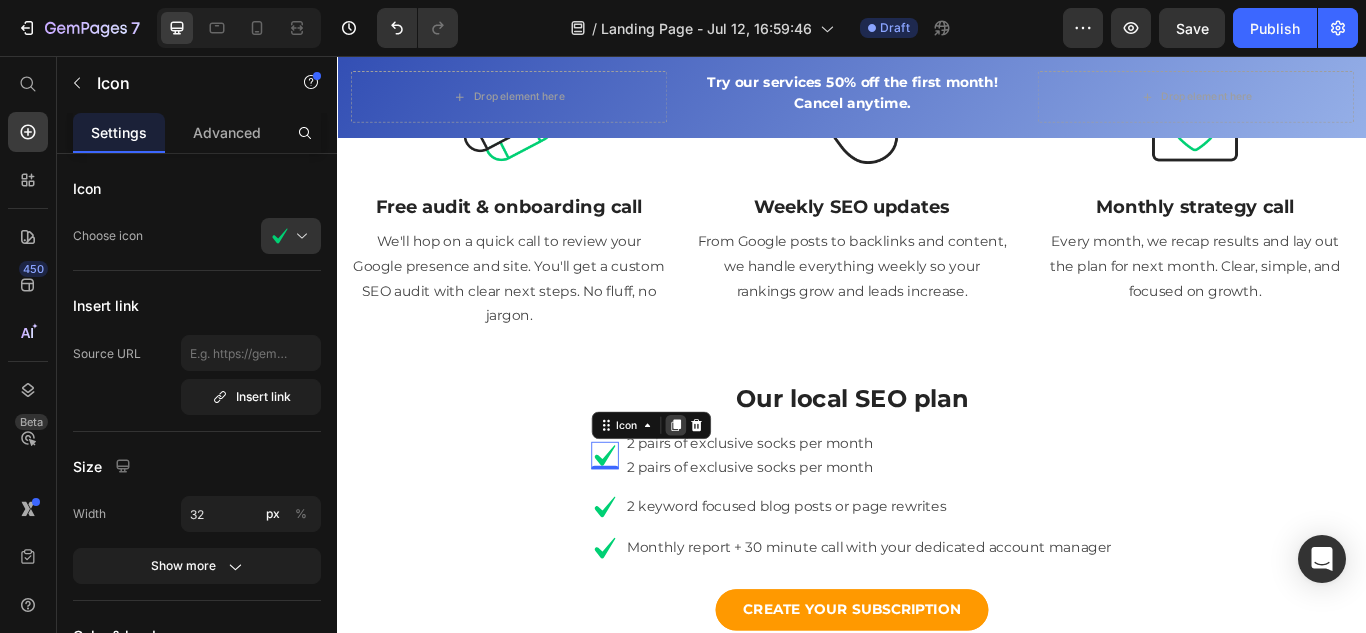 click 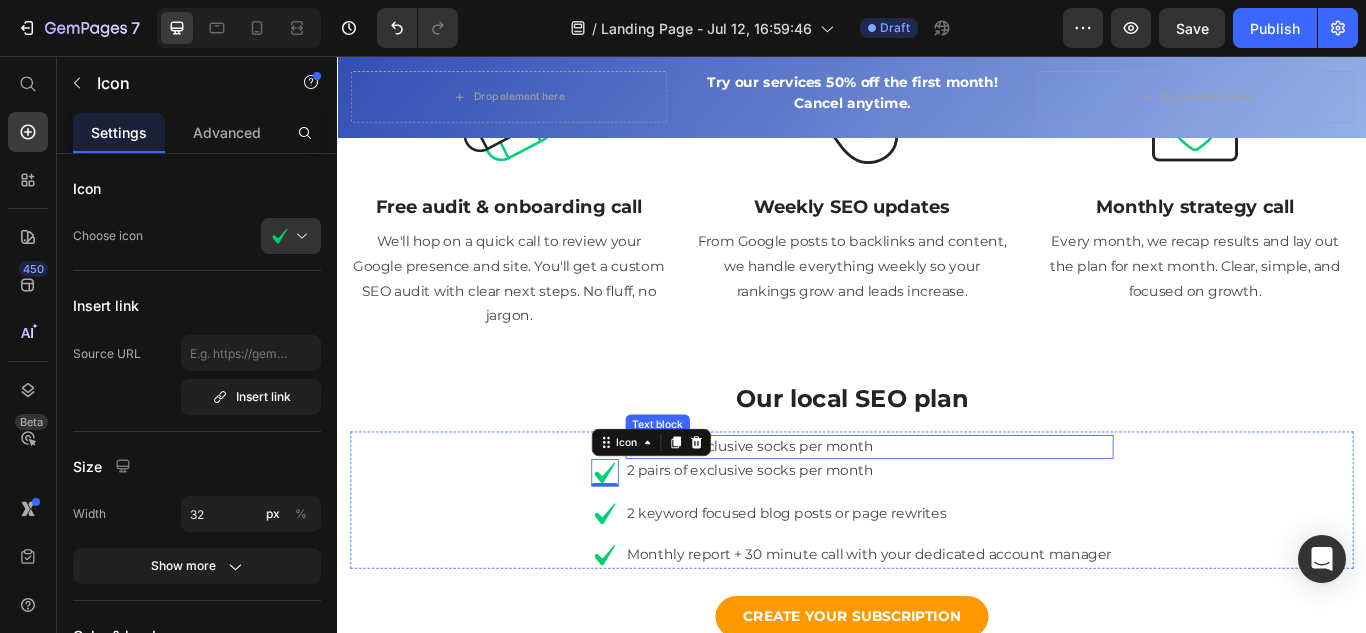 click on "2 pairs of exclusive socks per month" at bounding box center (957, 512) 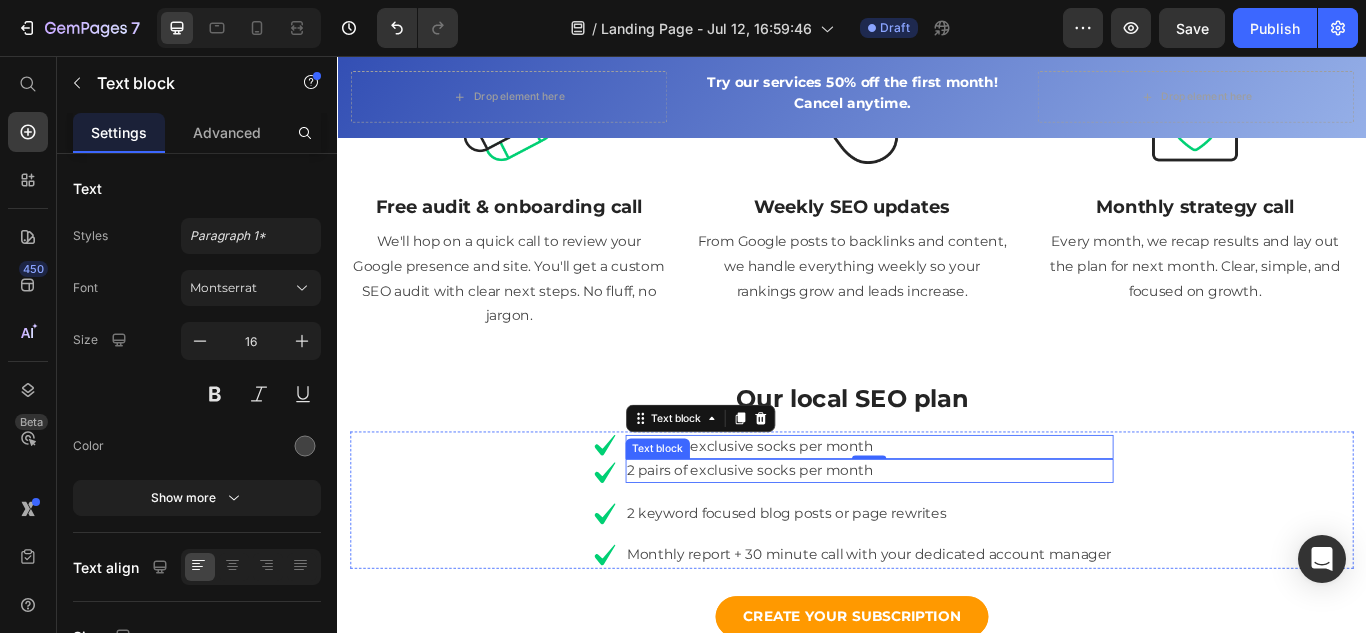 click on "2 pairs of exclusive socks per month" at bounding box center [957, 540] 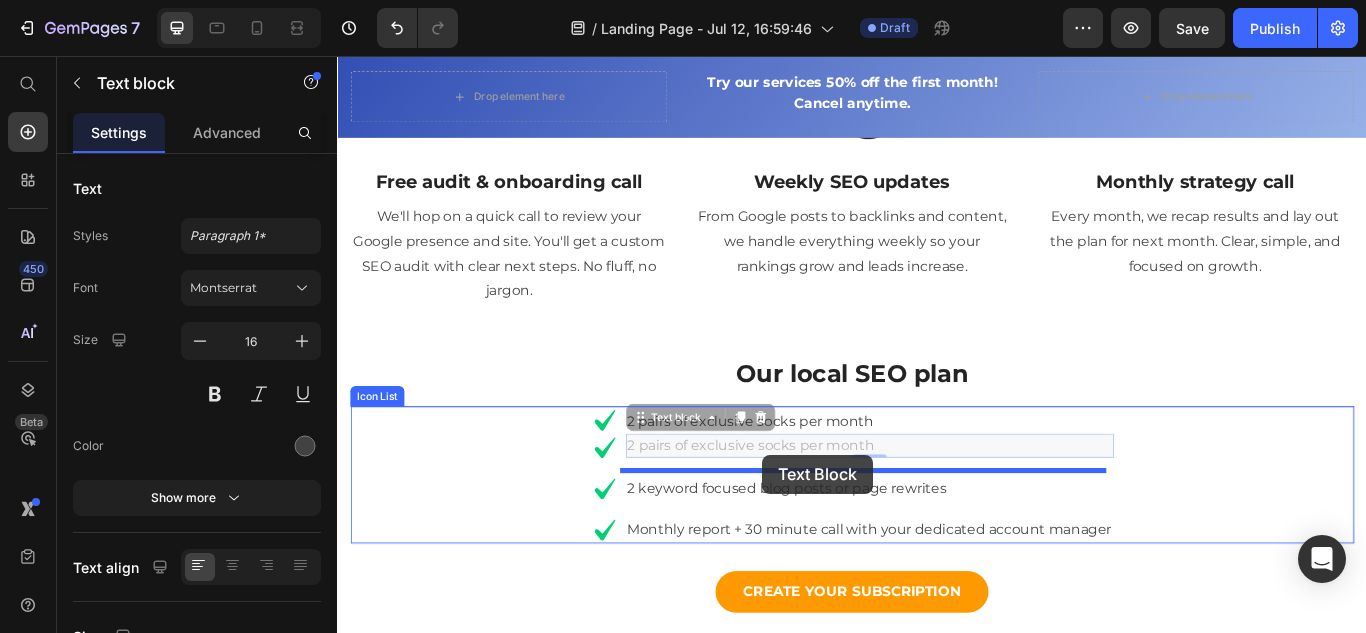 scroll, scrollTop: 1150, scrollLeft: 0, axis: vertical 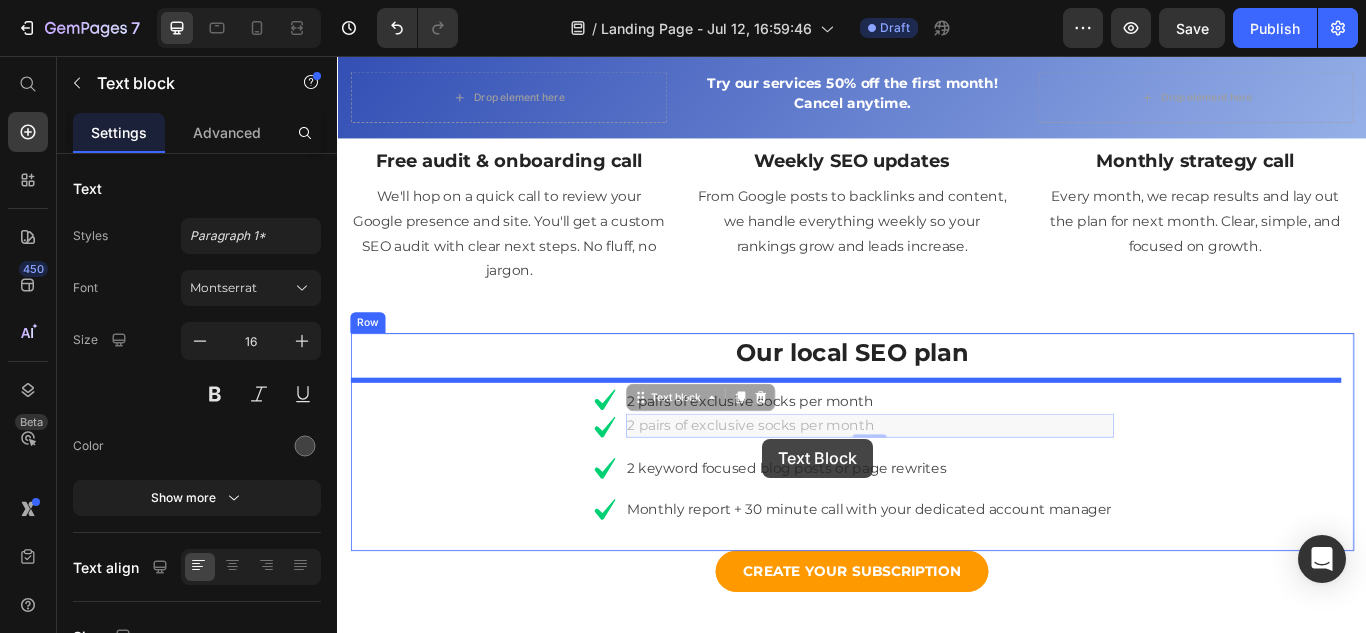 drag, startPoint x: 826, startPoint y: 530, endPoint x: 833, endPoint y: 501, distance: 29.832869 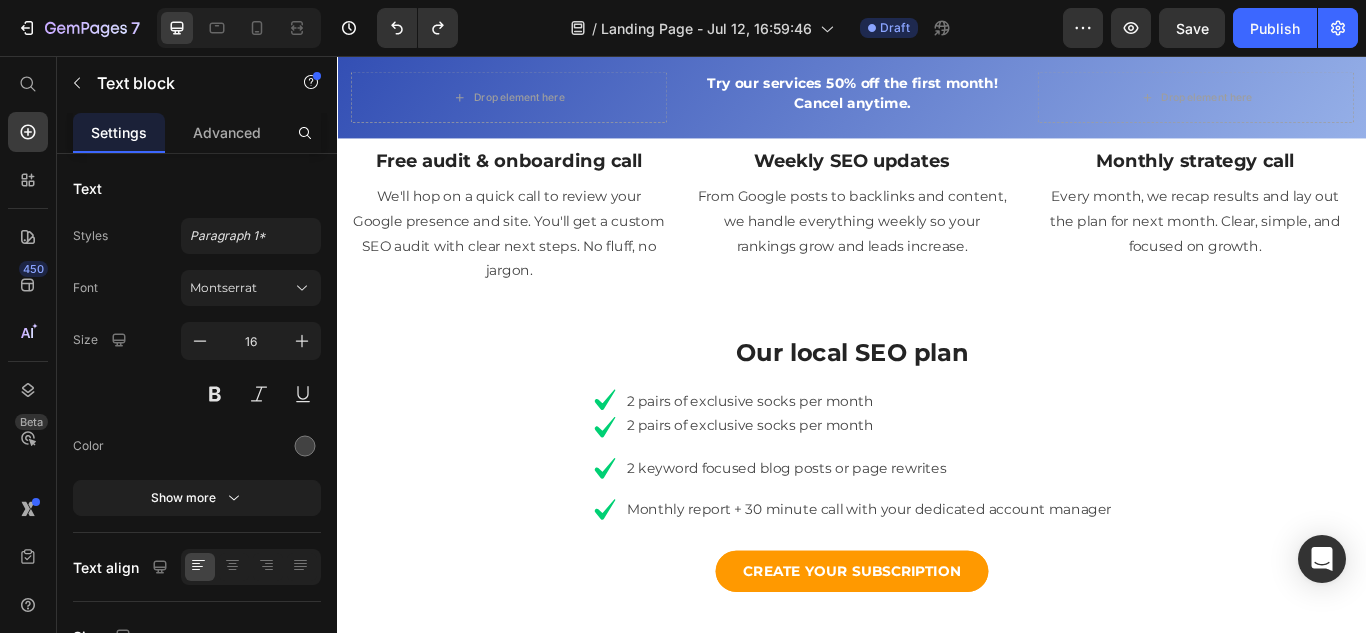 click on "2 pairs of exclusive socks per month" at bounding box center (957, 487) 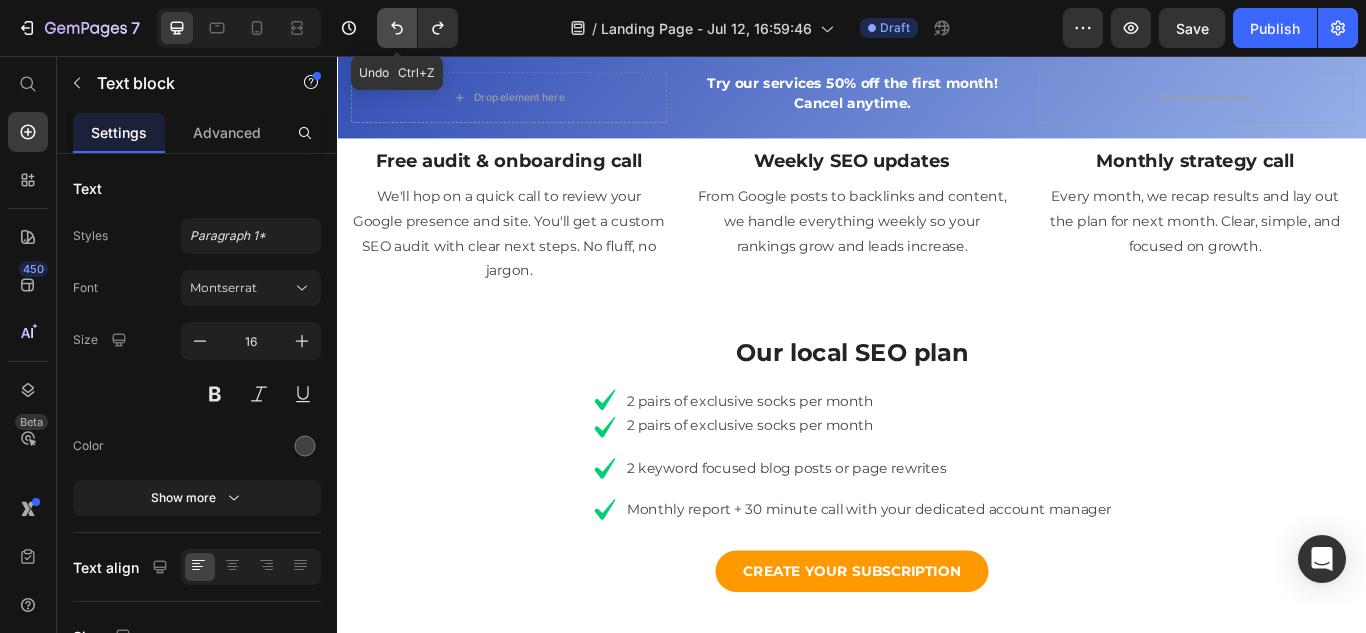 click 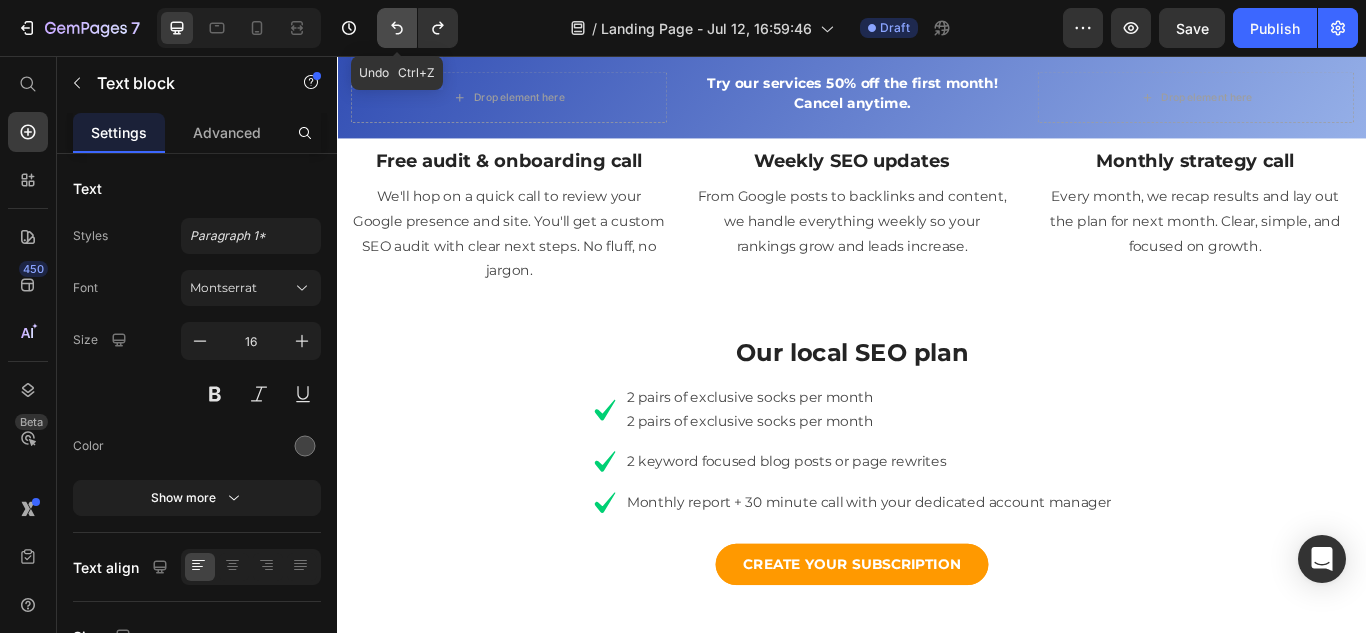 click 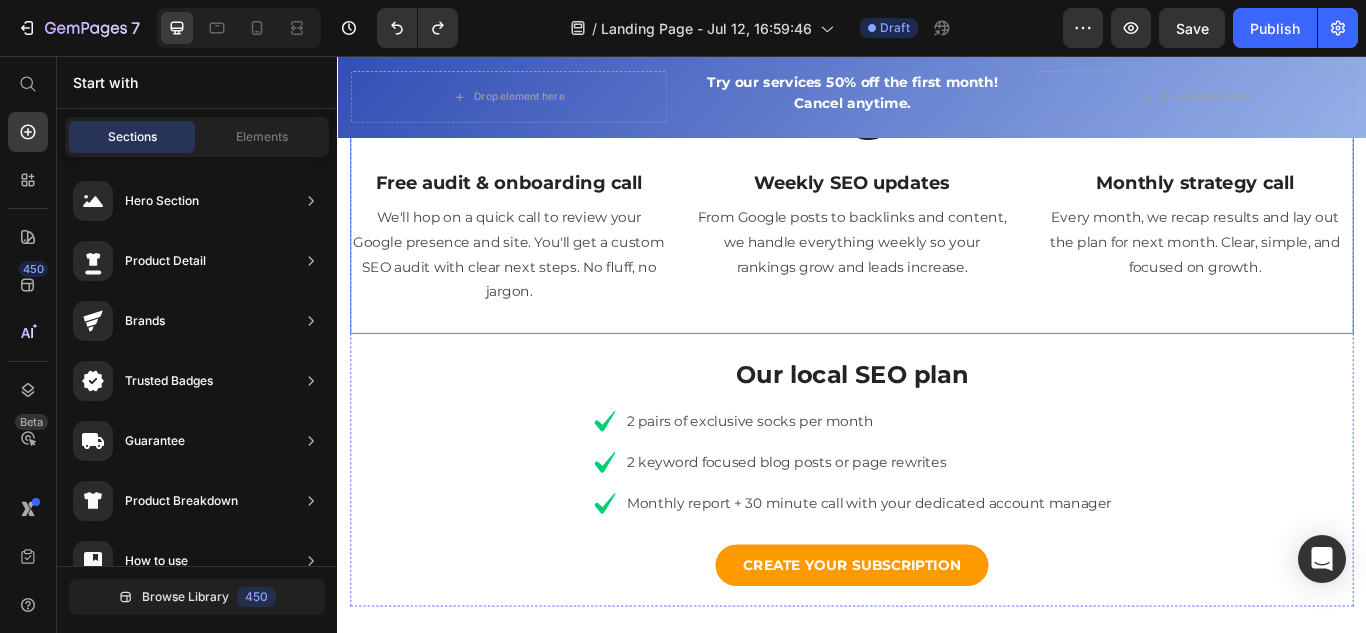 scroll, scrollTop: 1127, scrollLeft: 0, axis: vertical 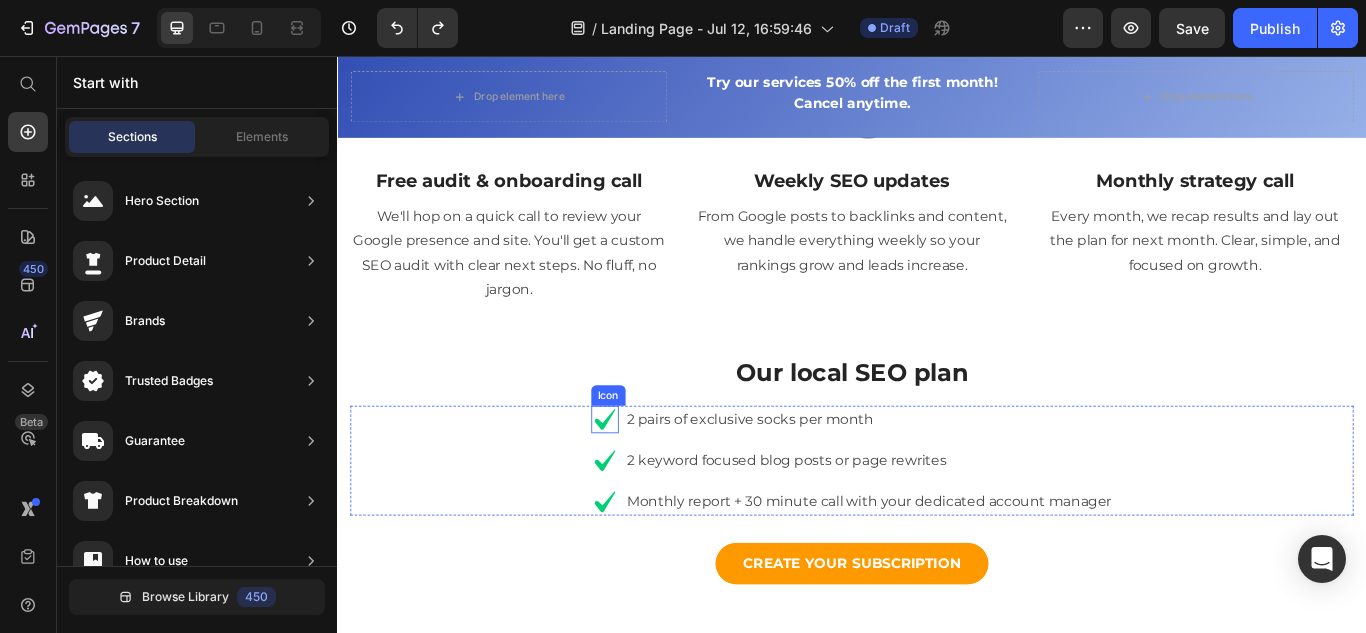 click 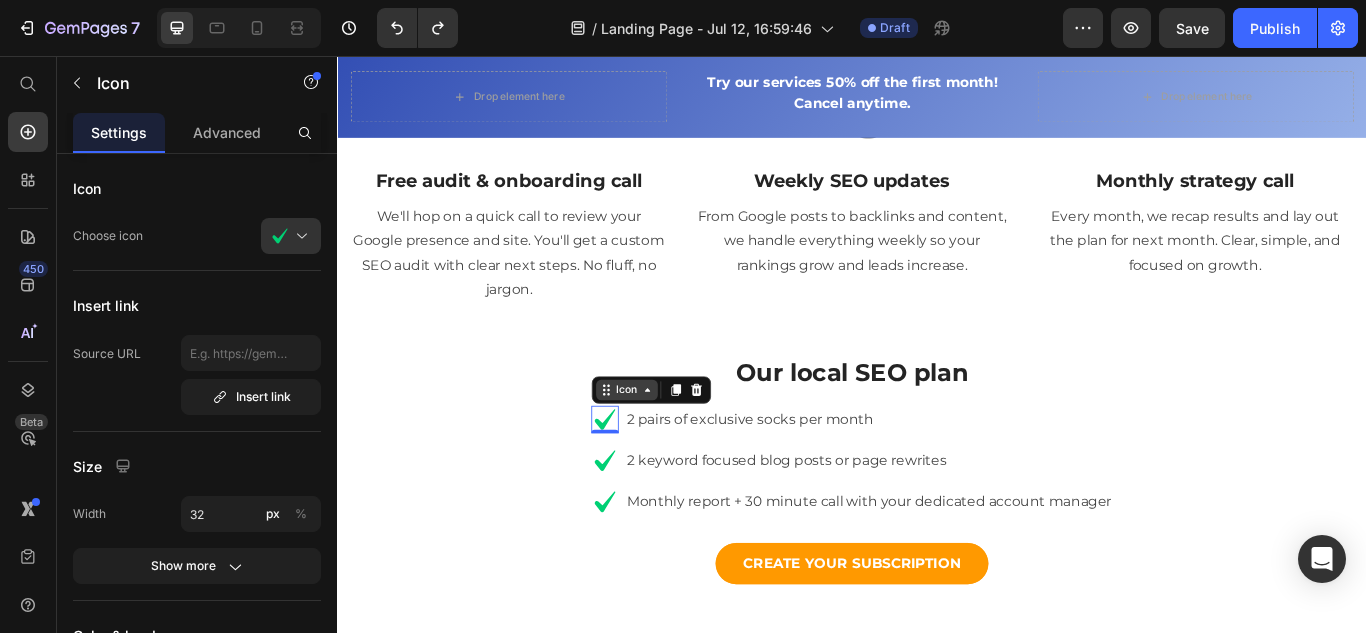 click on "Icon" at bounding box center [674, 445] 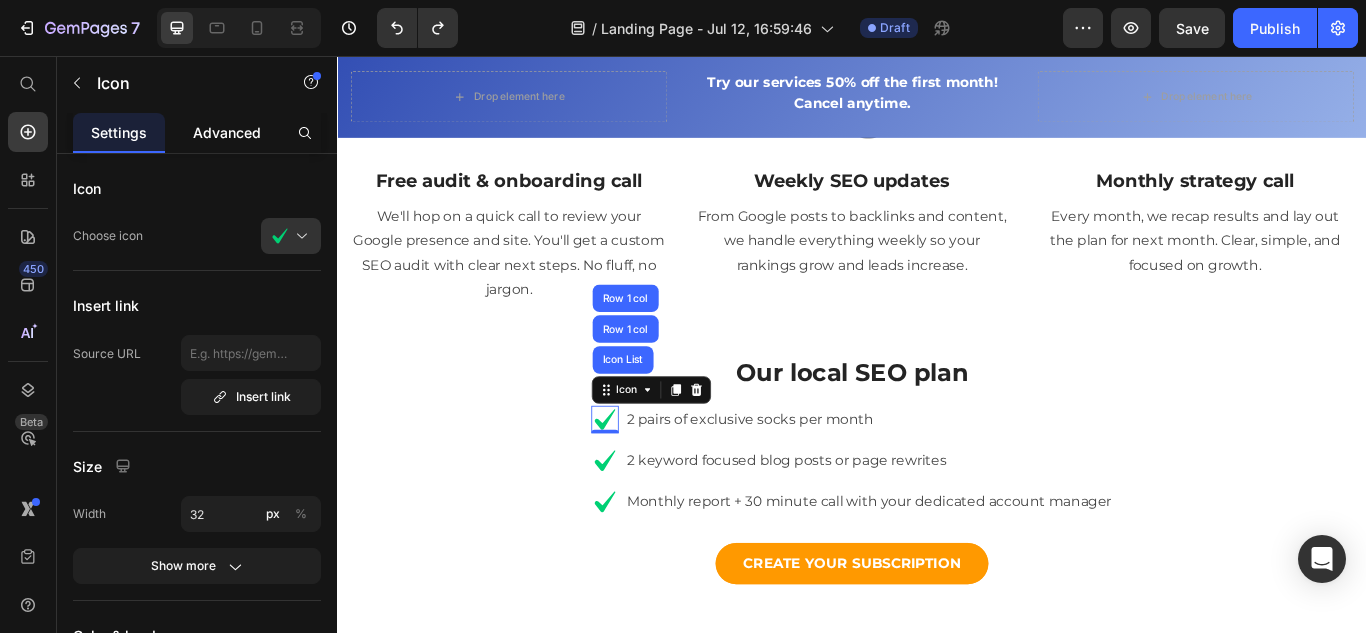 click on "Advanced" 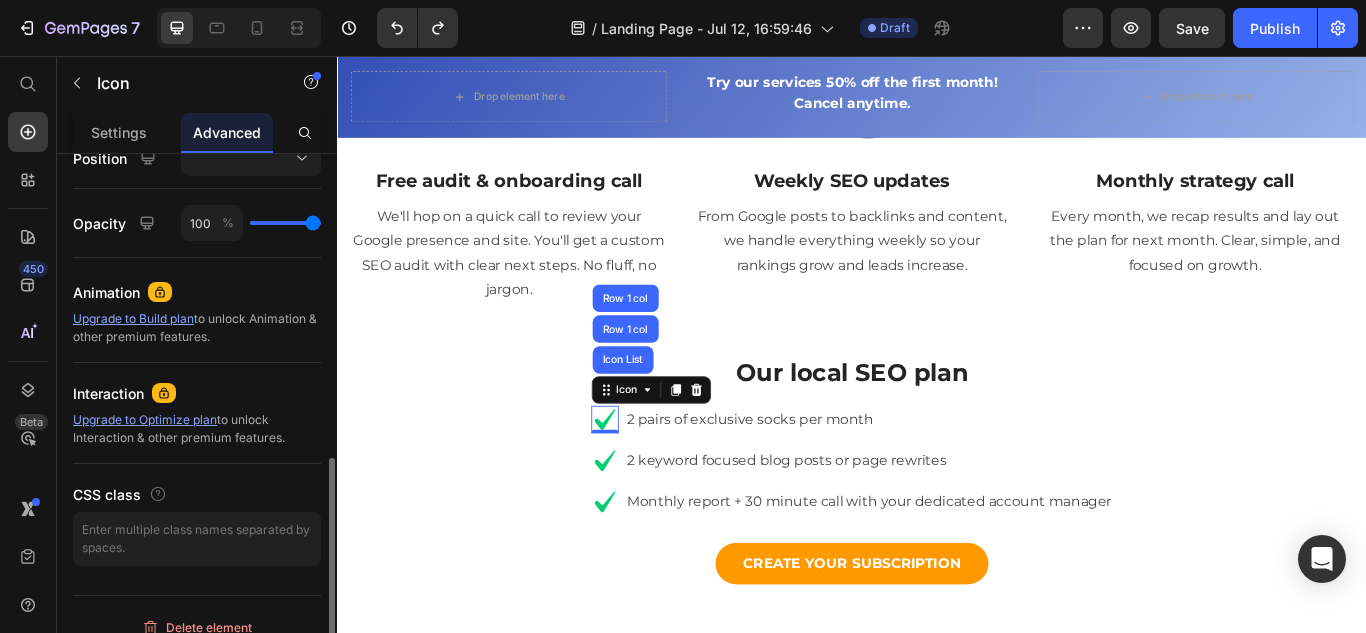 scroll, scrollTop: 747, scrollLeft: 0, axis: vertical 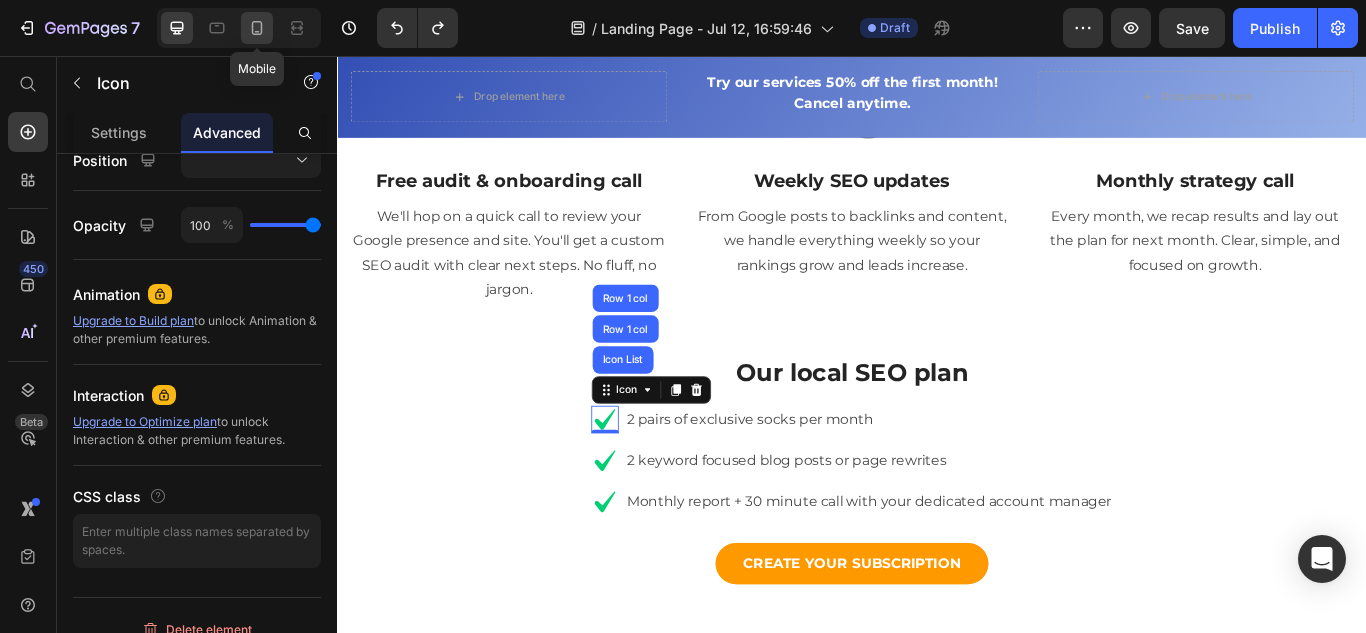 click 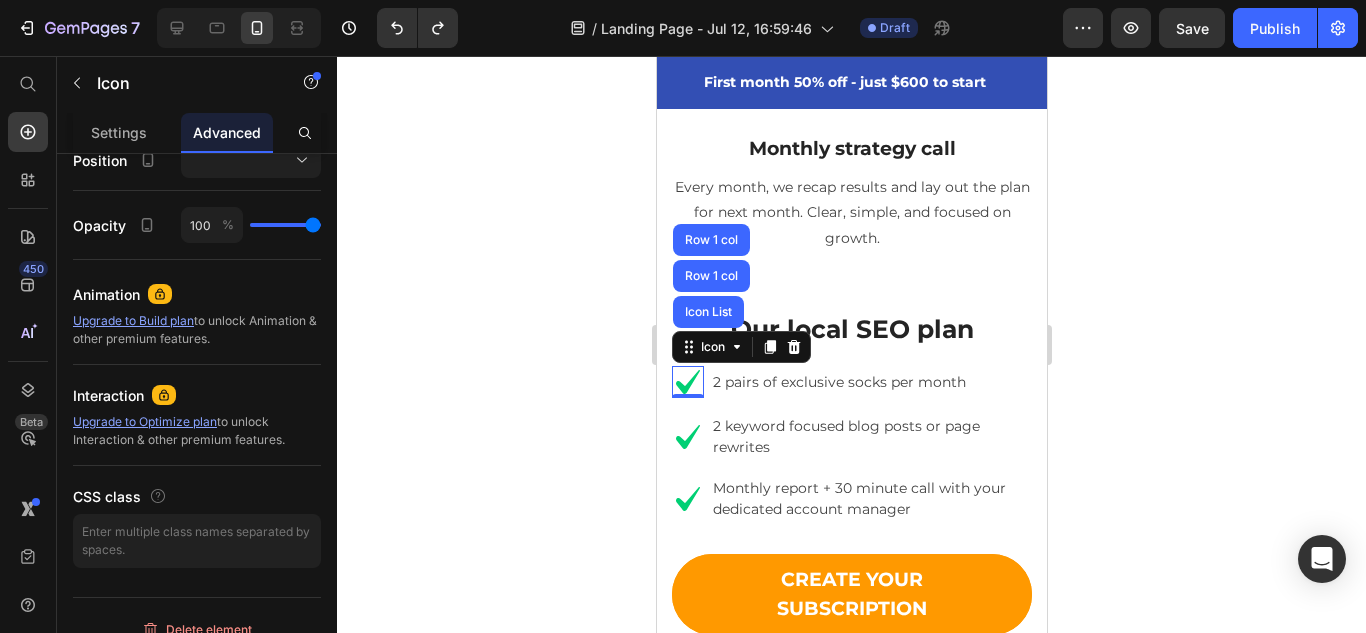 scroll, scrollTop: 2323, scrollLeft: 0, axis: vertical 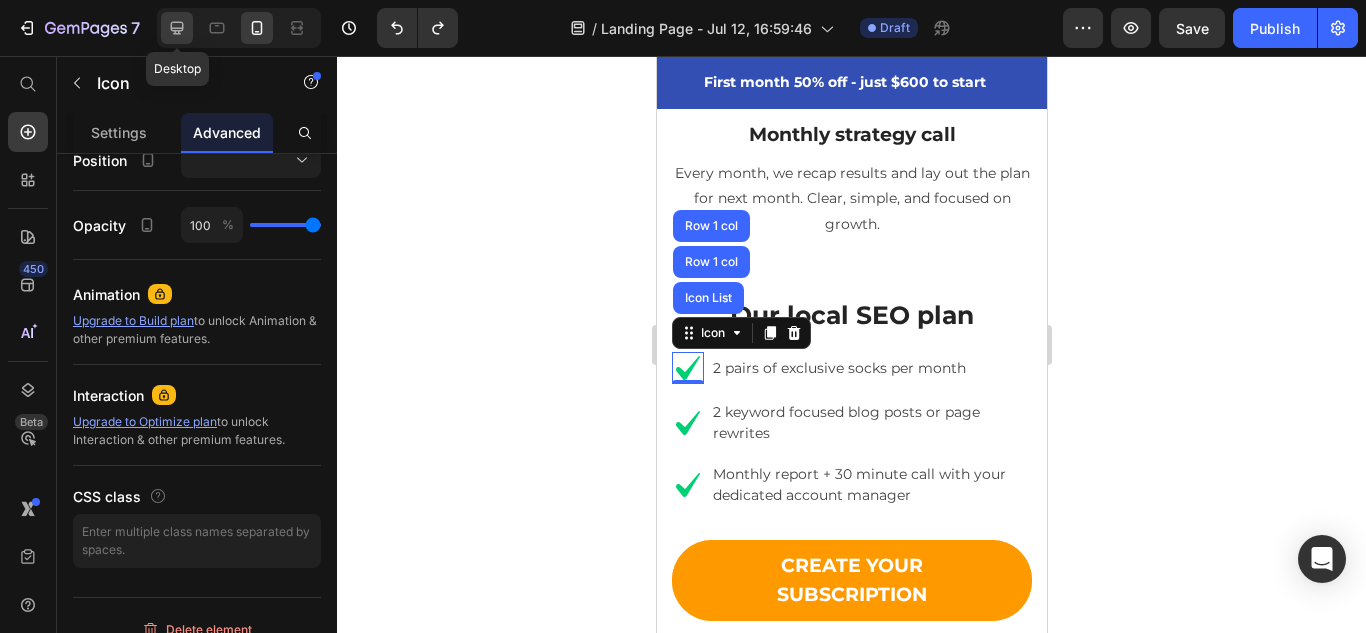 click 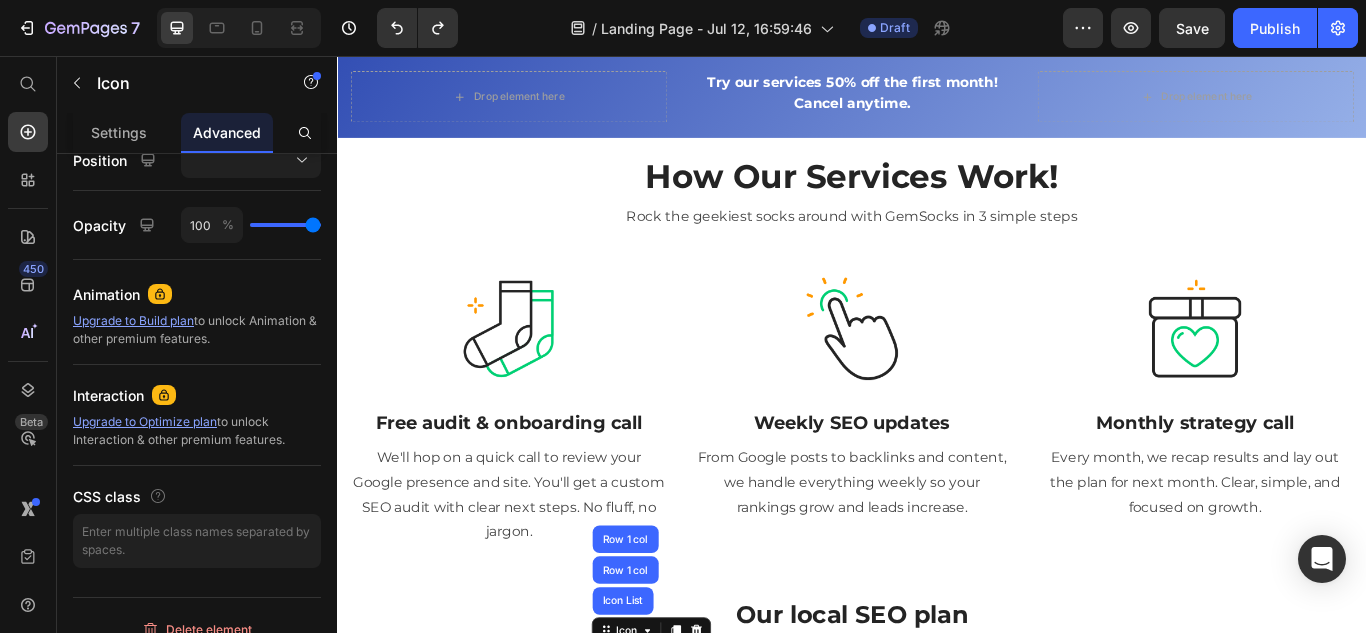 scroll, scrollTop: 851, scrollLeft: 0, axis: vertical 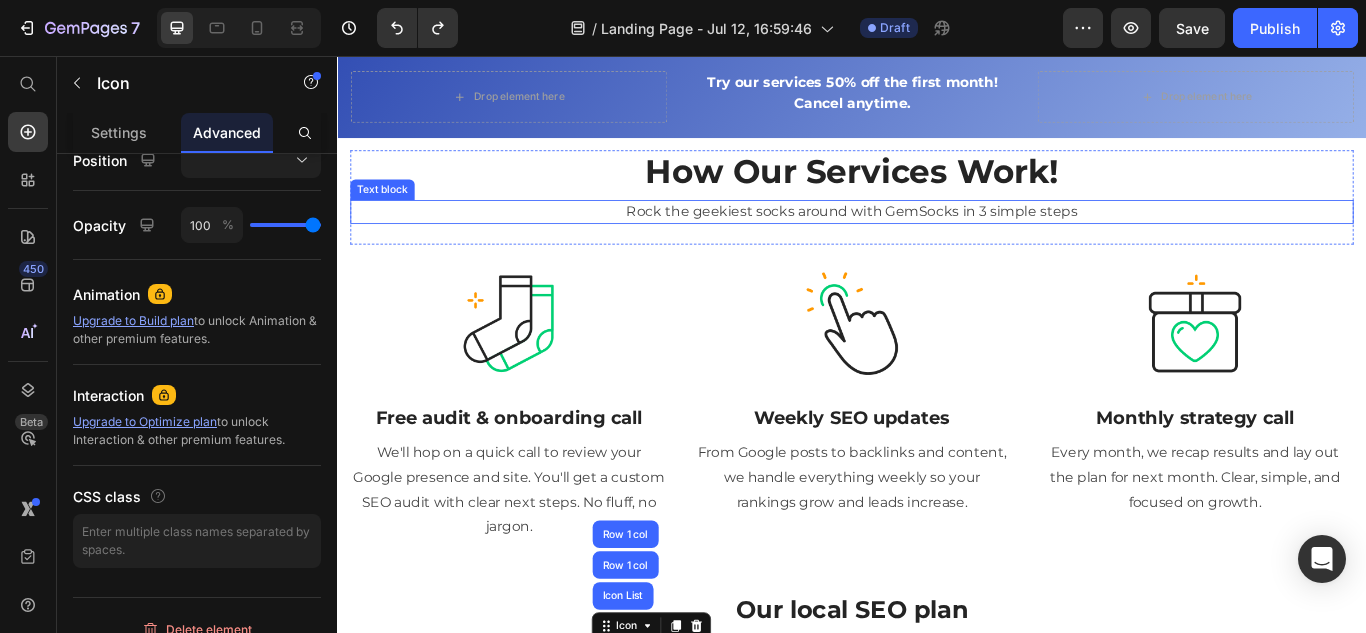 click on "Rock the geekiest socks around with GemSocks in 3 simple steps" at bounding box center [937, 238] 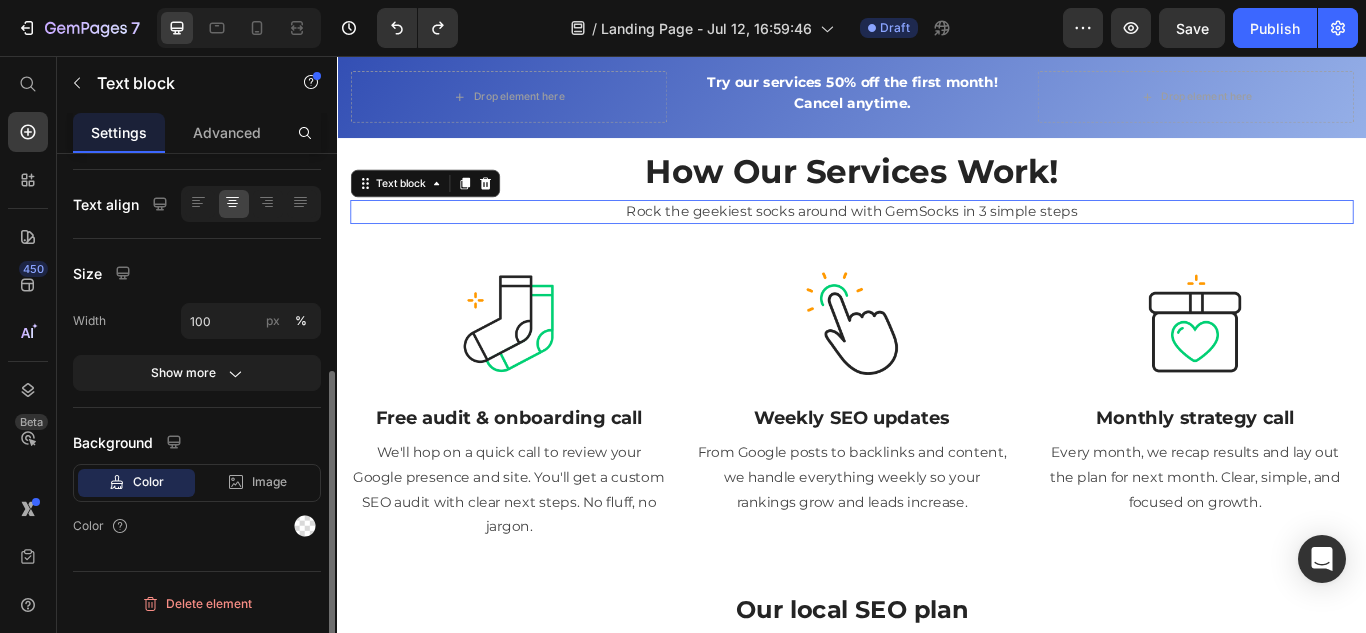 scroll, scrollTop: 0, scrollLeft: 0, axis: both 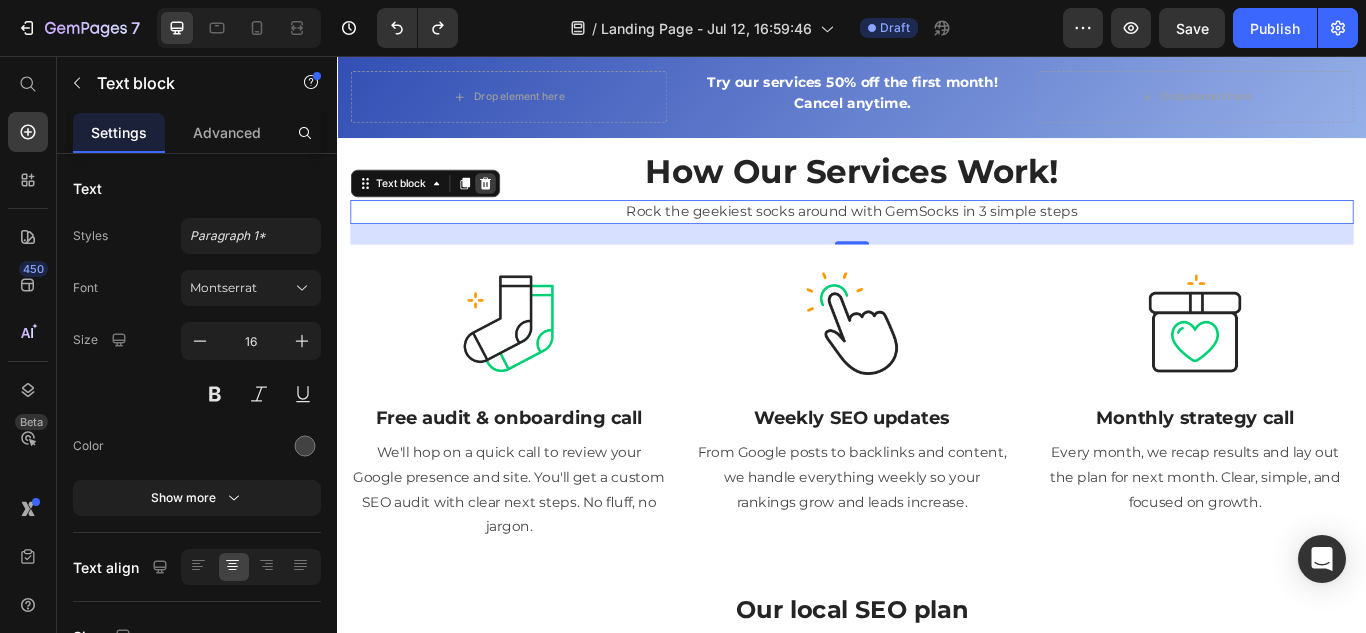 click 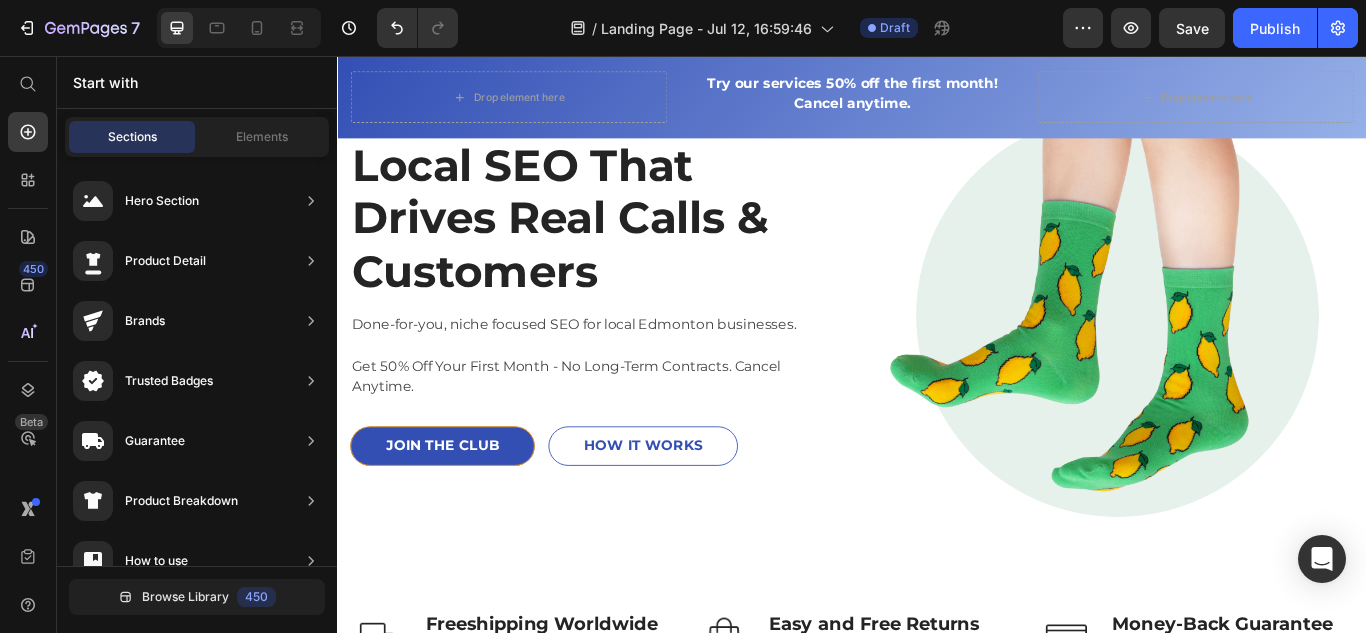 scroll, scrollTop: 163, scrollLeft: 0, axis: vertical 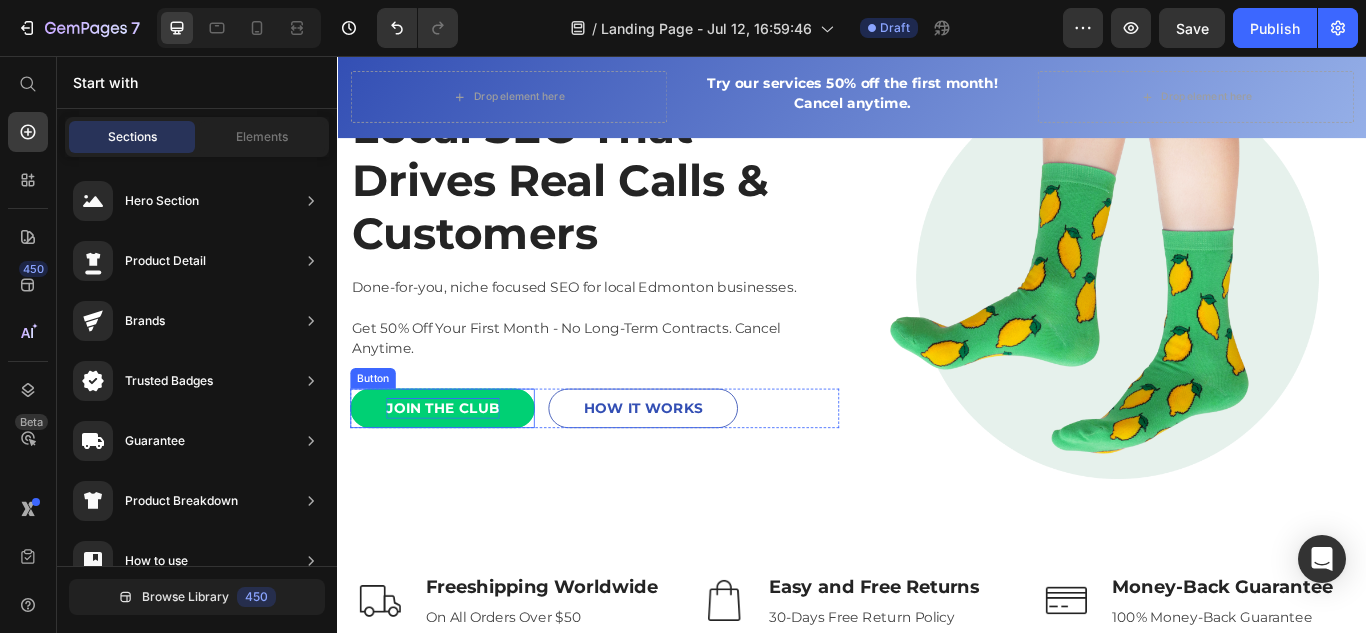 click on "JOIN THE CLUB" at bounding box center (460, 467) 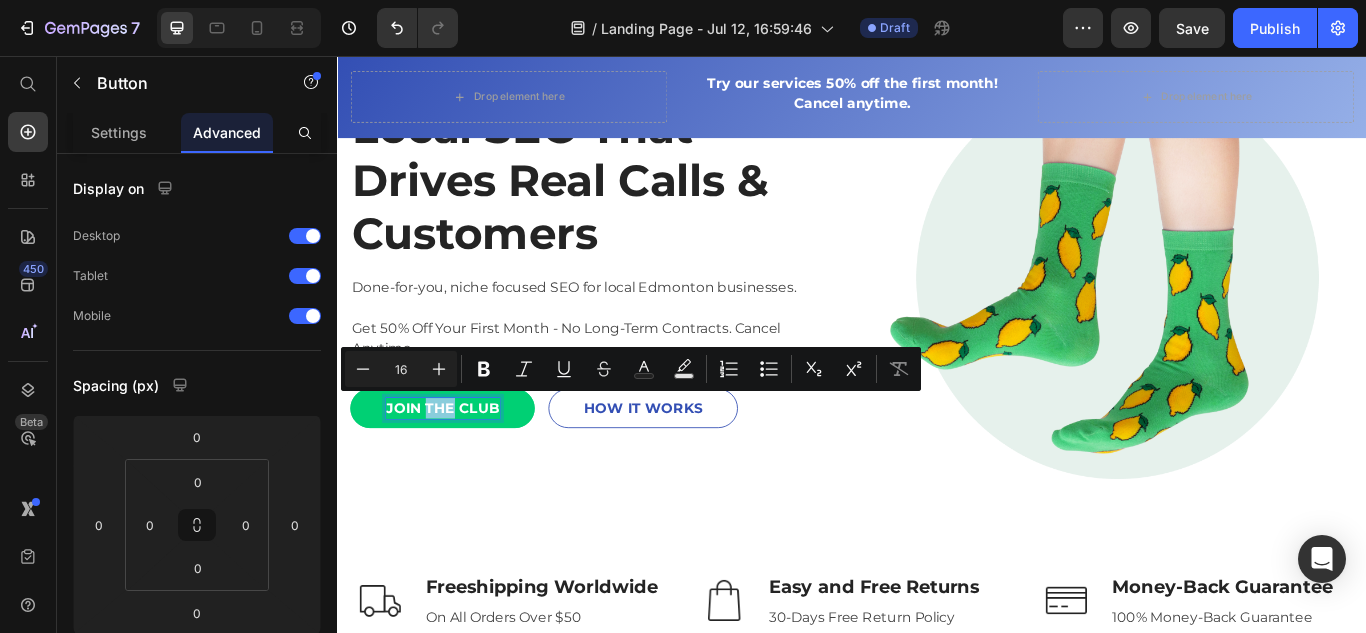 click on "JOIN THE CLUB" at bounding box center (460, 467) 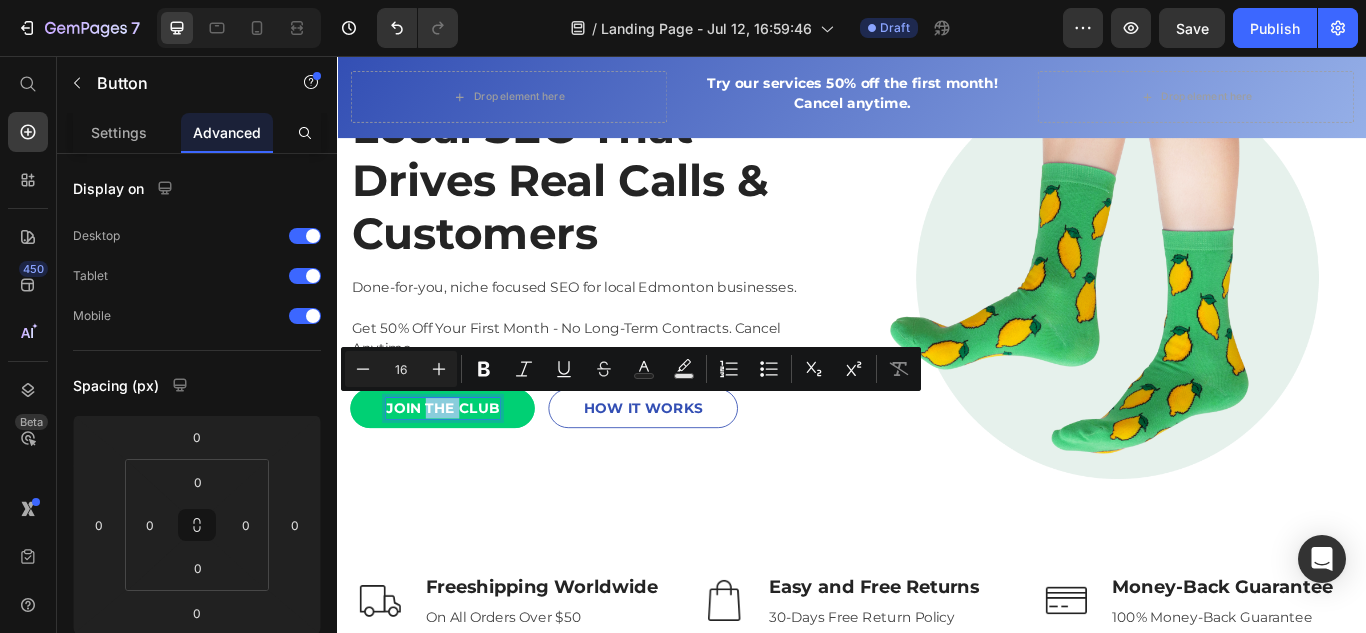 click on "JOIN THE CLUB" at bounding box center [460, 467] 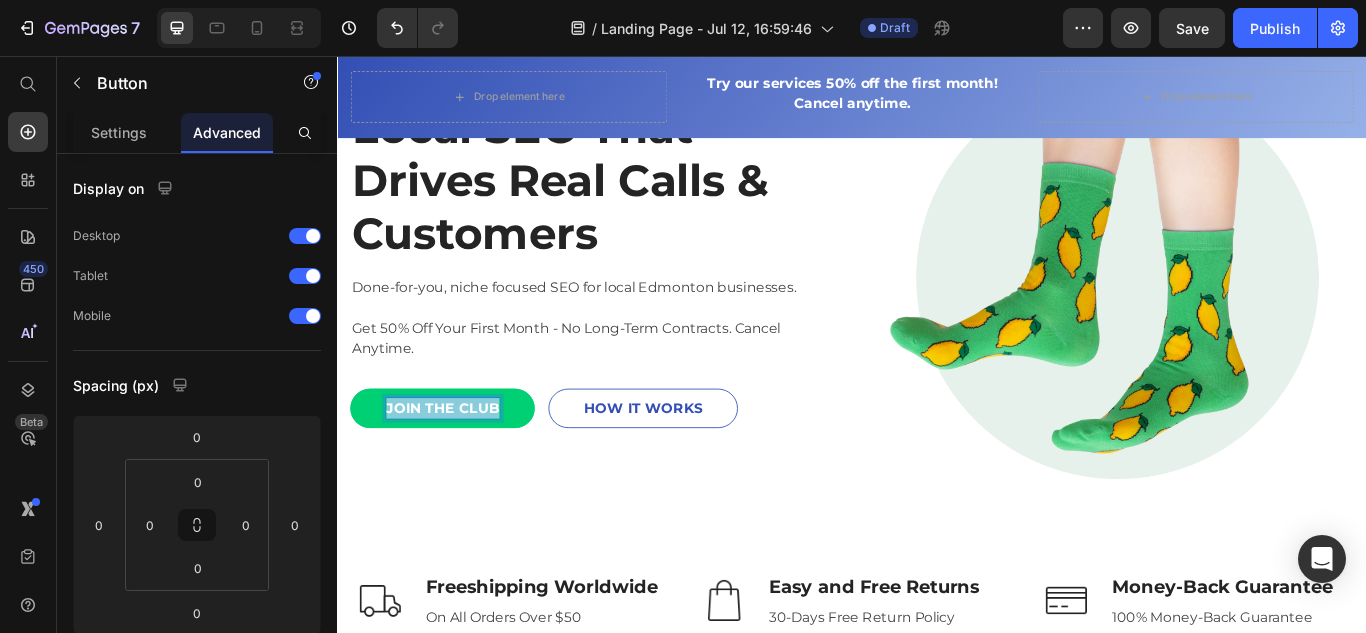 click on "JOIN THE CLUB" at bounding box center (460, 467) 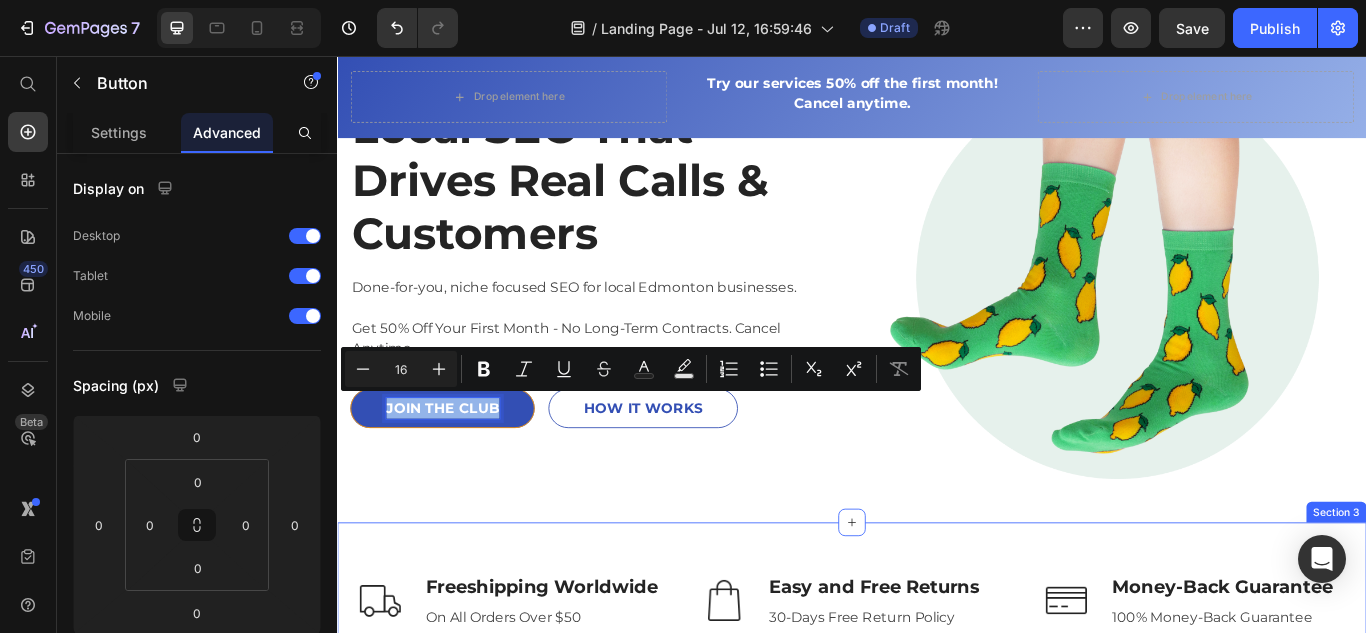 click on "Image Freeshipping Worldwide Text block On All Orders Over $50 Text block Row Image Easy and Free Returns Text block 30-Days Free Return Policy Text block Row Image Money-Back Guarantee Text block 100% Money-Back Guarantee Text block Row Row Section 3" at bounding box center (937, 691) 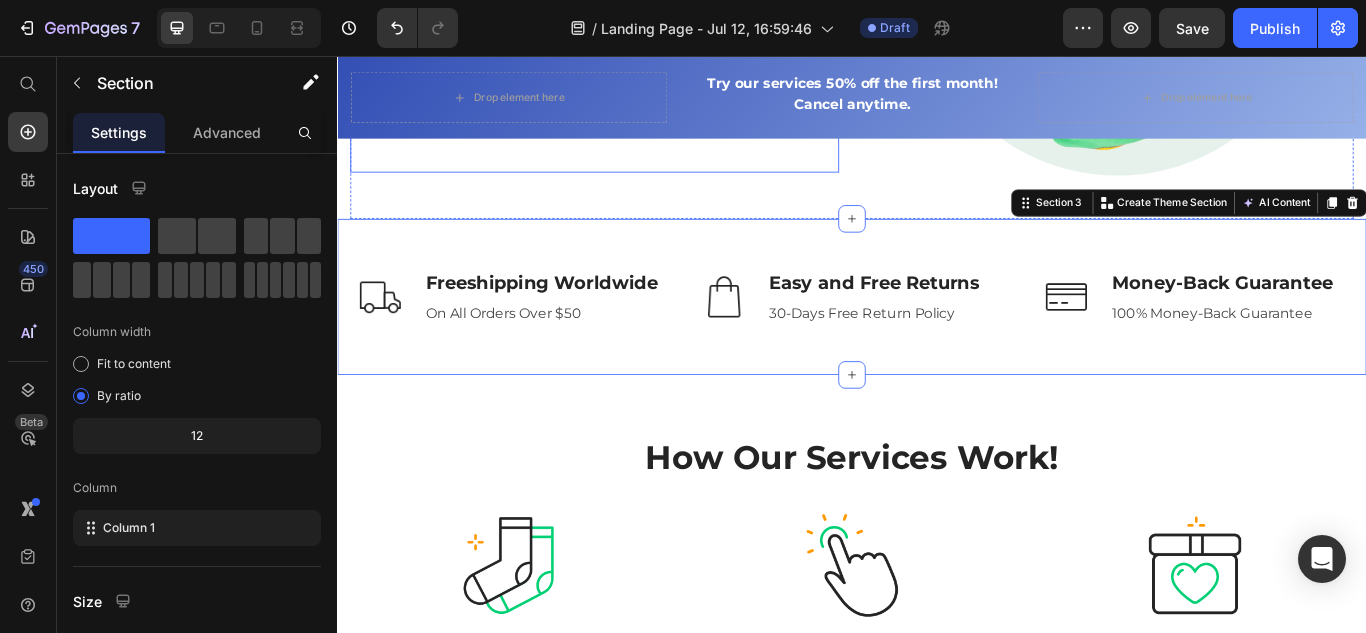 scroll, scrollTop: 0, scrollLeft: 0, axis: both 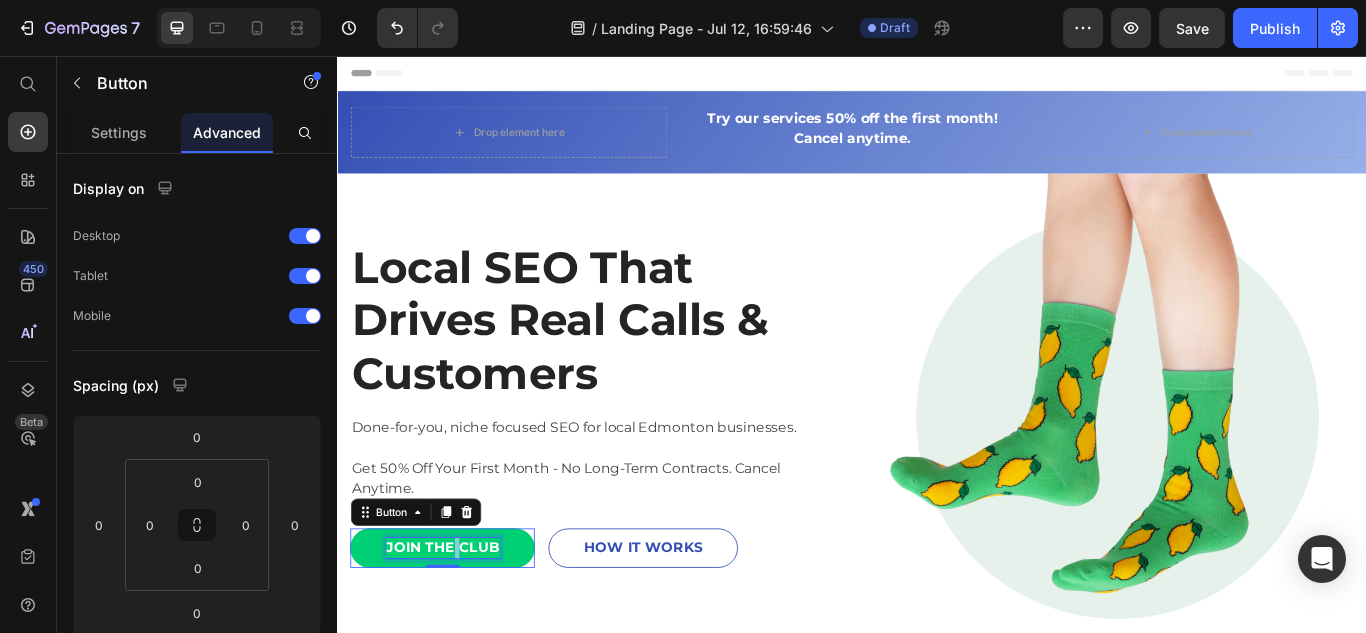click on "JOIN THE CLUB" at bounding box center [460, 630] 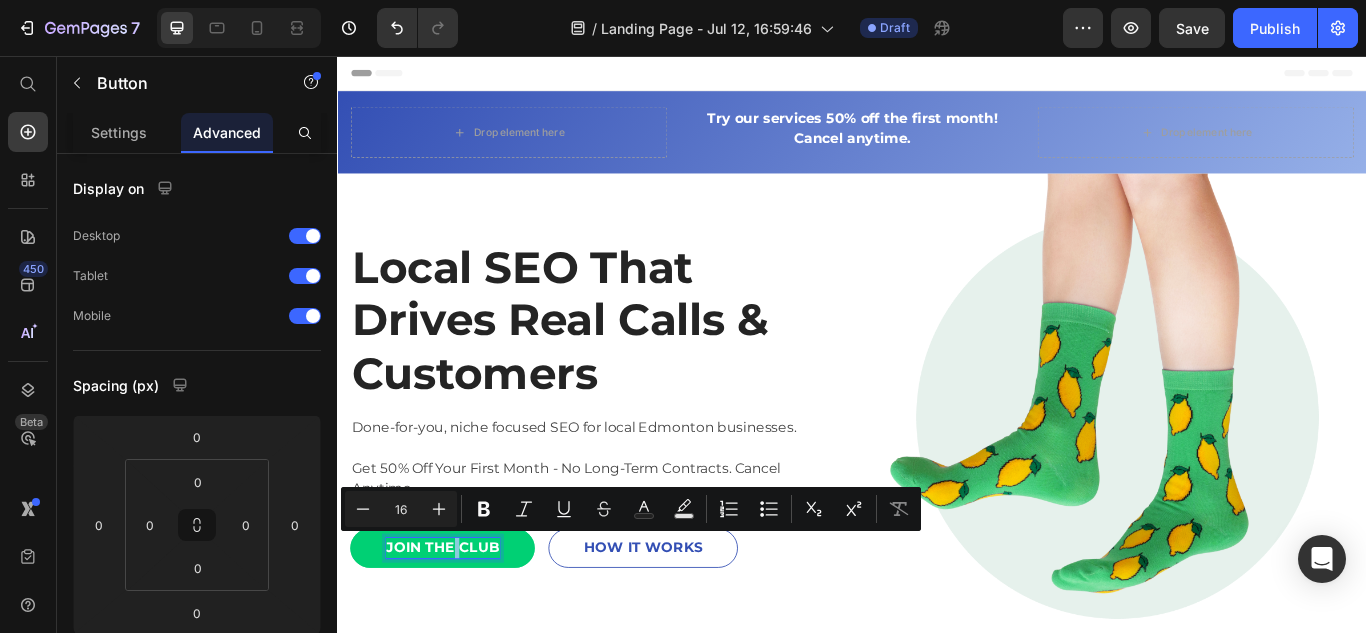 click on "JOIN THE CLUB" at bounding box center (460, 630) 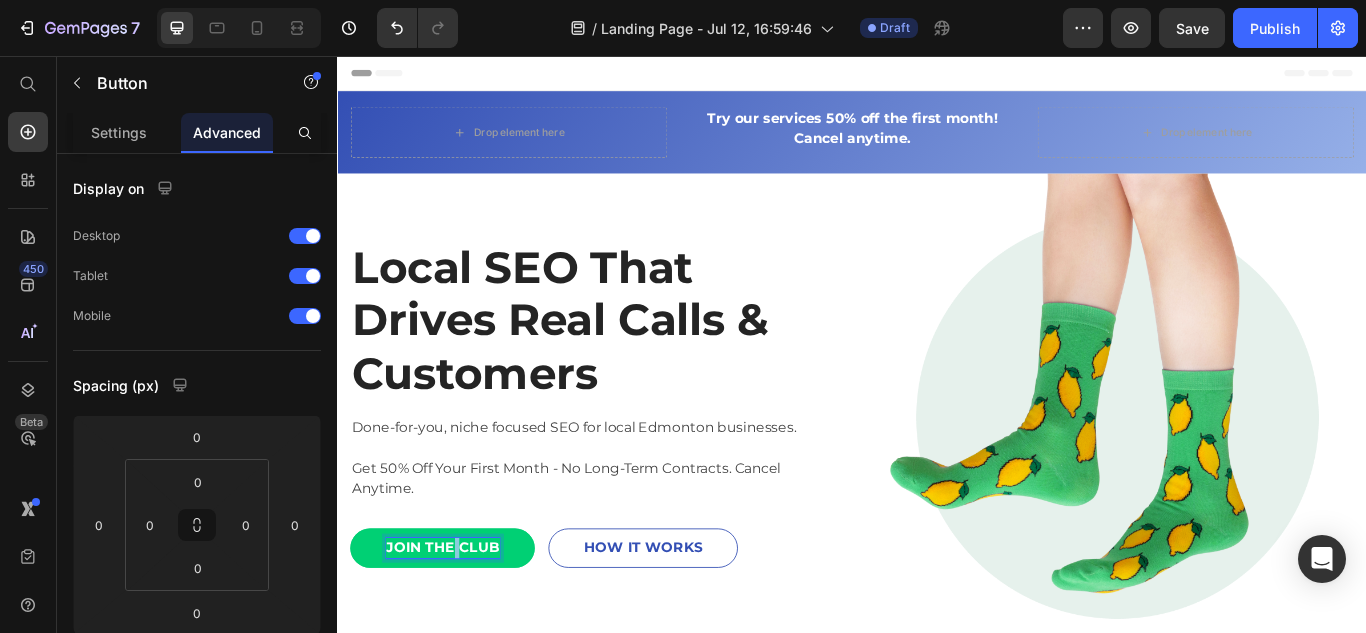 click on "JOIN THE CLUB" at bounding box center (460, 630) 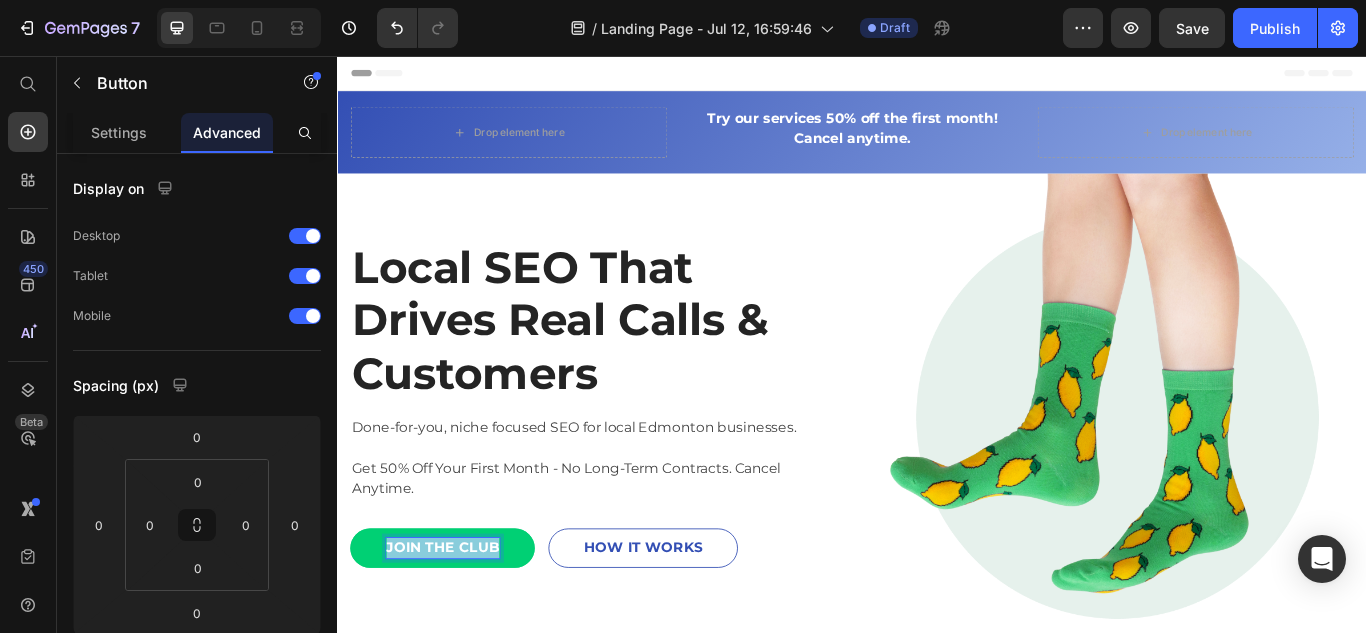 click on "JOIN THE CLUB" at bounding box center (460, 630) 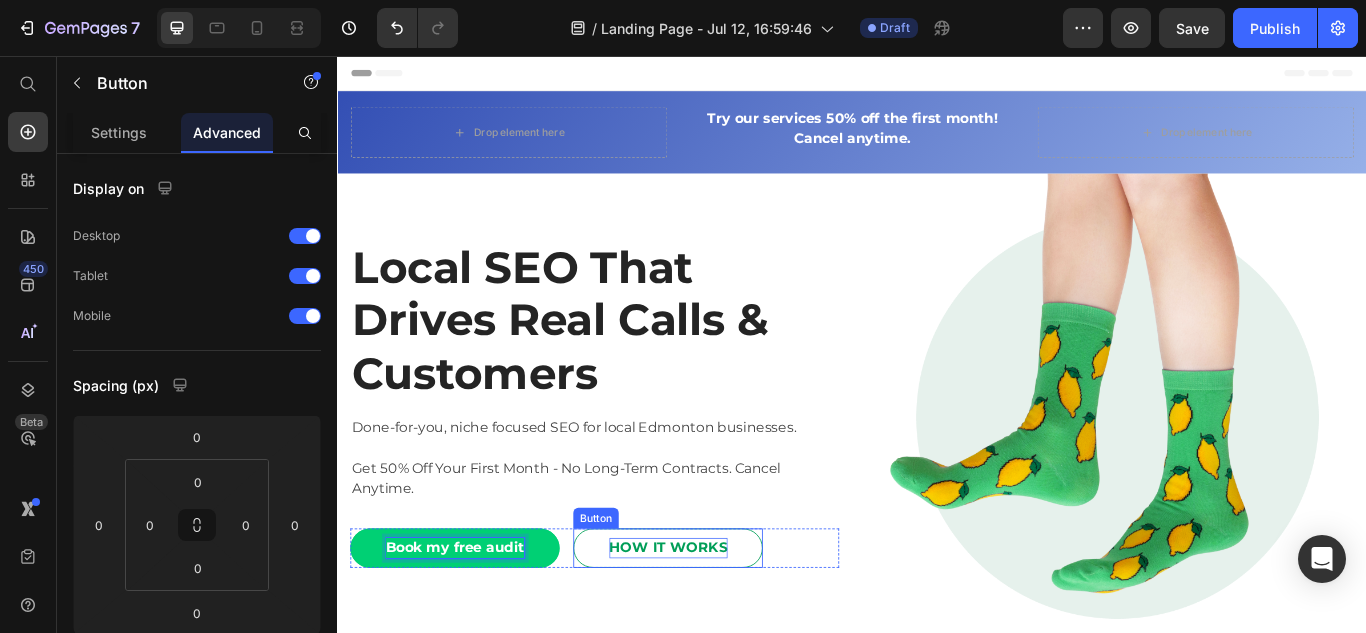 click on "HOW IT WORKS" at bounding box center [723, 630] 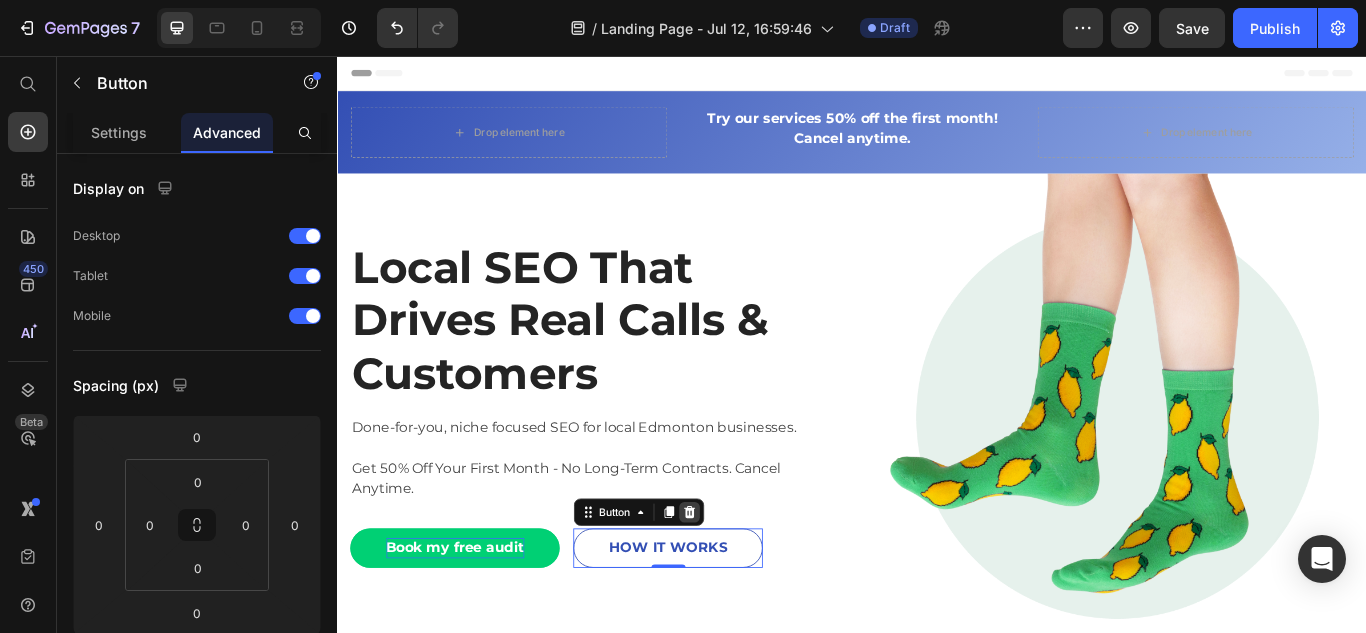 click 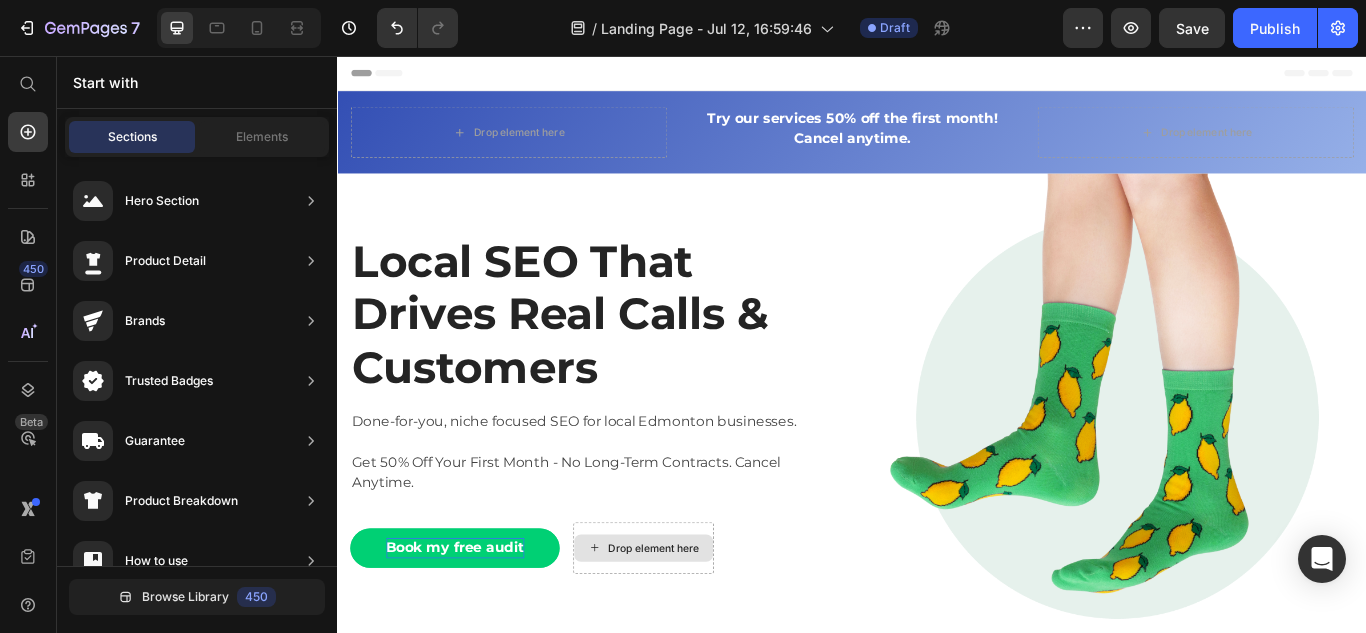 click on "Drop element here" at bounding box center [706, 630] 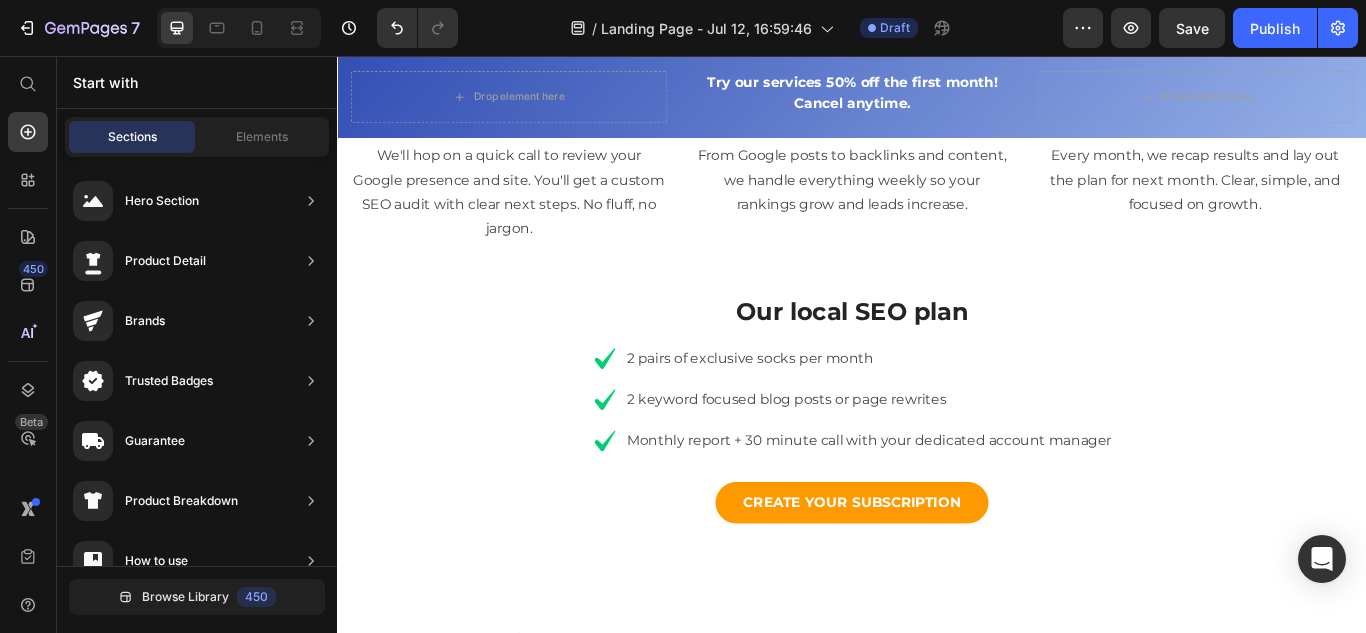 scroll, scrollTop: 1158, scrollLeft: 0, axis: vertical 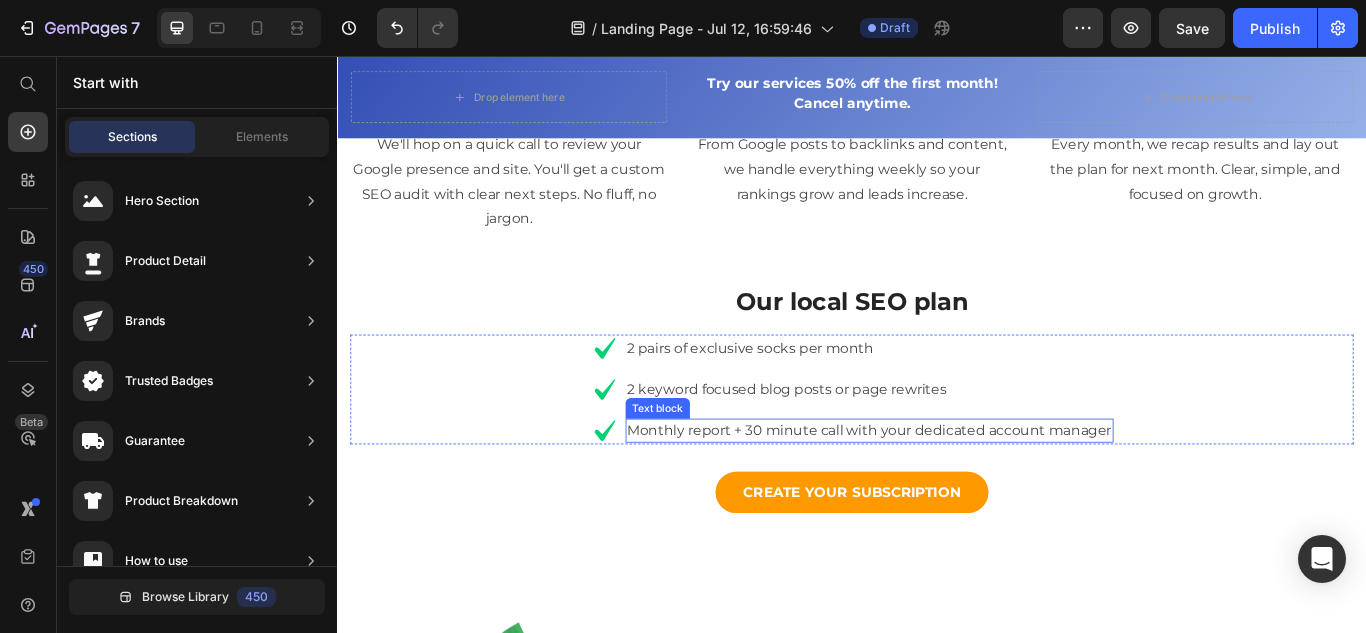 click on "Monthly report + 30 minute call with your dedicated account manager" at bounding box center [957, 493] 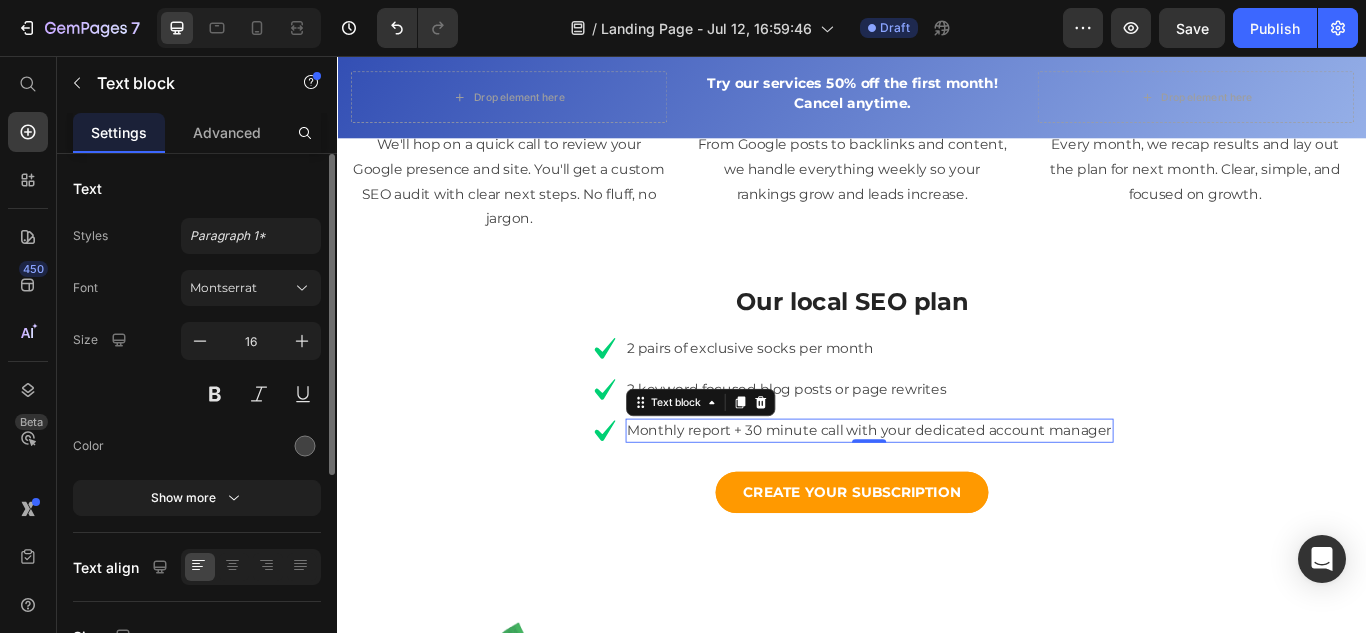 scroll, scrollTop: 359, scrollLeft: 0, axis: vertical 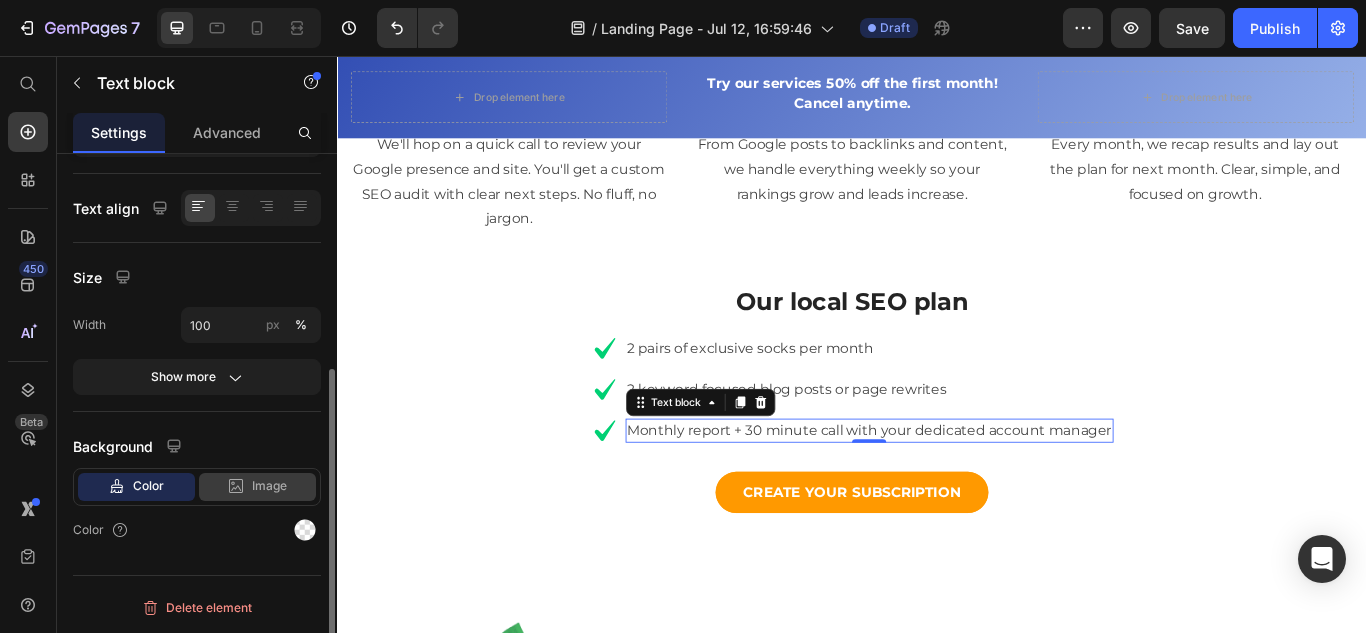 click on "Image" 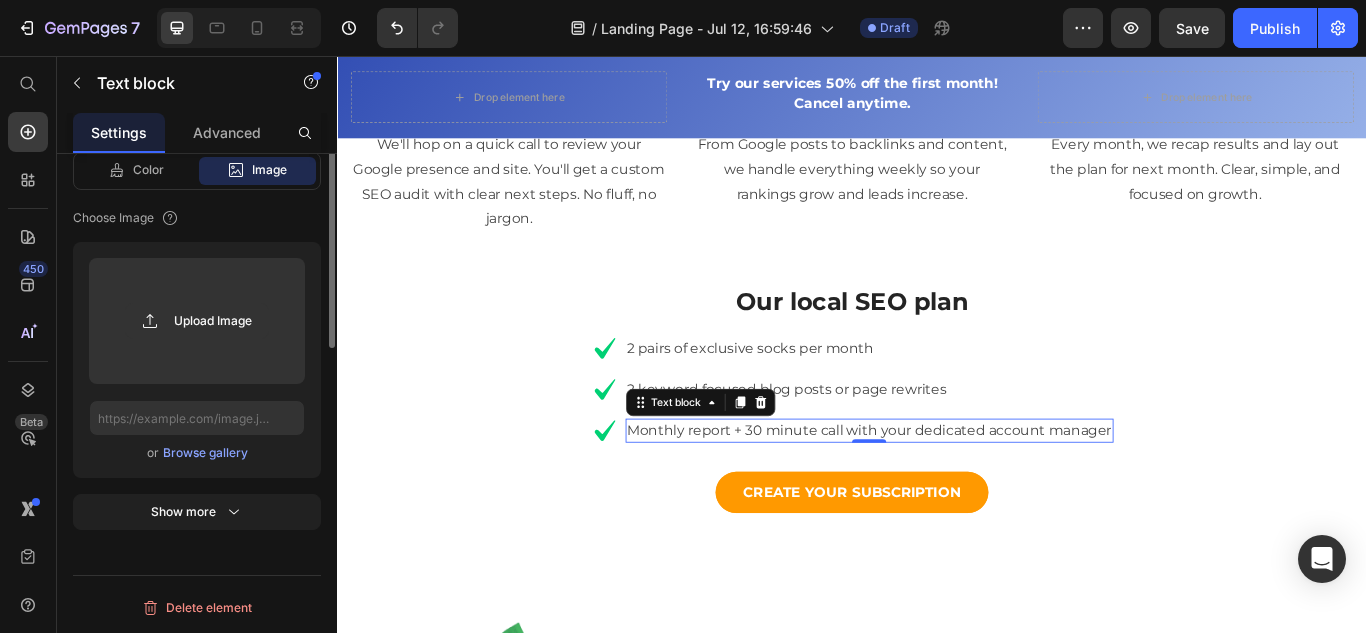 scroll, scrollTop: 0, scrollLeft: 0, axis: both 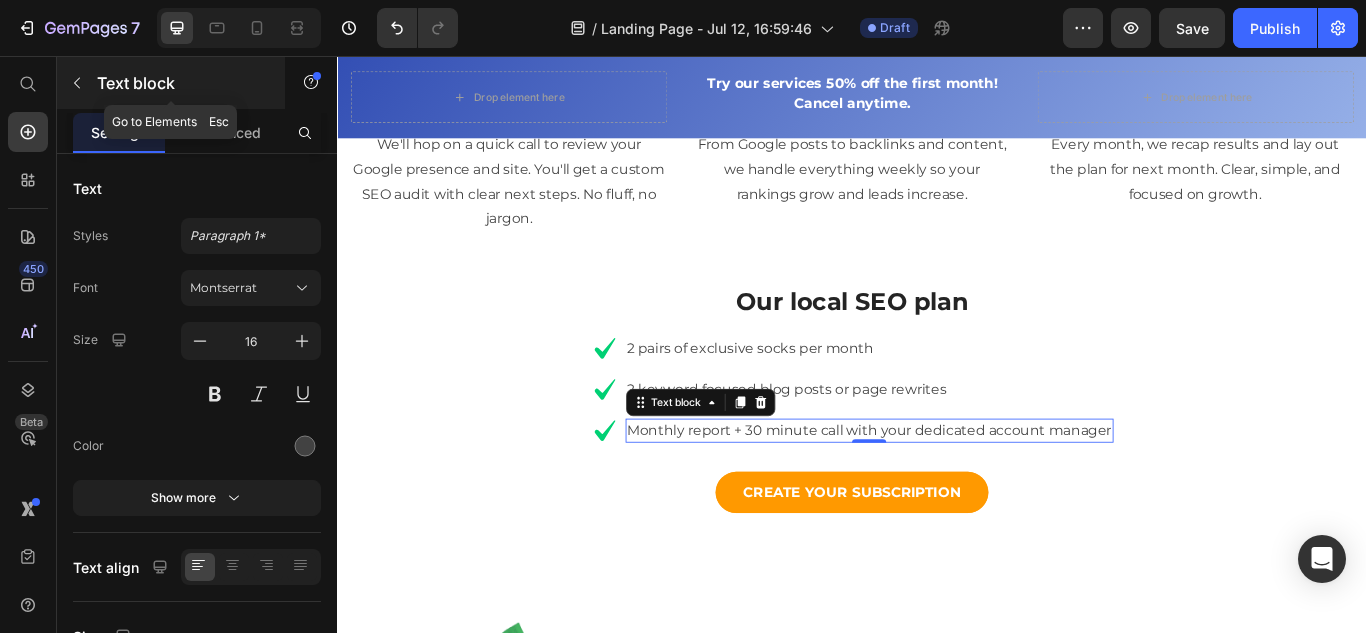 click 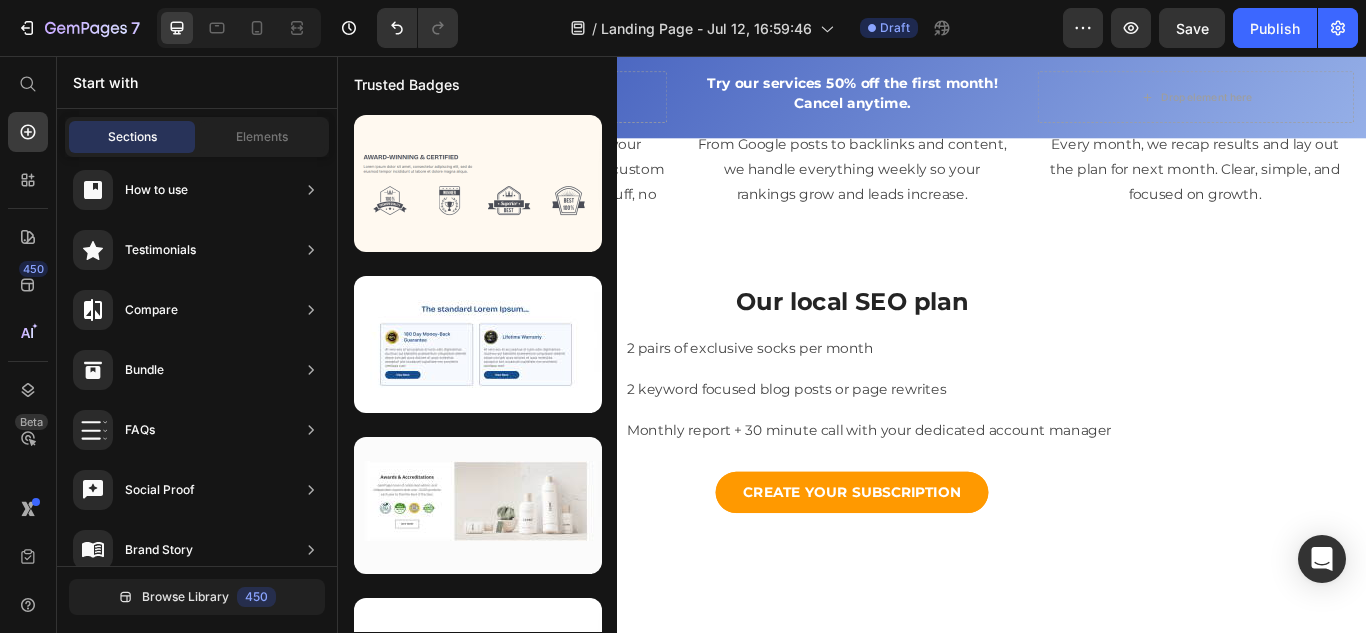 scroll, scrollTop: 751, scrollLeft: 0, axis: vertical 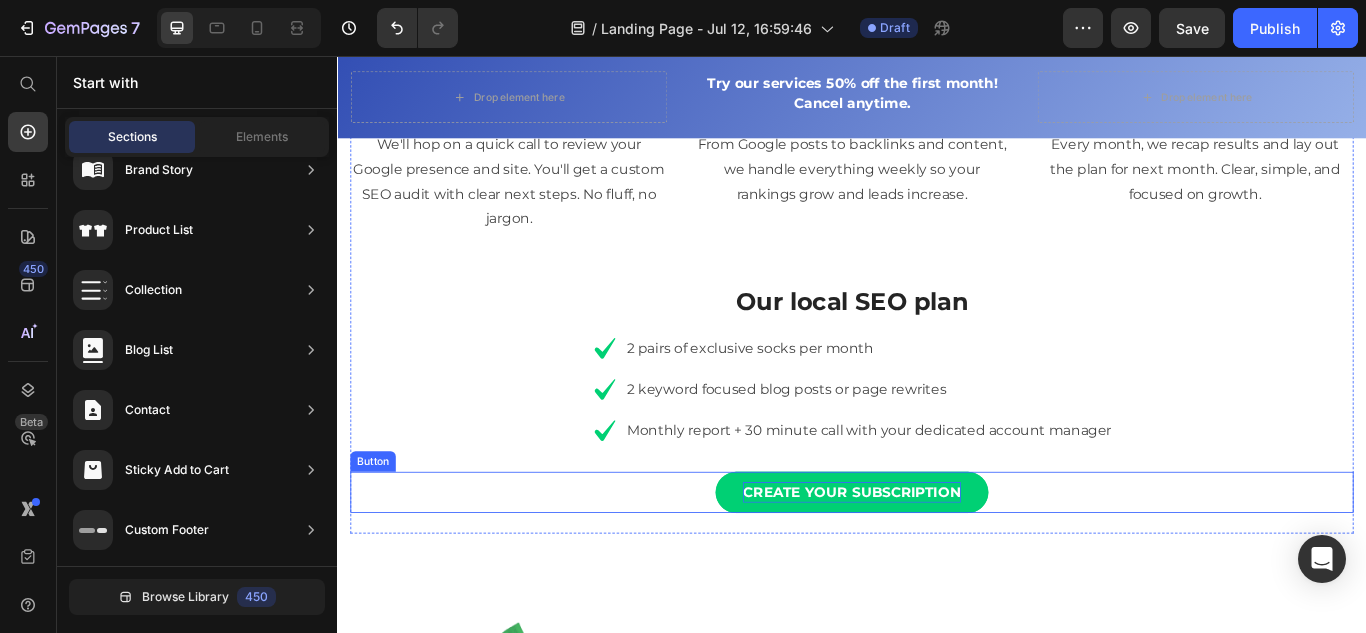 click on "CREATE YOUR SUBSCRIPTION" at bounding box center [937, 565] 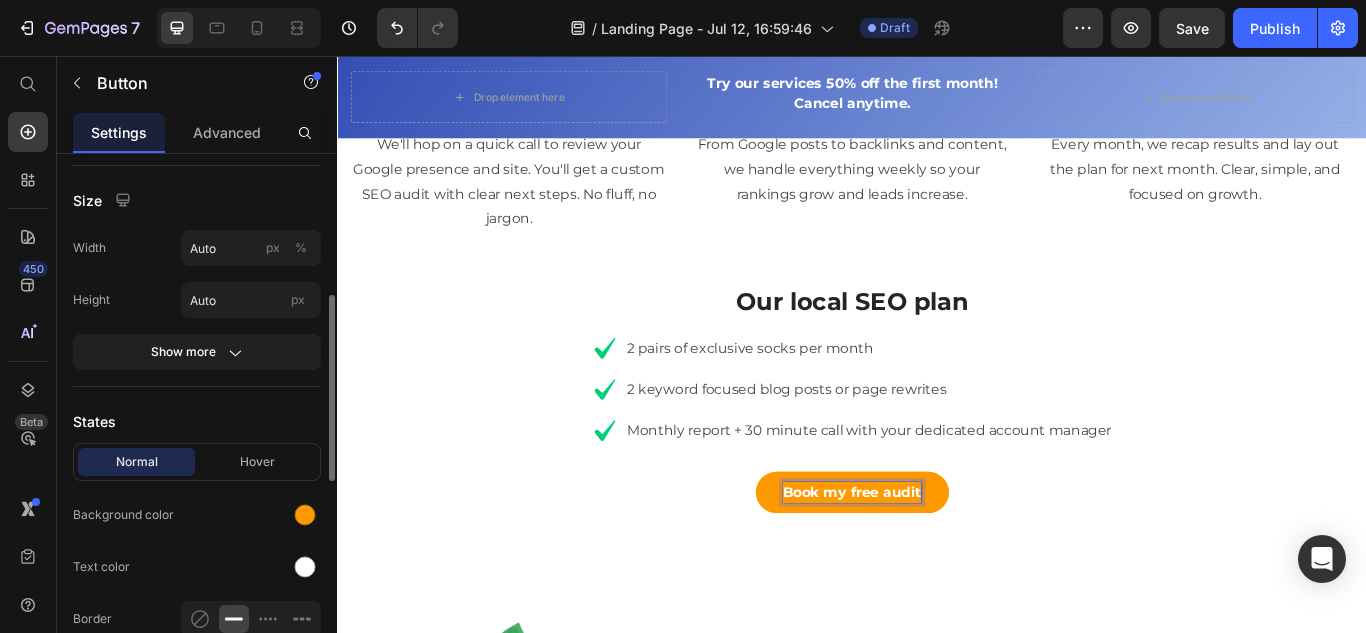 scroll, scrollTop: 302, scrollLeft: 0, axis: vertical 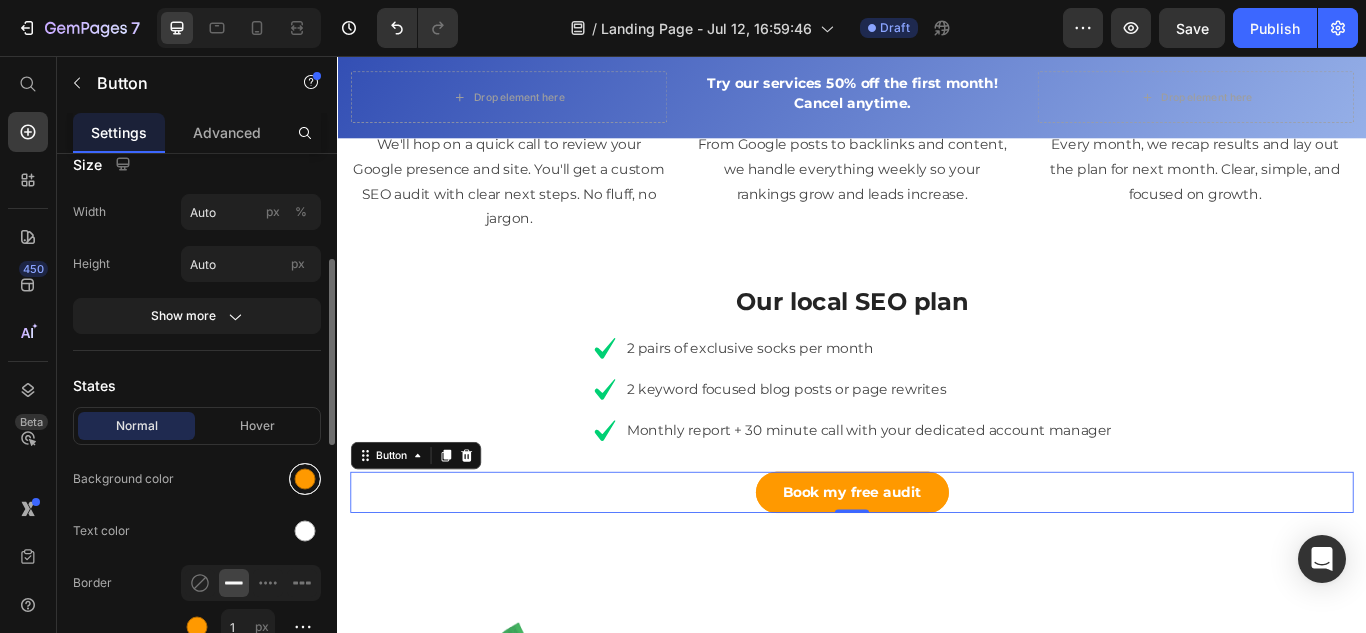 click at bounding box center (305, 479) 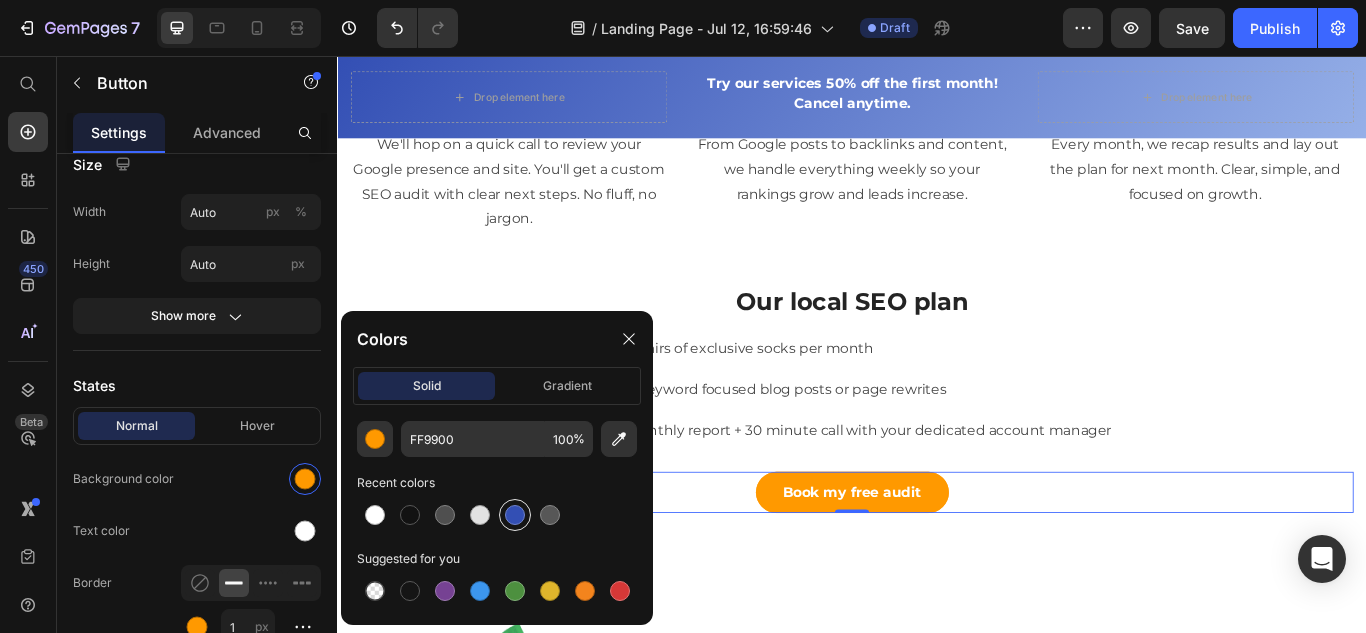 click at bounding box center [515, 515] 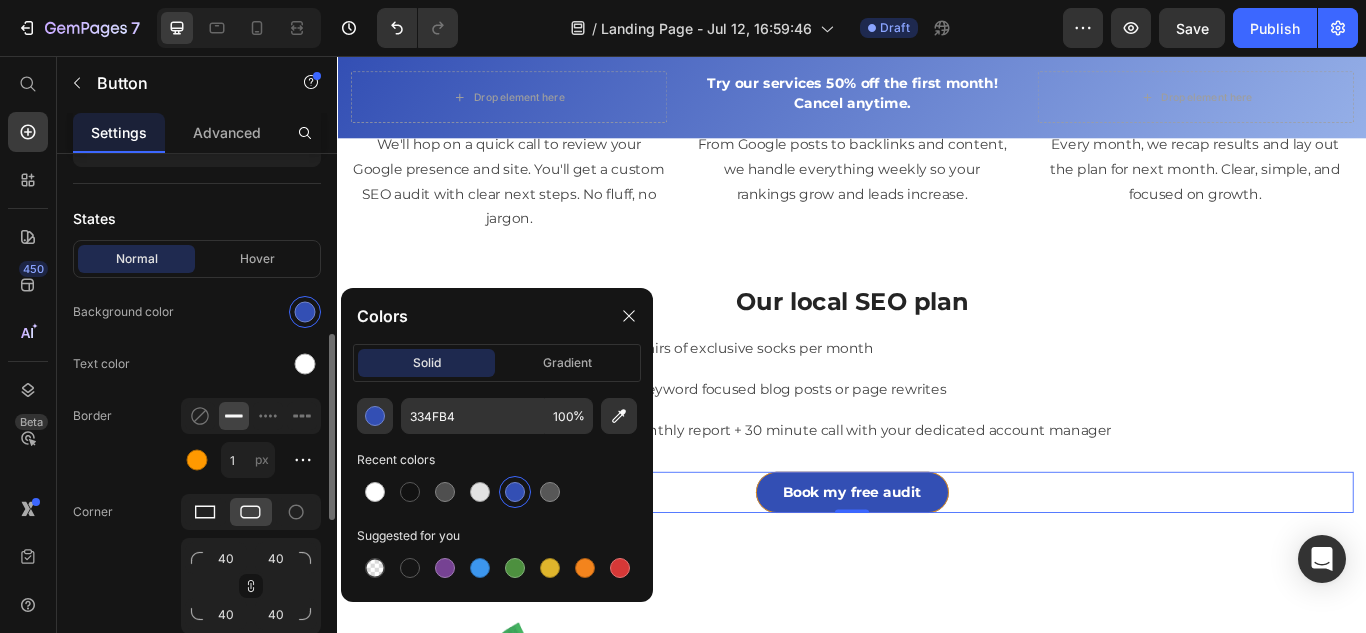scroll, scrollTop: 487, scrollLeft: 0, axis: vertical 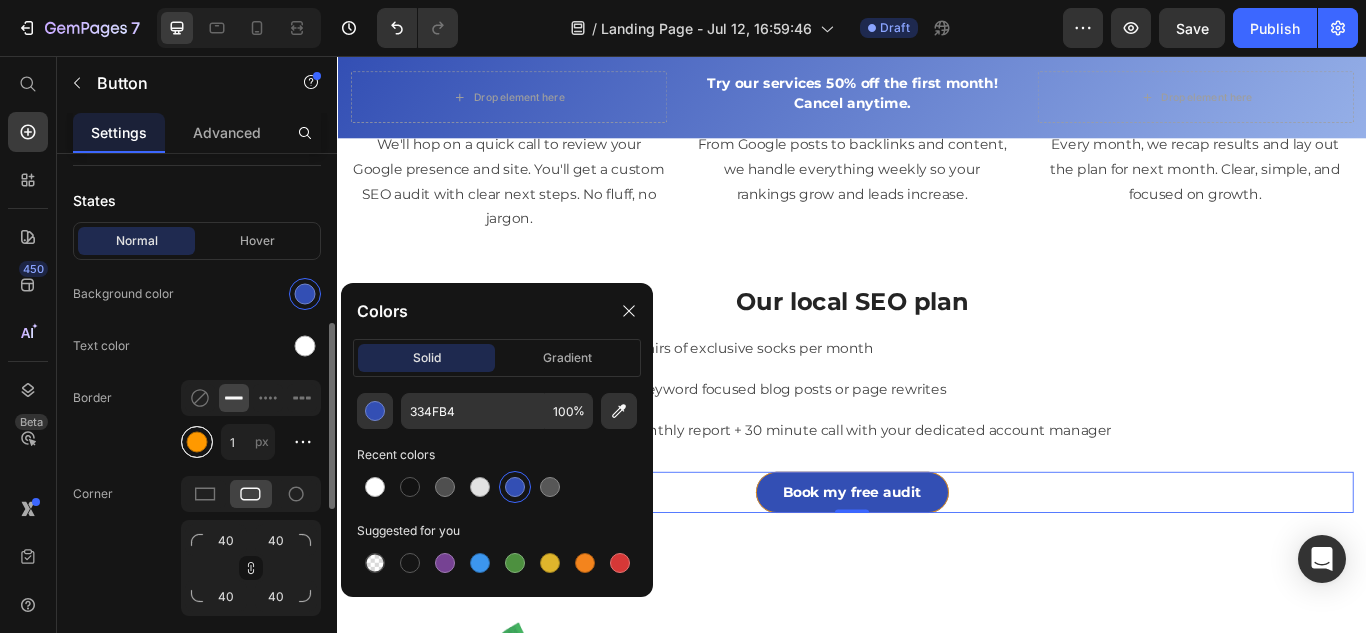 click at bounding box center (197, 442) 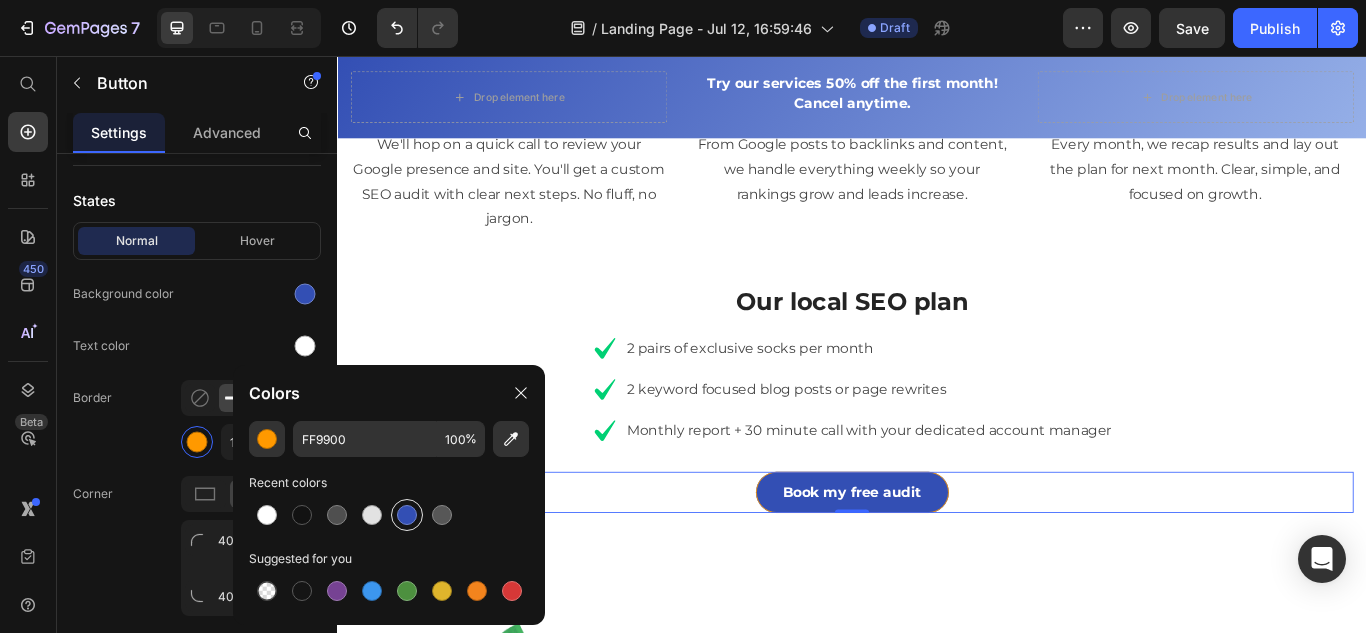 click at bounding box center [407, 515] 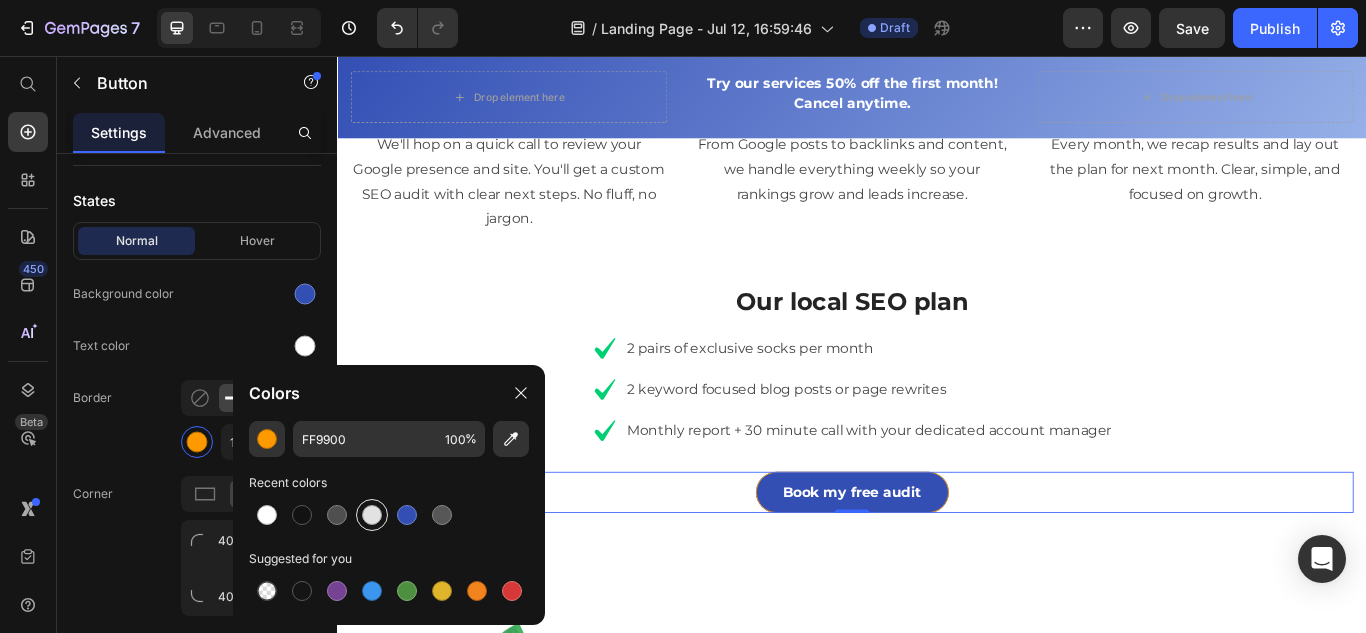 type on "334FB4" 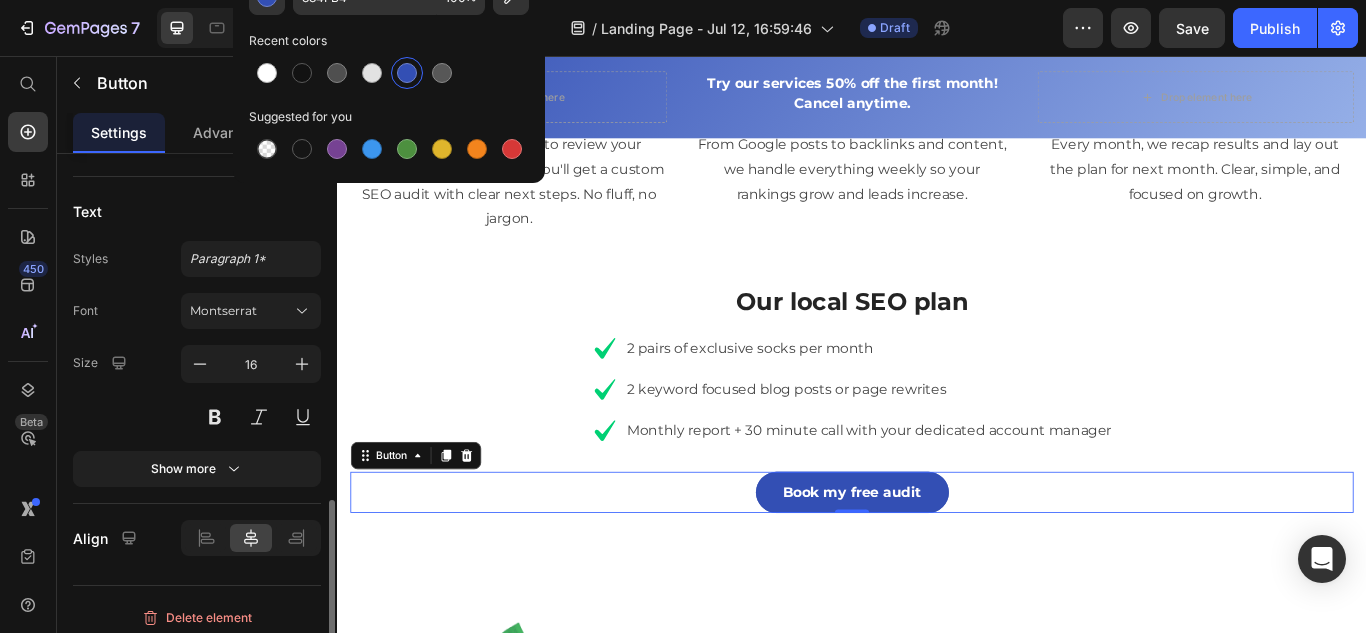 scroll, scrollTop: 1005, scrollLeft: 0, axis: vertical 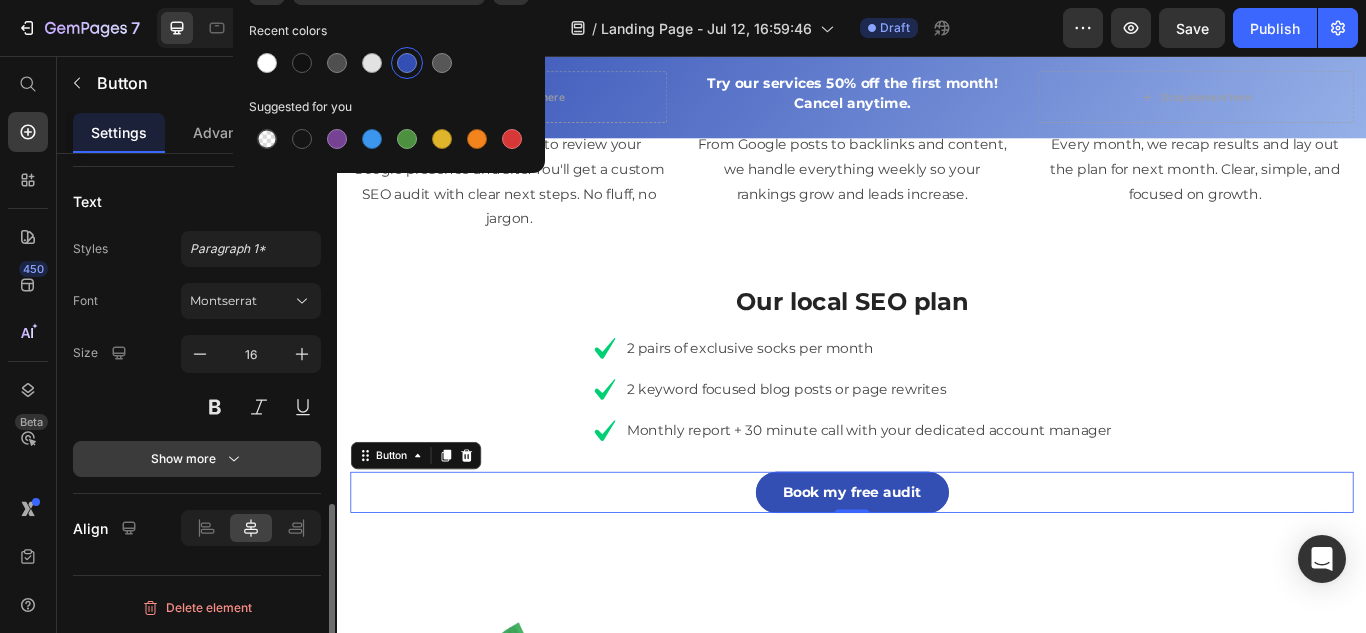 click on "Show more" at bounding box center [197, 459] 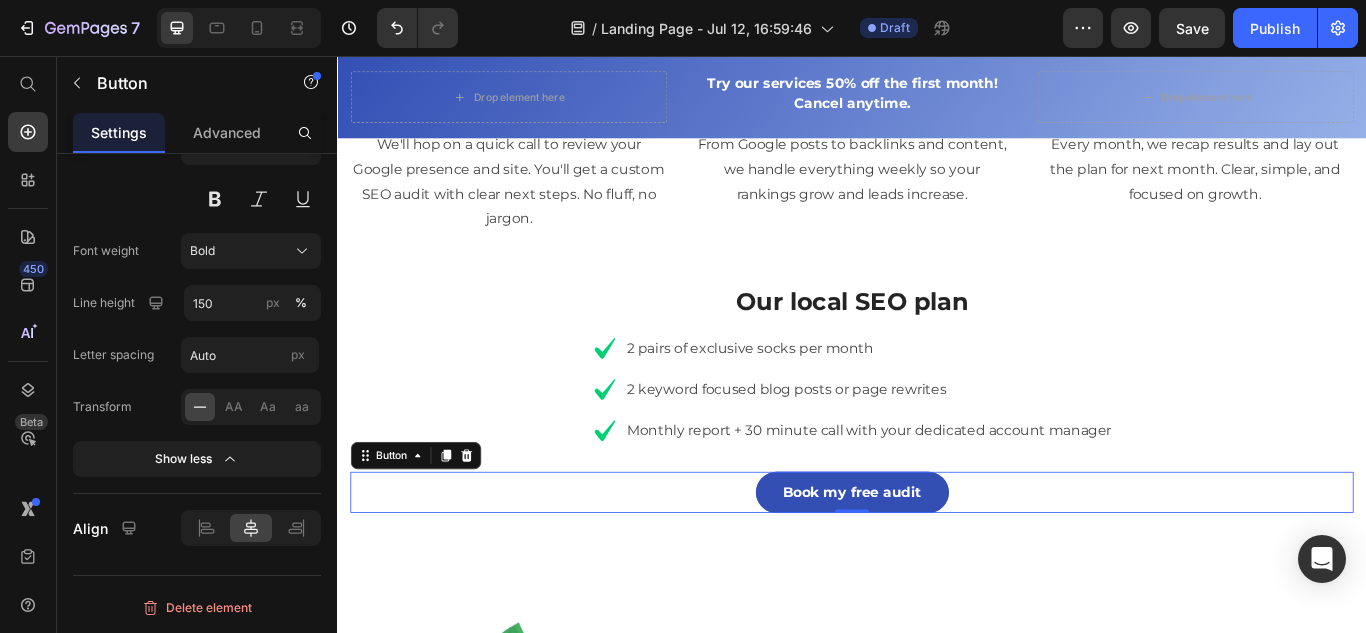 scroll, scrollTop: 0, scrollLeft: 0, axis: both 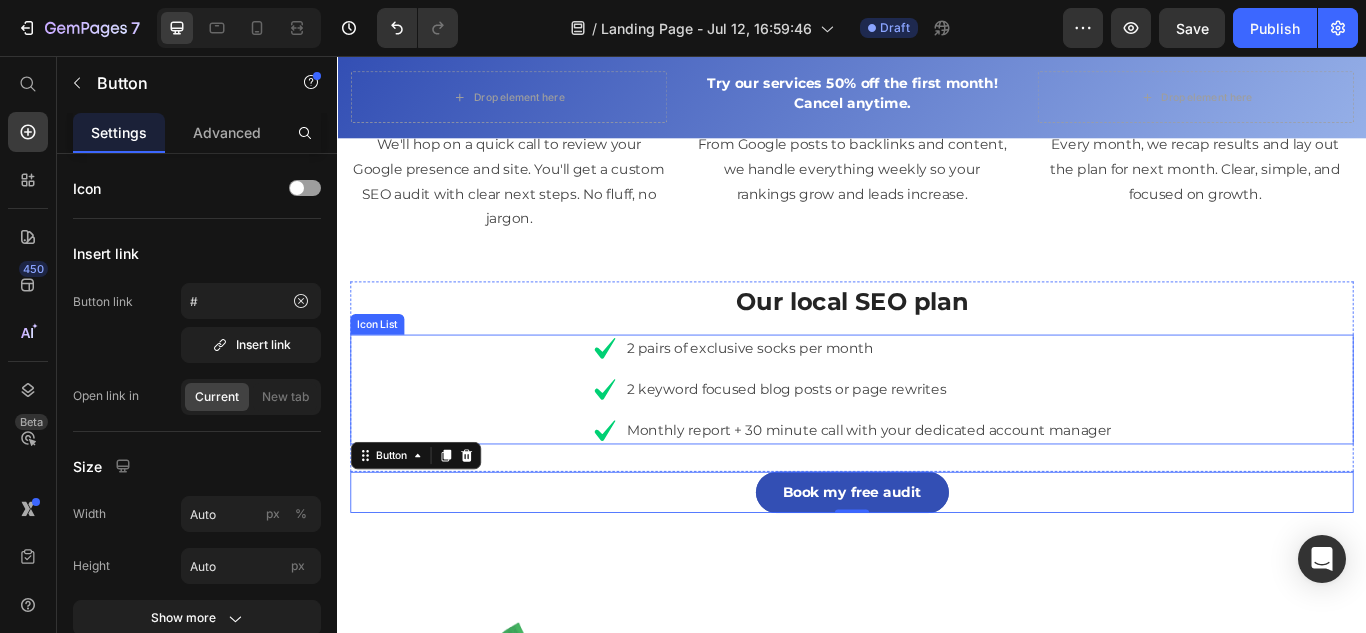 click on "Icon 2 pairs of exclusive socks per month Text block     Icon 2 keyword focused blog posts or page rewrites Text block     Icon Monthly report + 30 minute call with your dedicated account manager Text block" at bounding box center [937, 445] 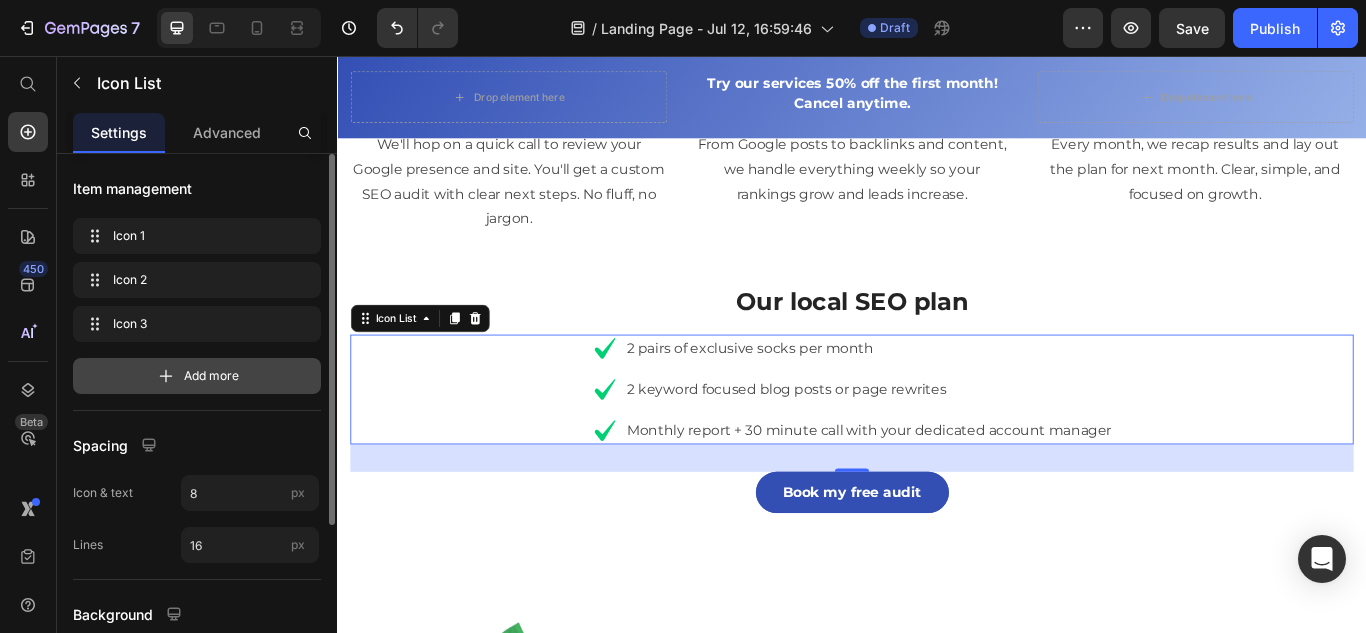drag, startPoint x: 211, startPoint y: 374, endPoint x: 88, endPoint y: 460, distance: 150.08331 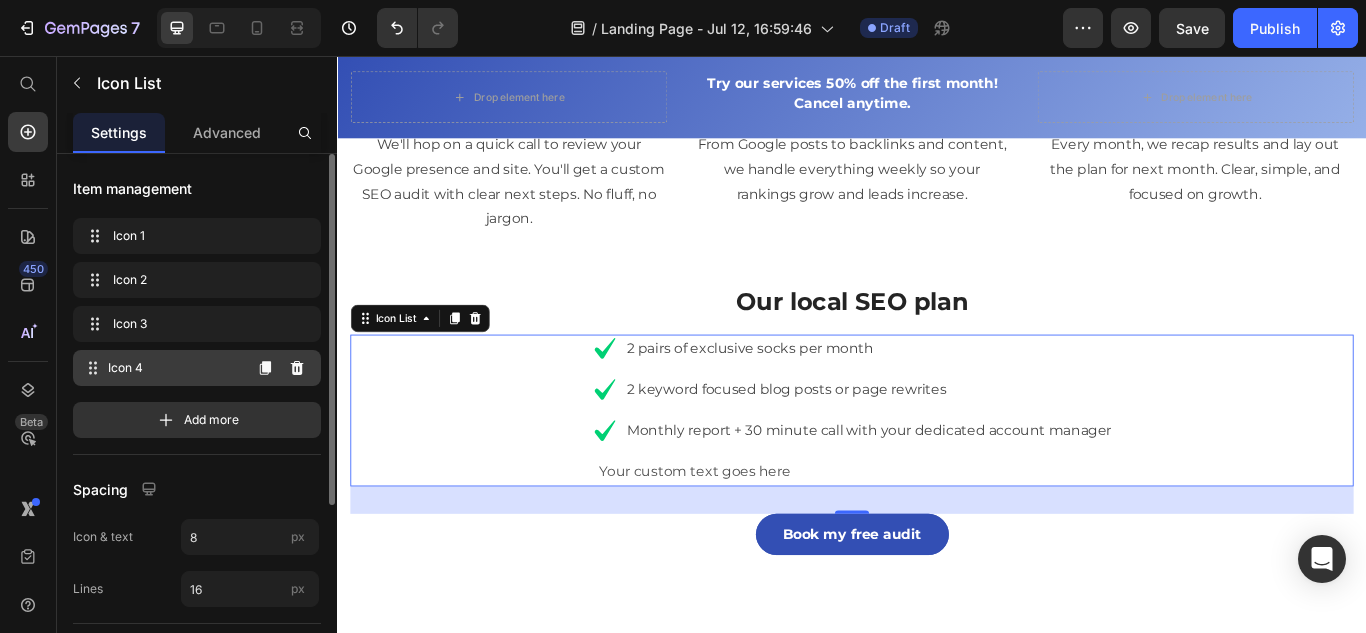 click on "Icon 4" at bounding box center (174, 368) 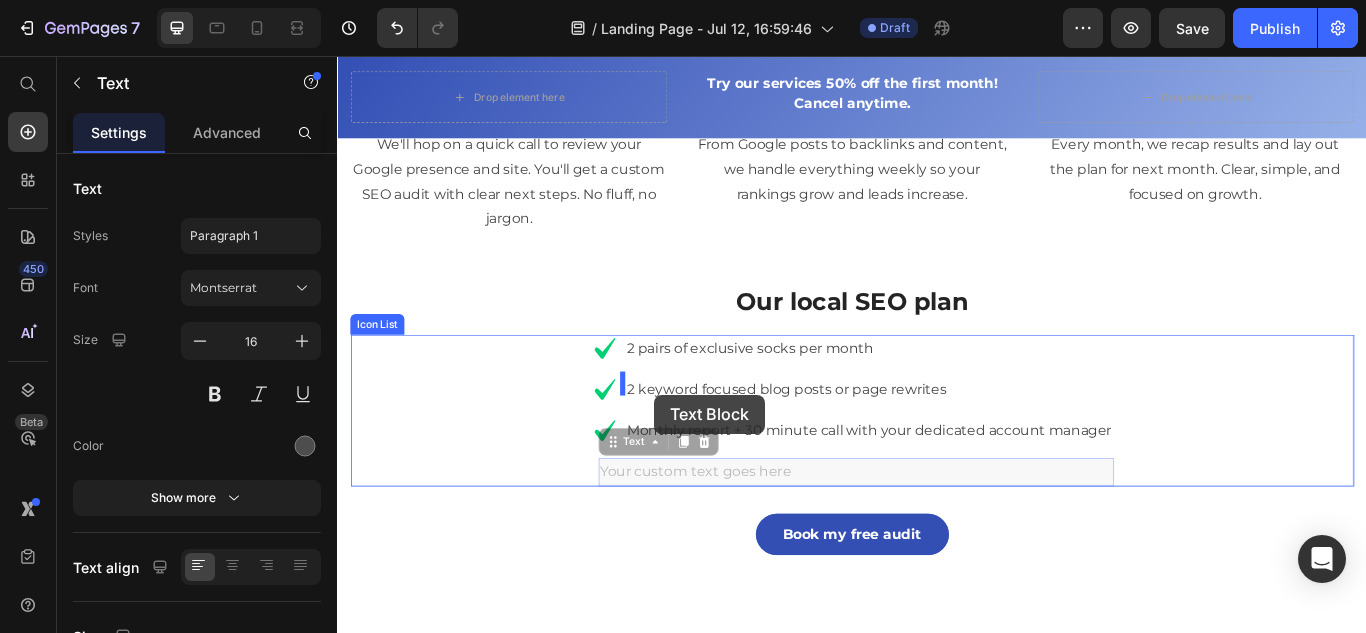 drag, startPoint x: 703, startPoint y: 524, endPoint x: 709, endPoint y: 451, distance: 73.24616 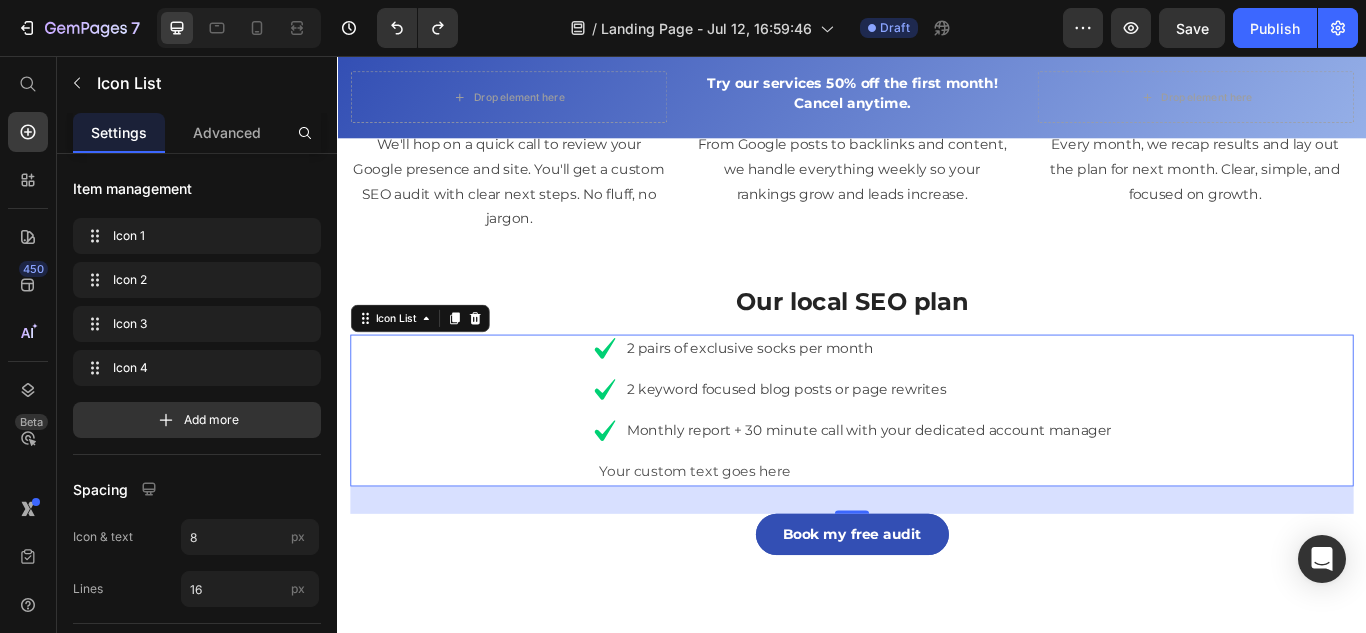 click on "Icon Your custom text goes here Text" at bounding box center (937, 541) 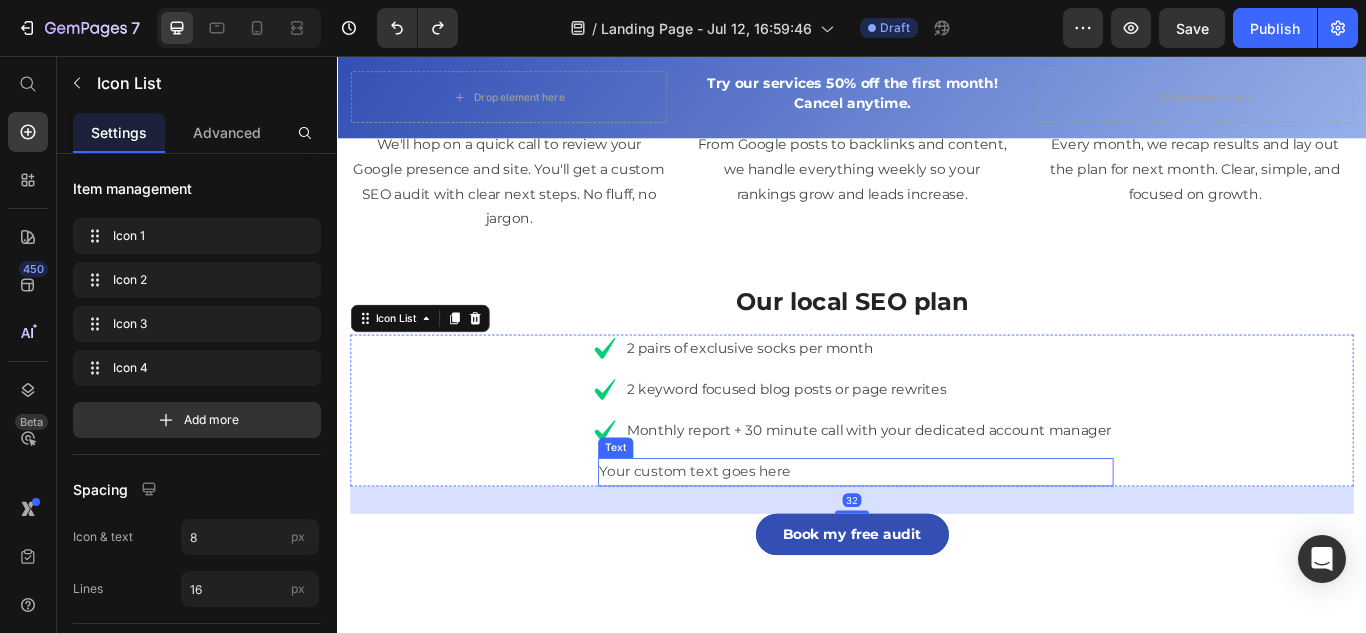 click on "Your custom text goes here" at bounding box center [941, 541] 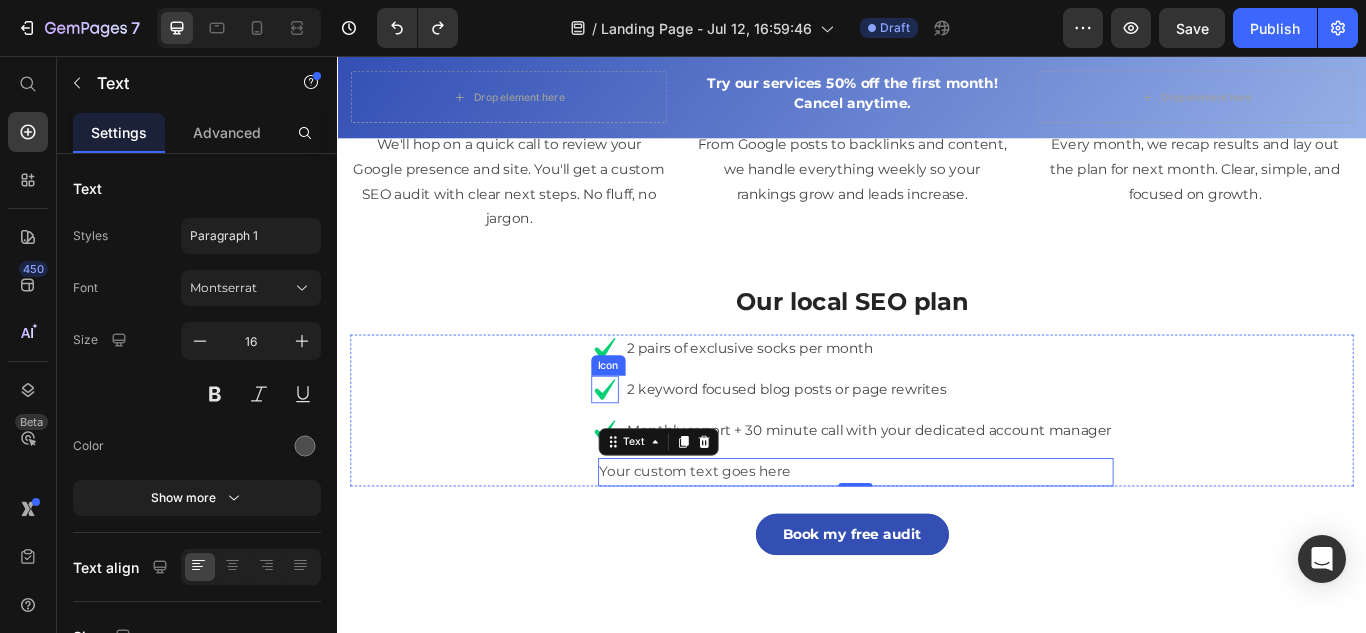 click 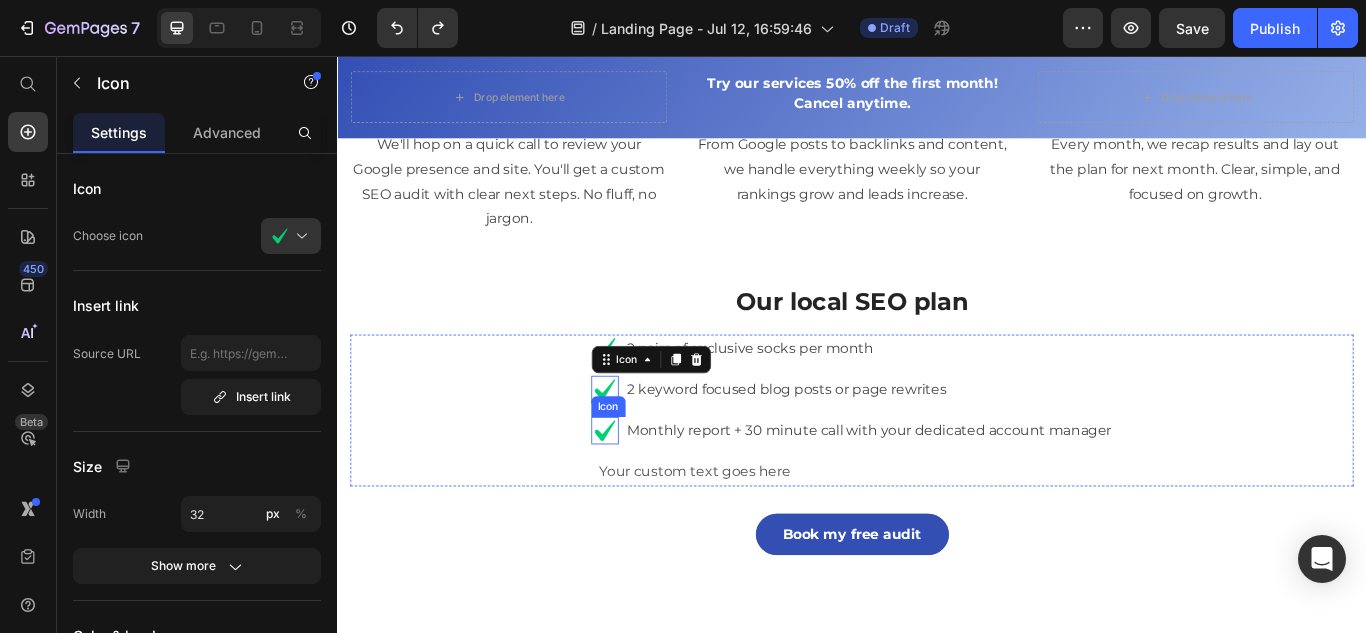 click 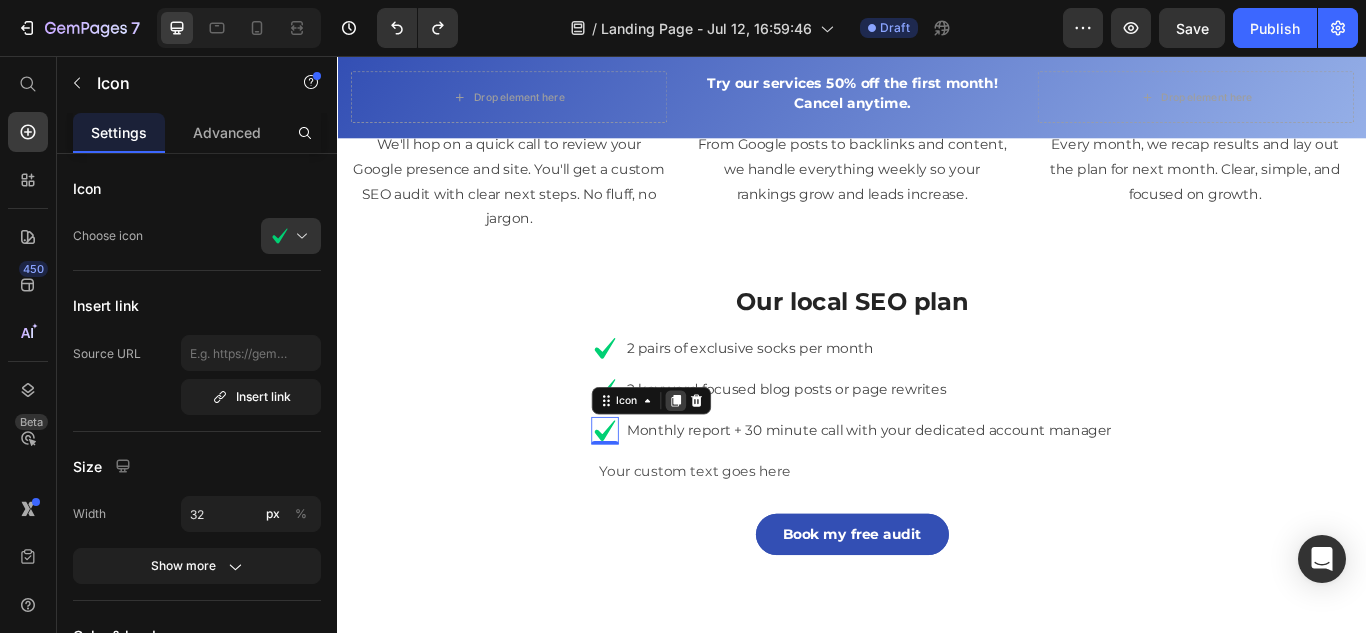 click 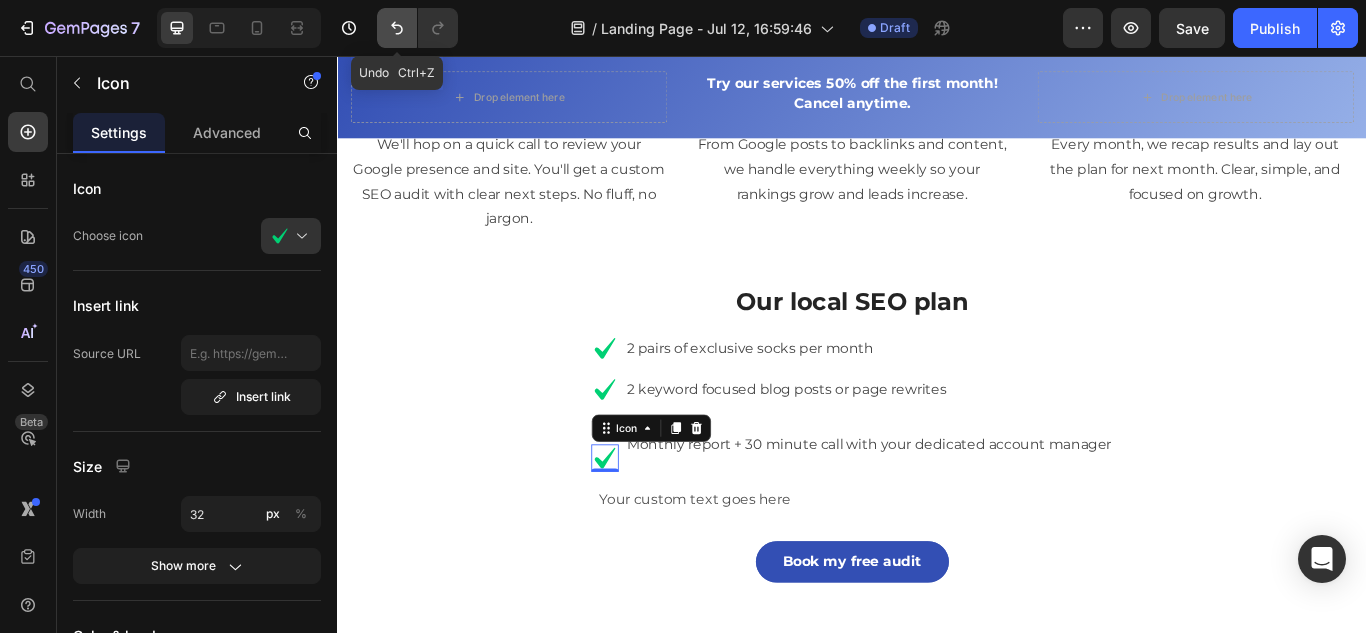 click 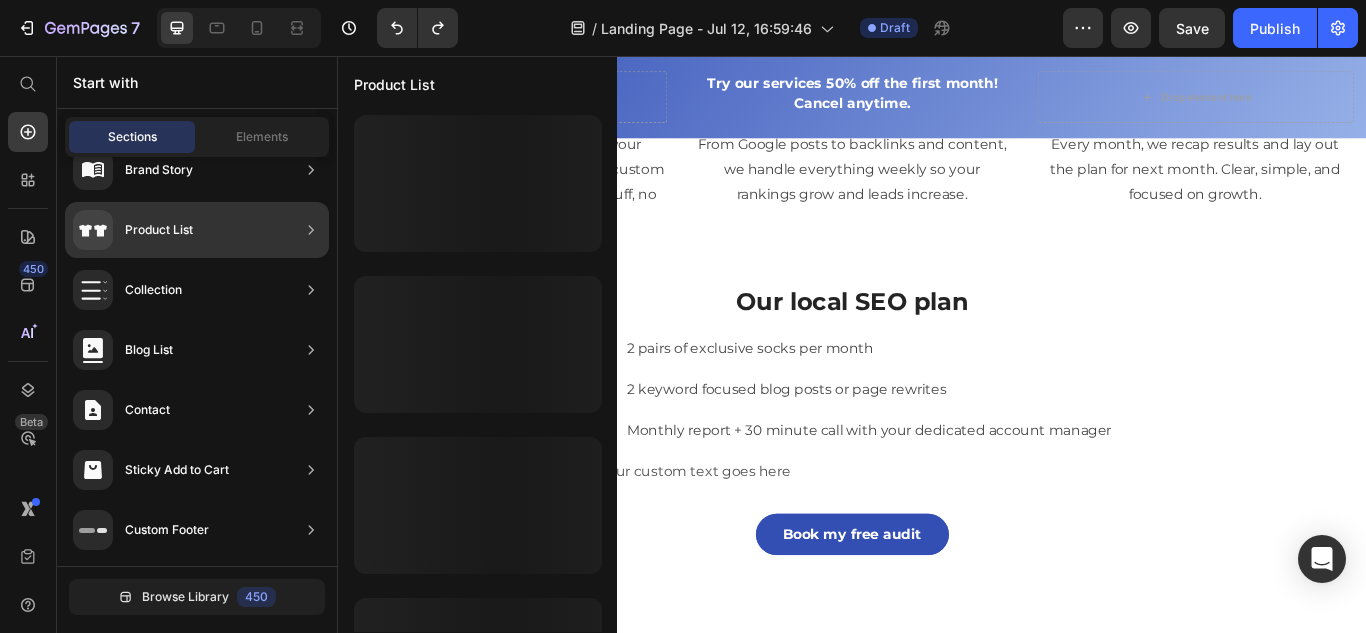 scroll, scrollTop: 0, scrollLeft: 0, axis: both 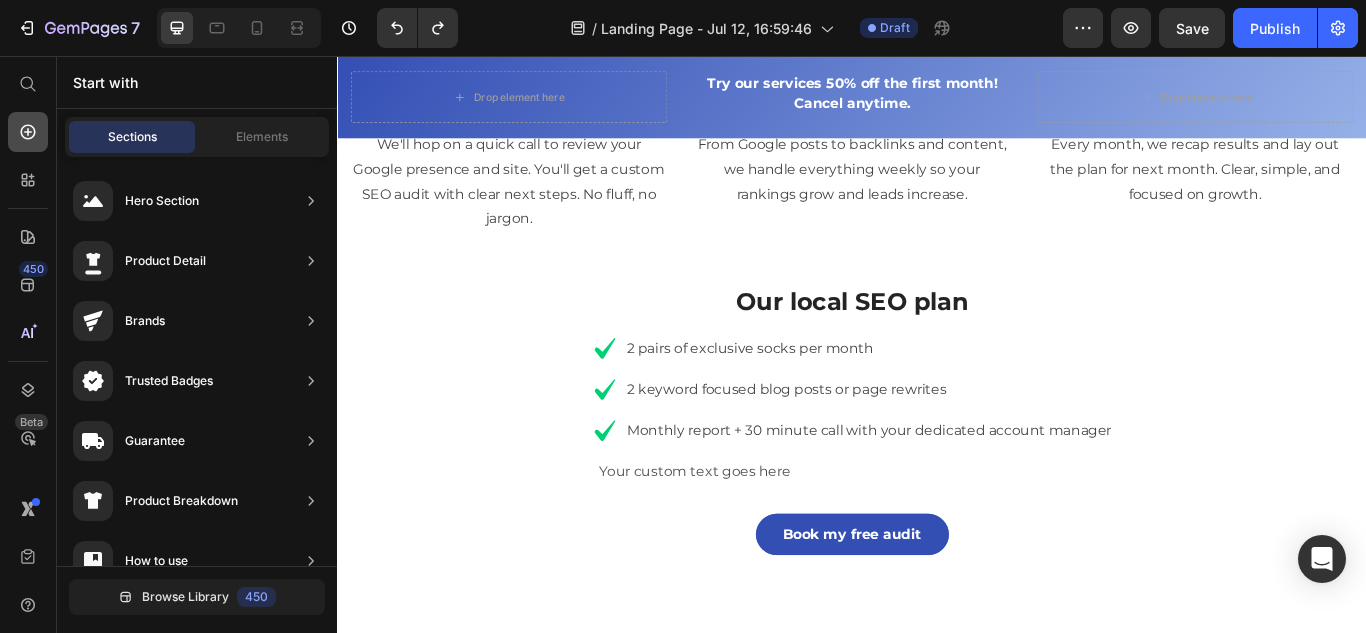 click 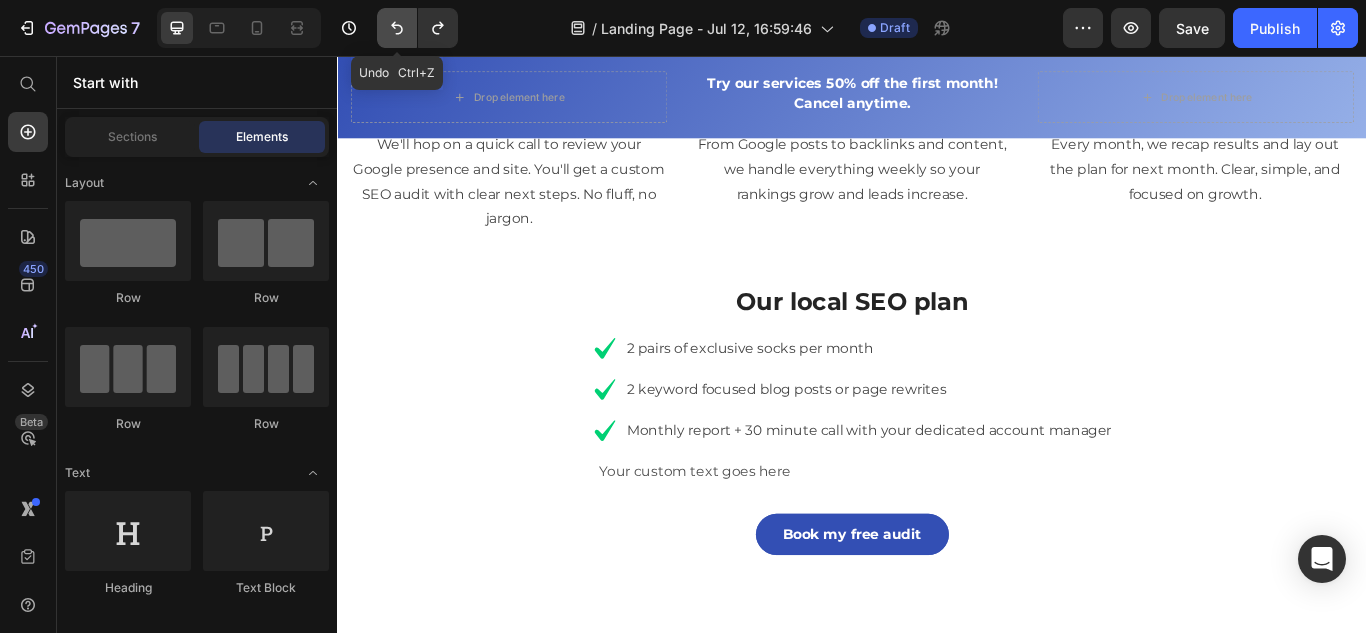 drag, startPoint x: 402, startPoint y: 28, endPoint x: 103, endPoint y: 443, distance: 511.4939 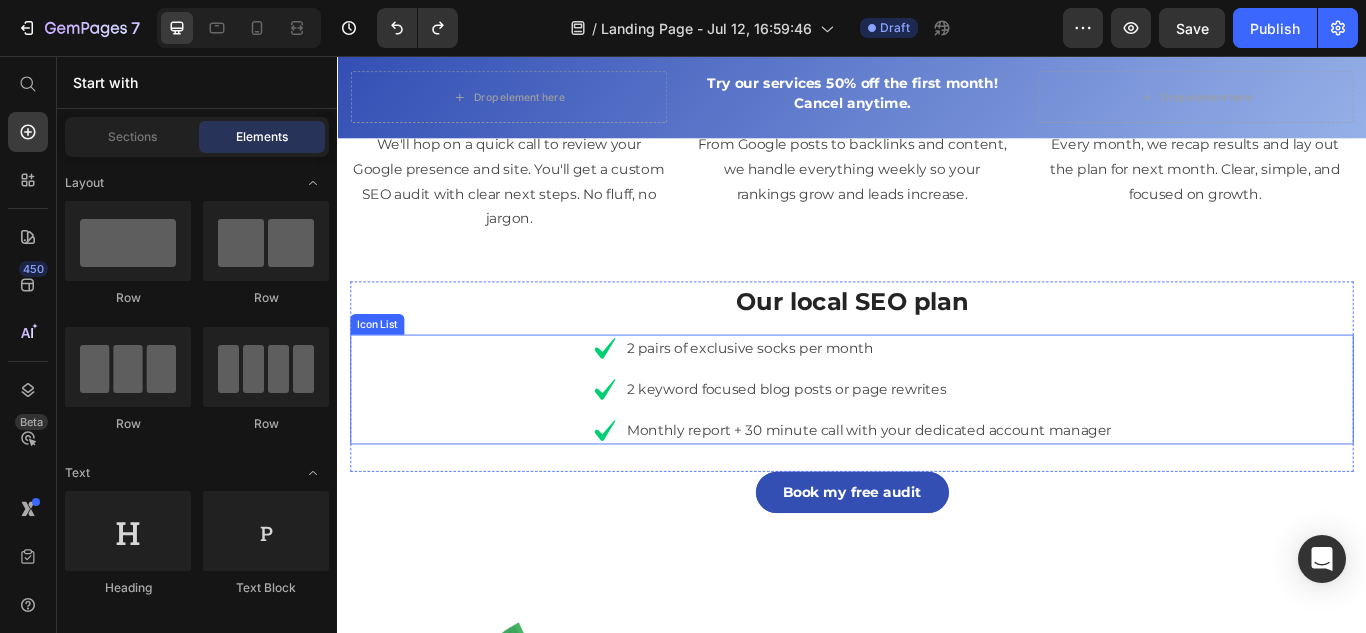 click on "Icon 2 pairs of exclusive socks per month Text block     Icon 2 keyword focused blog posts or page rewrites Text block     Icon Monthly report + 30 minute call with your dedicated account manager Text block" at bounding box center (937, 445) 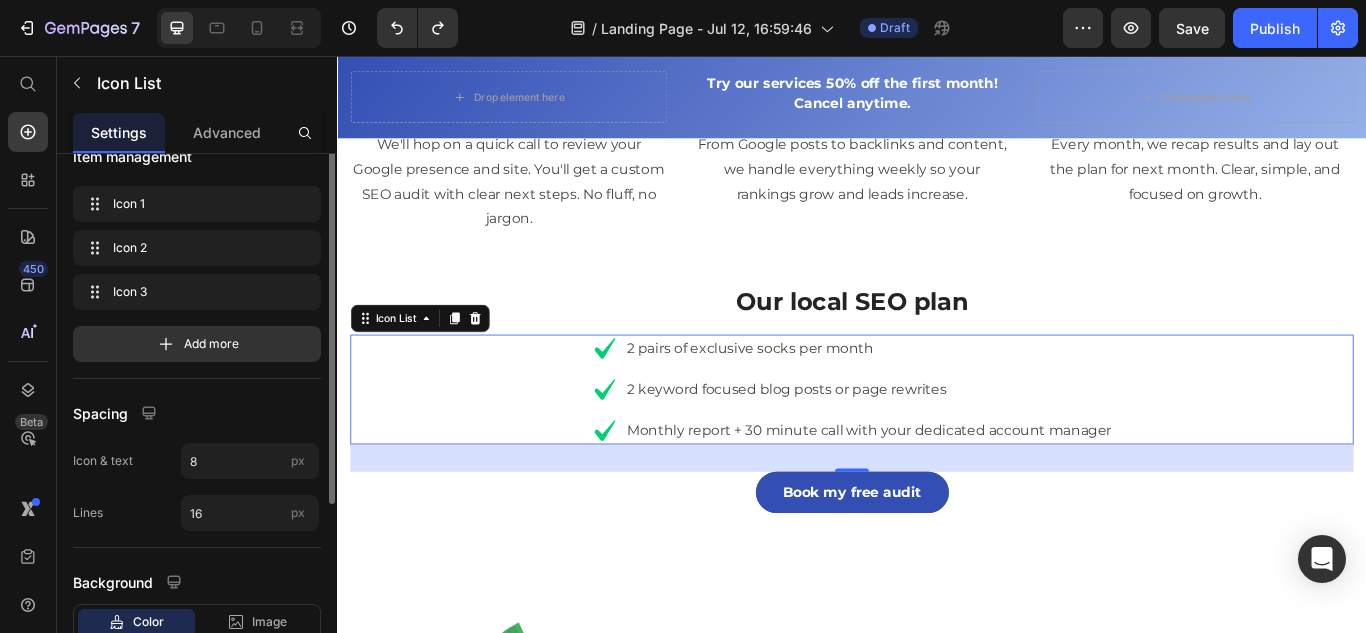 scroll, scrollTop: 0, scrollLeft: 0, axis: both 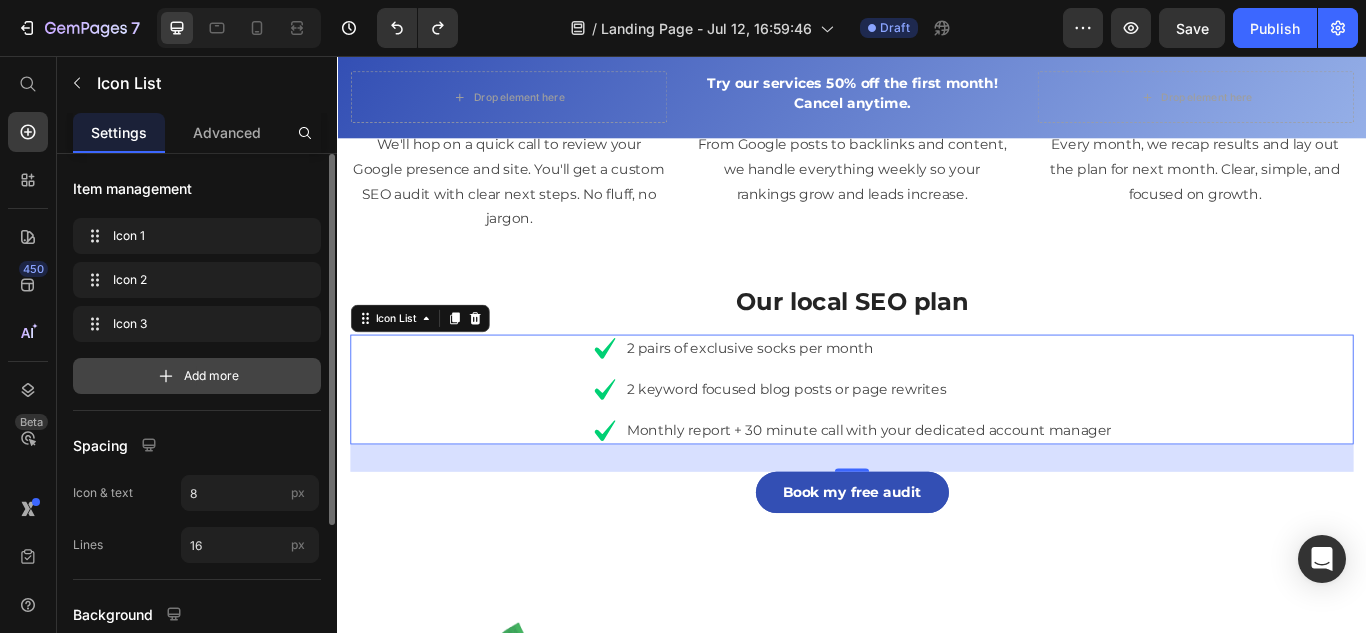 drag, startPoint x: 170, startPoint y: 381, endPoint x: 113, endPoint y: 553, distance: 181.19879 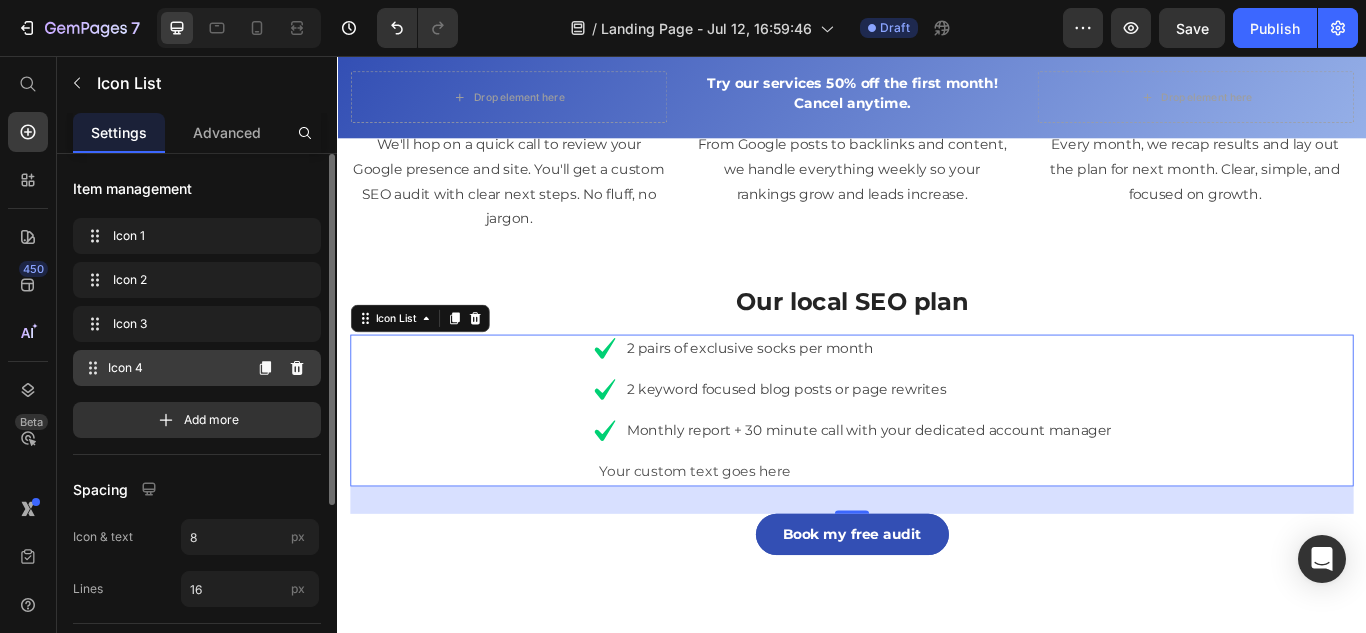 click on "Icon 4 Icon 4" at bounding box center [161, 368] 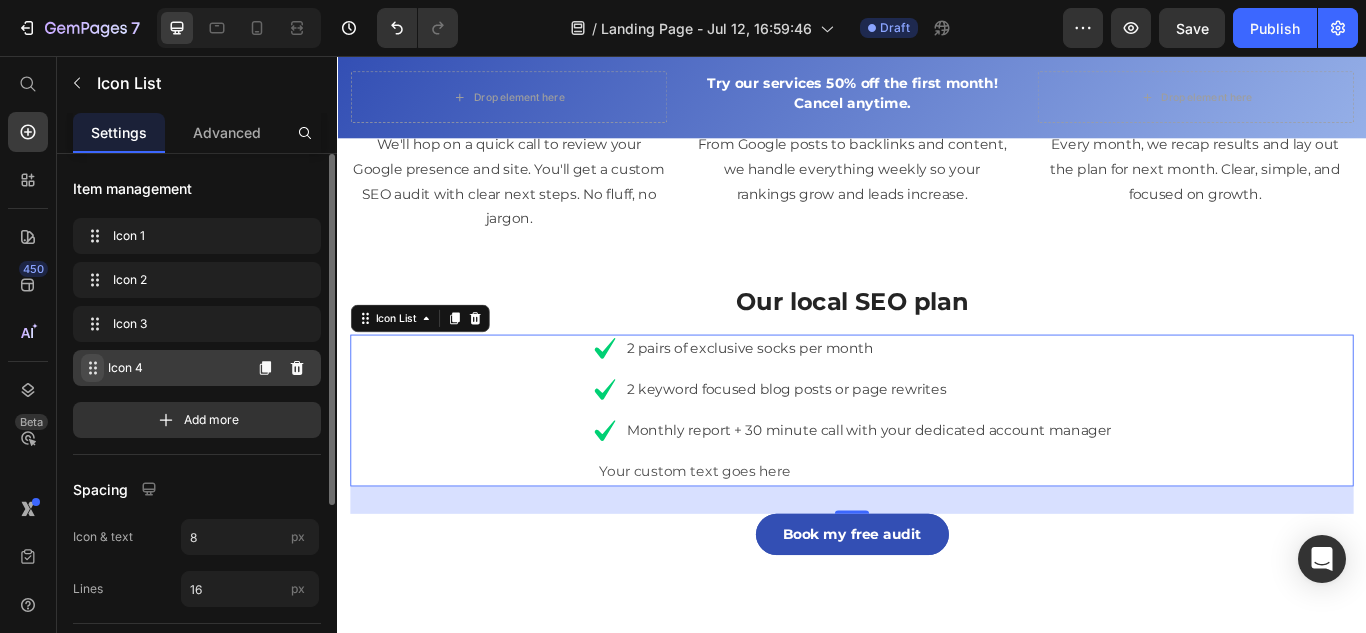 click 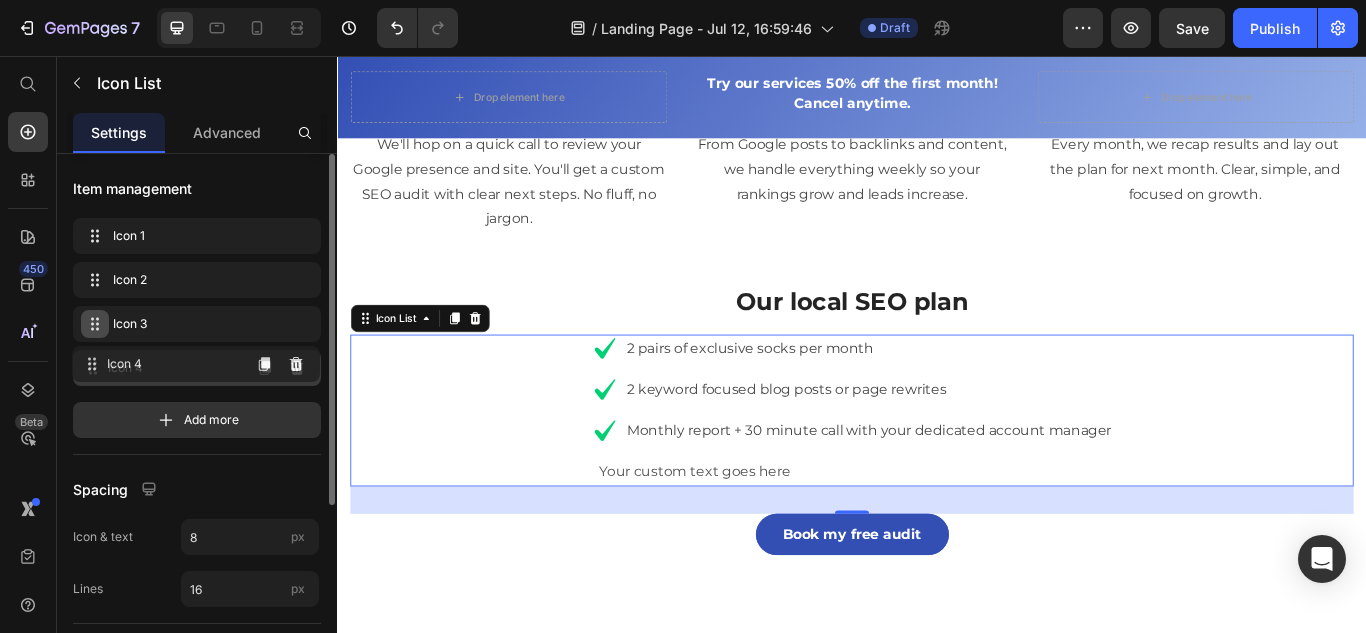 type 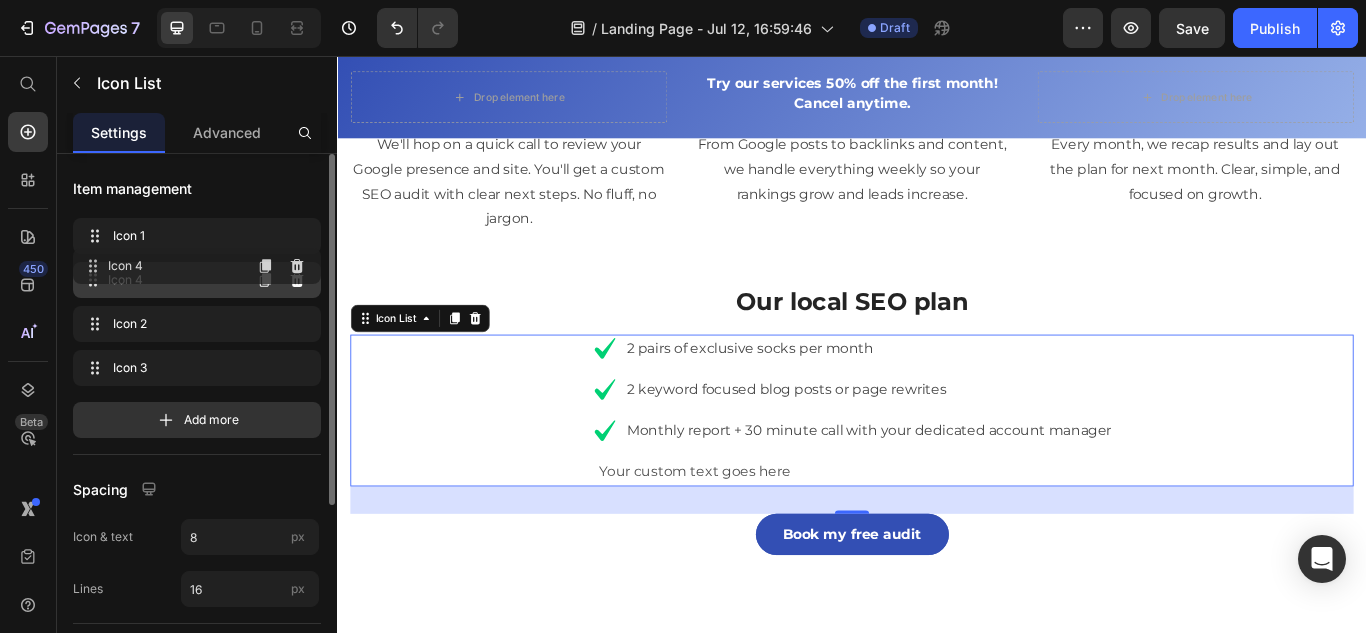 drag, startPoint x: 100, startPoint y: 368, endPoint x: 100, endPoint y: 266, distance: 102 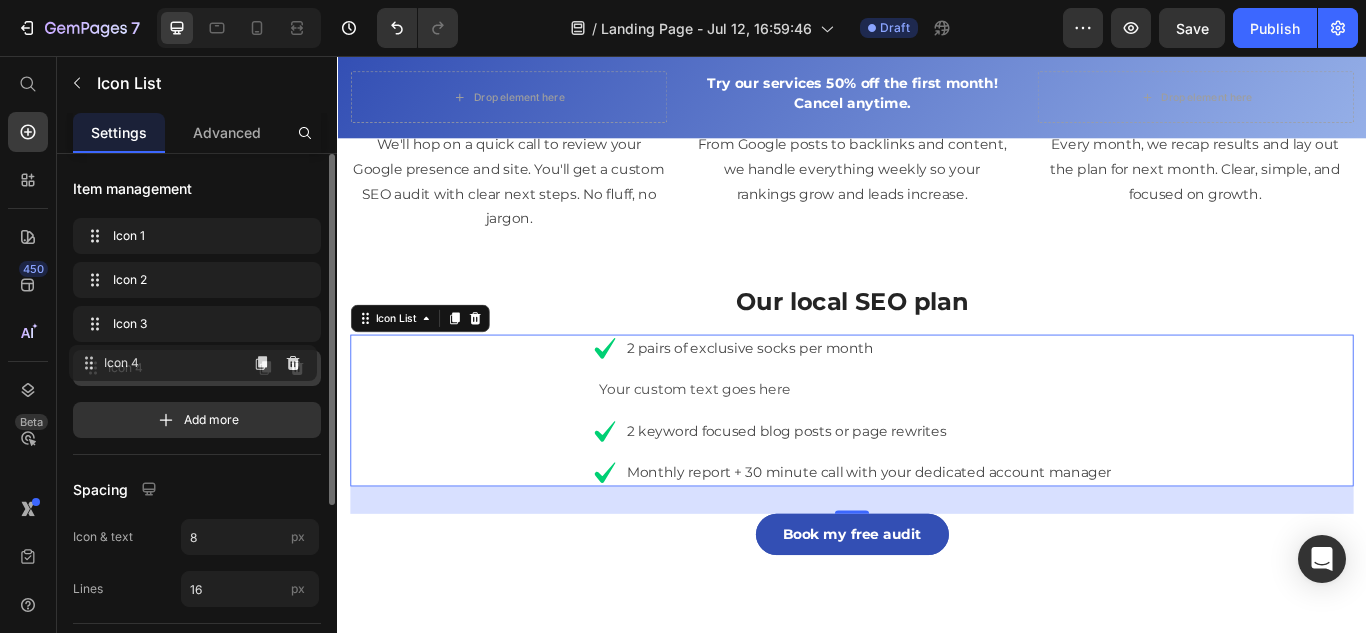 drag, startPoint x: 94, startPoint y: 276, endPoint x: 90, endPoint y: 359, distance: 83.09633 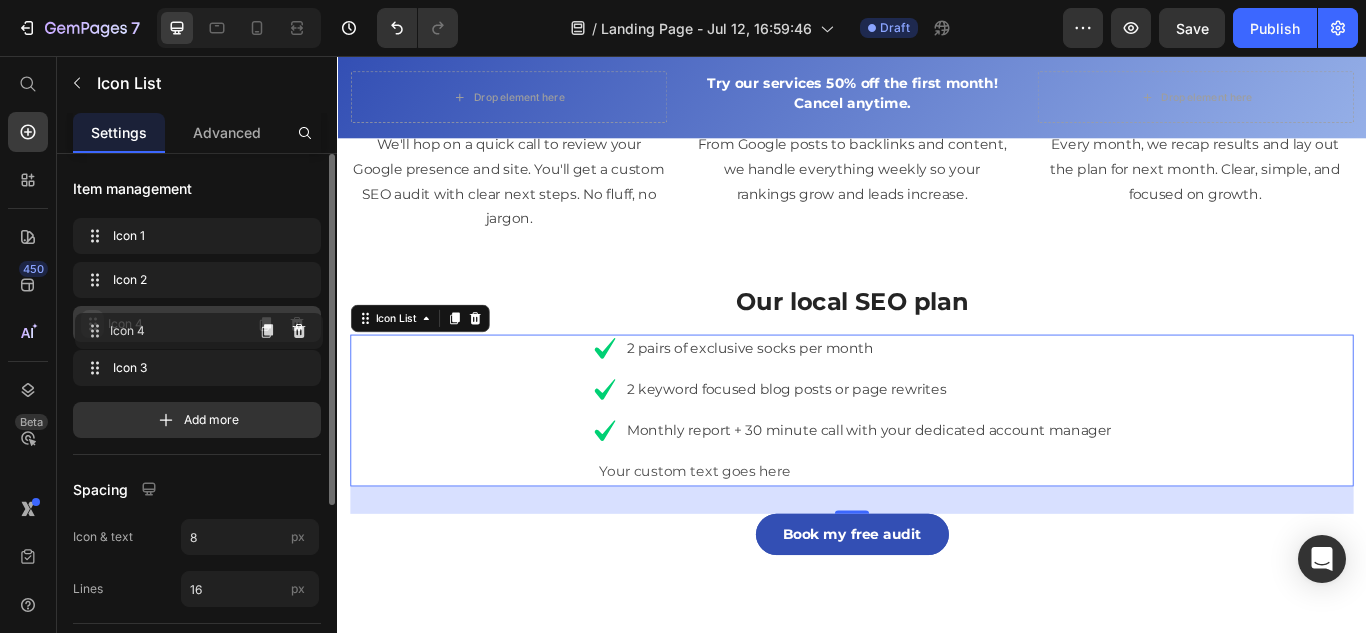 drag, startPoint x: 90, startPoint y: 359, endPoint x: 92, endPoint y: 322, distance: 37.054016 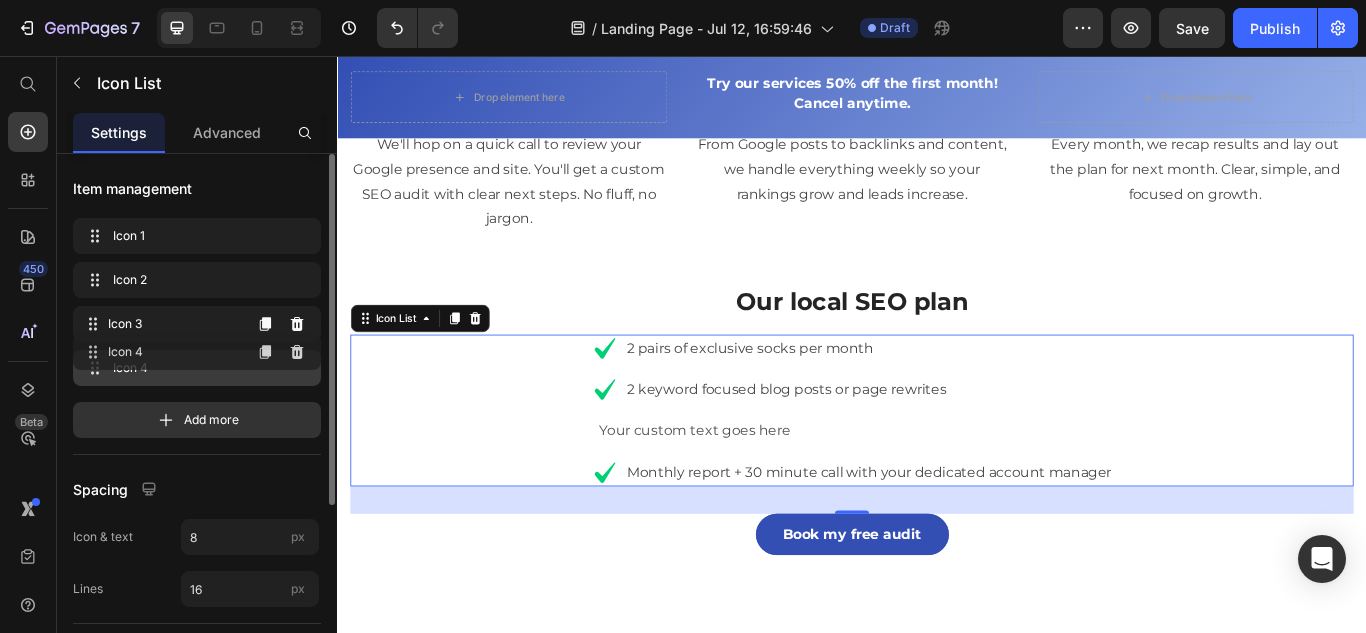drag, startPoint x: 94, startPoint y: 325, endPoint x: 94, endPoint y: 355, distance: 30 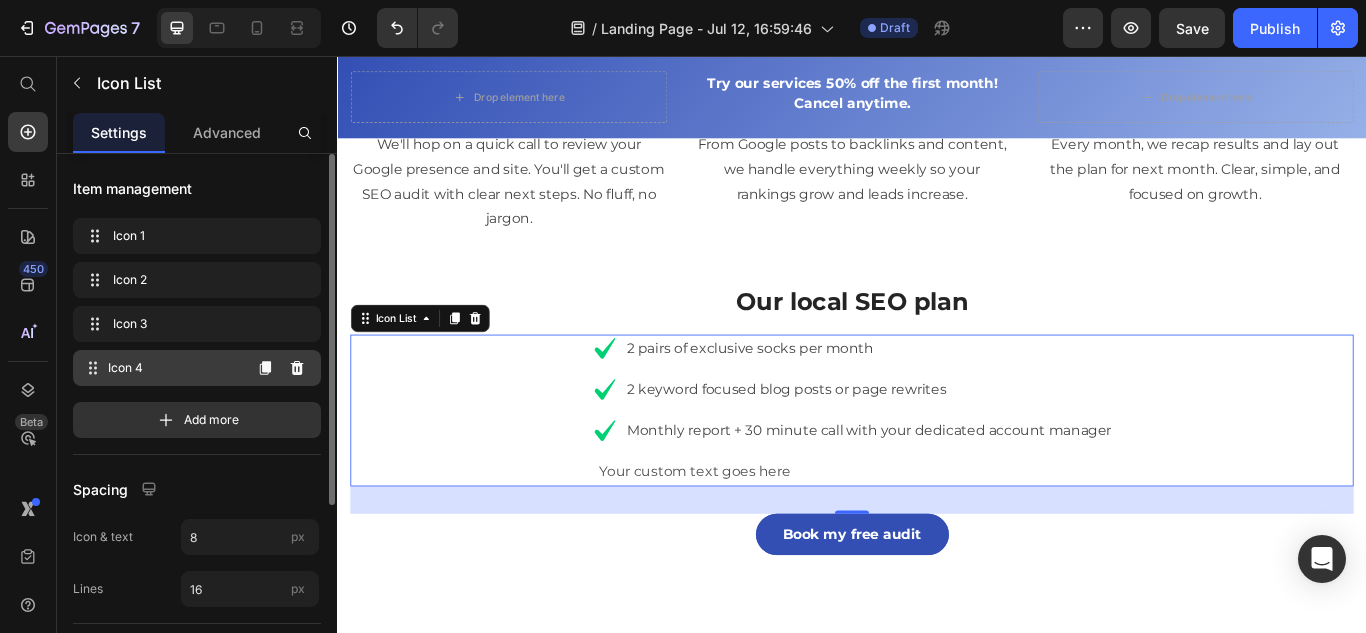 click on "Icon 4" at bounding box center (174, 368) 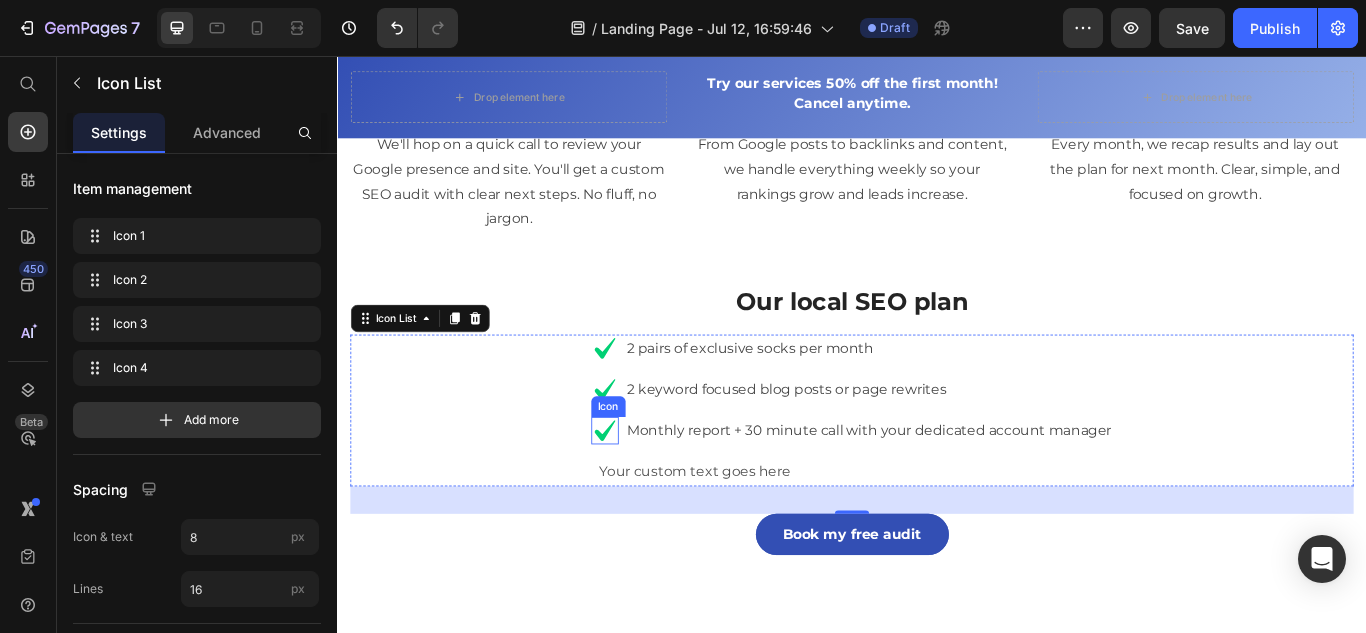 click 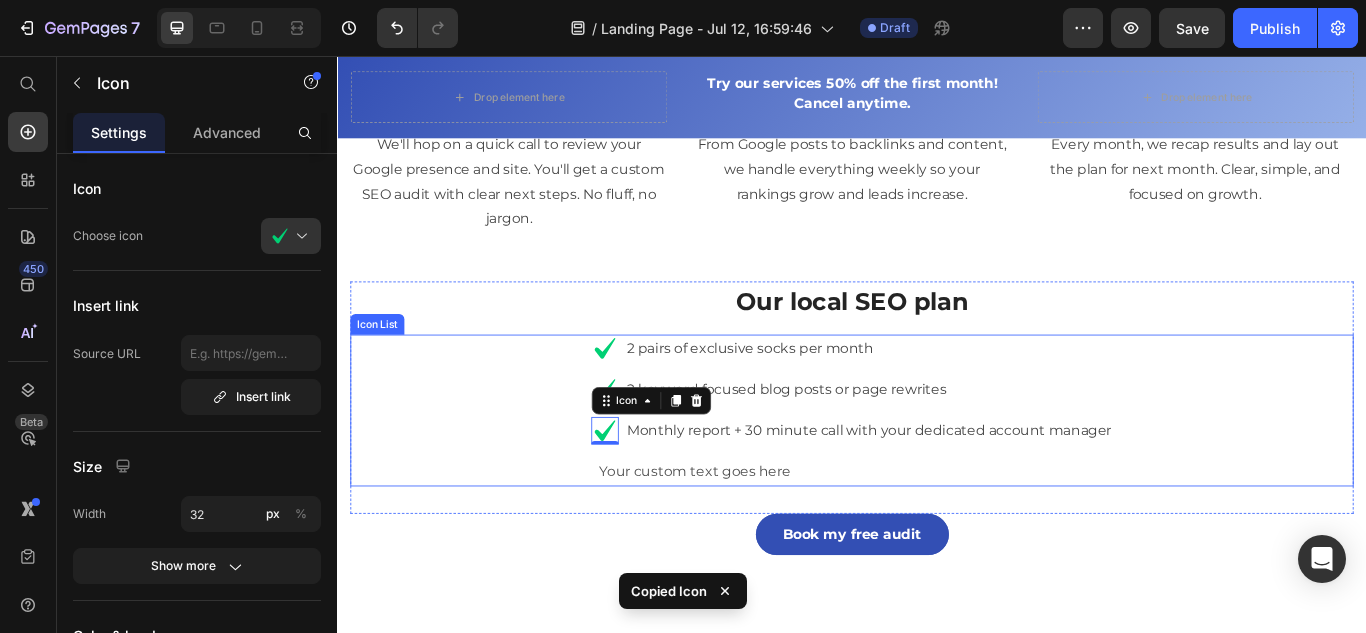 click on "Icon Your custom text goes here Text" at bounding box center (937, 541) 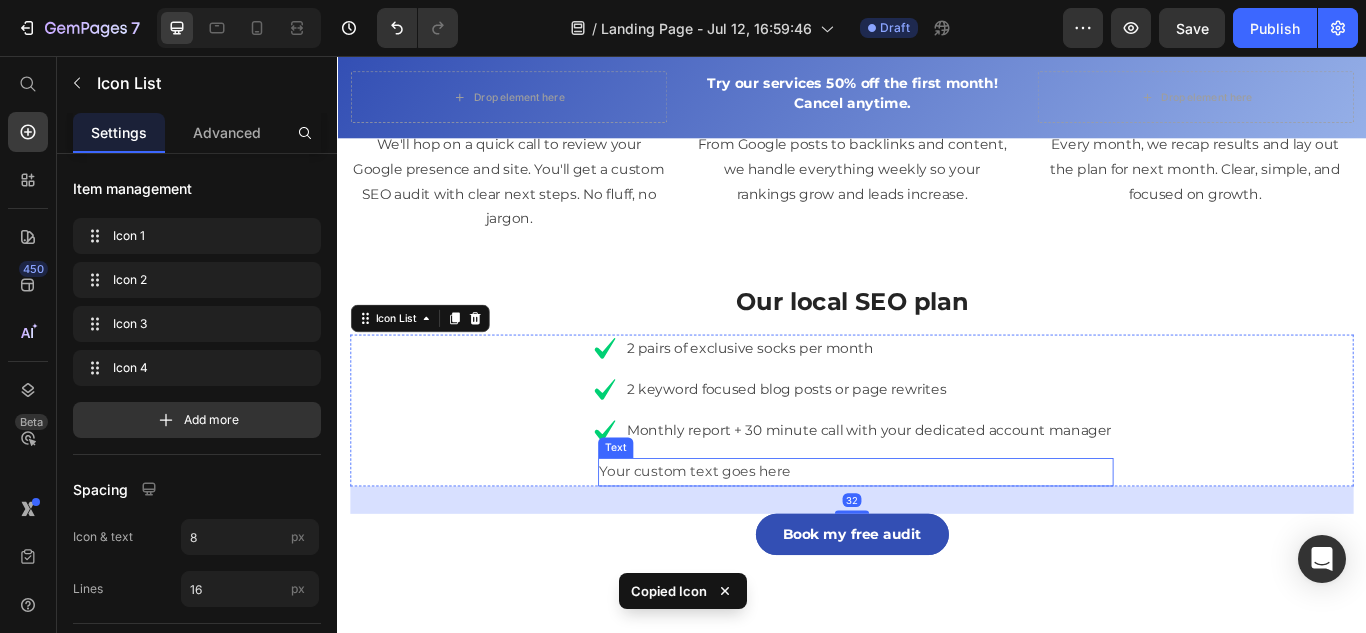 click on "Your custom text goes here" at bounding box center (941, 541) 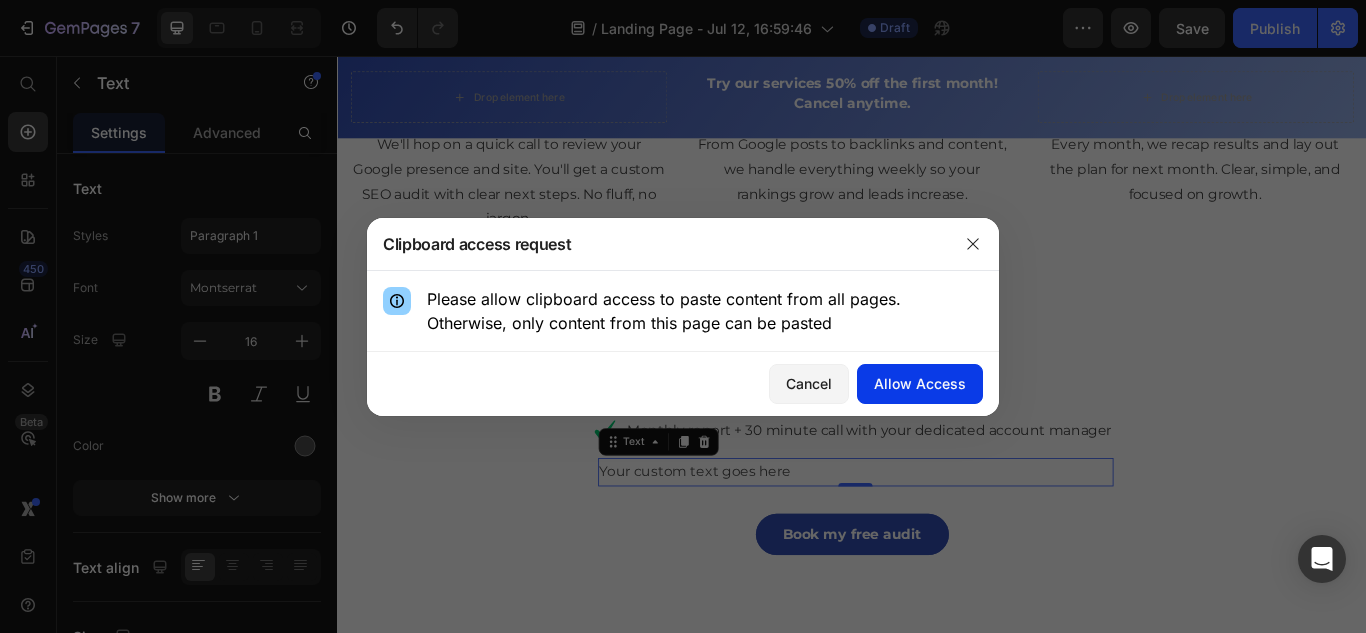 click on "Allow Access" at bounding box center (920, 383) 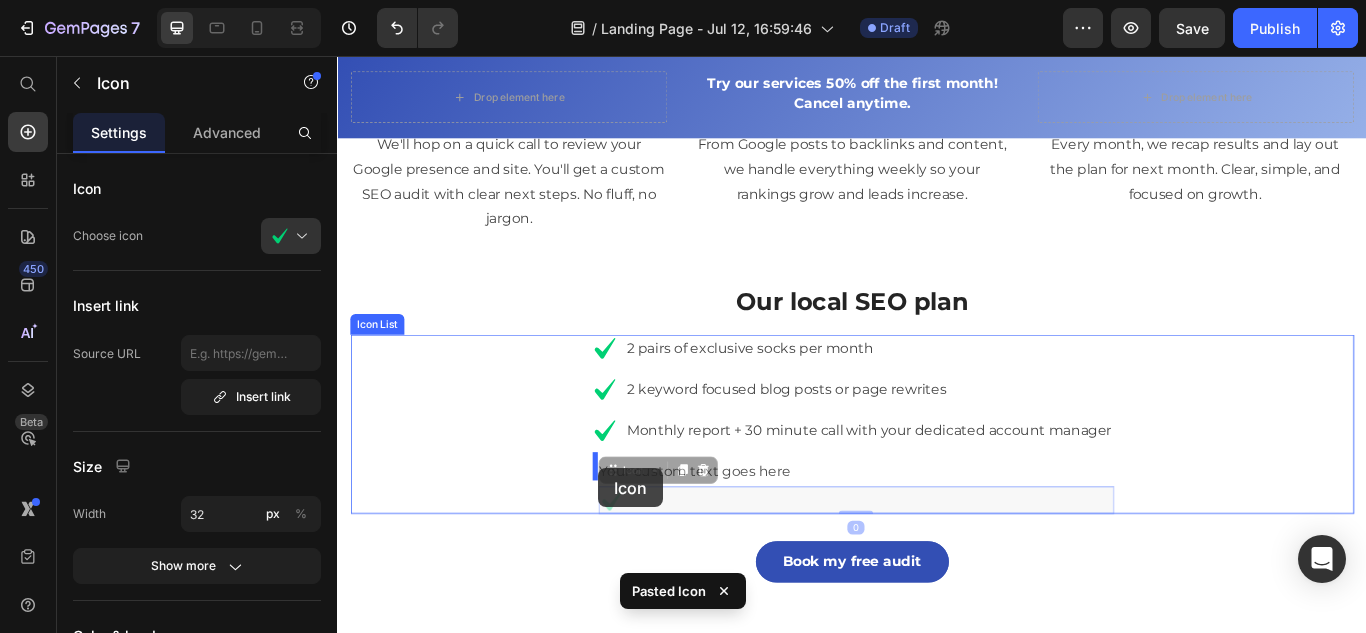 drag, startPoint x: 649, startPoint y: 571, endPoint x: 641, endPoint y: 536, distance: 35.902645 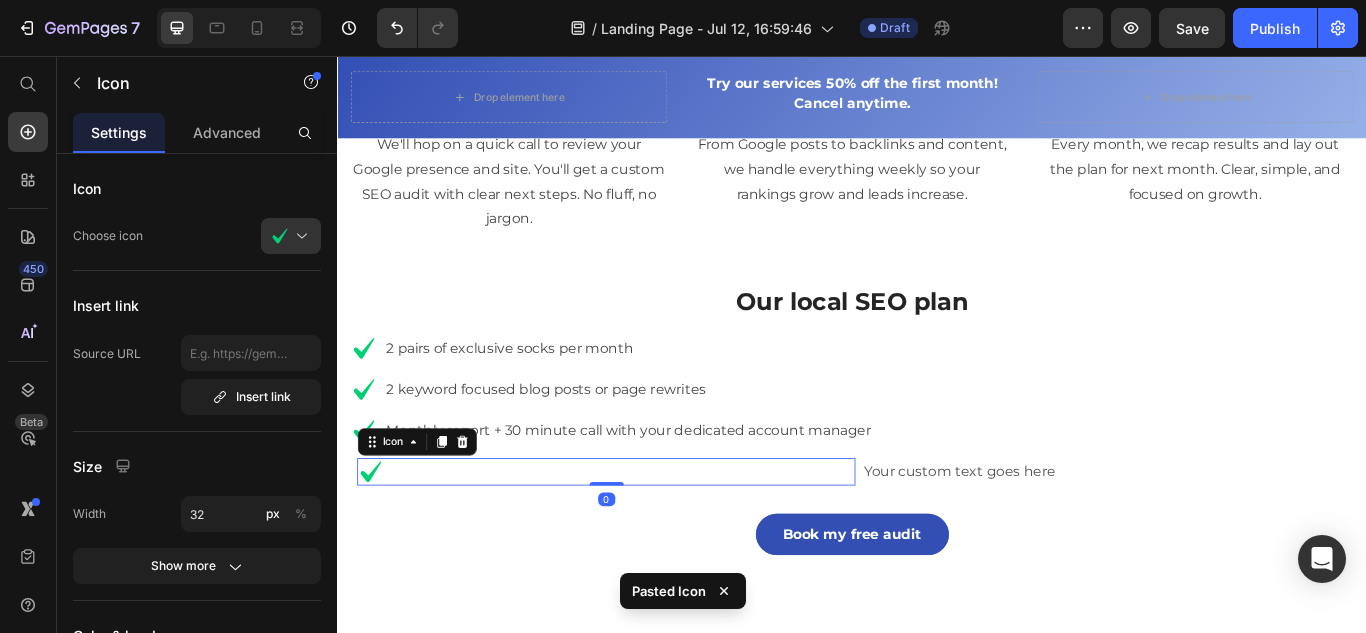 click on "Icon   0" at bounding box center (650, 541) 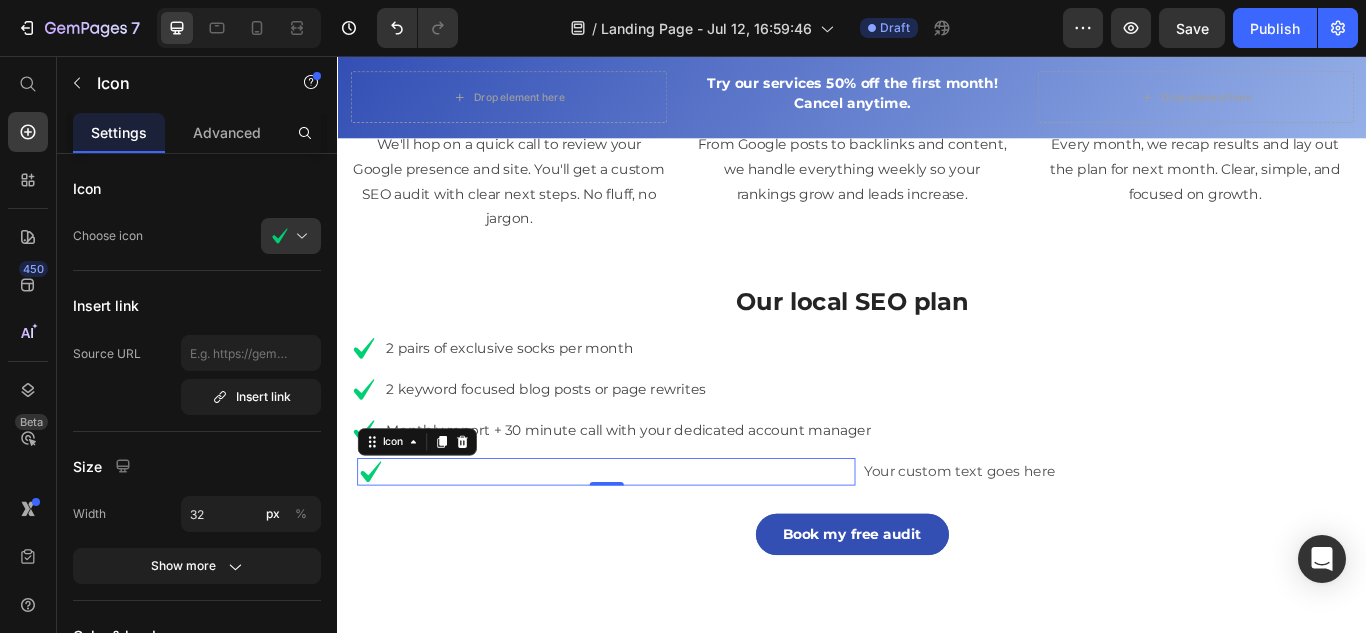 click on "Icon   0" at bounding box center (650, 541) 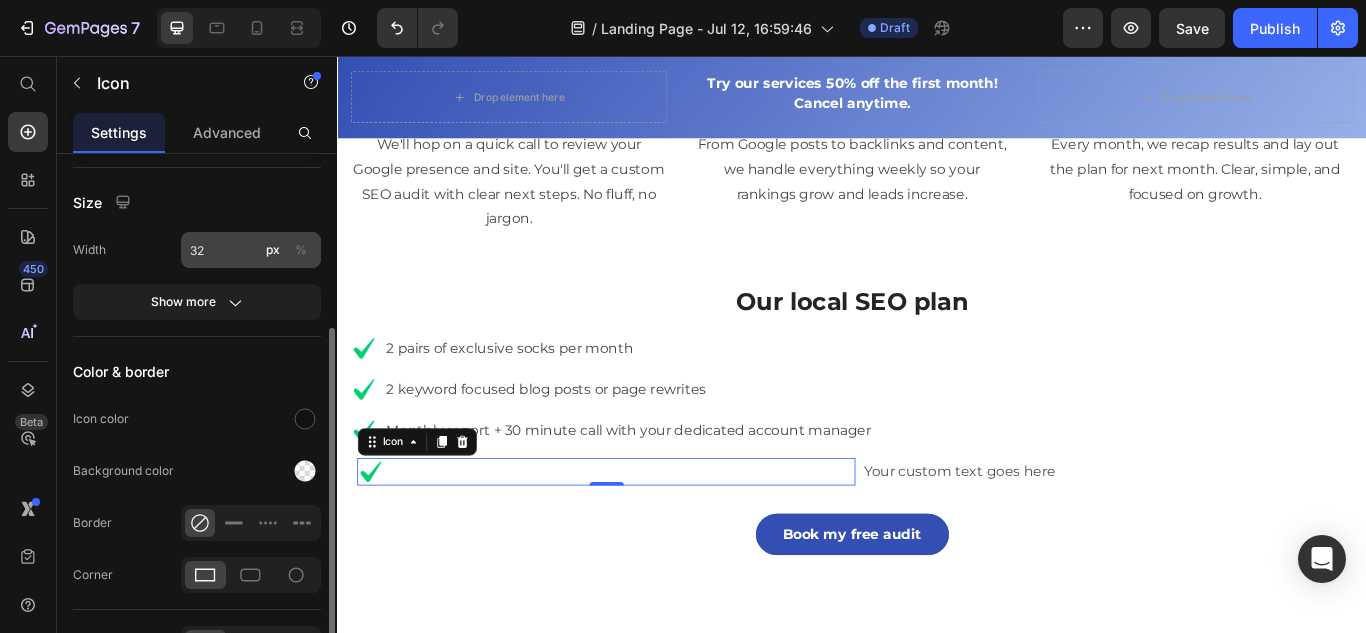 scroll, scrollTop: 277, scrollLeft: 0, axis: vertical 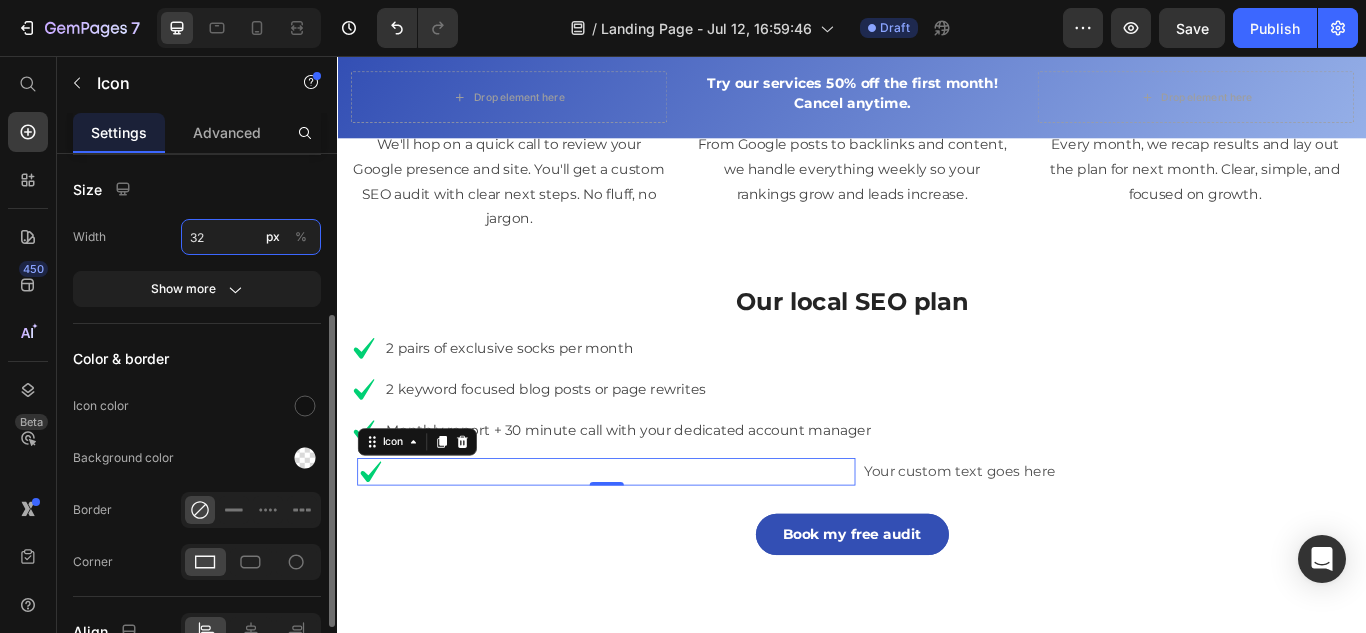 click on "32" at bounding box center [251, 237] 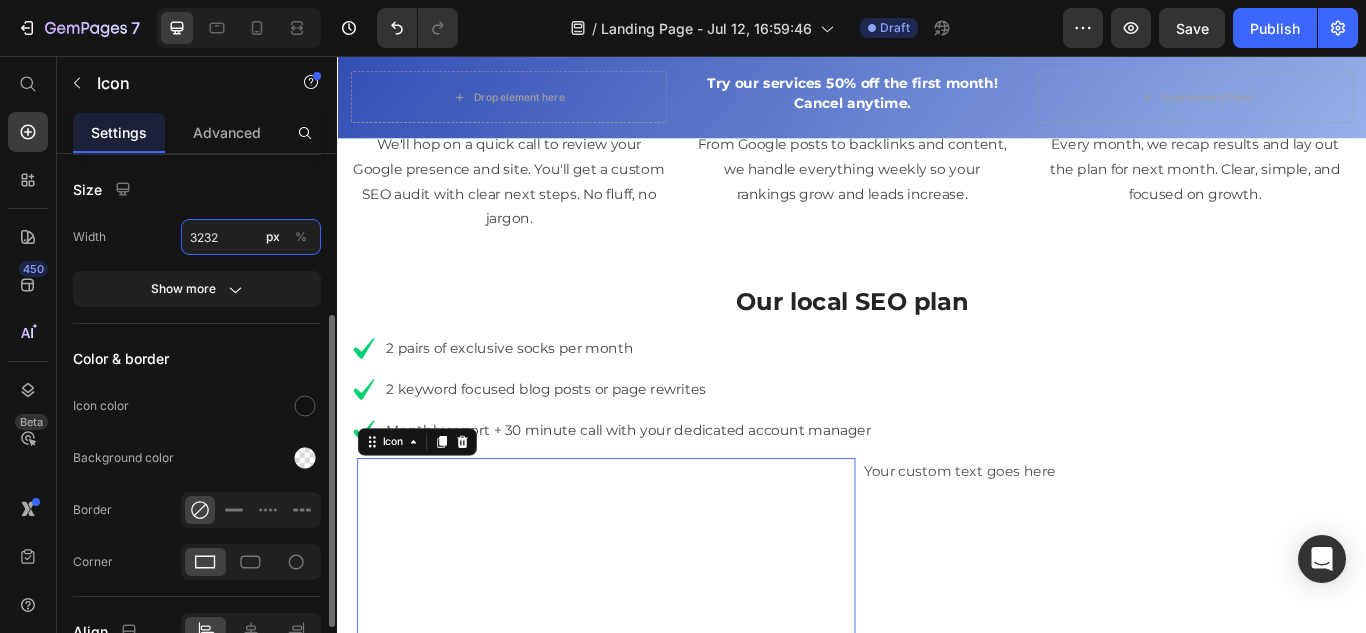 click on "3232" at bounding box center (251, 237) 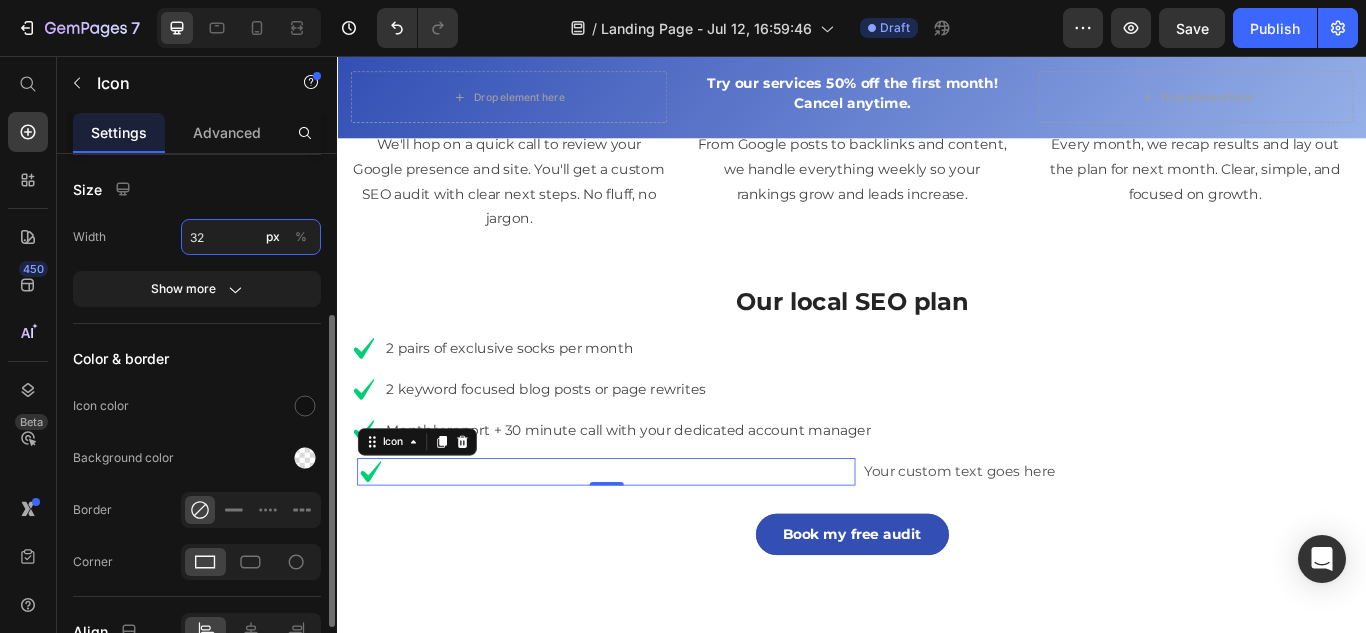 type on "3" 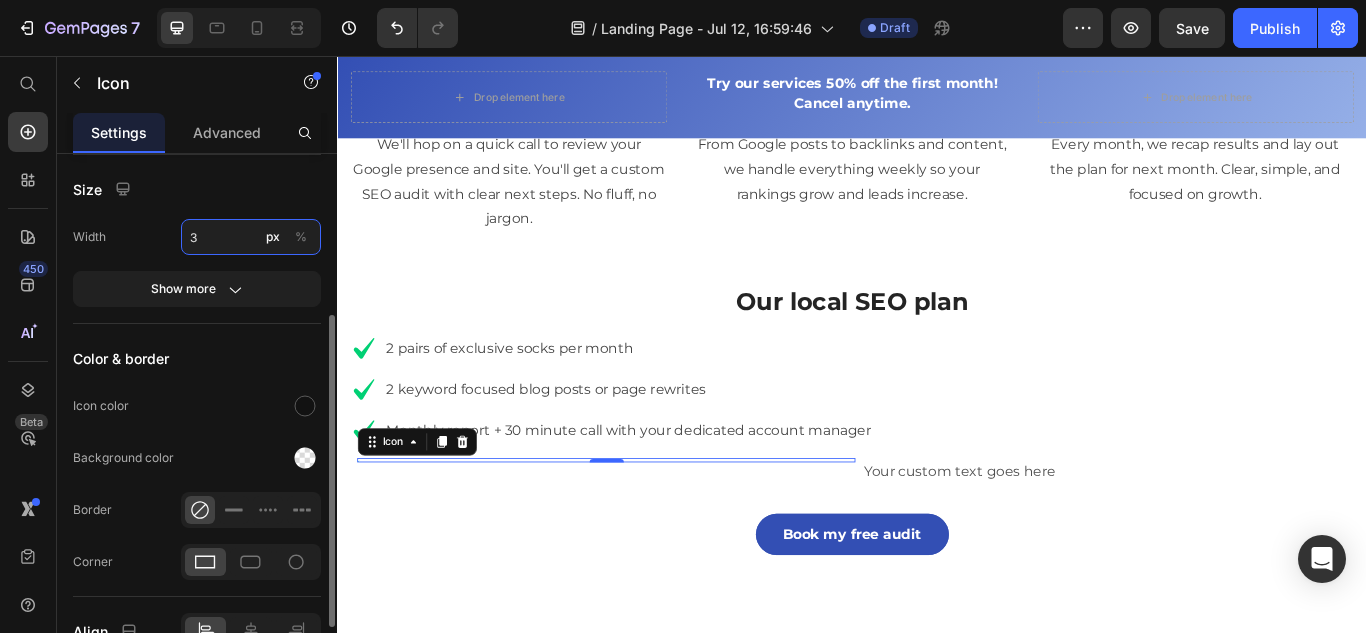 click on "3" at bounding box center [251, 237] 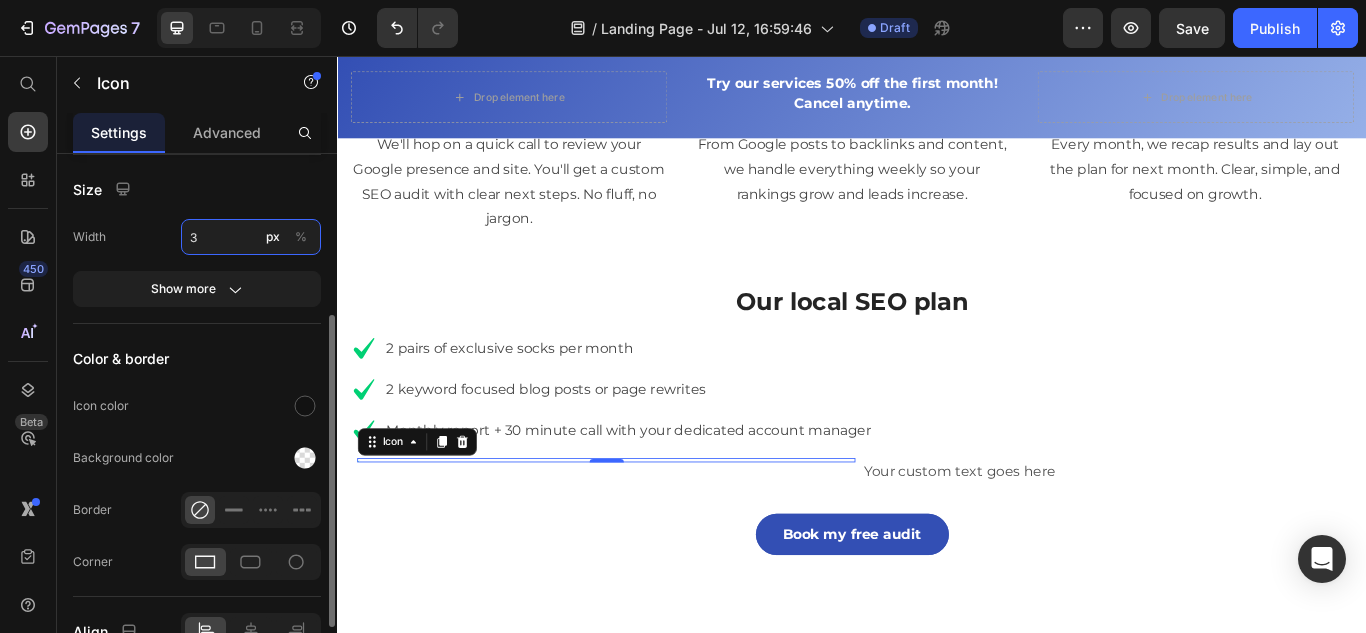 click on "3" at bounding box center (251, 237) 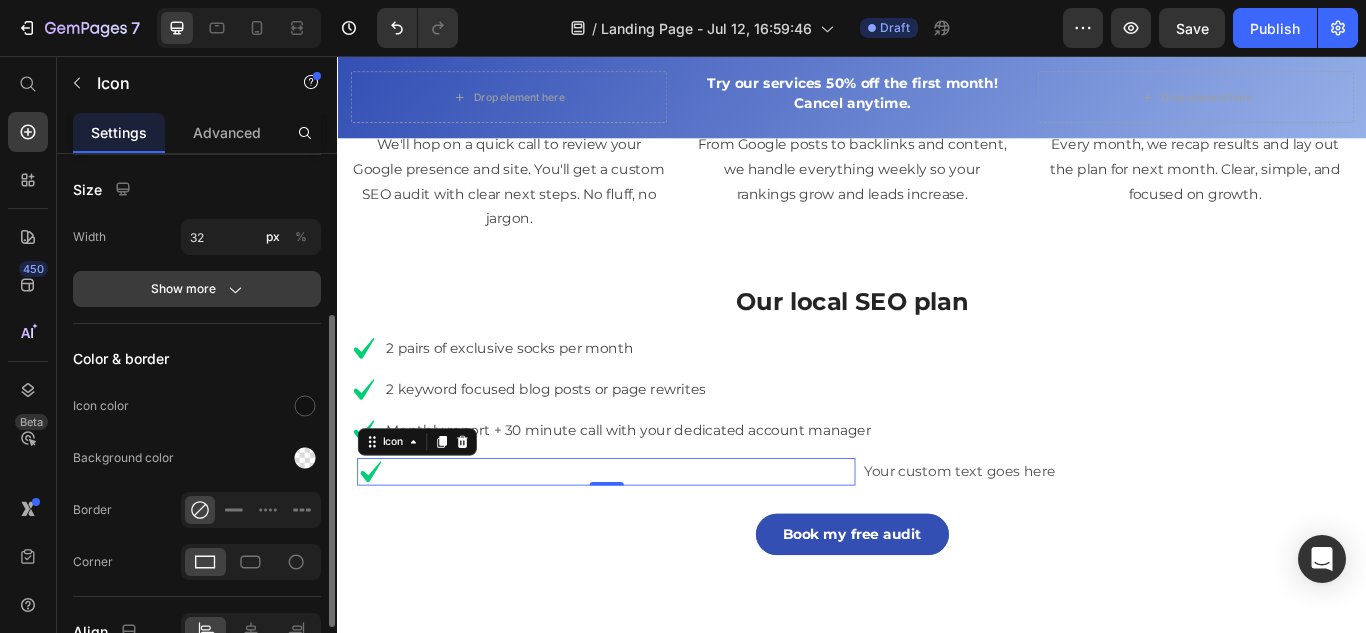 click on "Show more" at bounding box center [197, 289] 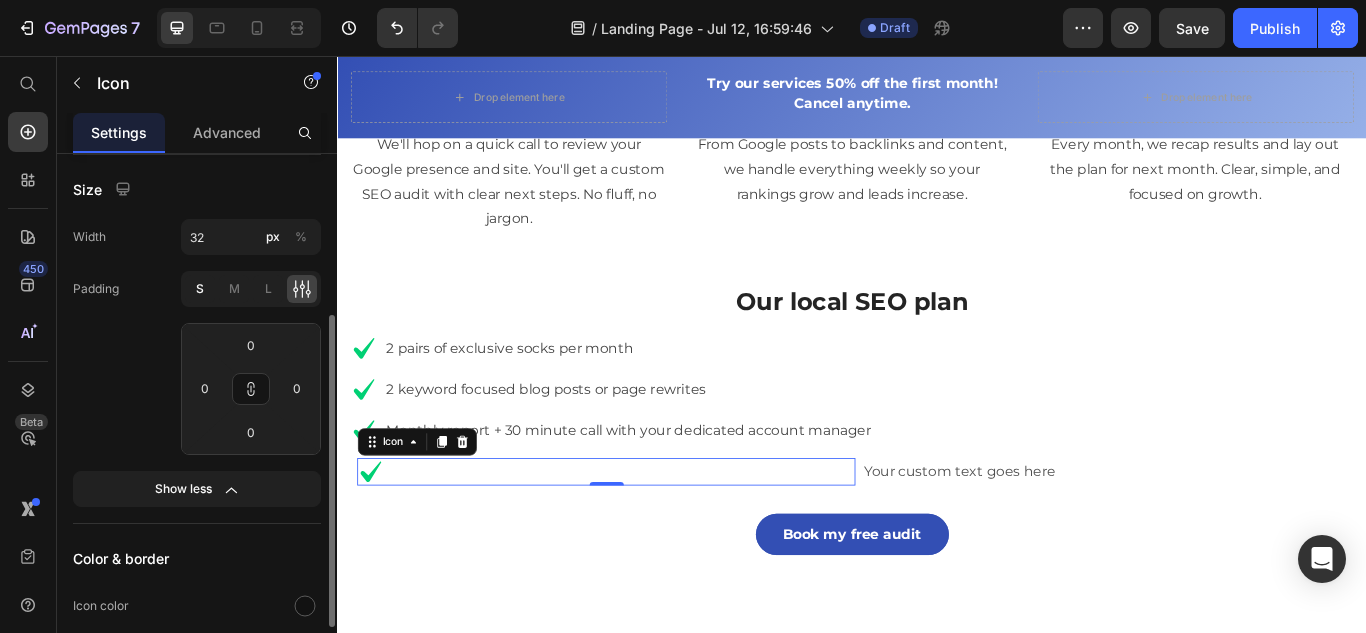 click on "S" 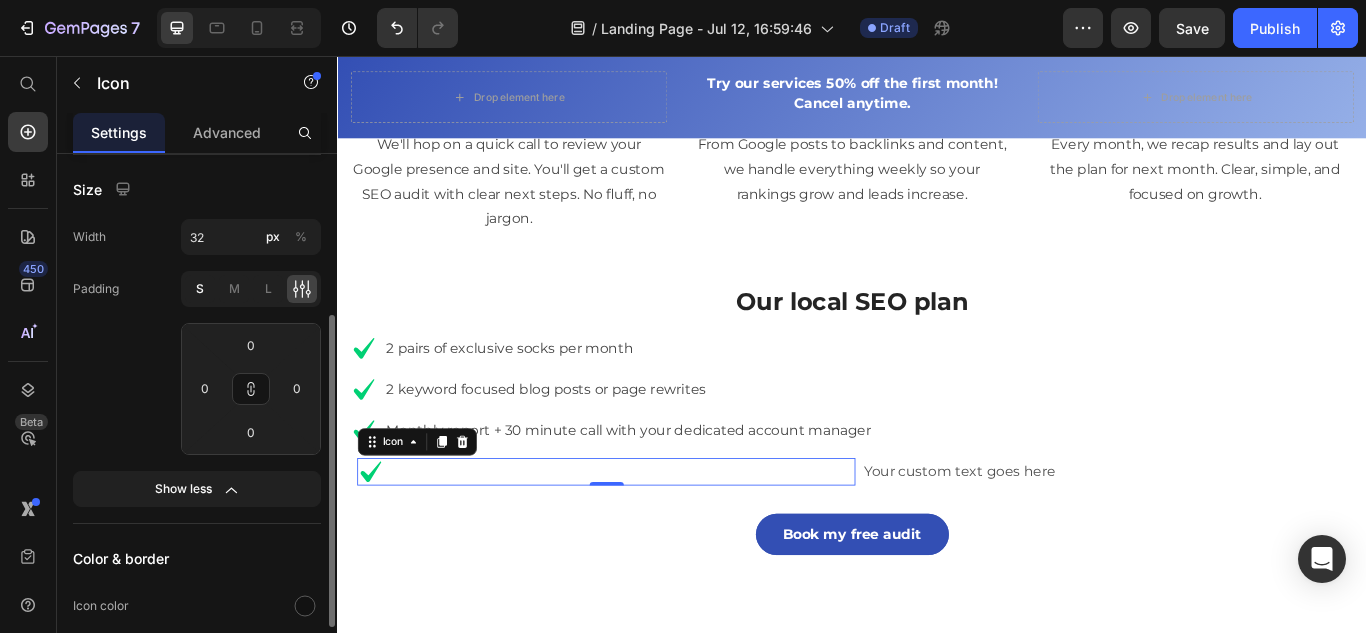 type on "8" 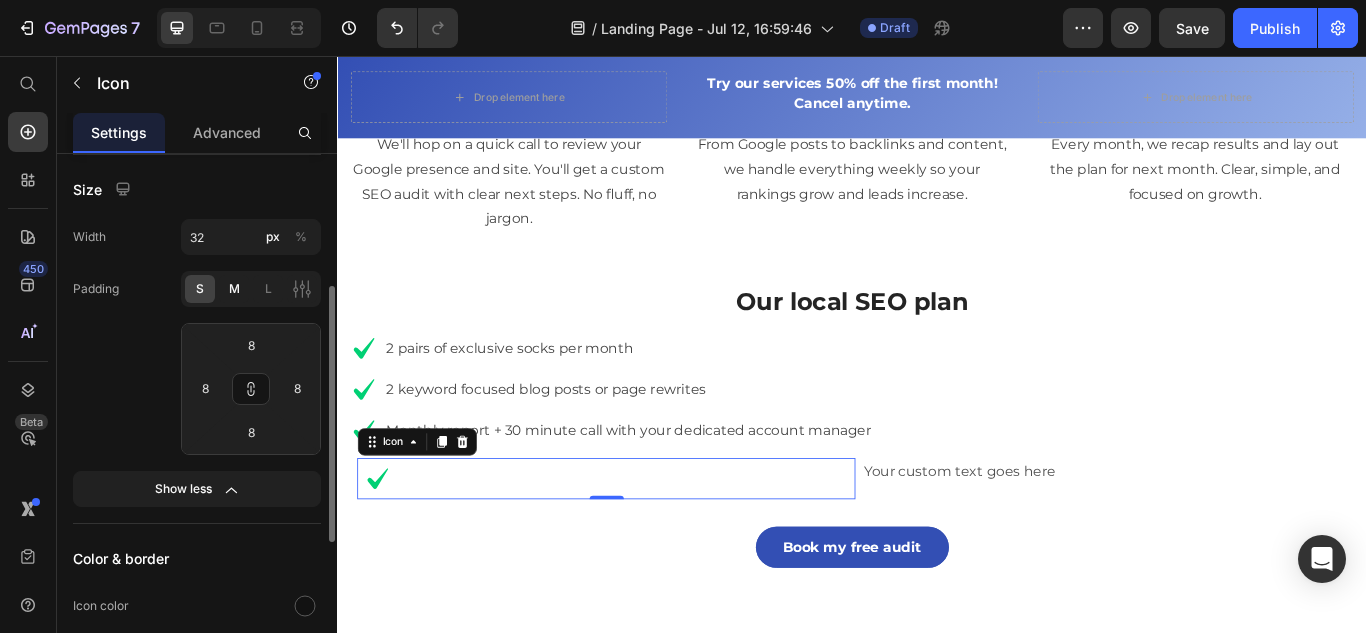 click on "M" 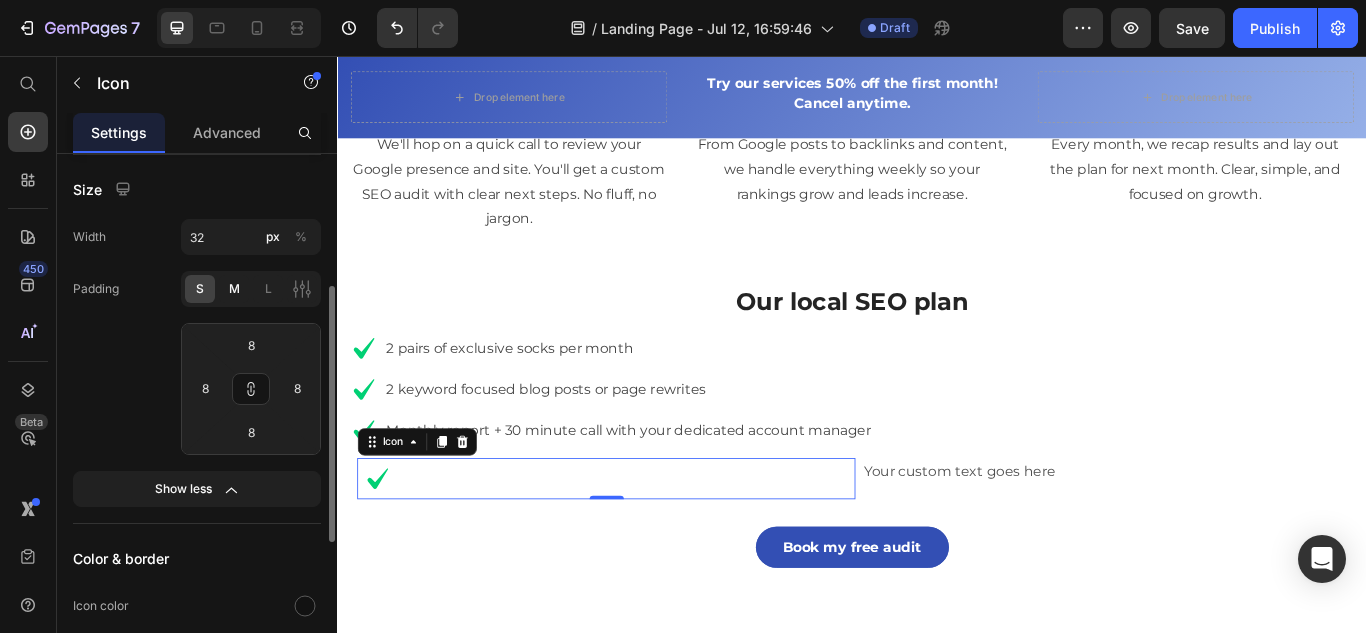 type on "16" 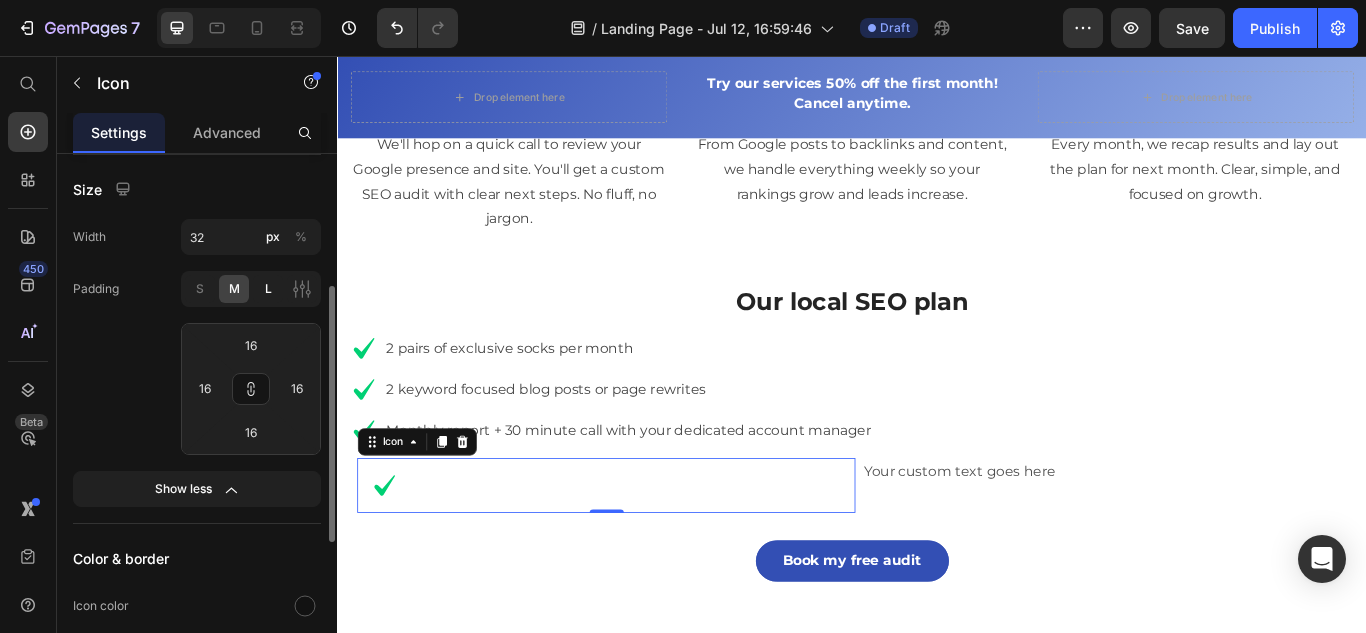click on "L" 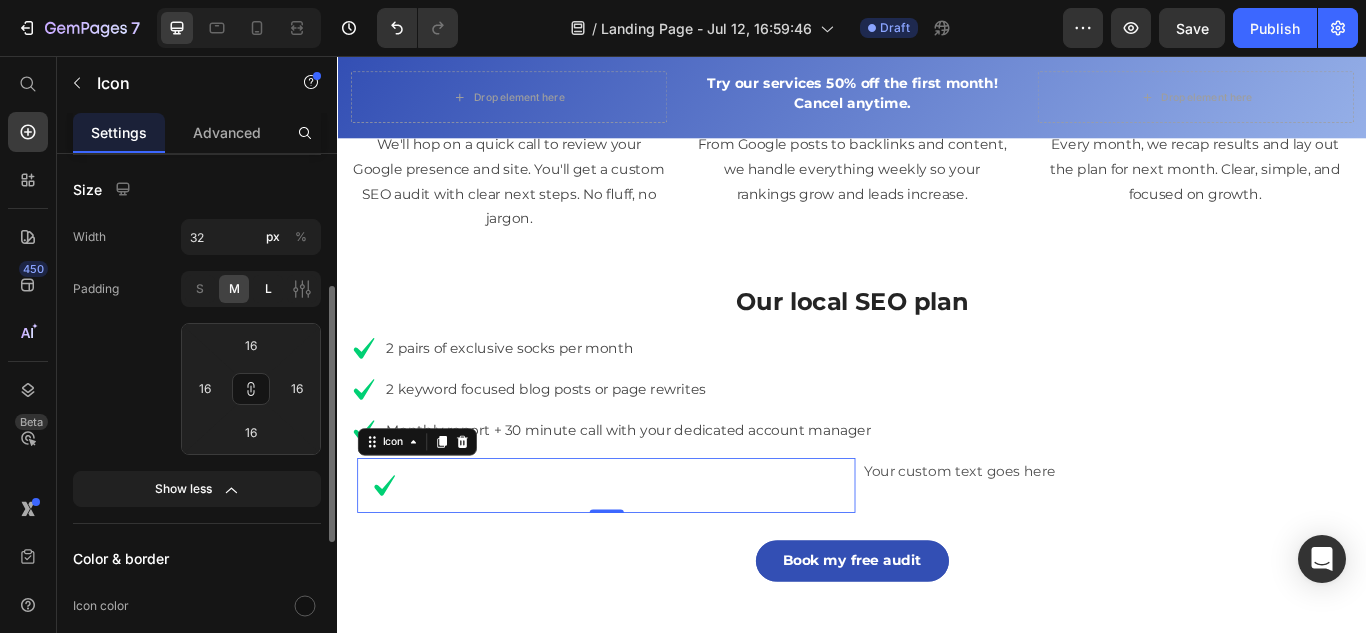 type on "24" 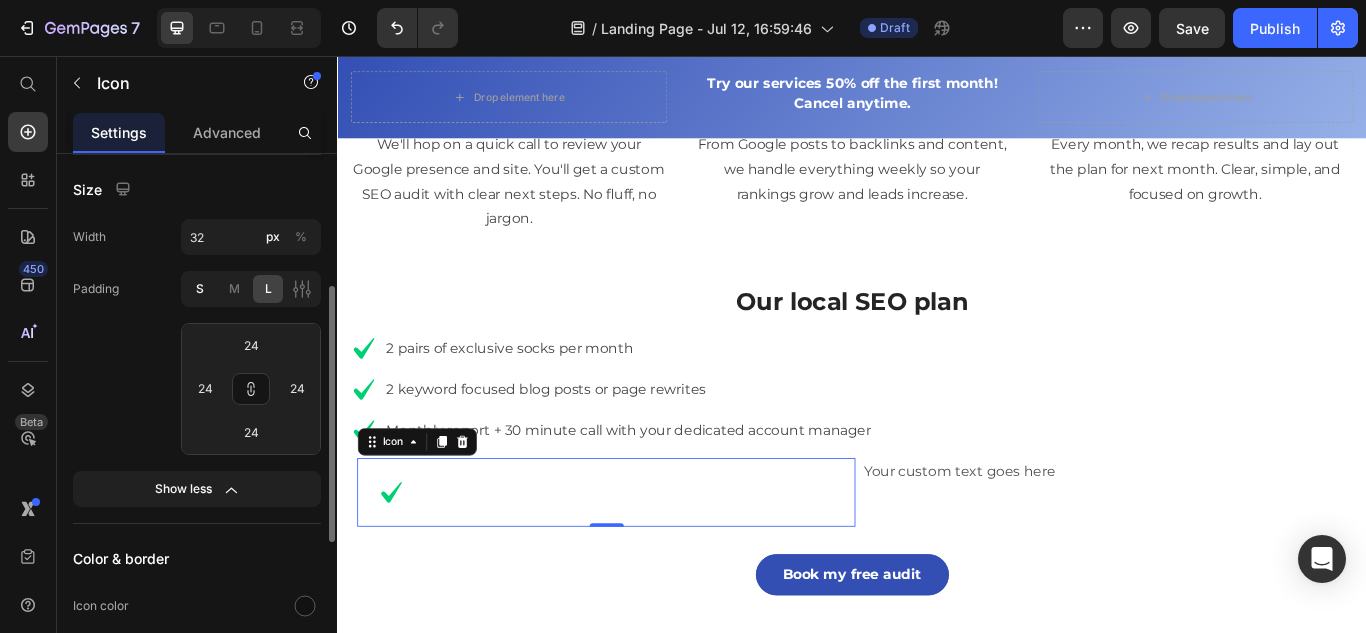 click on "S" 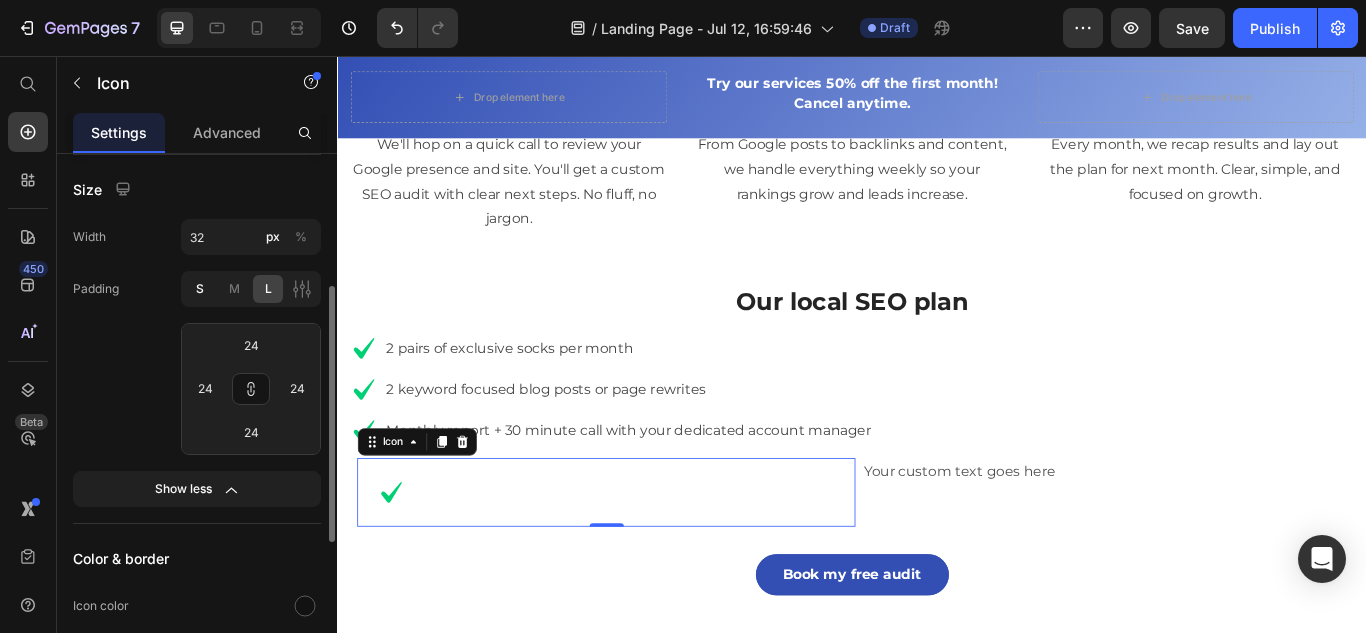 type on "8" 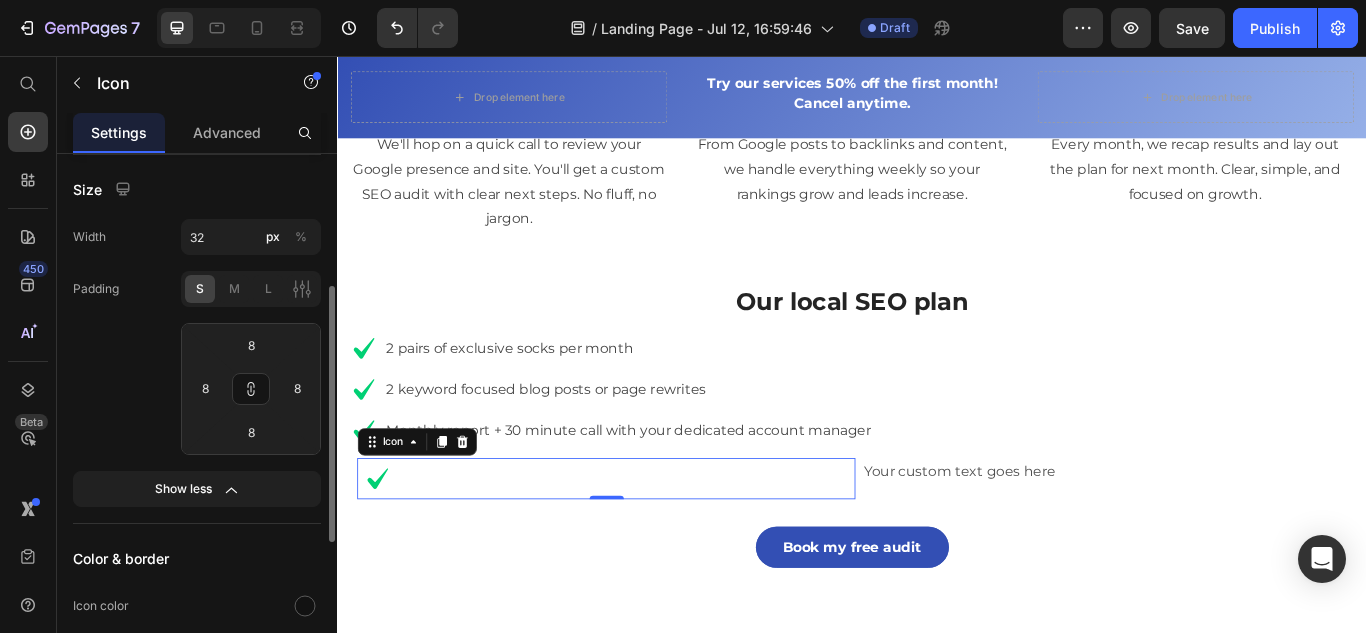 click on "S" 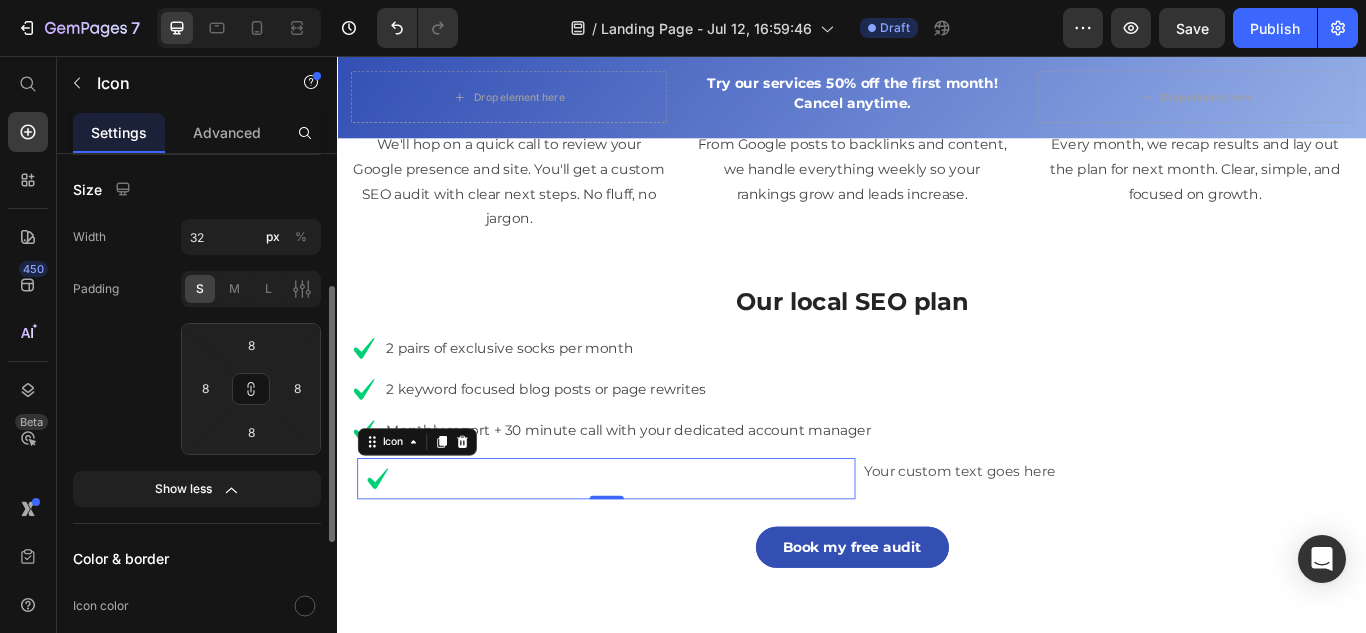 click on "S" 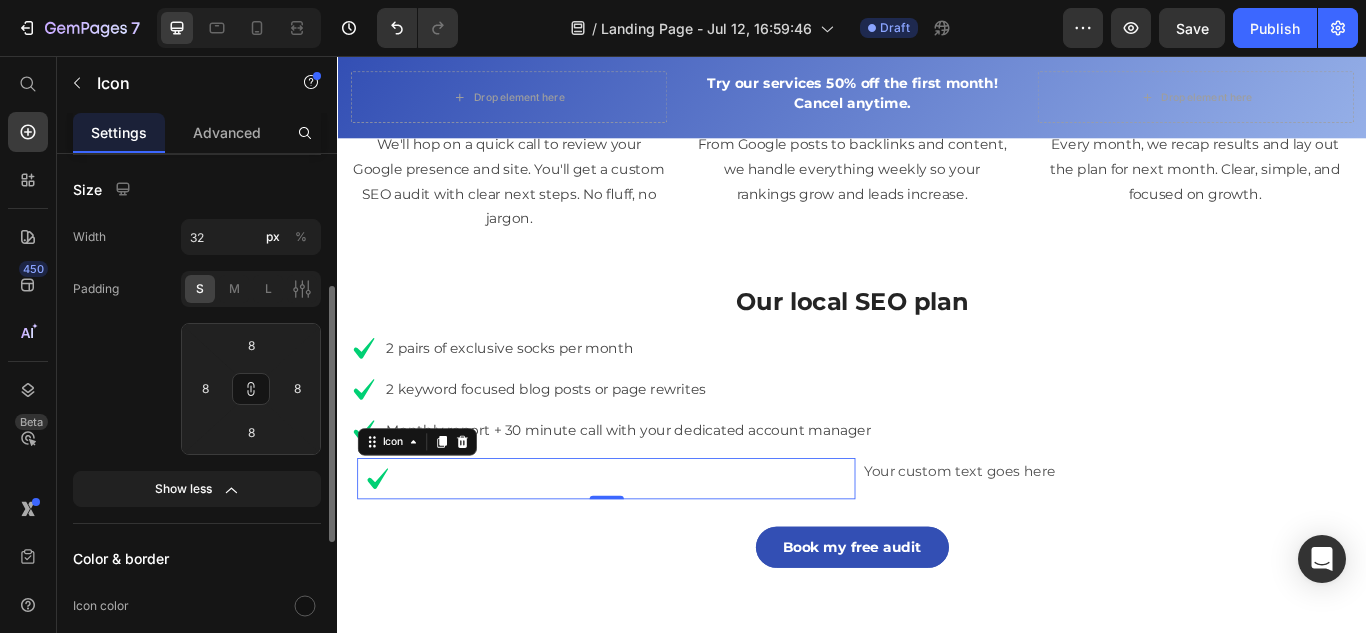type on "3" 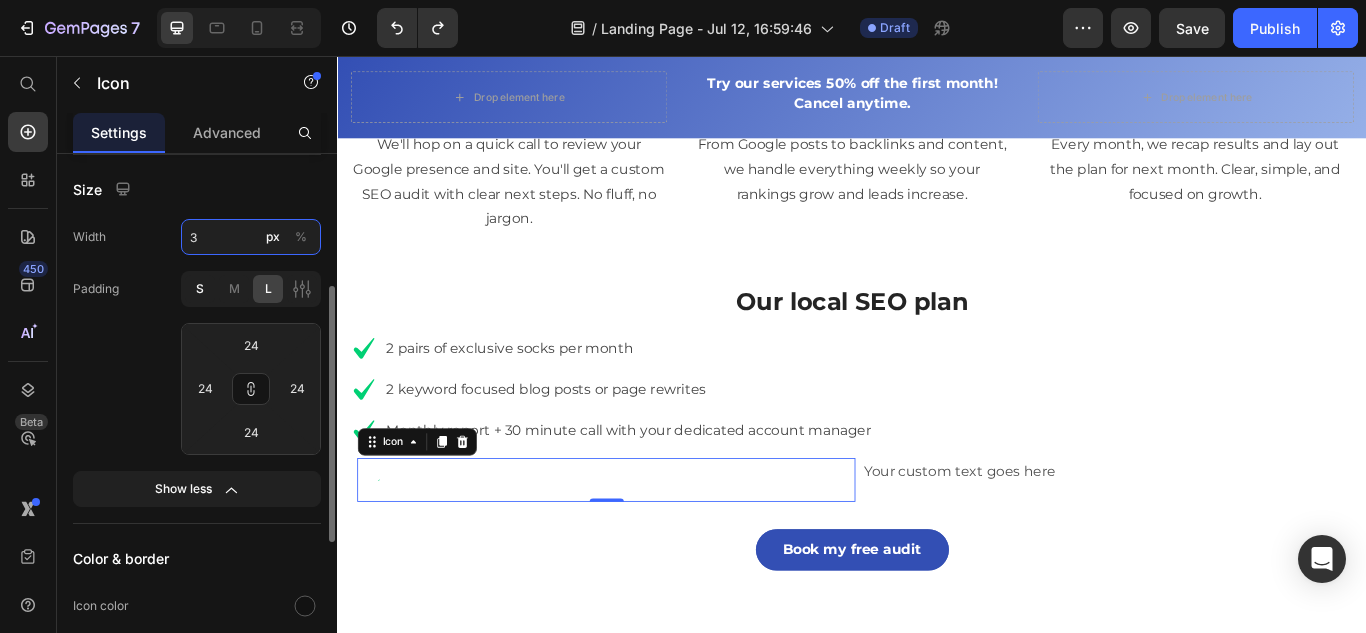 type on "3232" 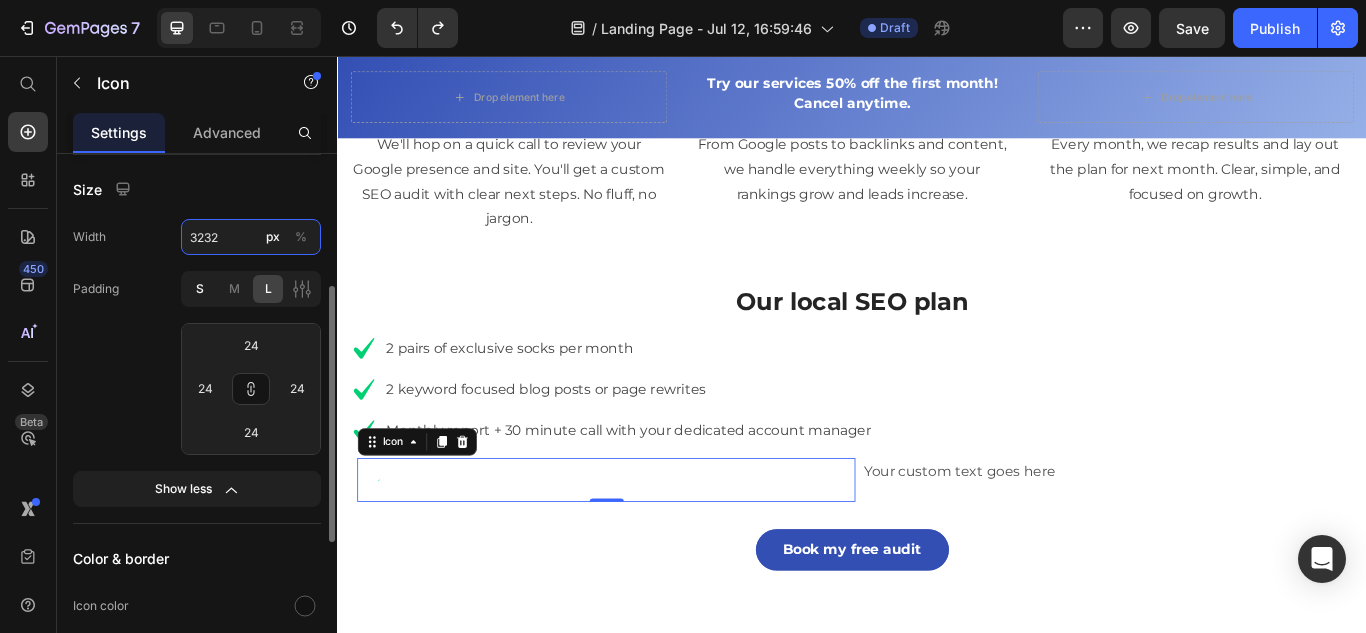 type on "16" 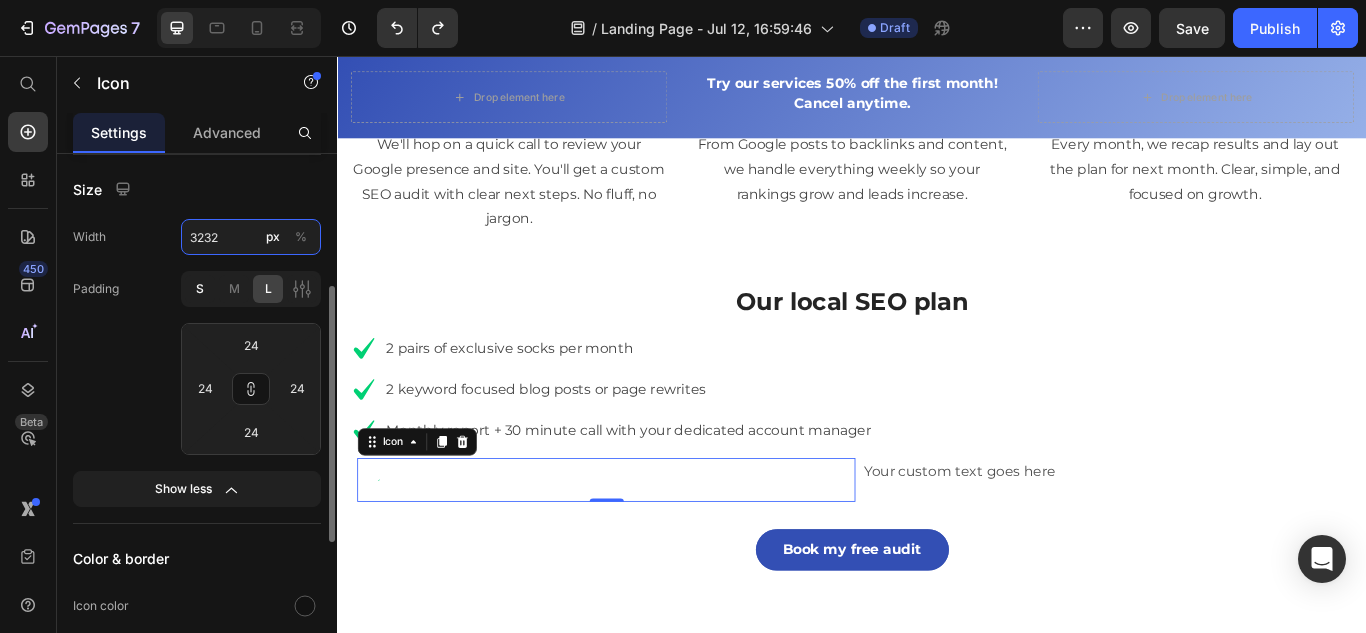 type on "16" 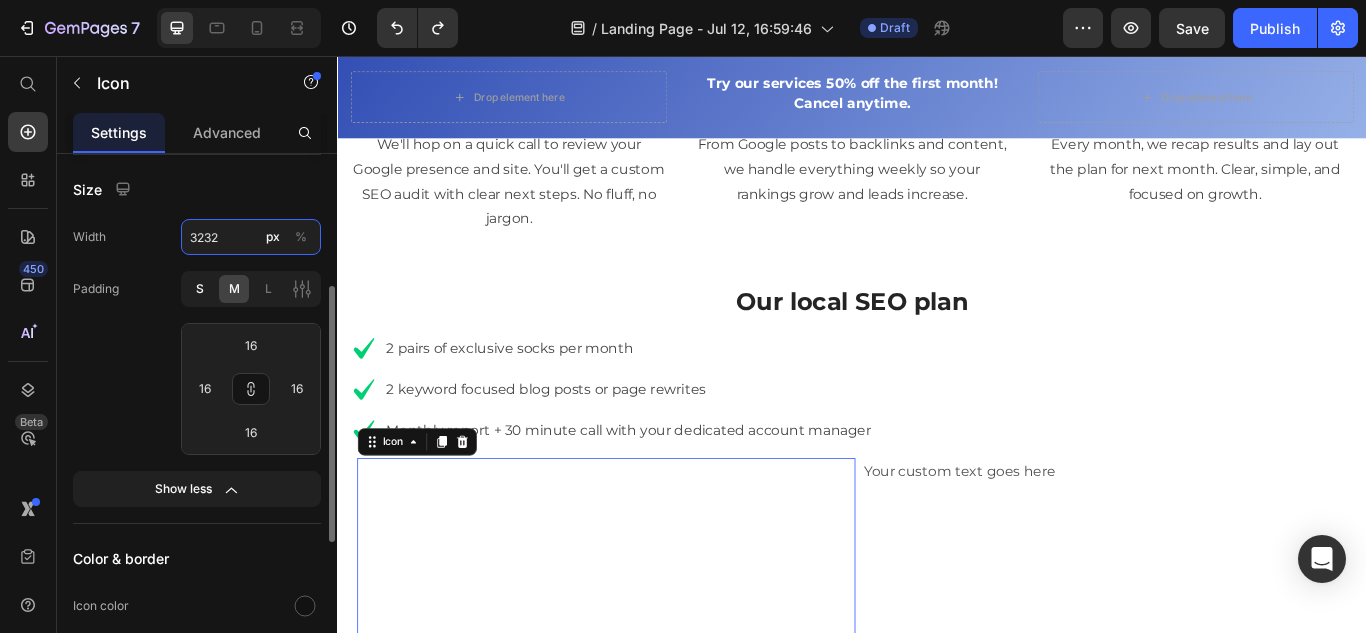 type on "8" 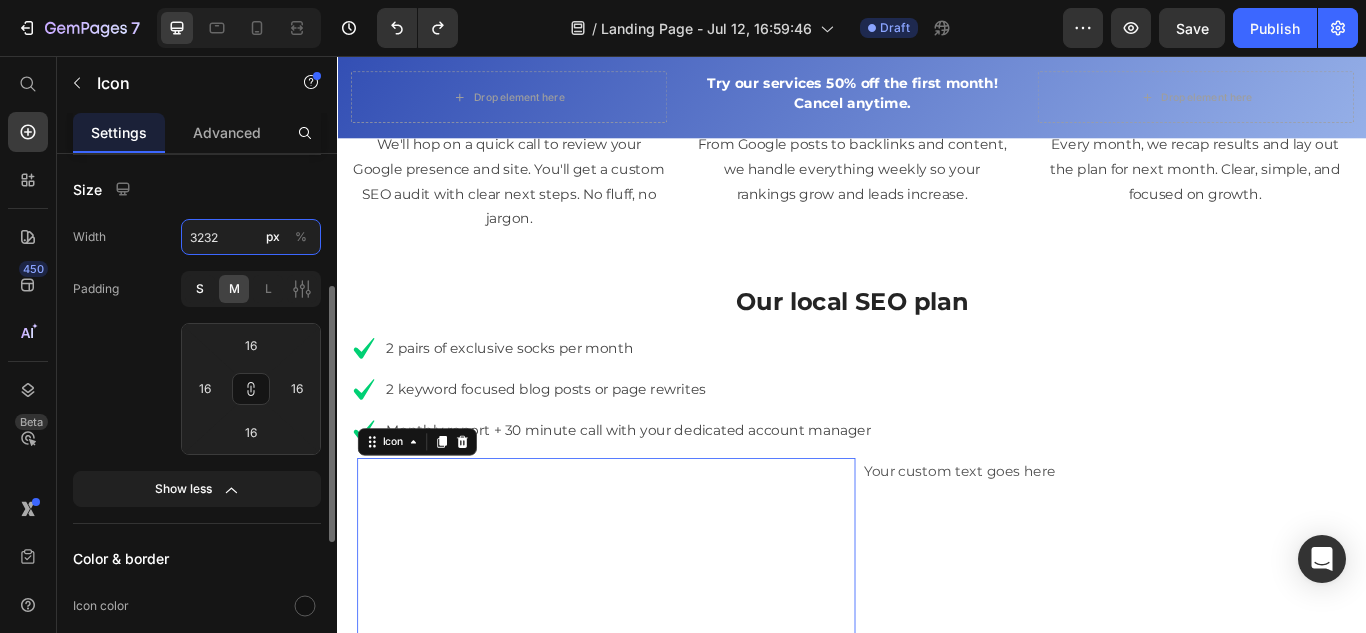 type on "8" 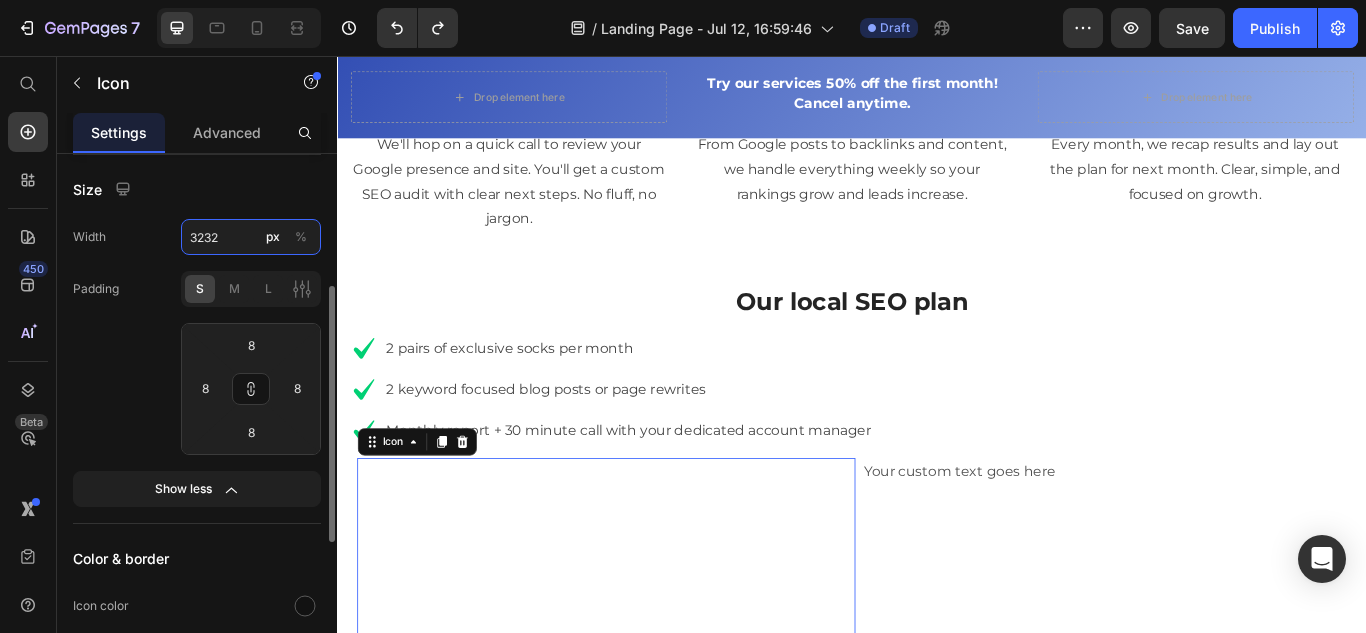 type on "32" 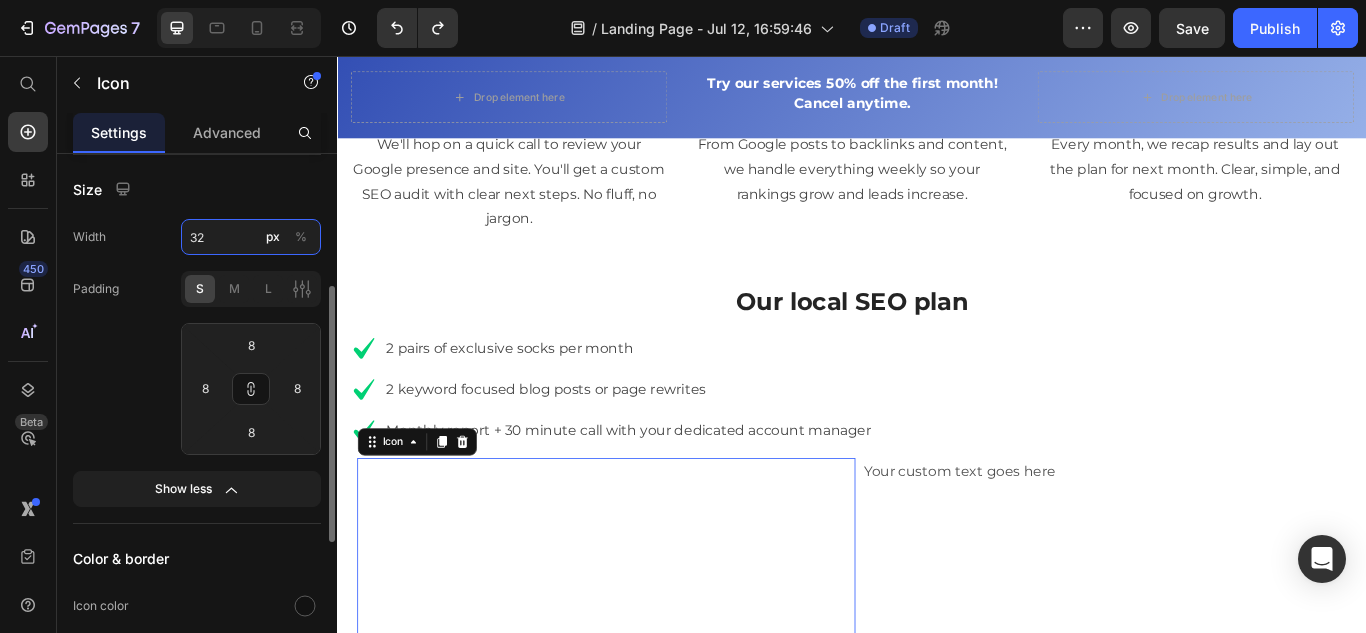 type on "0" 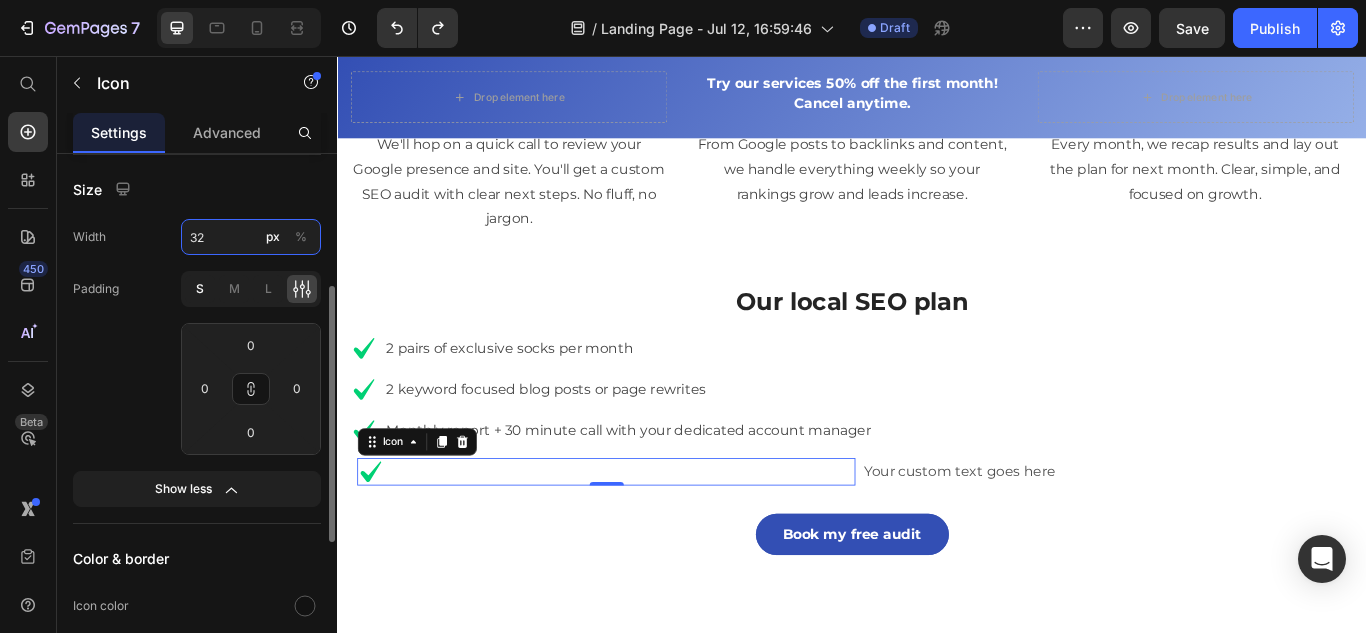 type on "3232" 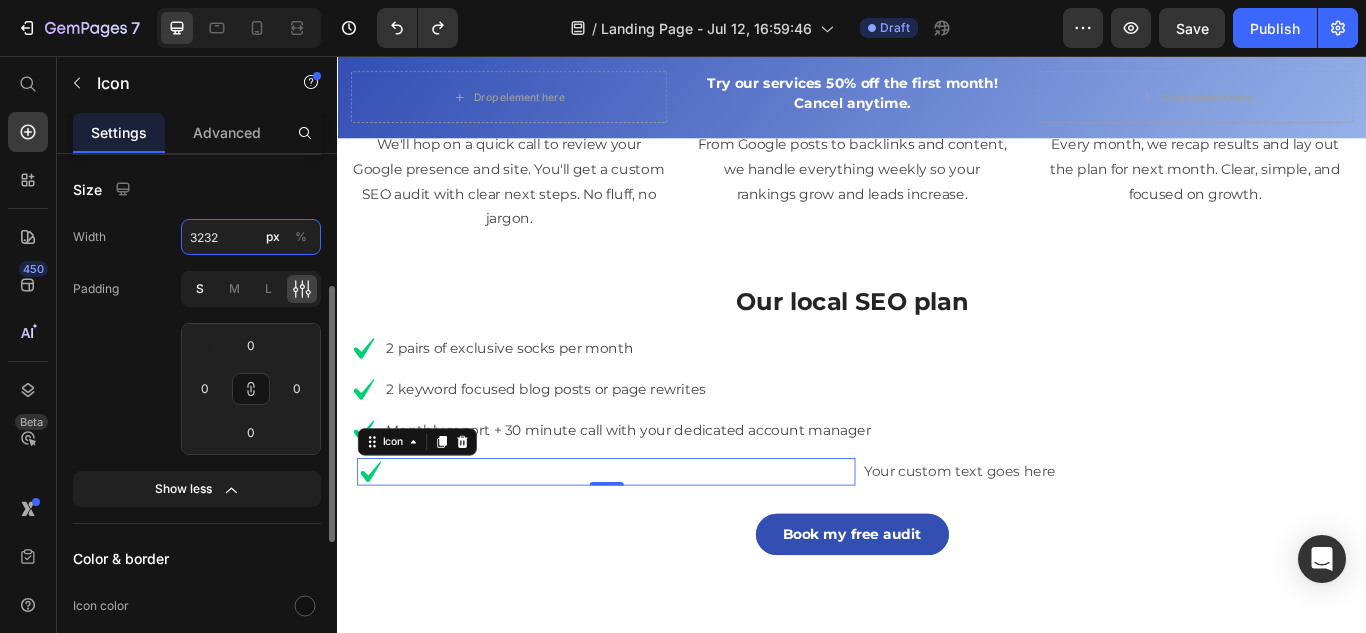 type on "8" 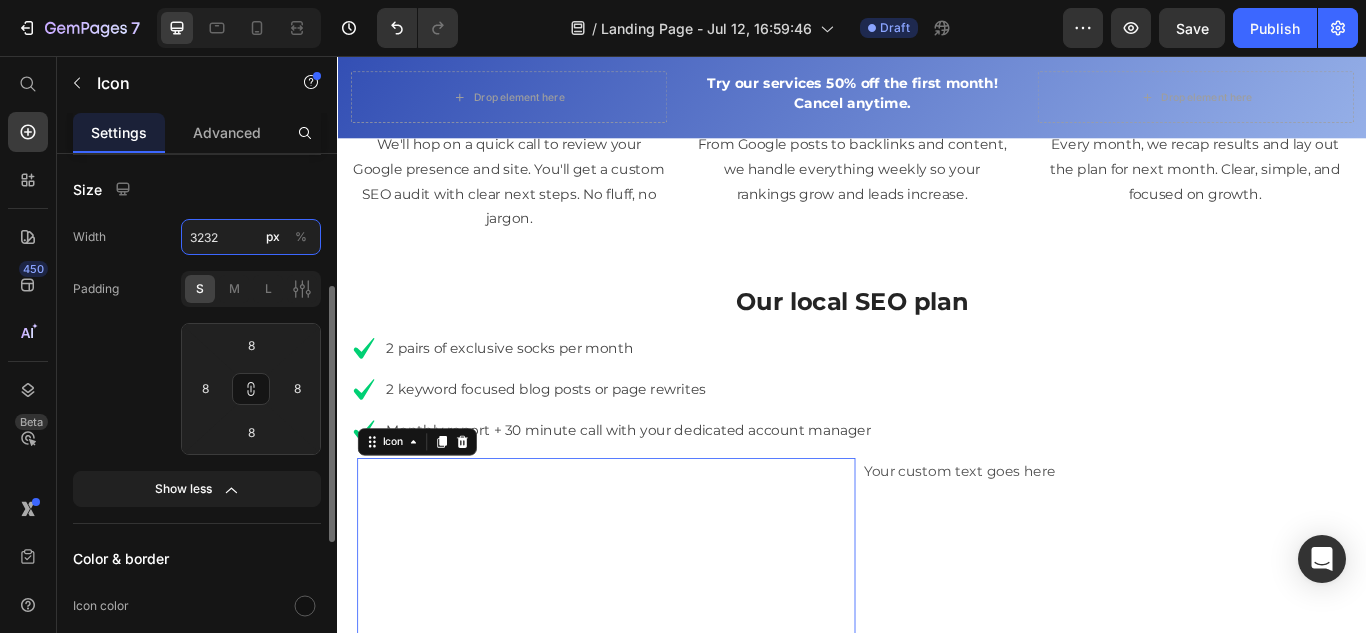 type on "32" 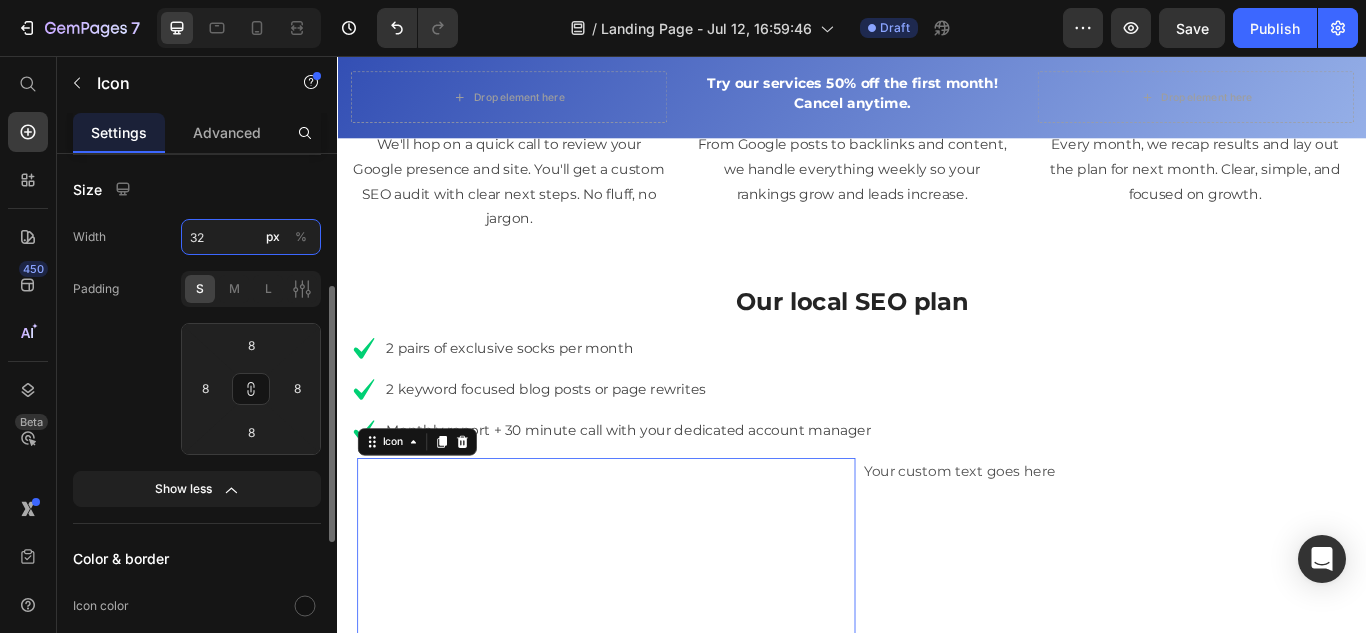 type on "0" 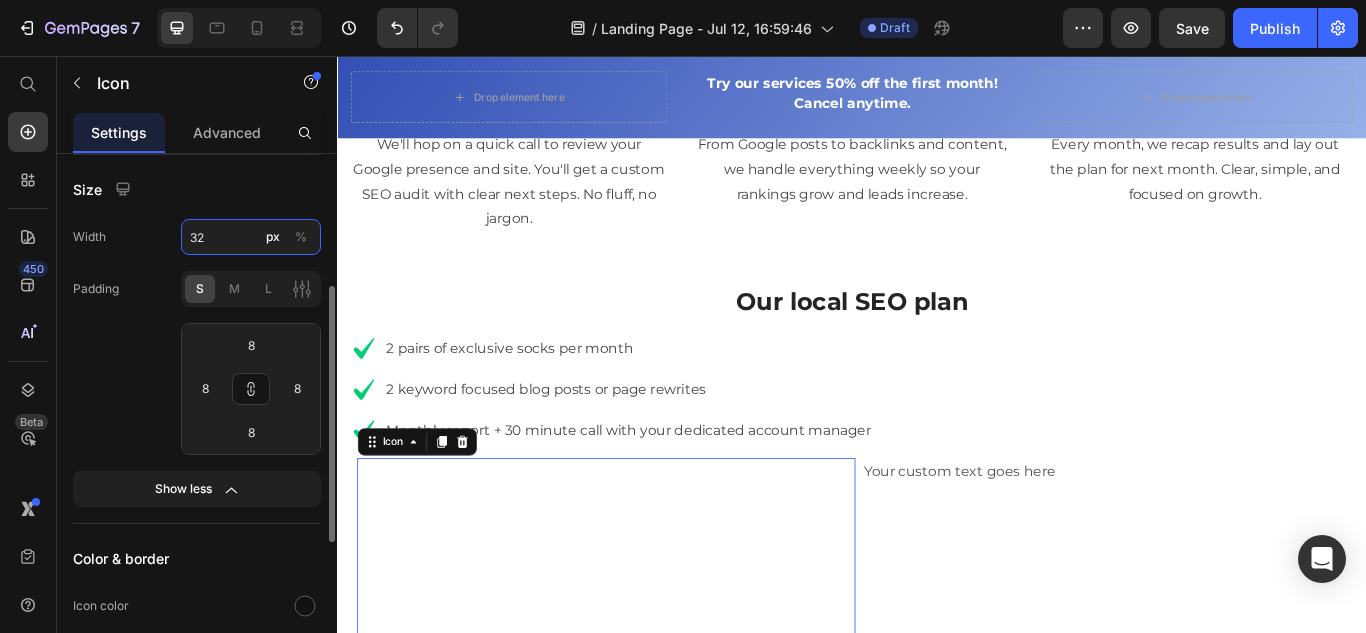 type on "0" 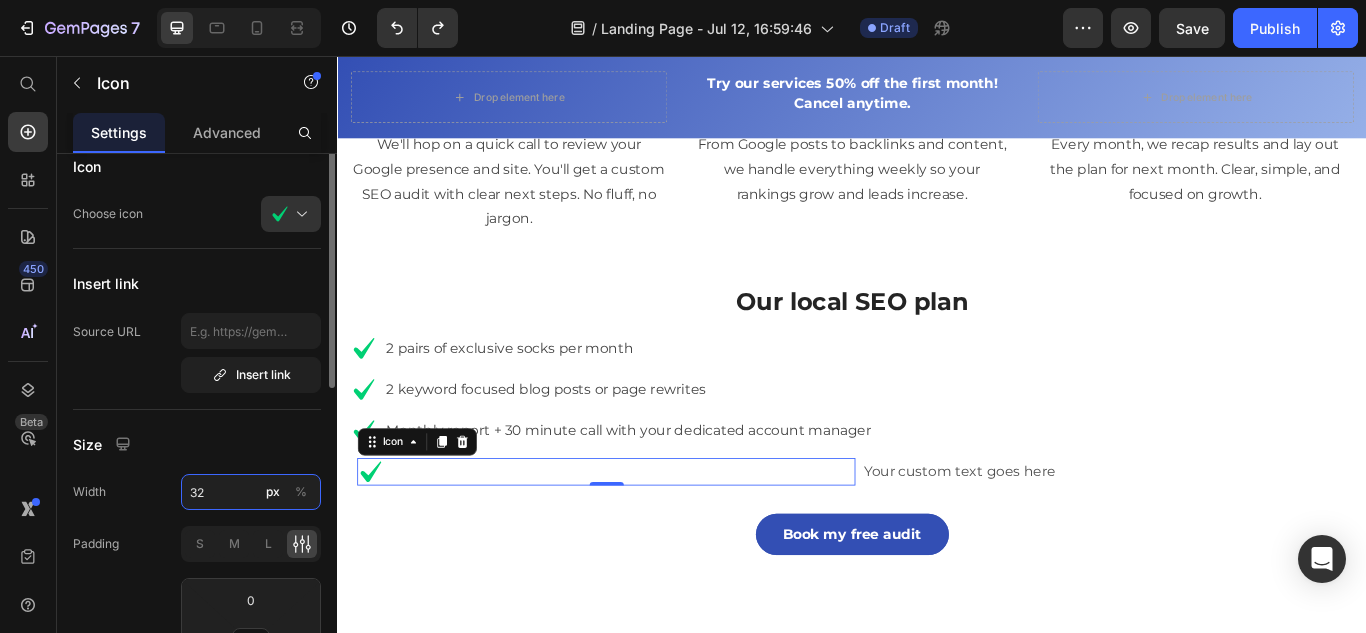 scroll, scrollTop: 0, scrollLeft: 0, axis: both 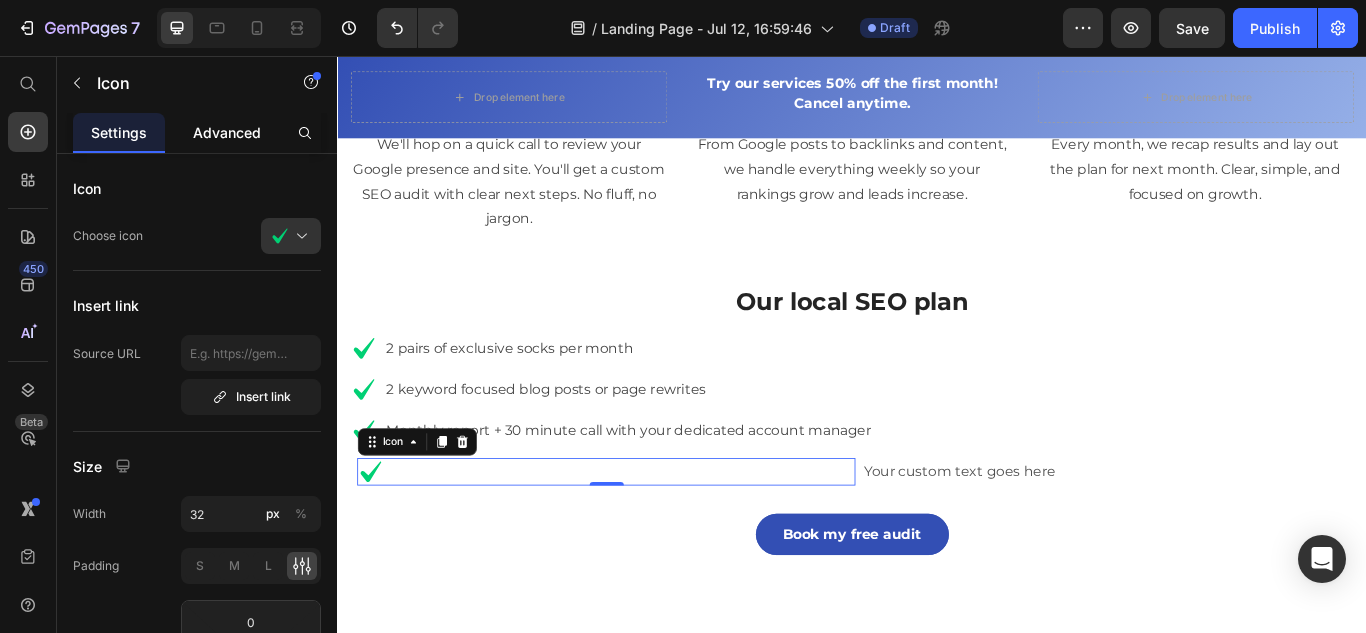 click on "Advanced" 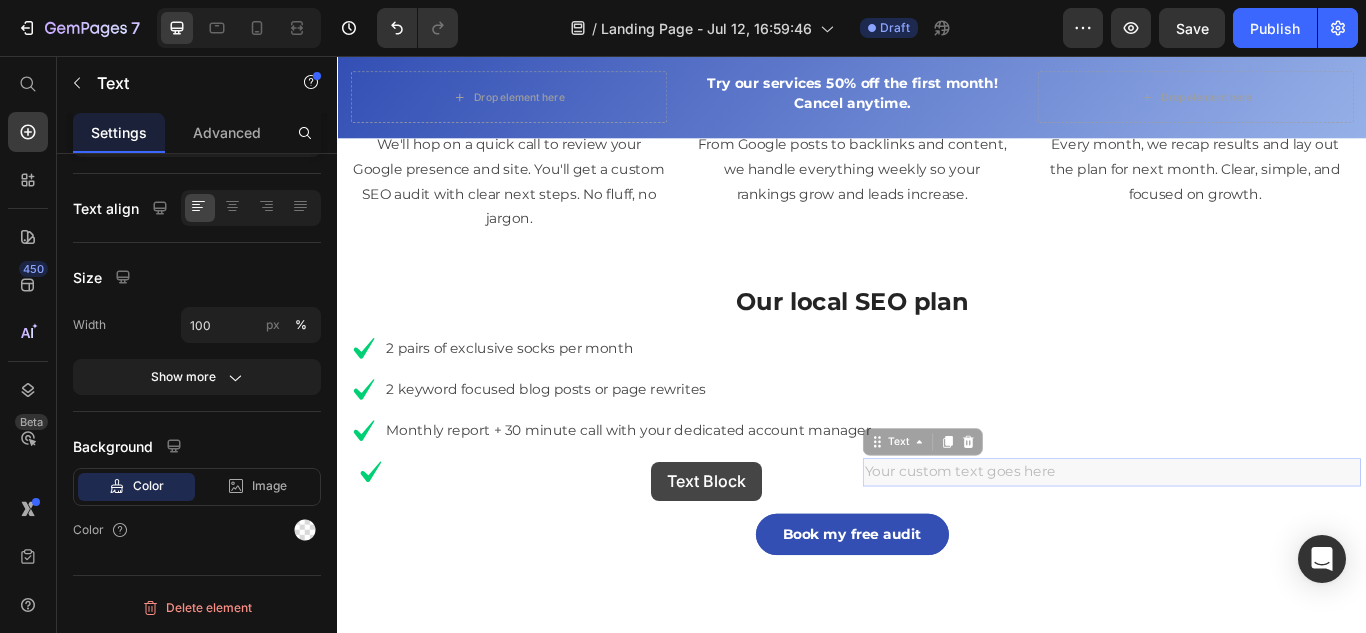 scroll, scrollTop: 0, scrollLeft: 0, axis: both 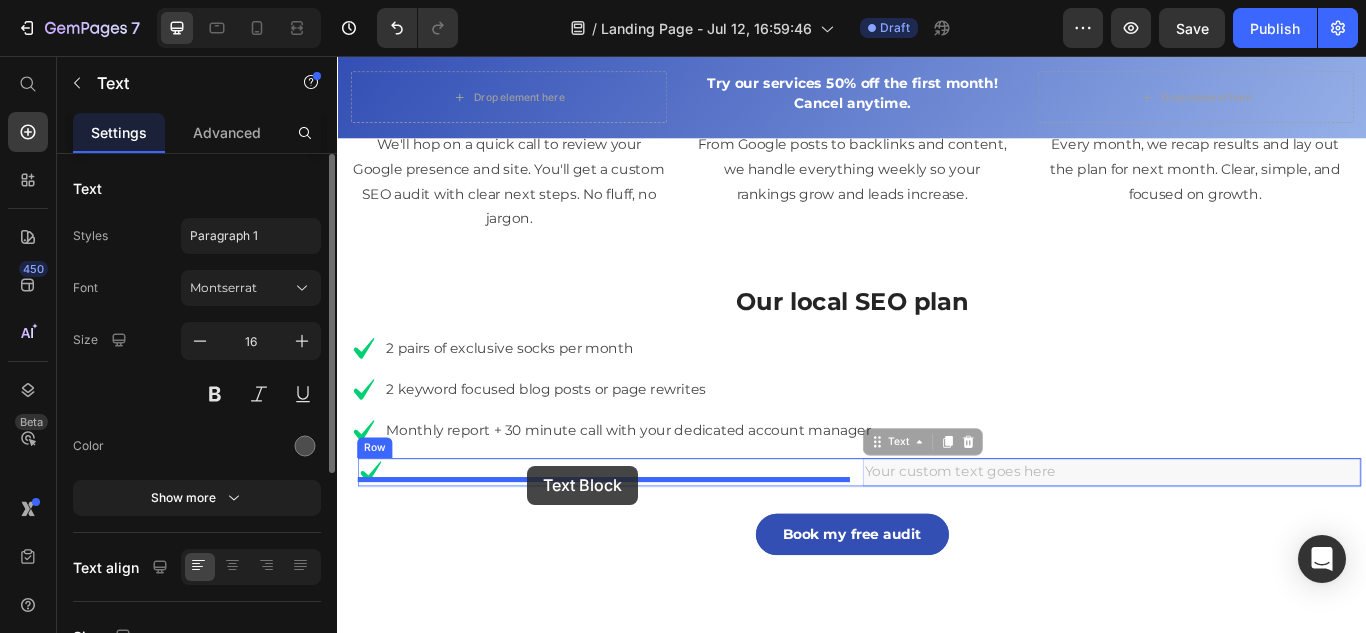 drag, startPoint x: 977, startPoint y: 528, endPoint x: 558, endPoint y: 534, distance: 419.04297 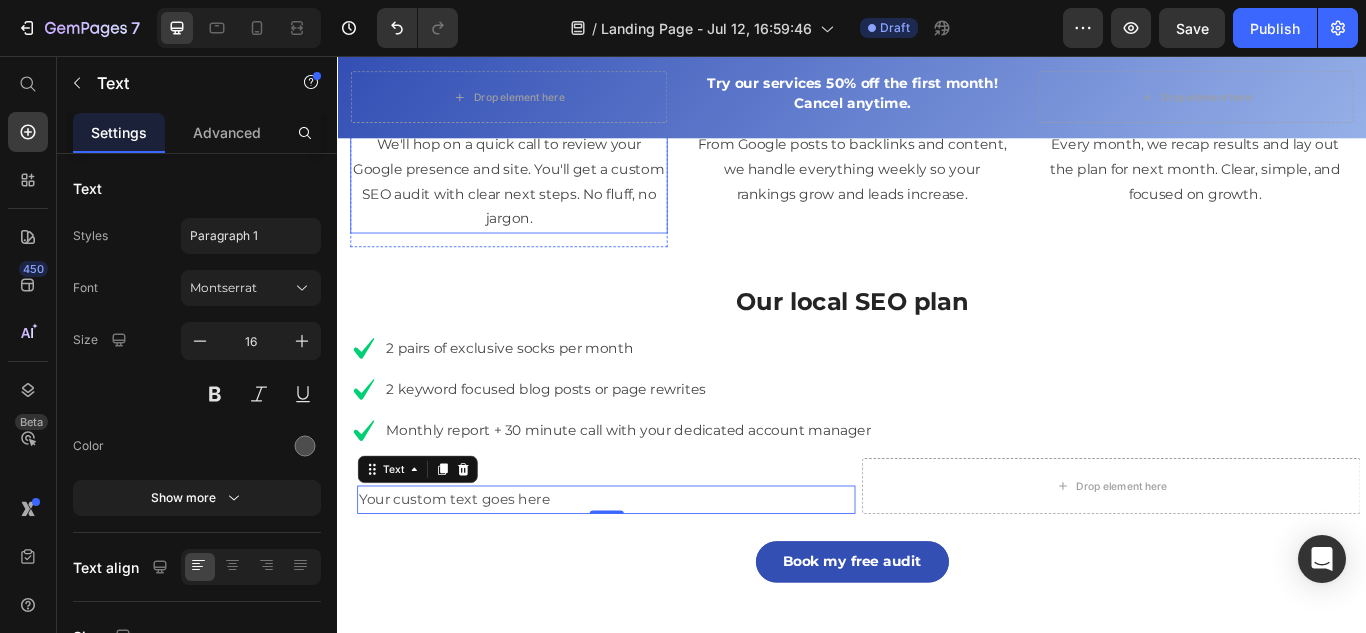 click on "We'll hop on a quick call to review your Google presence and site. You'll get a custom SEO audit with clear next steps. No fluff, no jargon." at bounding box center [537, 203] 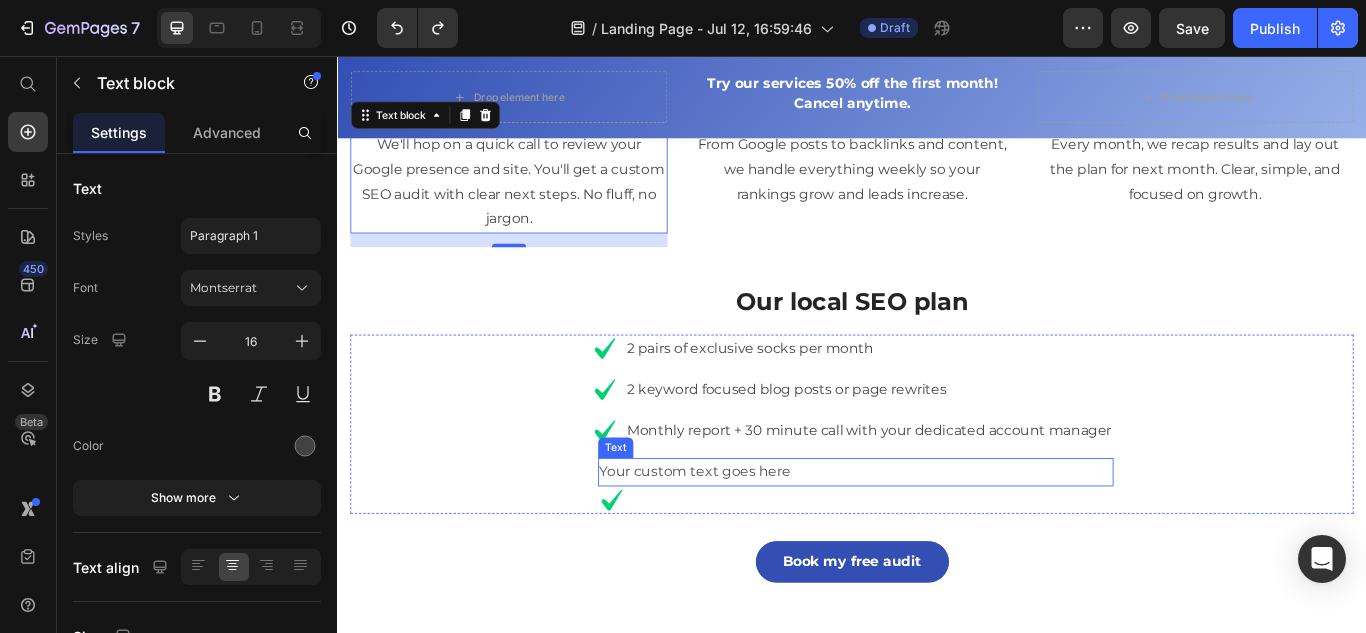 click on "Your custom text goes here" at bounding box center [941, 541] 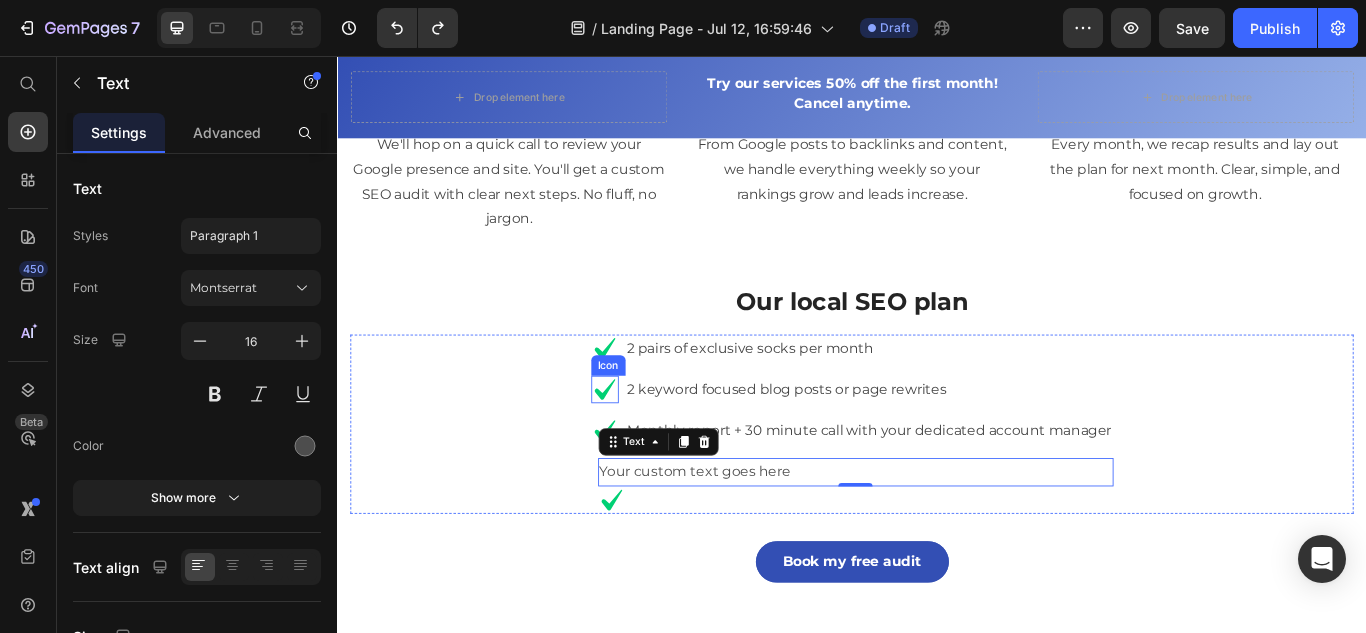 click 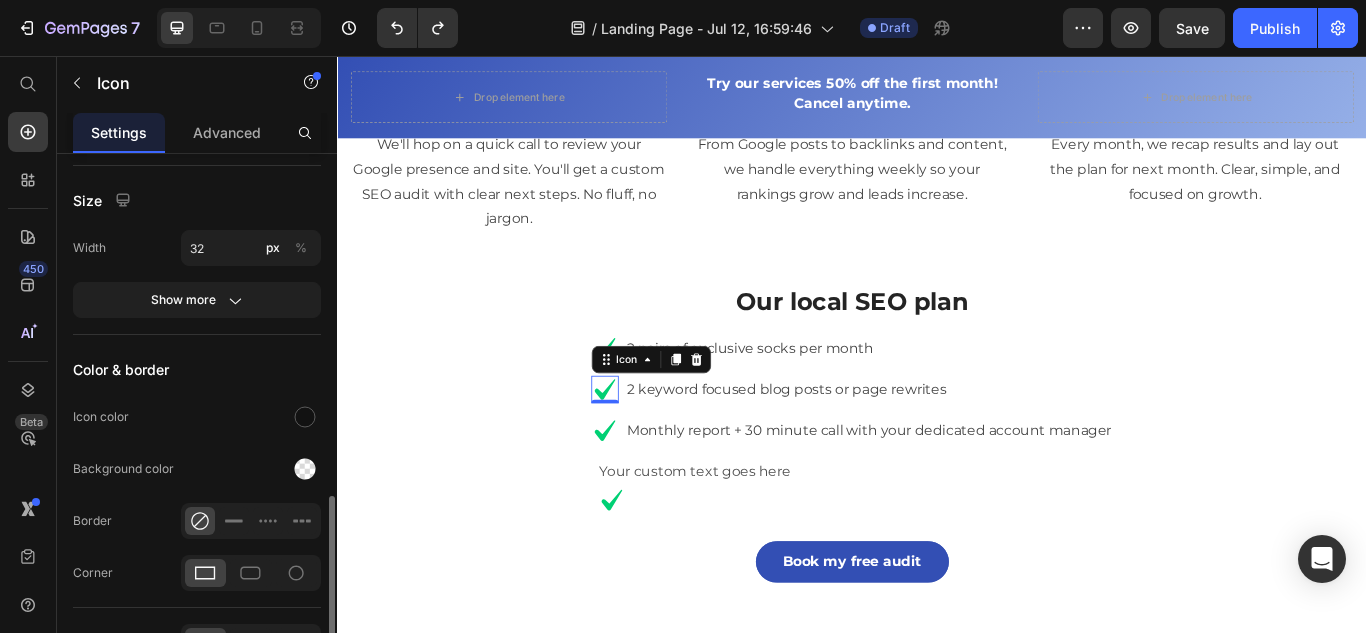 scroll, scrollTop: 384, scrollLeft: 0, axis: vertical 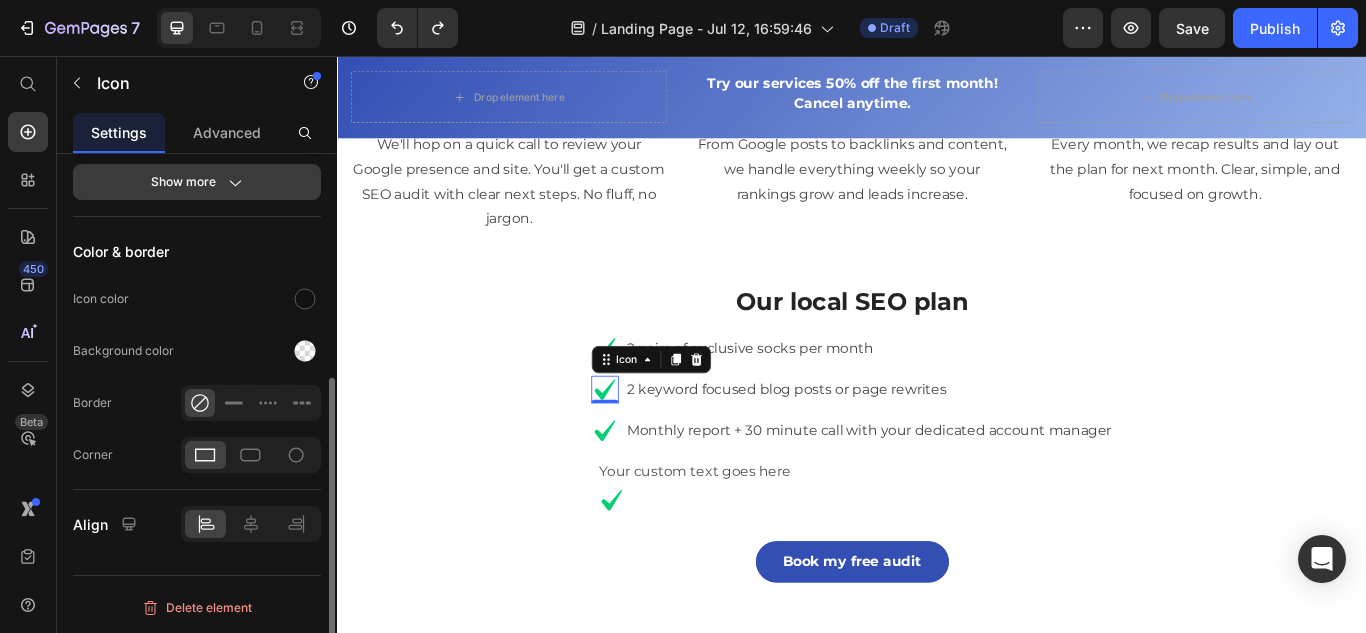 click on "Show more" at bounding box center (197, 182) 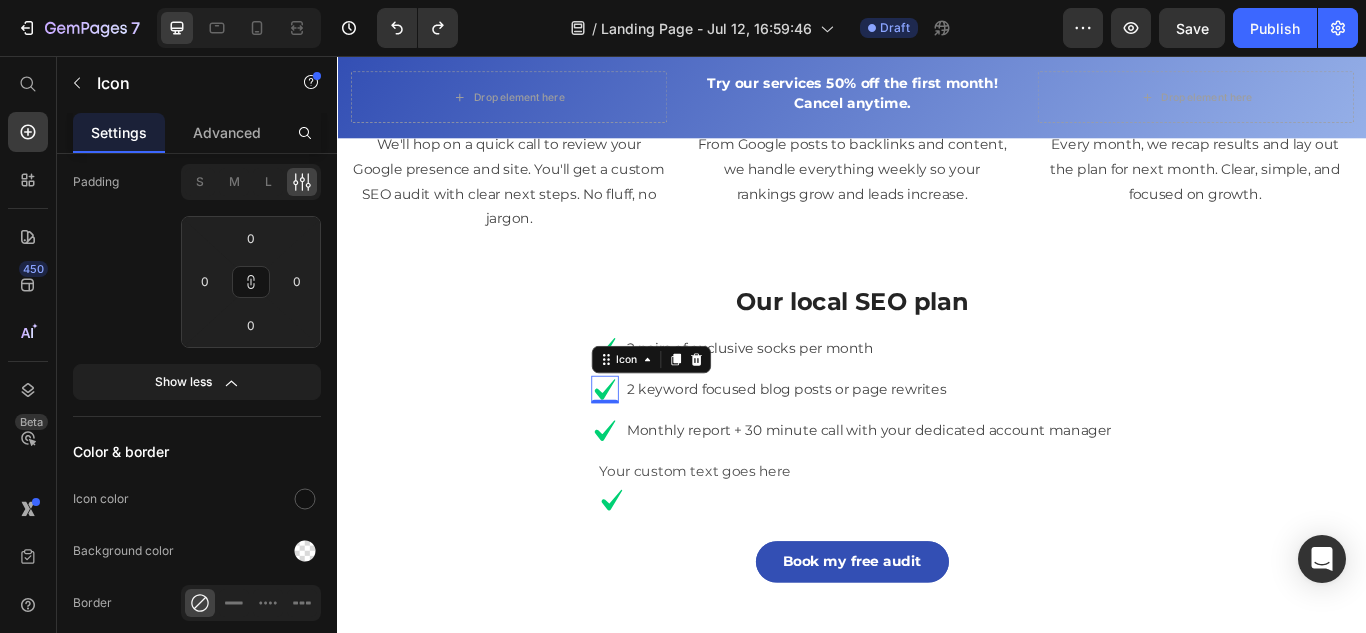 scroll, scrollTop: 0, scrollLeft: 0, axis: both 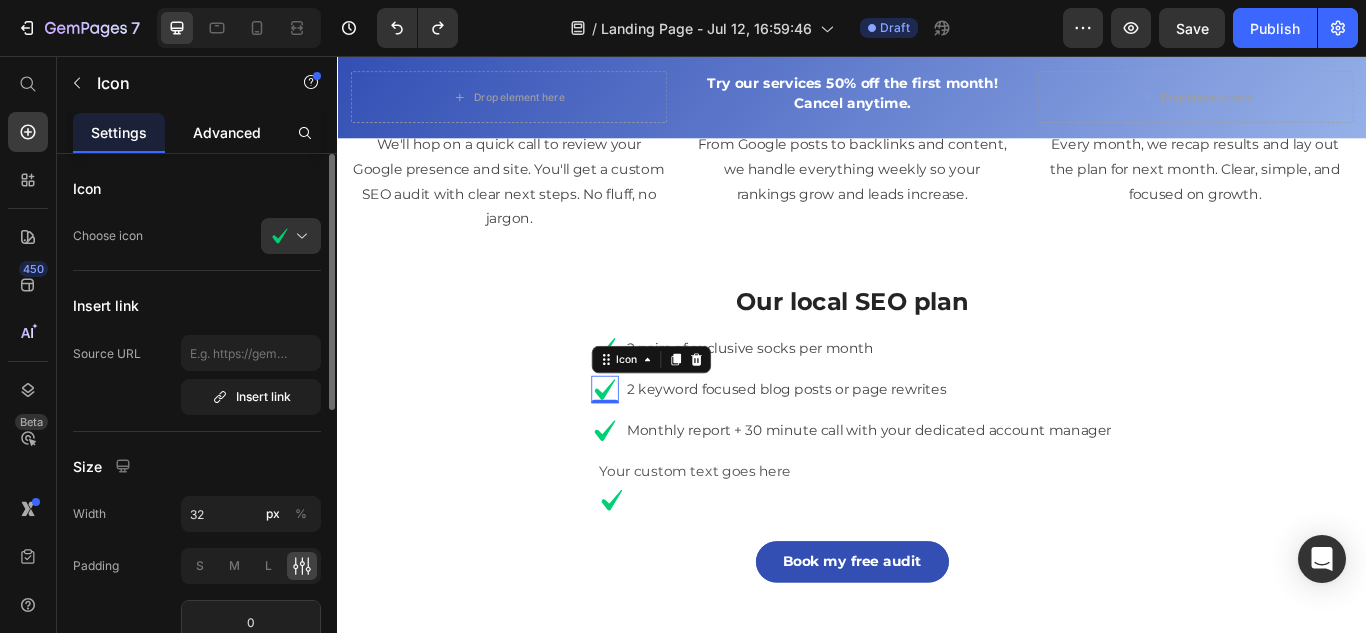 click on "Advanced" at bounding box center (227, 132) 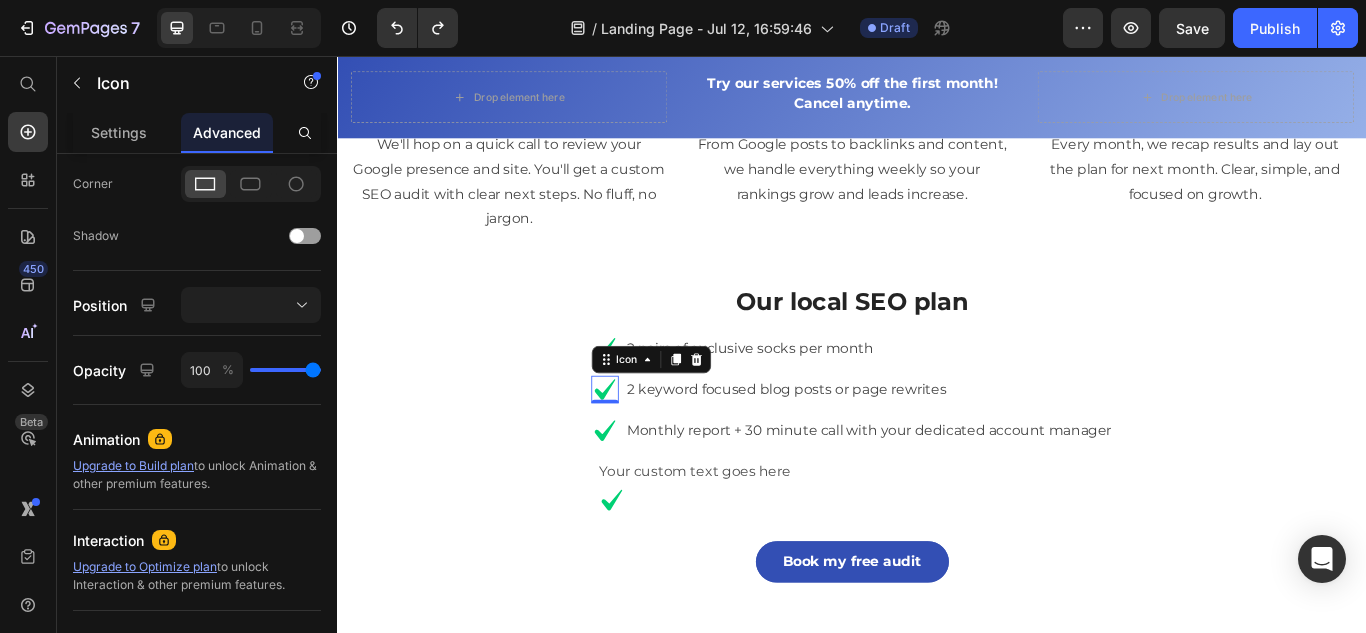 scroll, scrollTop: 769, scrollLeft: 0, axis: vertical 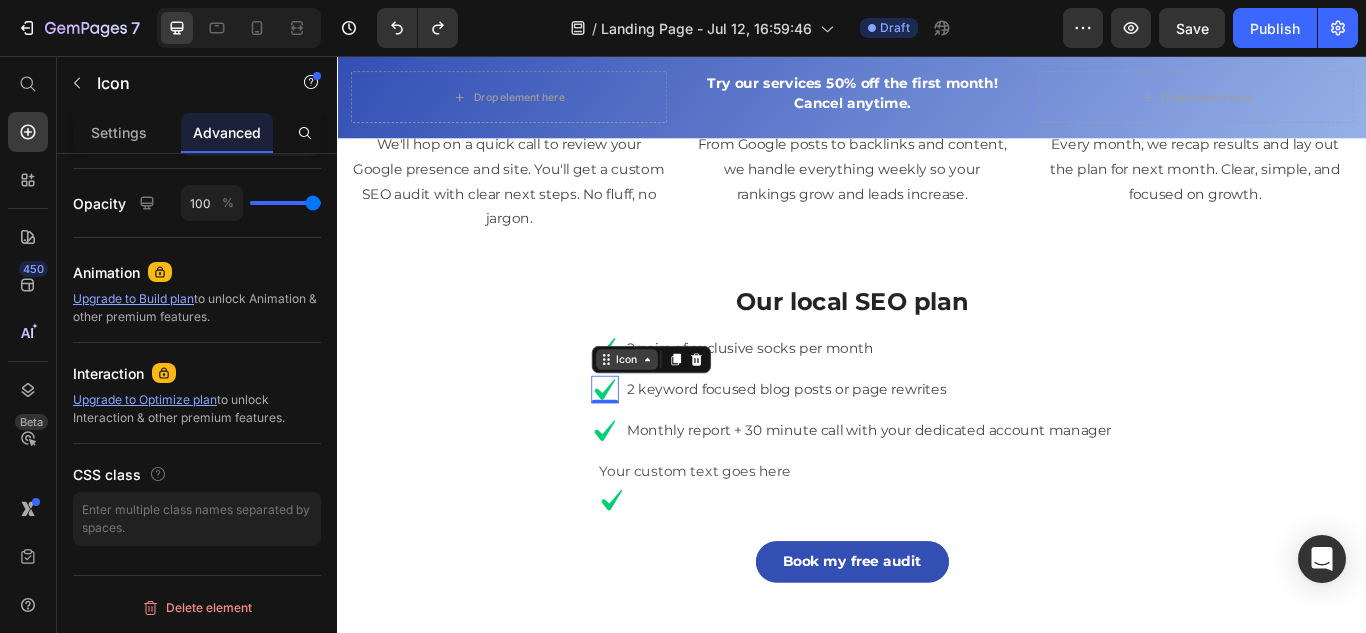 click 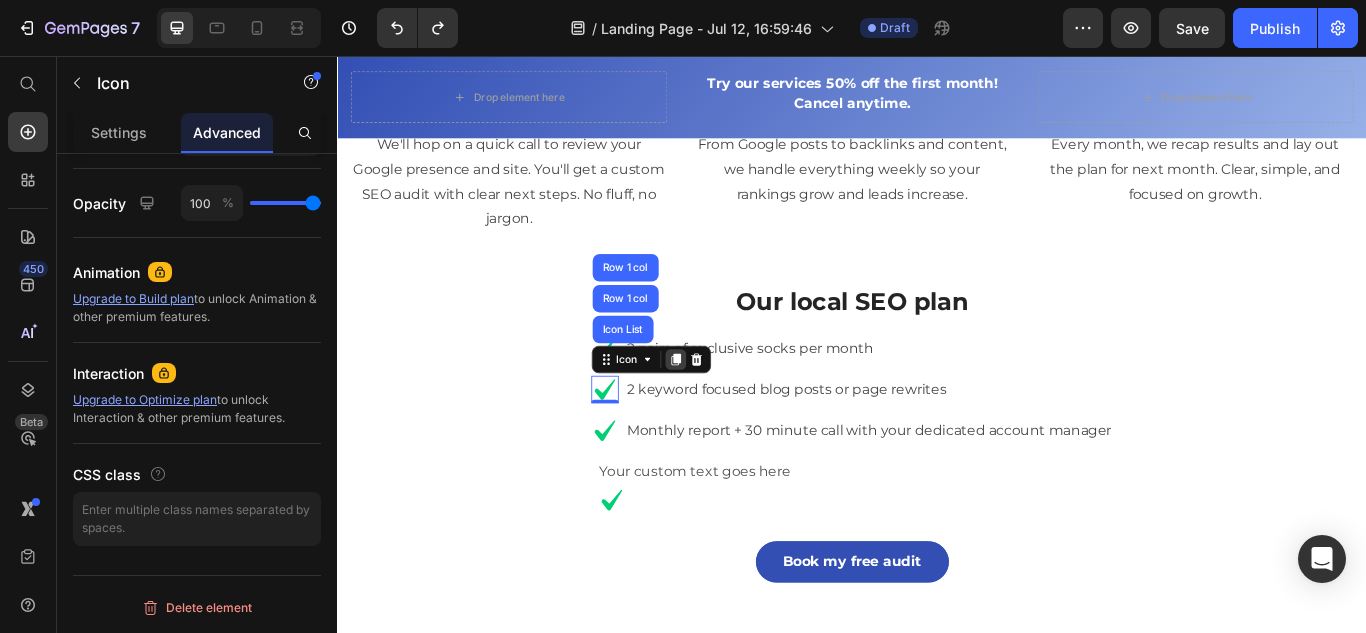 click at bounding box center [731, 410] 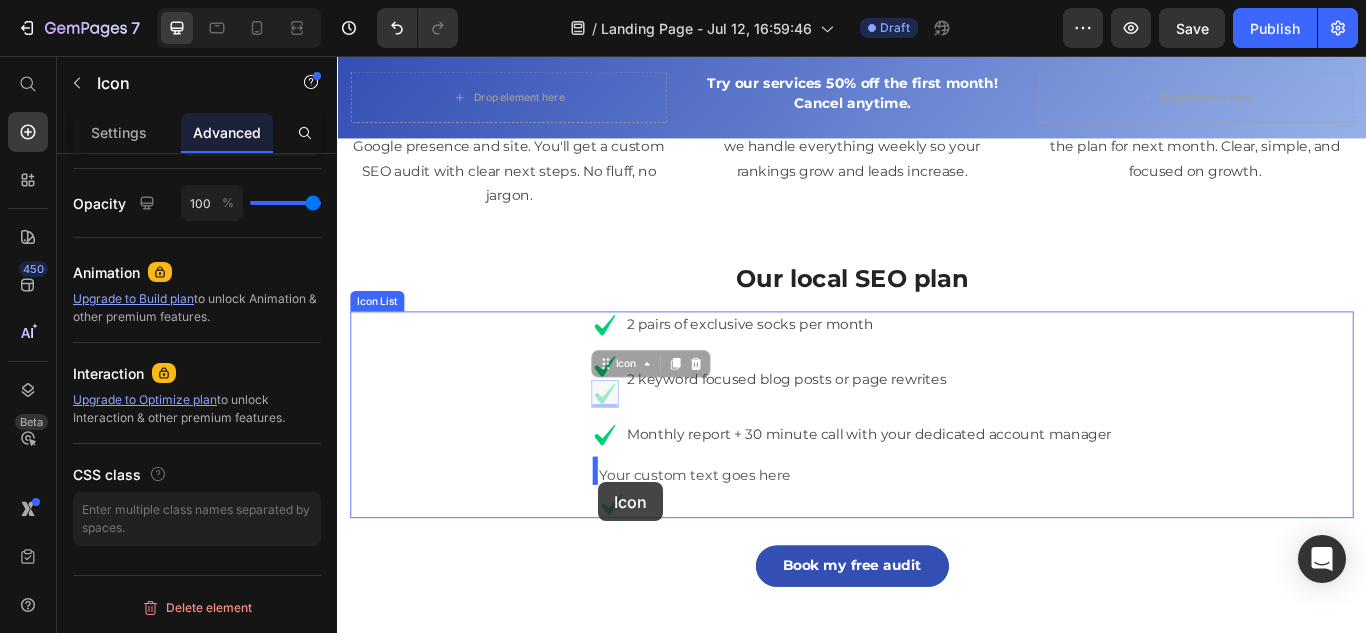 scroll, scrollTop: 1197, scrollLeft: 0, axis: vertical 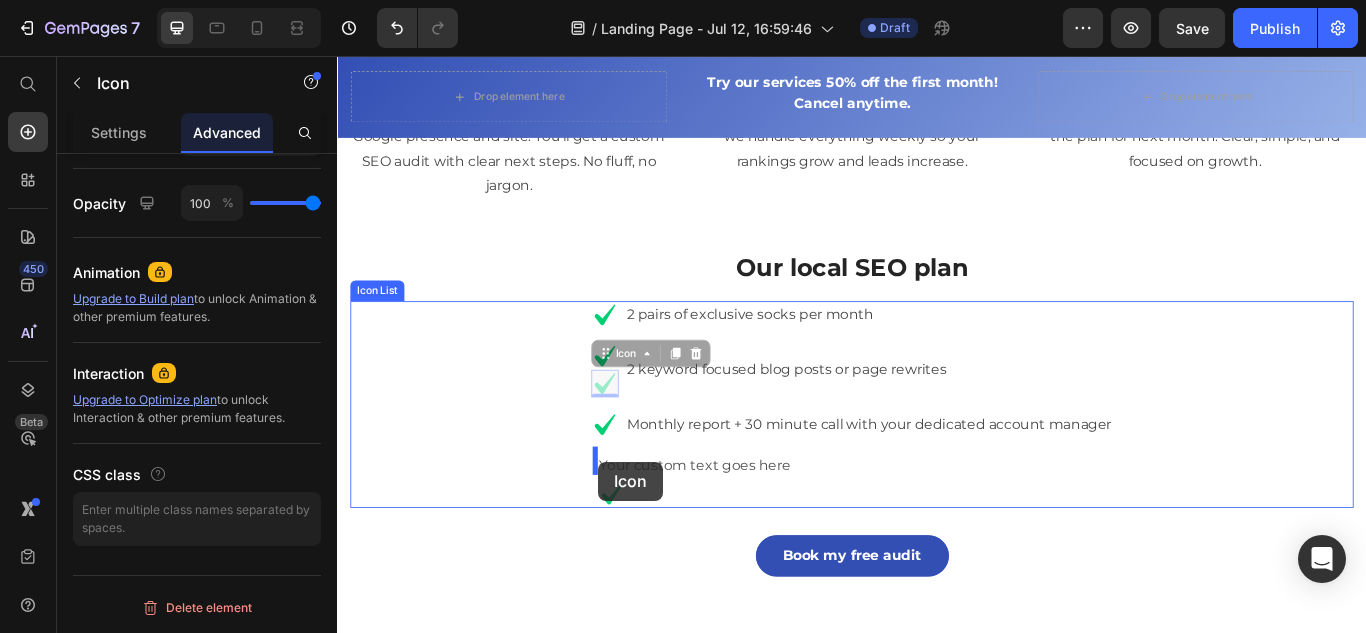 drag, startPoint x: 647, startPoint y: 468, endPoint x: 641, endPoint y: 529, distance: 61.294373 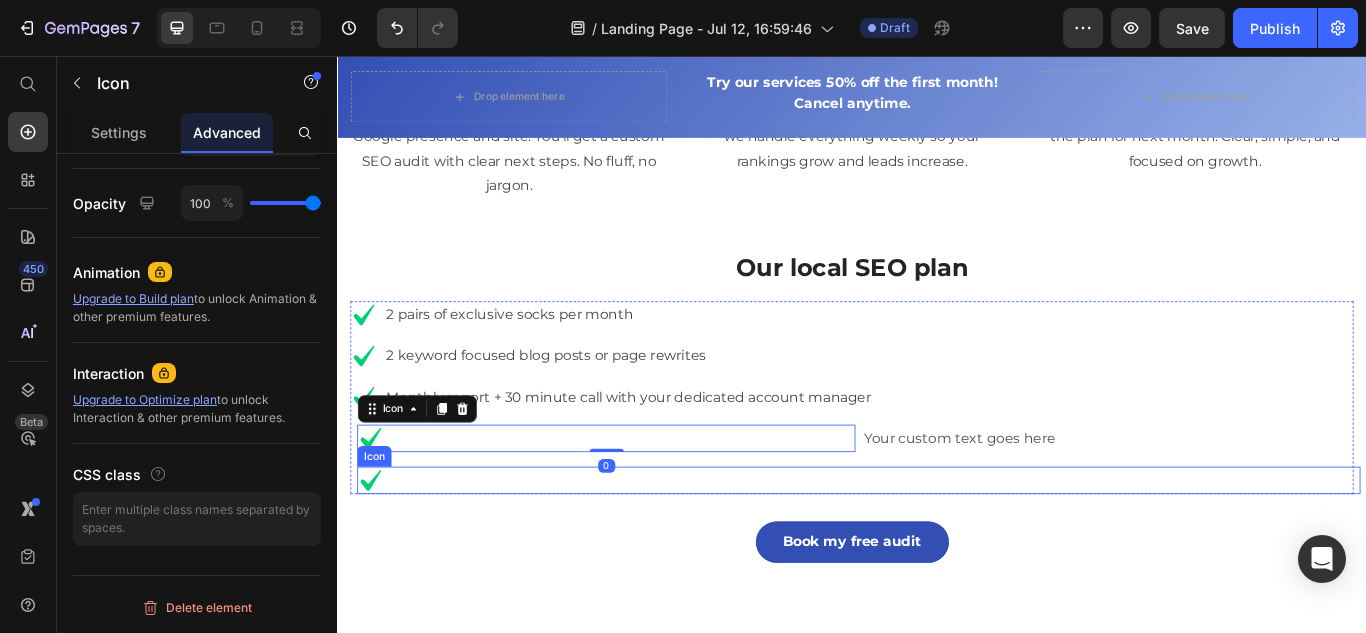 click on "Icon" at bounding box center (945, 551) 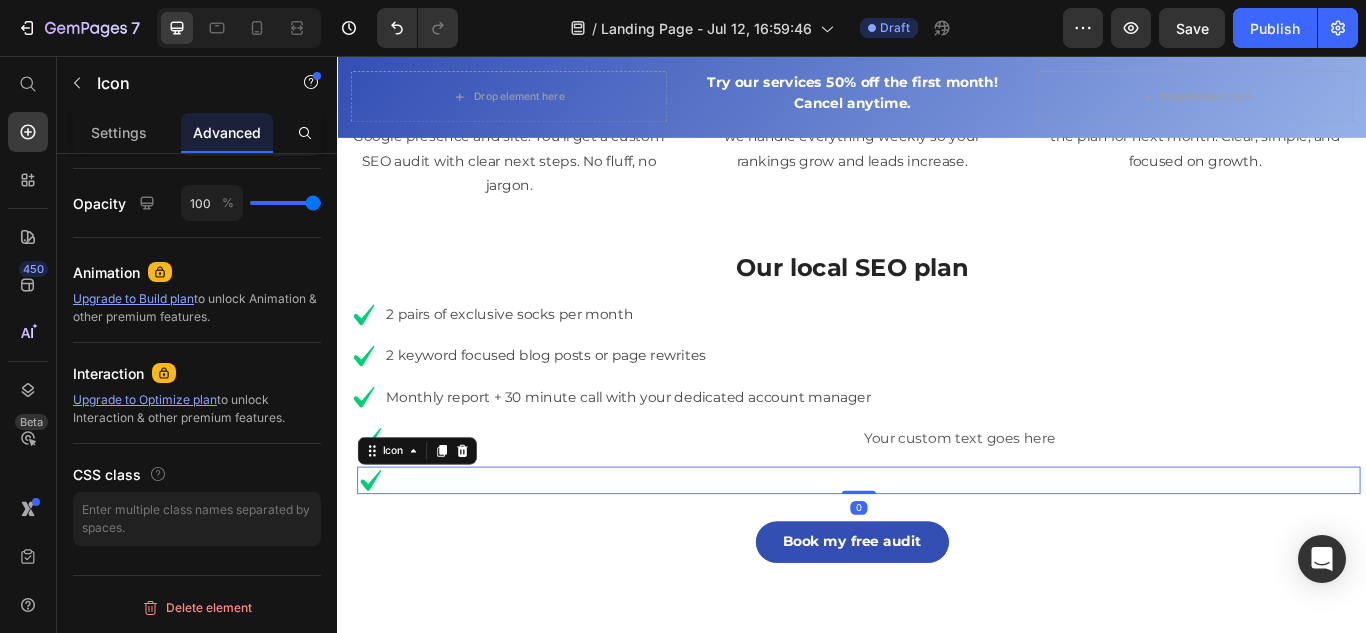 click 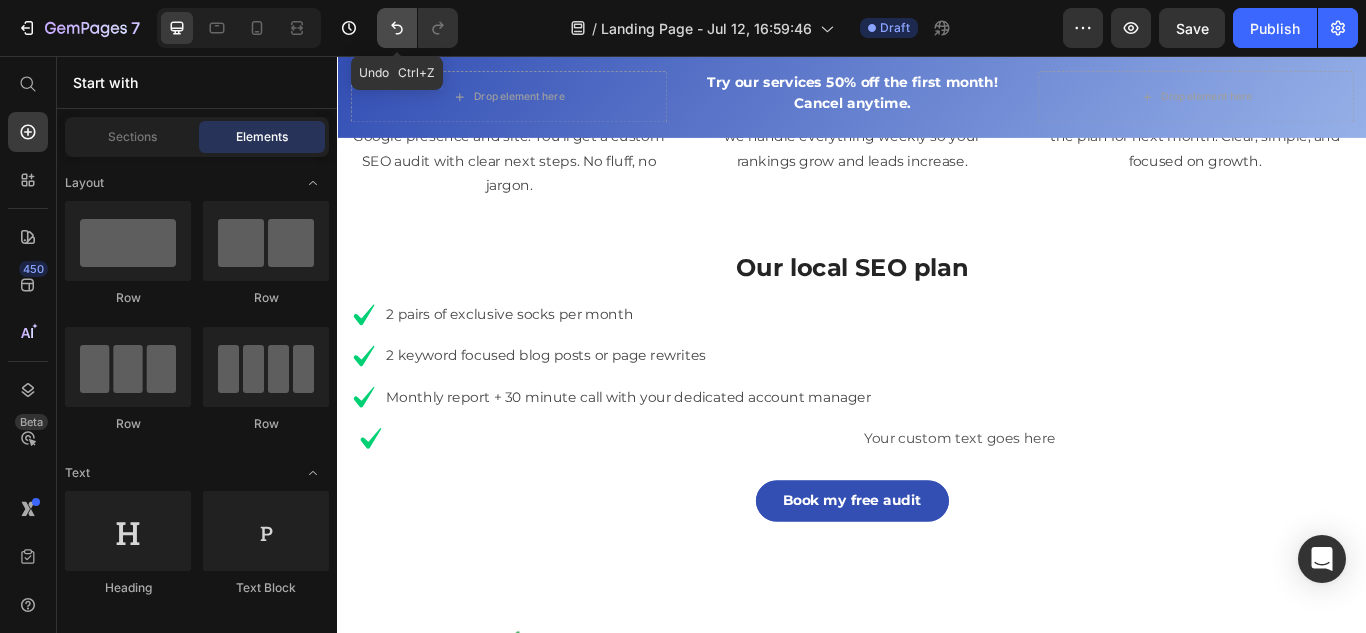 click 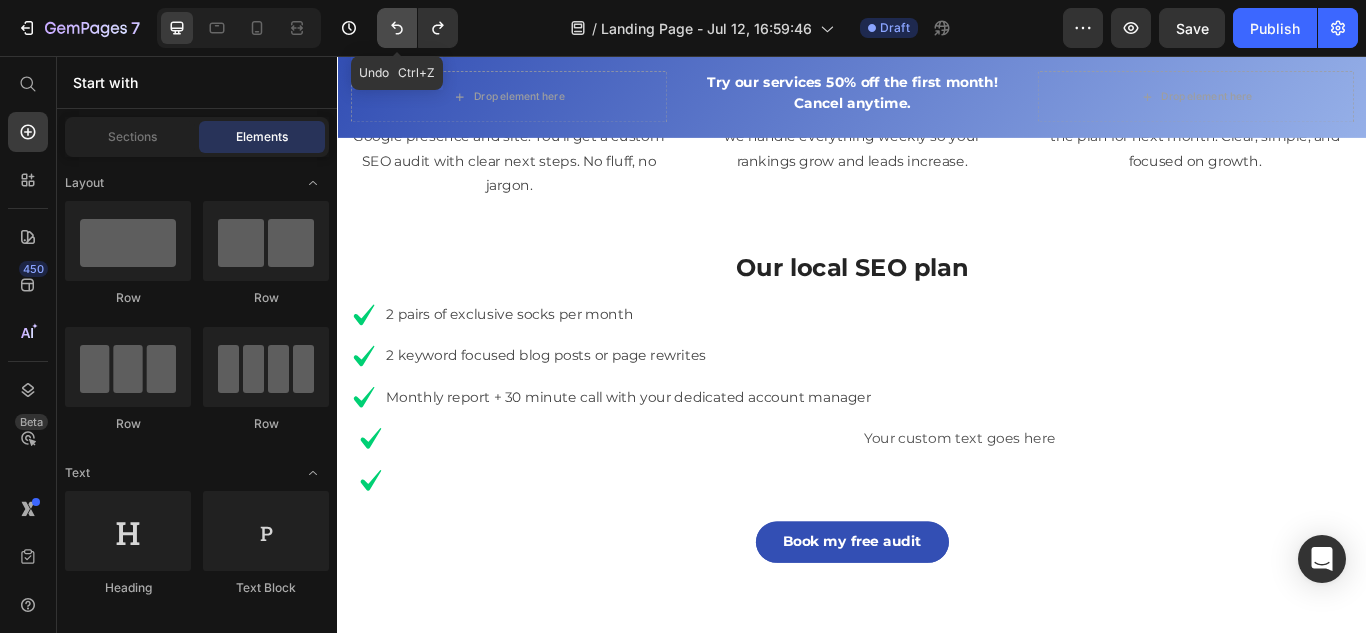 click 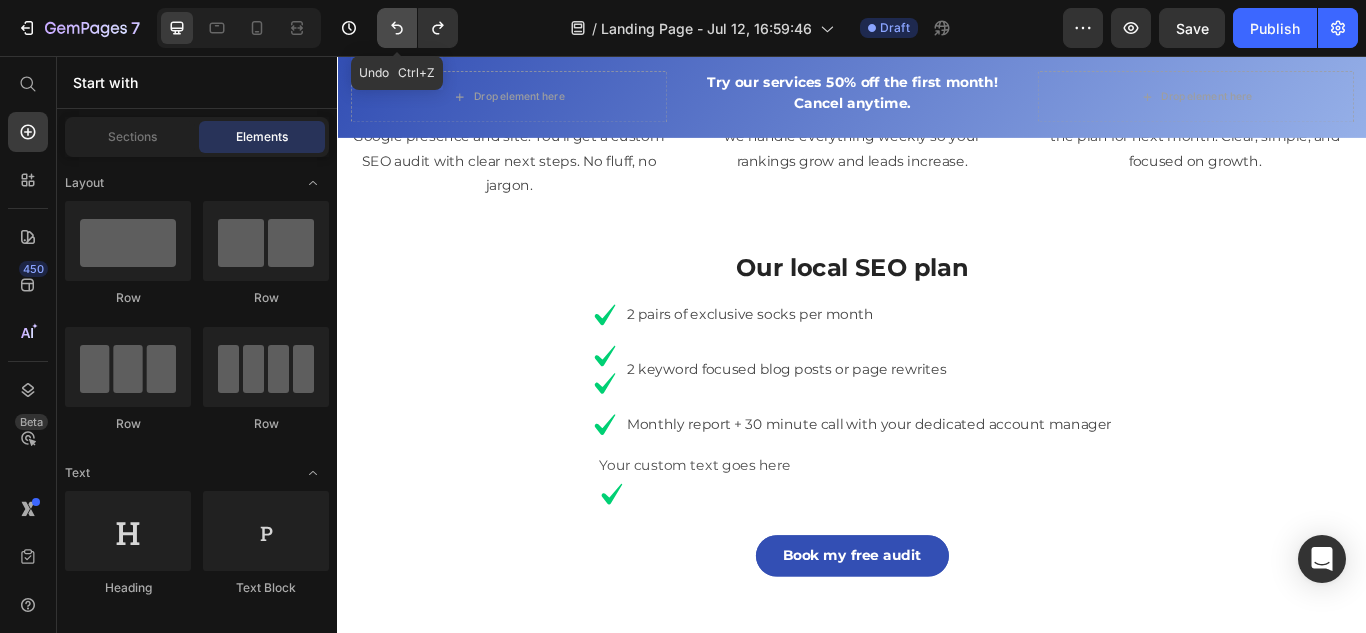 click 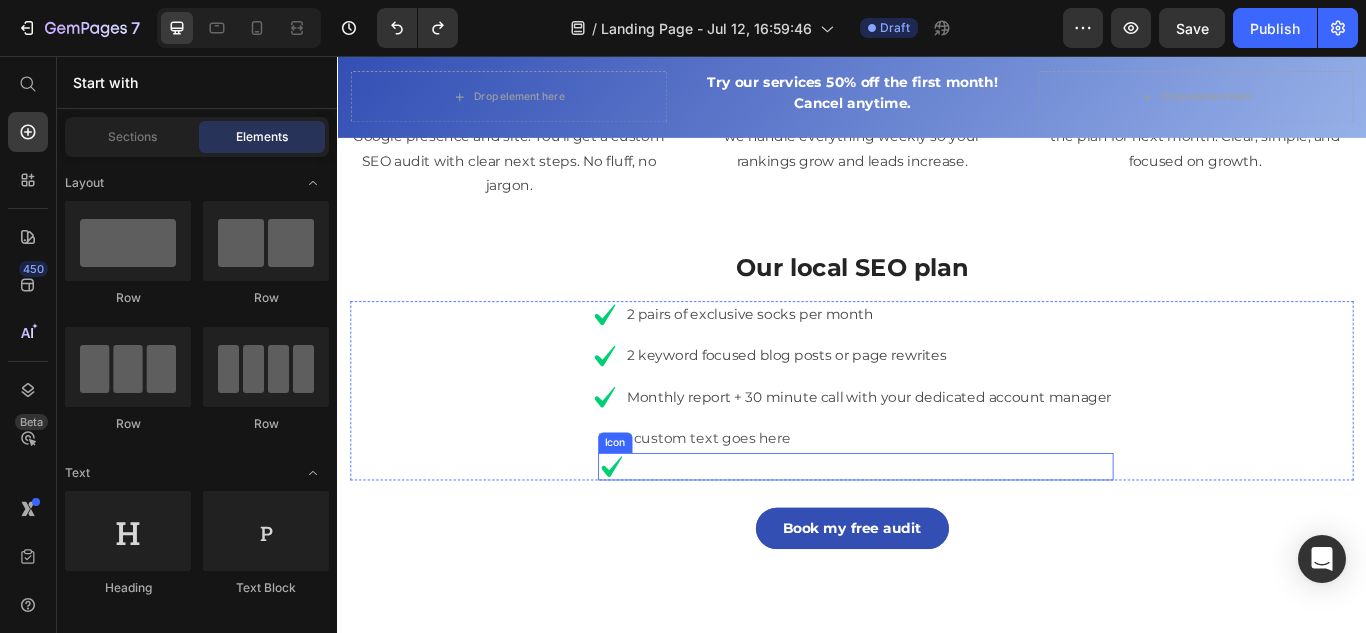 click 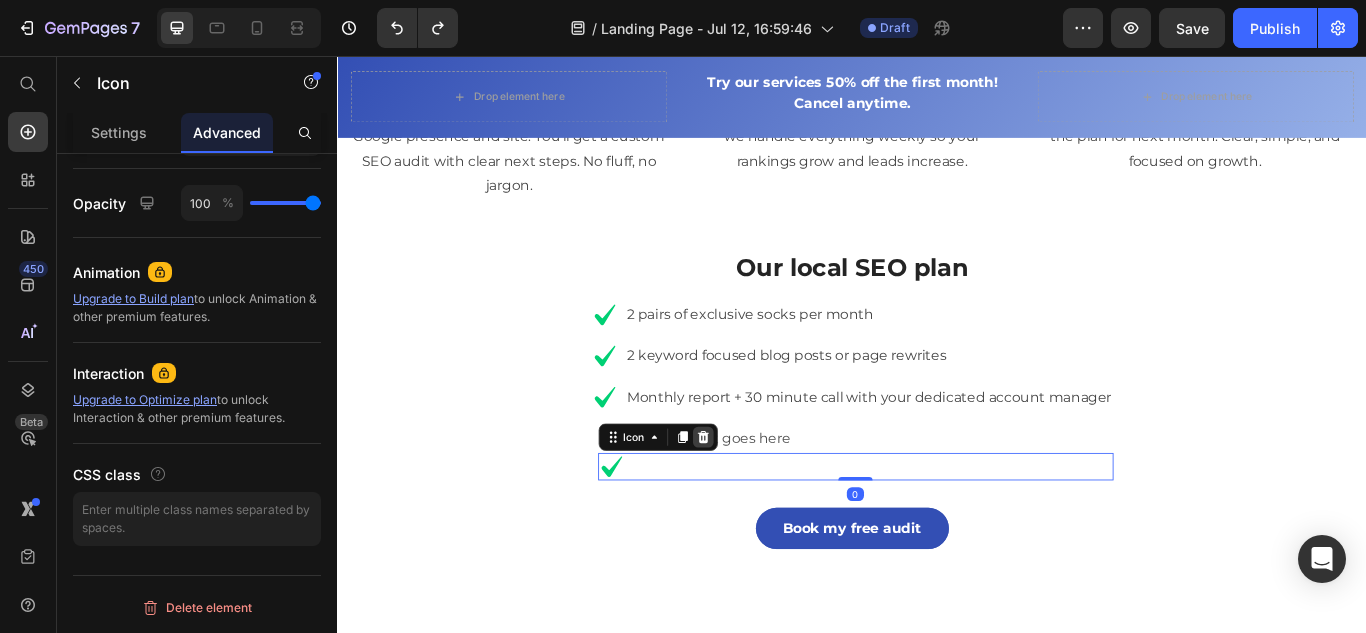 click 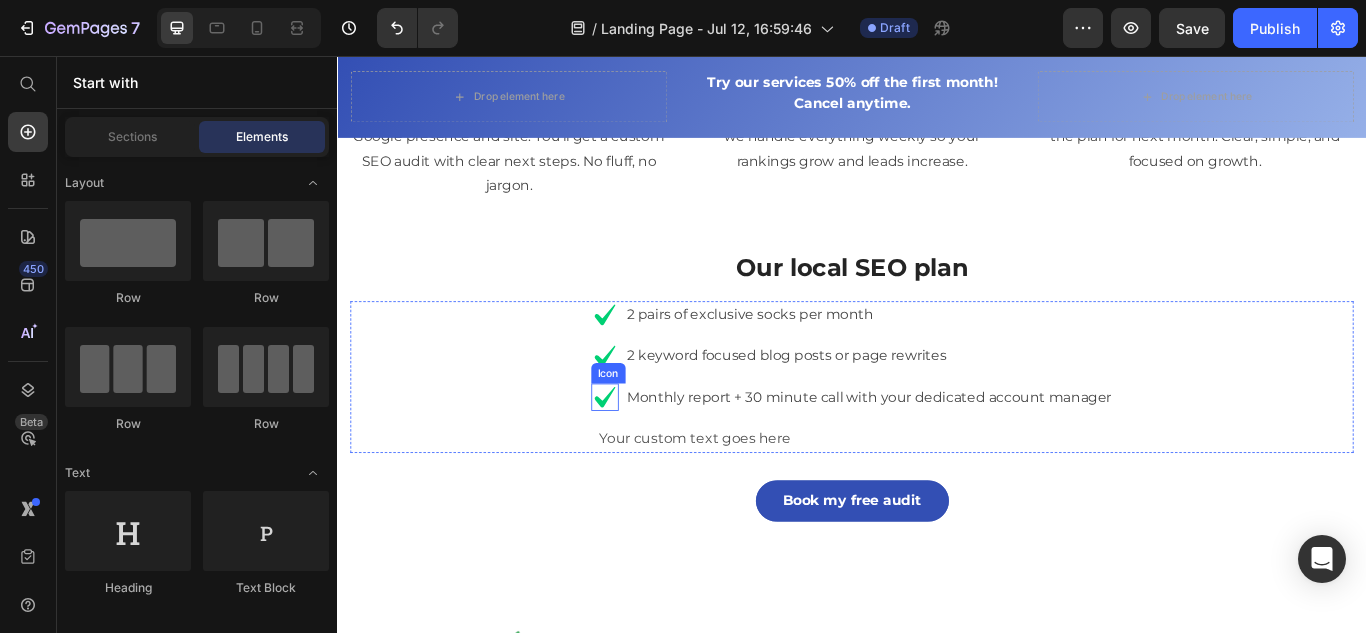 click 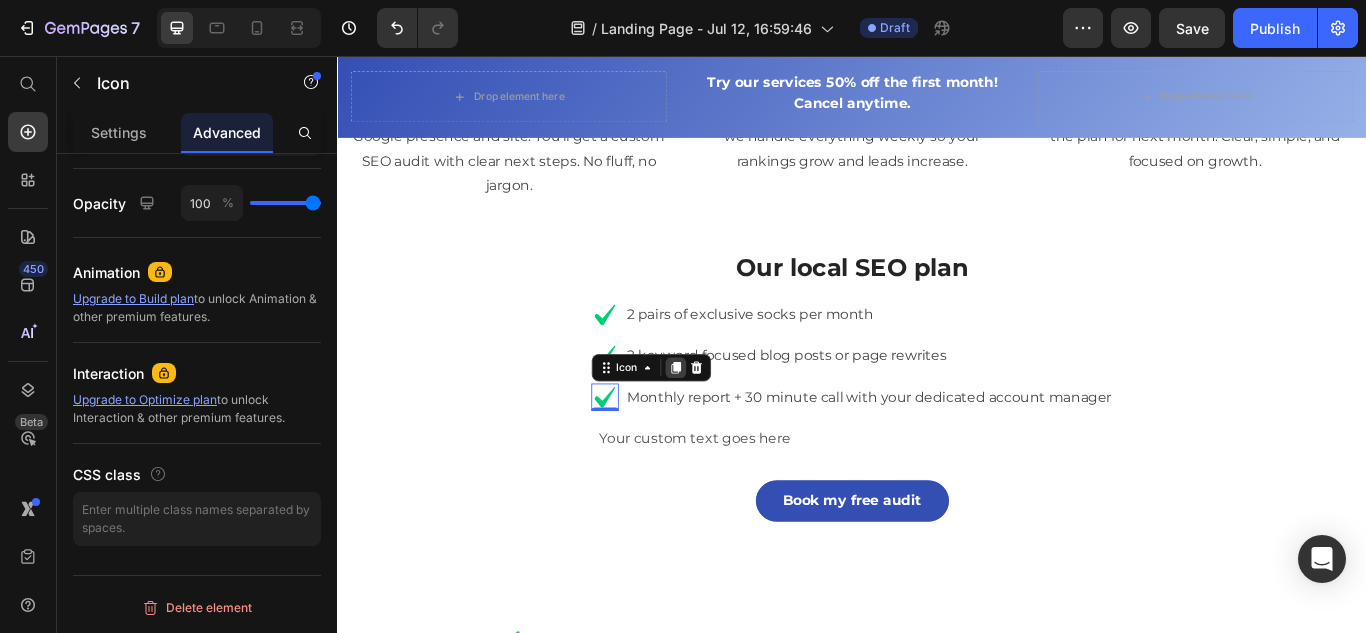 click 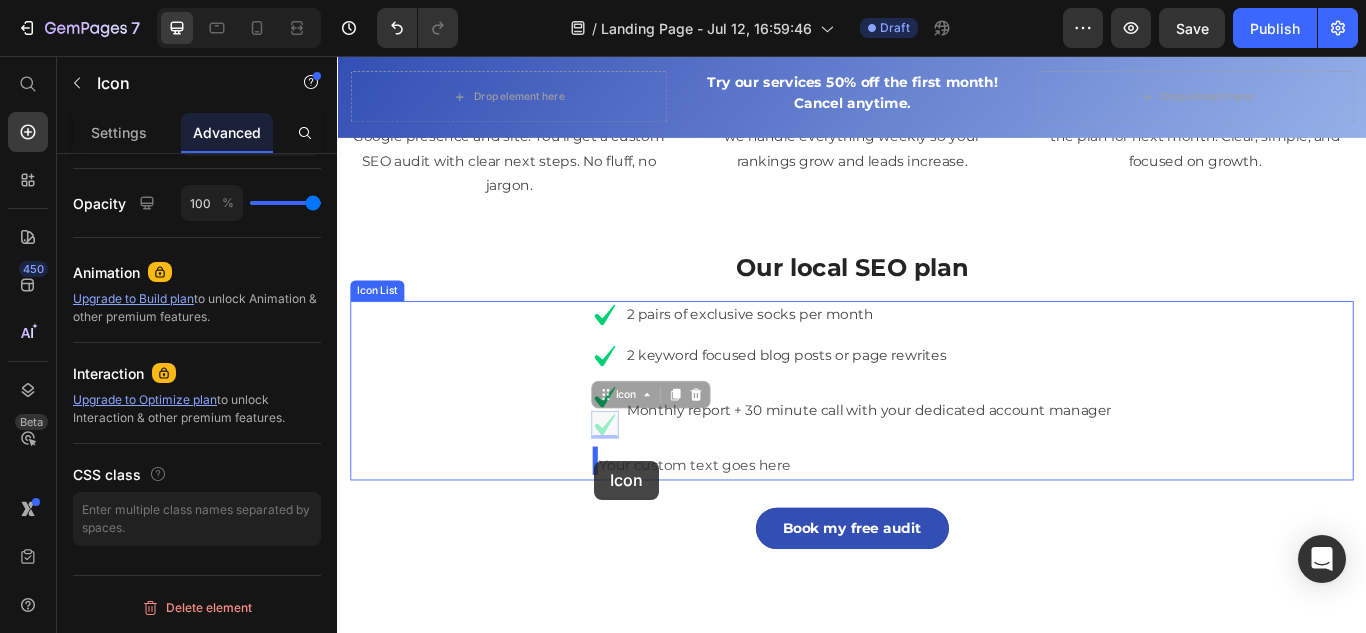 drag, startPoint x: 641, startPoint y: 479, endPoint x: 637, endPoint y: 528, distance: 49.162994 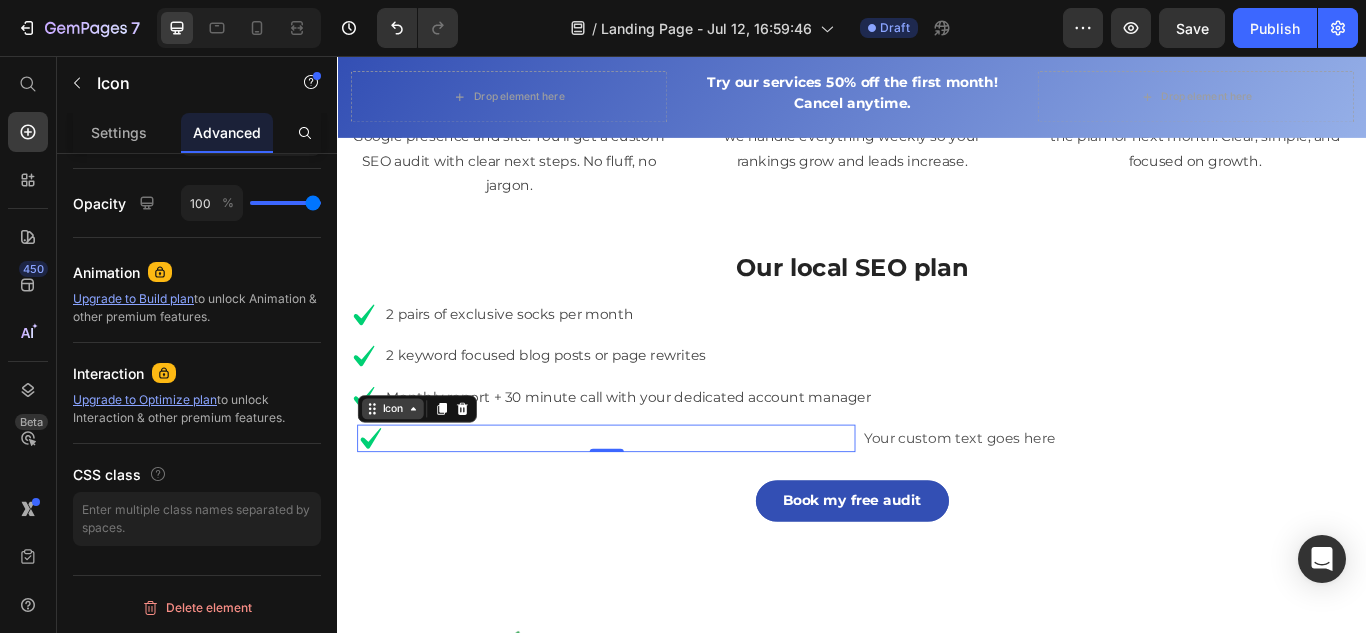 click on "Icon" at bounding box center [401, 467] 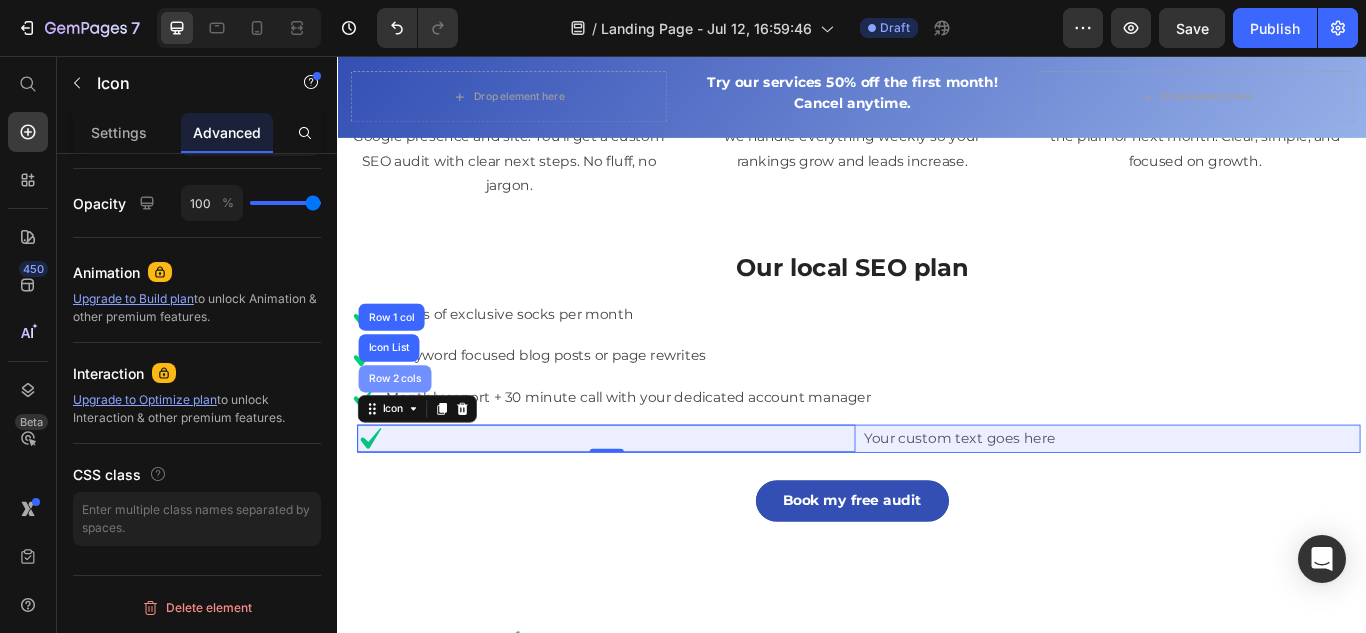 click on "Row 2 cols" at bounding box center (403, 432) 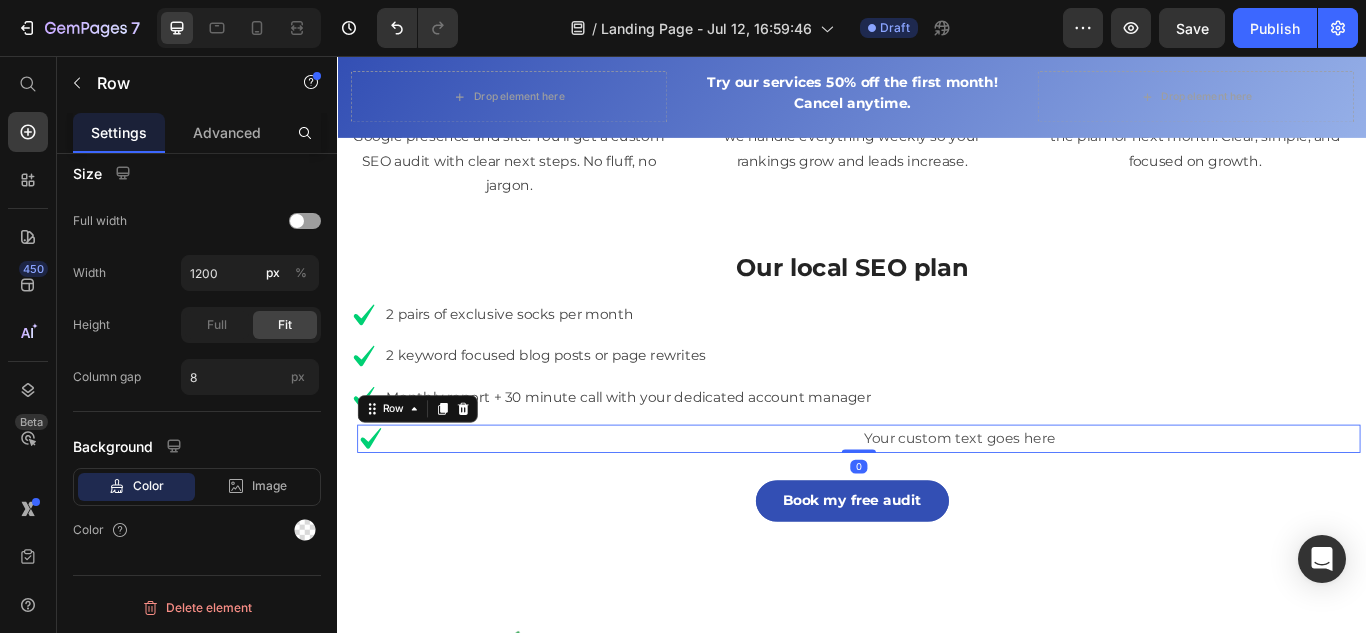 scroll, scrollTop: 0, scrollLeft: 0, axis: both 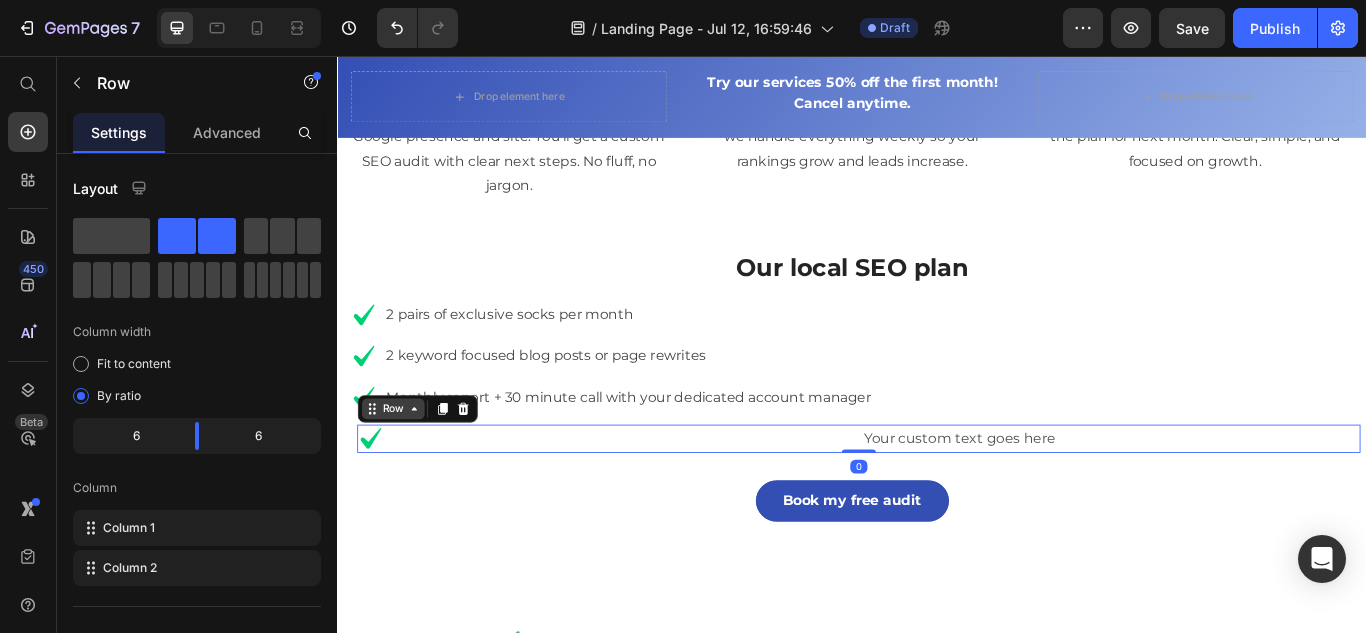 click on "Row" at bounding box center [401, 467] 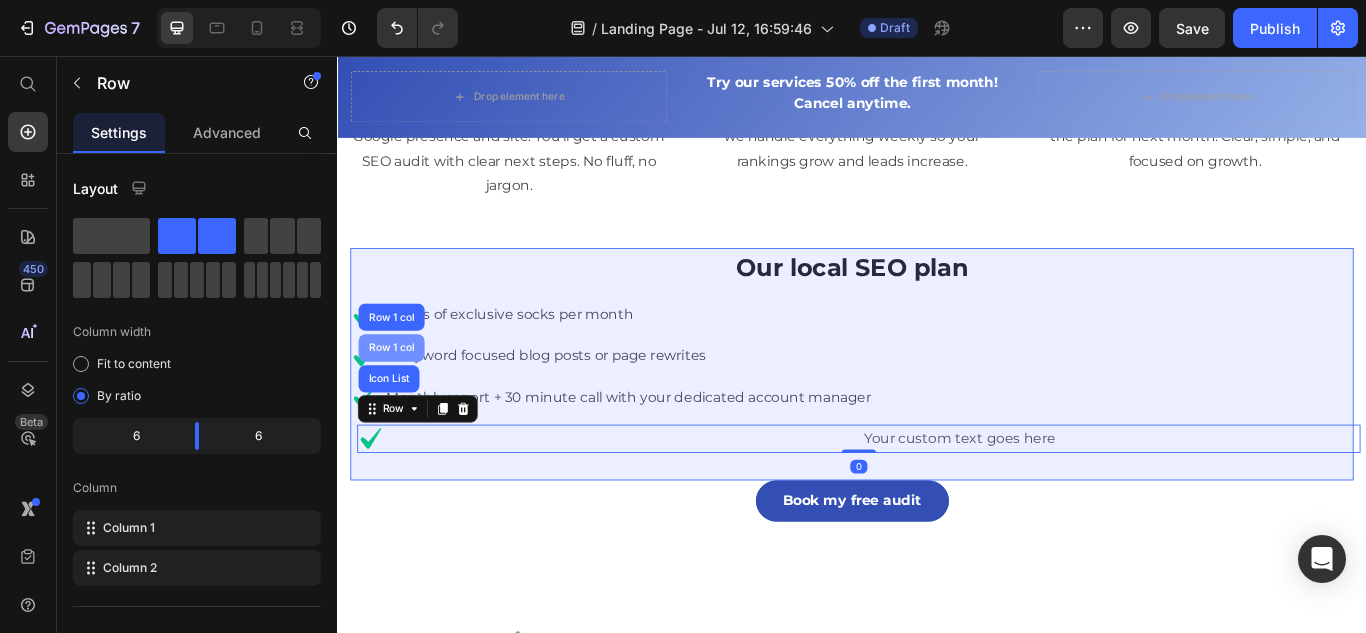 click on "Row 1 col" at bounding box center (399, 396) 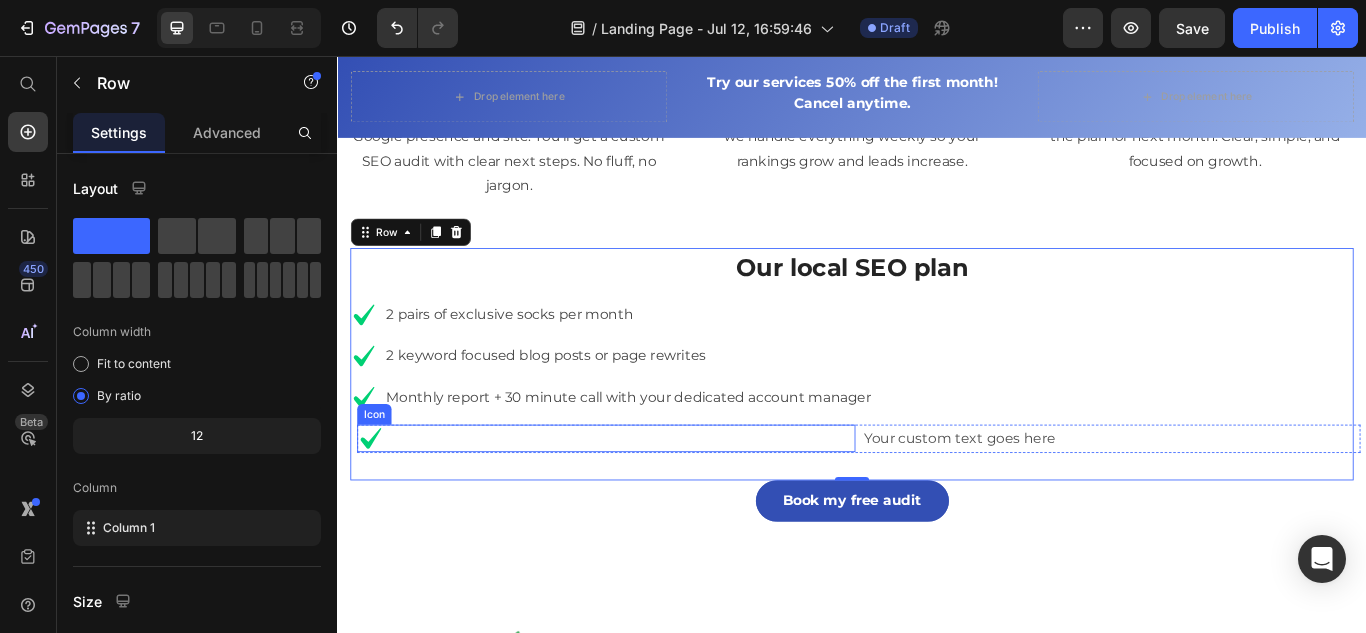 click 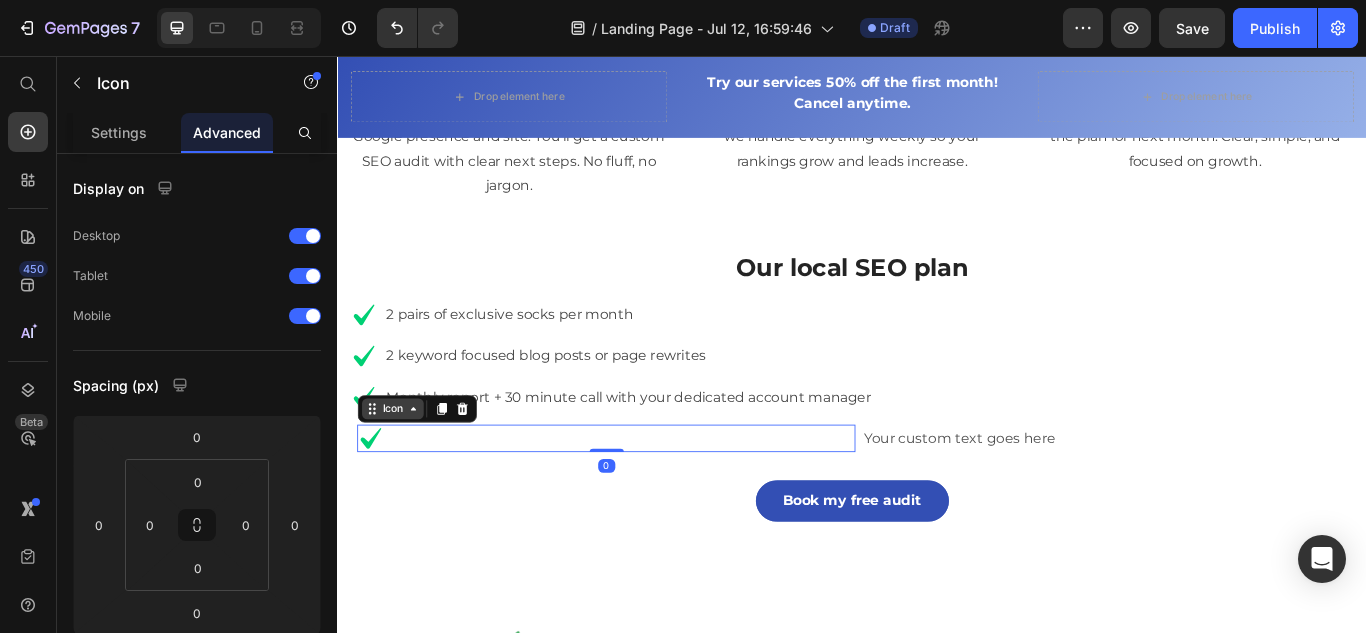click on "Icon" at bounding box center (401, 467) 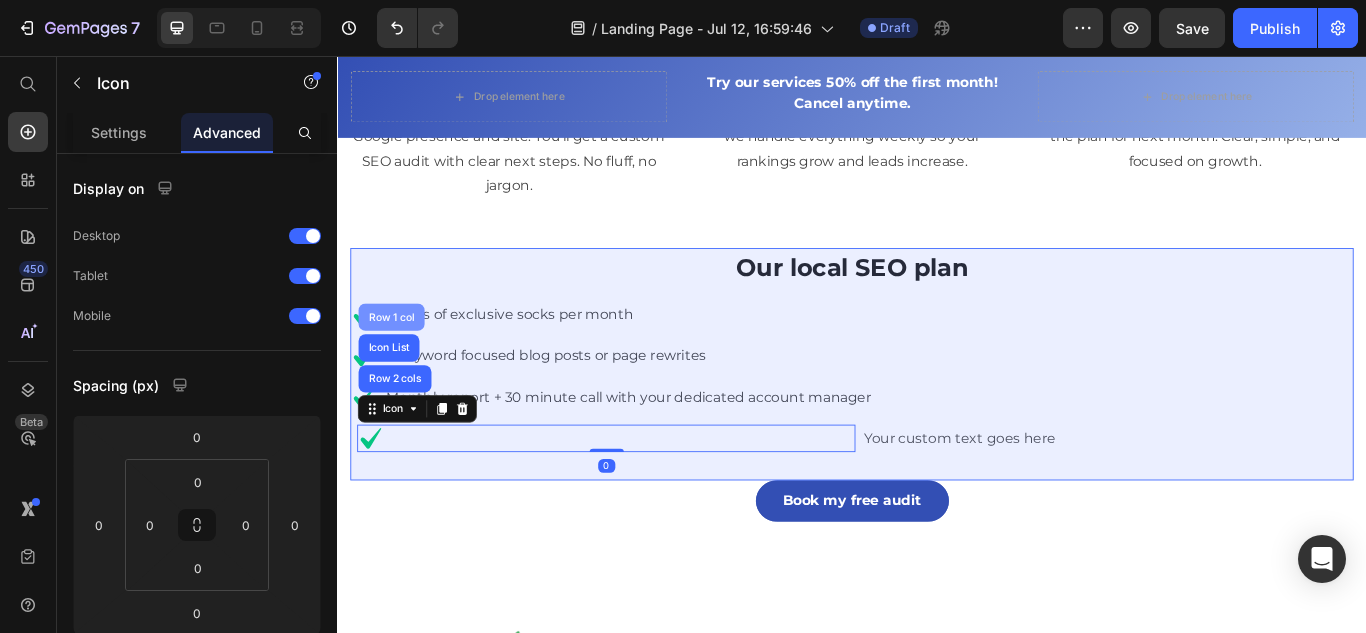 click on "Row 1 col" at bounding box center (399, 360) 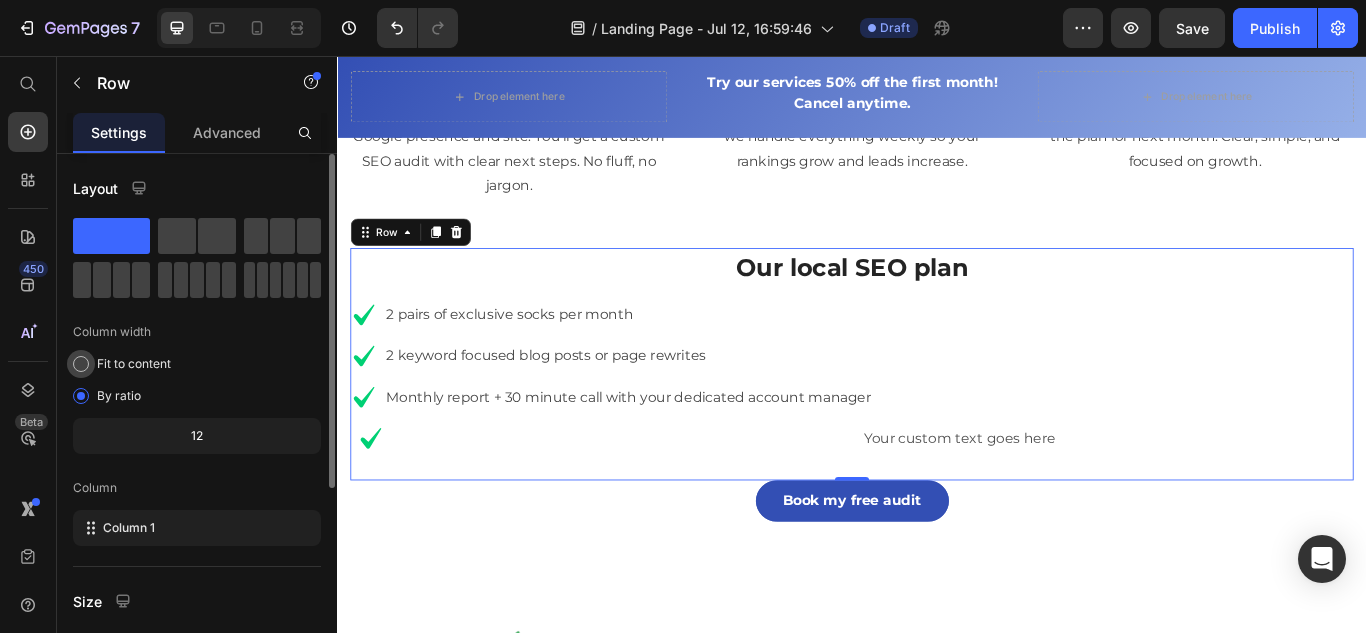 click on "Fit to content" 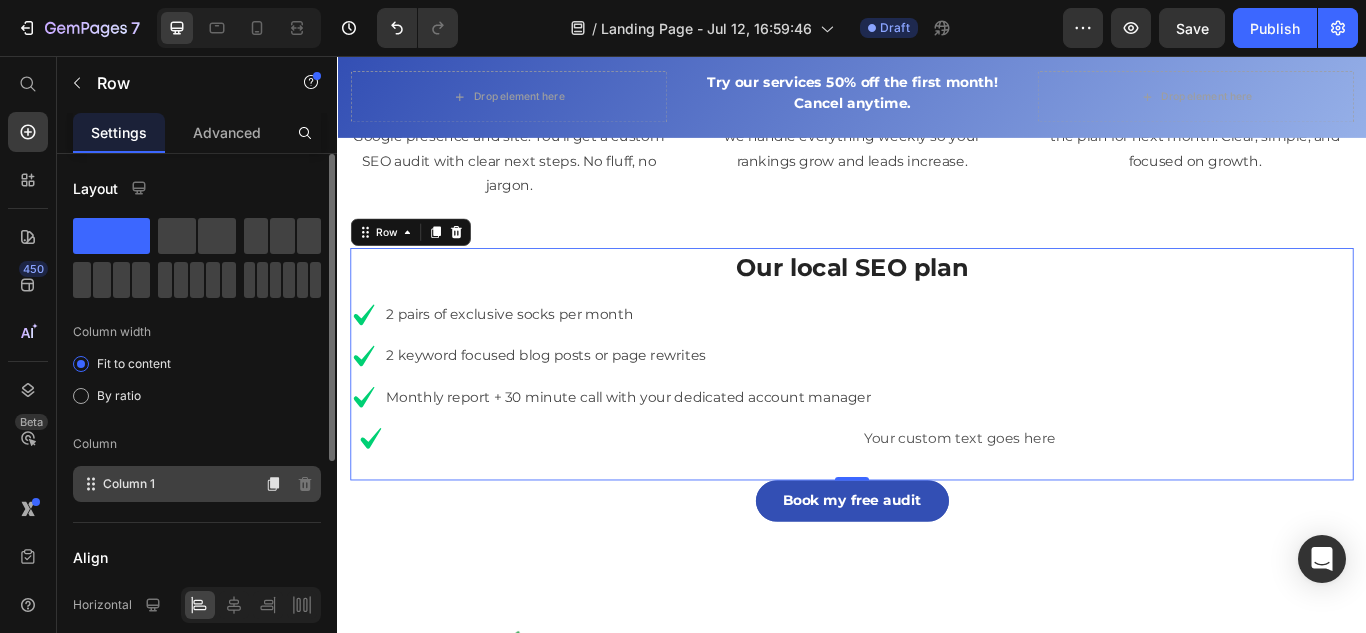 click on "Column 1" at bounding box center [129, 484] 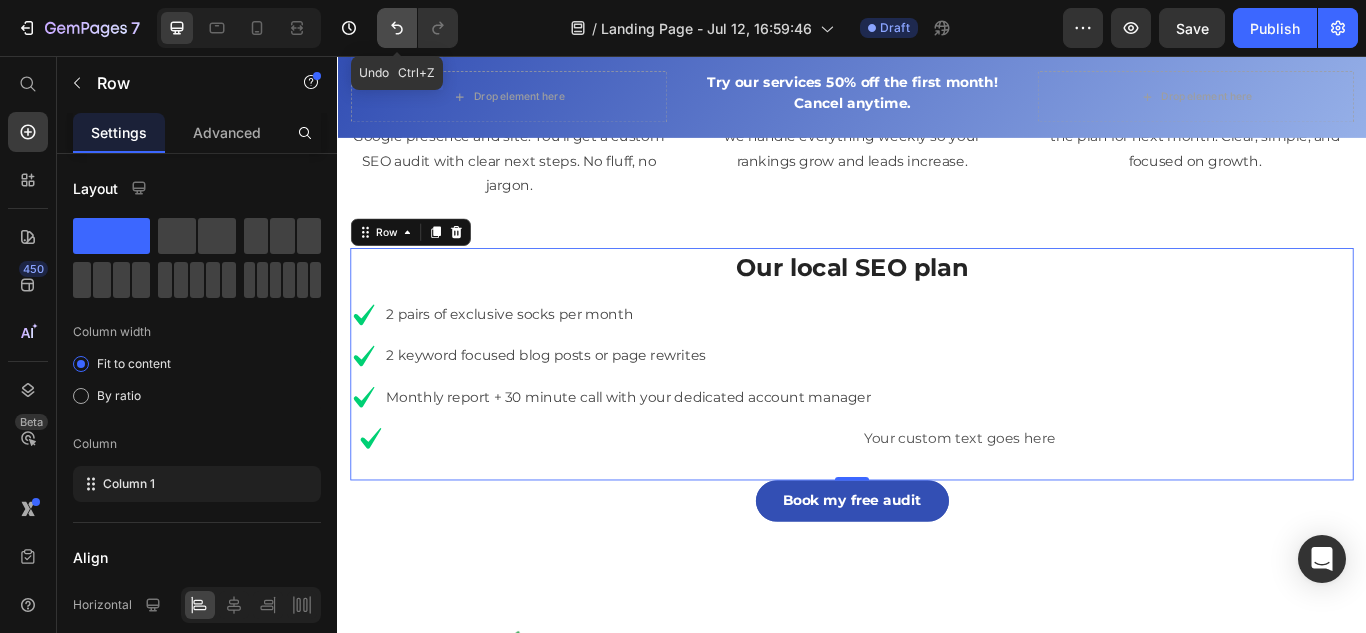 click 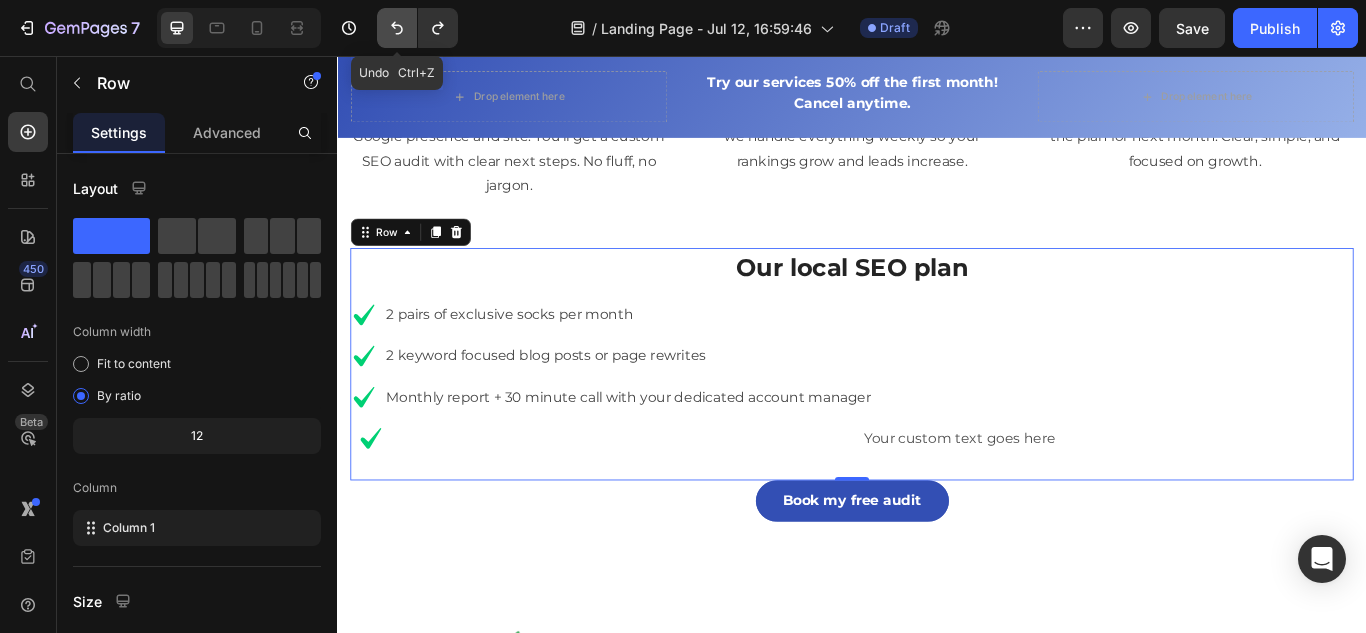 click 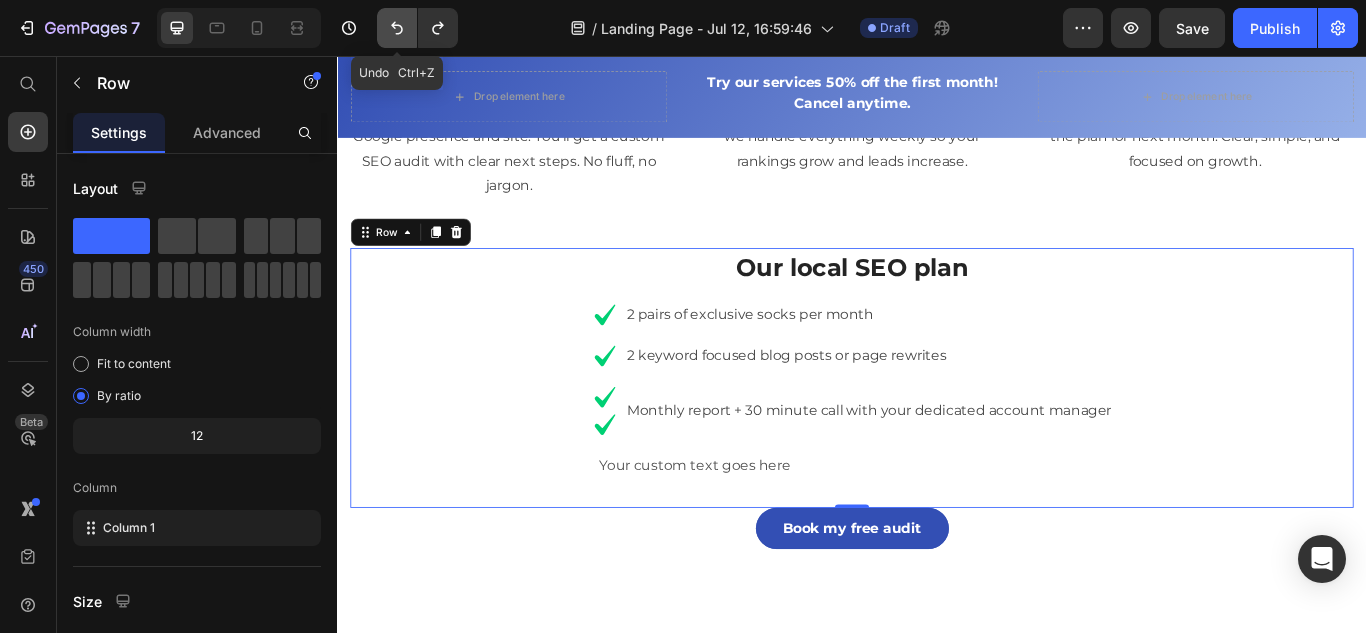 click 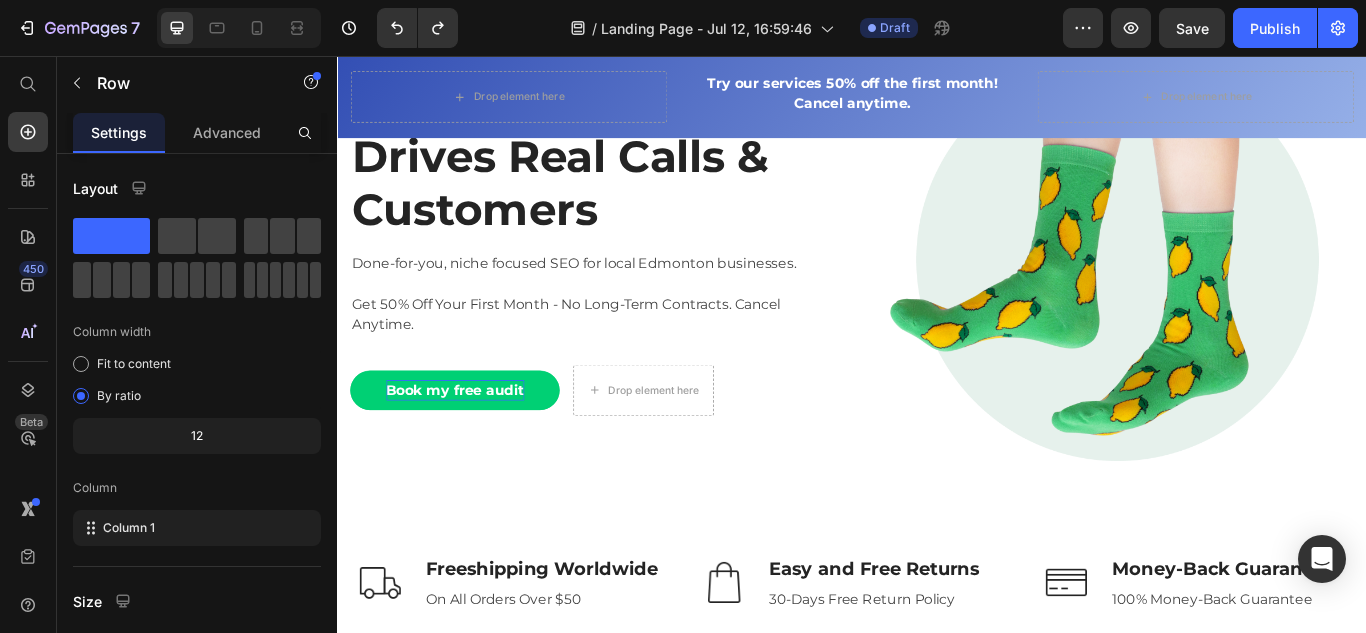 scroll, scrollTop: 202, scrollLeft: 0, axis: vertical 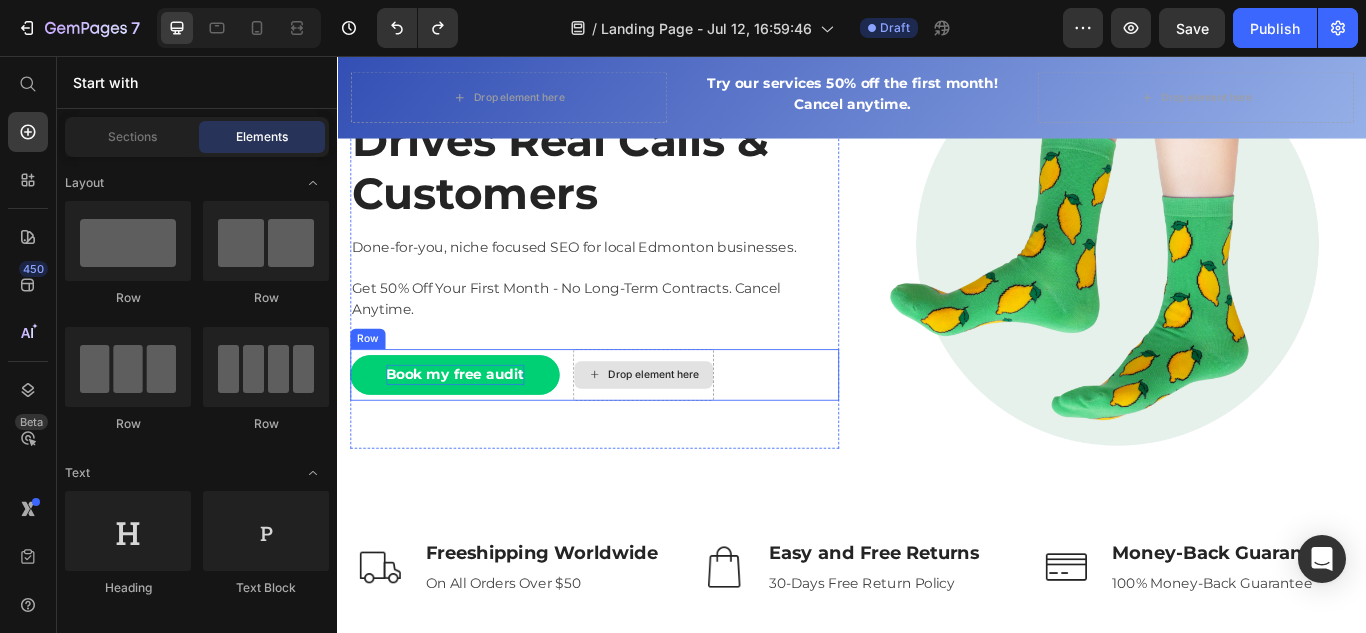 click on "Drop element here" at bounding box center [706, 428] 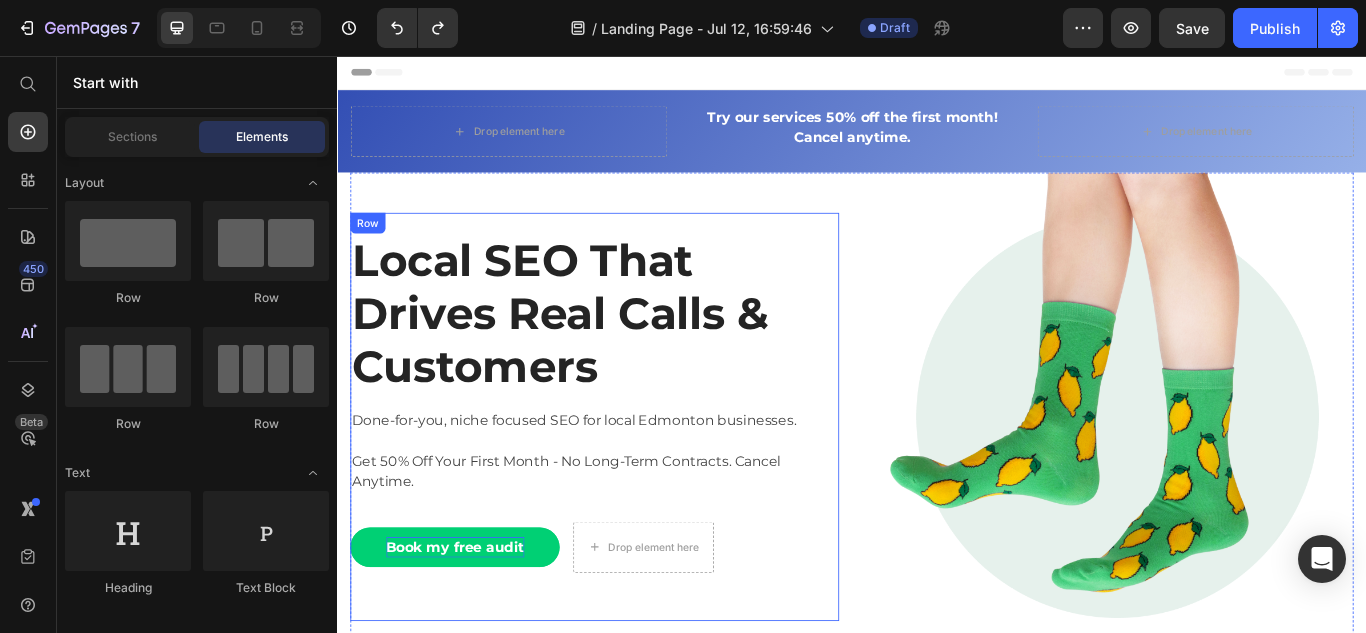 scroll, scrollTop: 0, scrollLeft: 0, axis: both 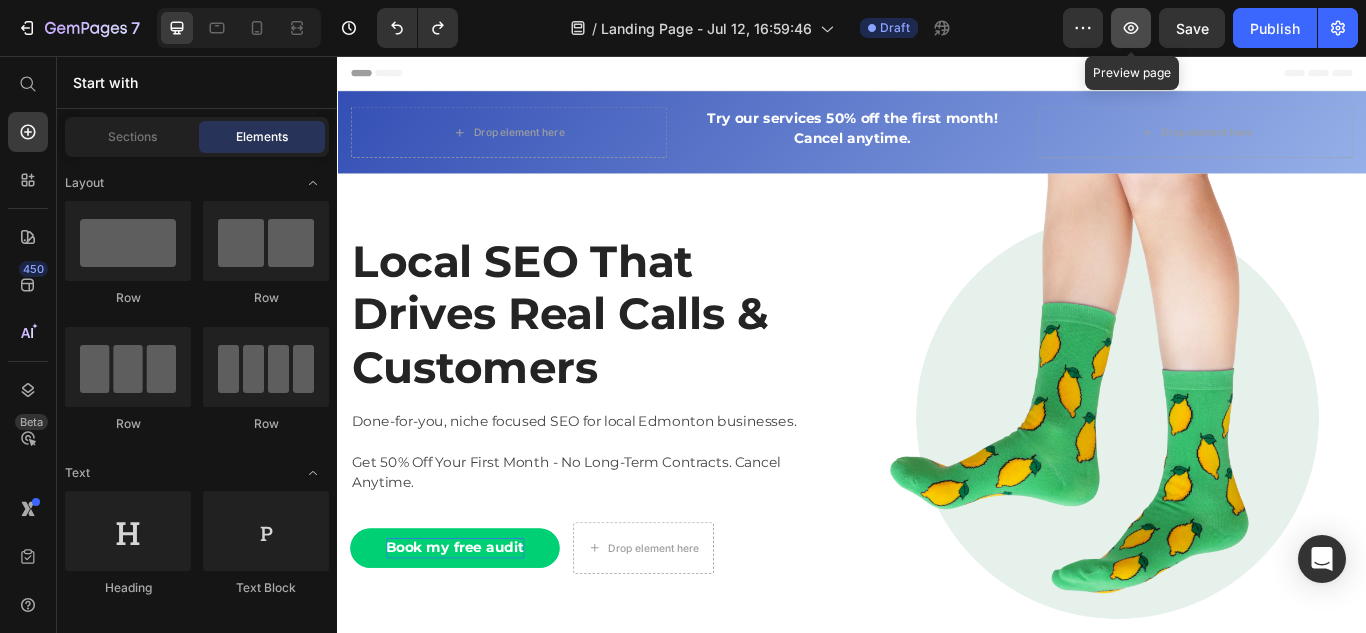 click 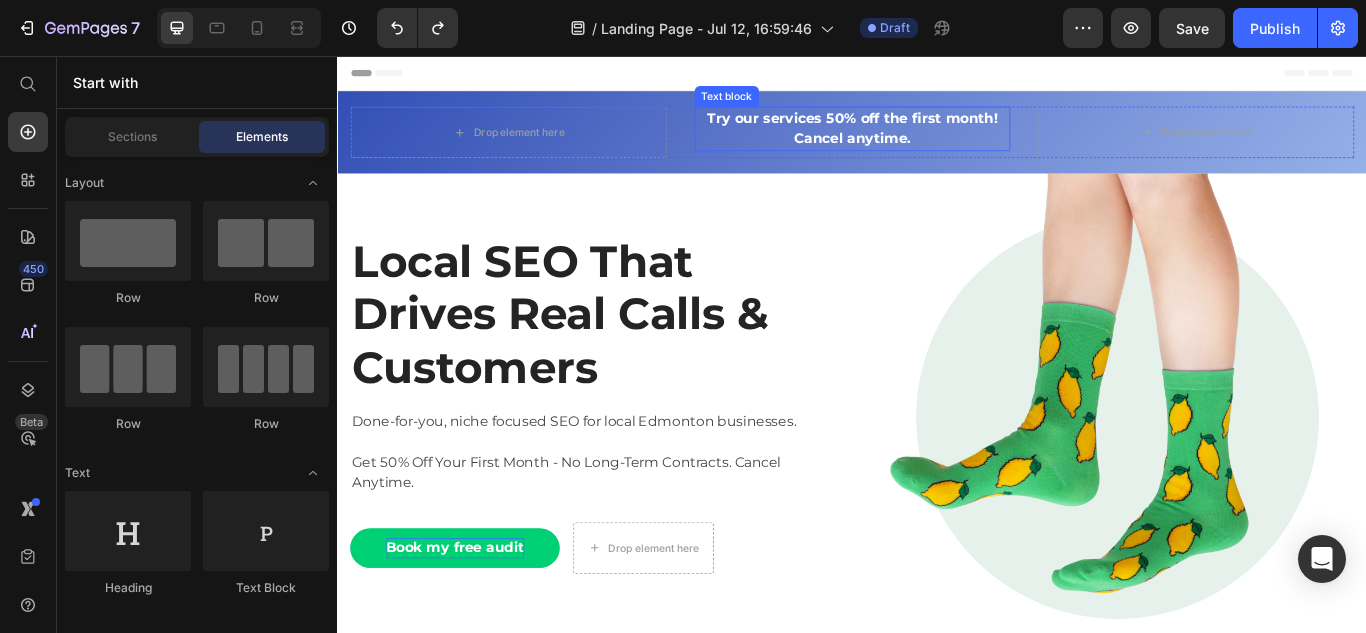click on "Try our services 50% off the first month! Cancel anytime." at bounding box center (937, 141) 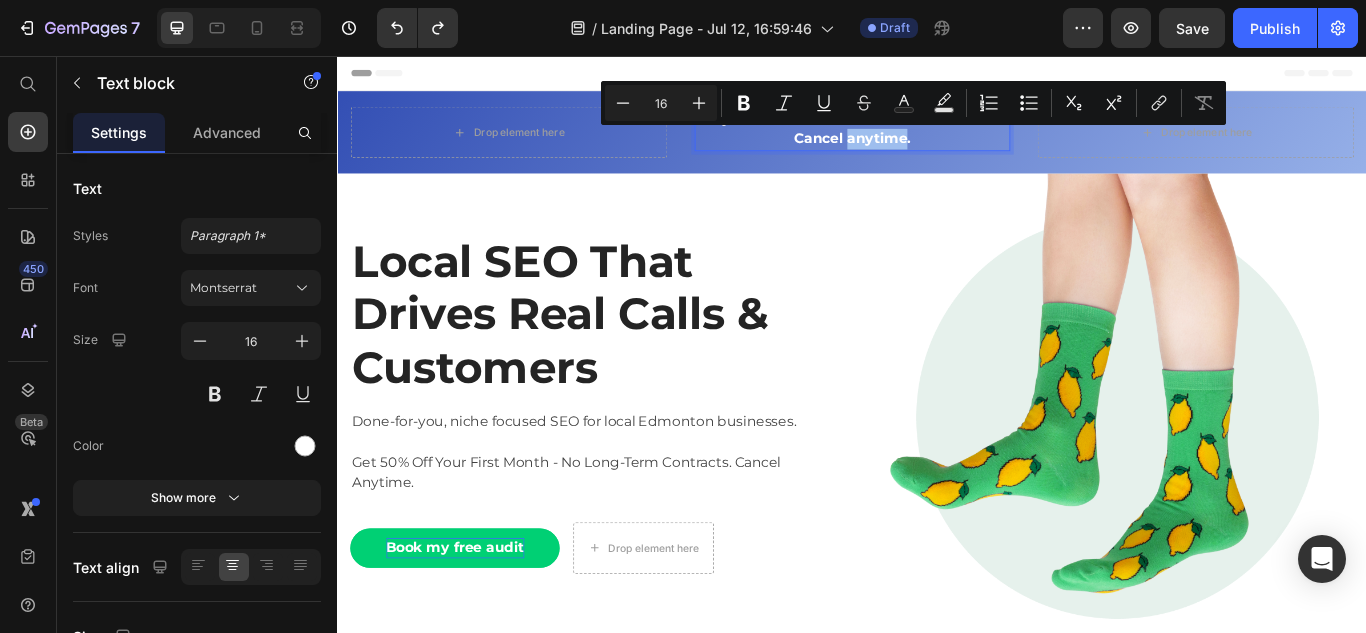 click on "Try our services 50% off the first month! Cancel anytime." at bounding box center (937, 141) 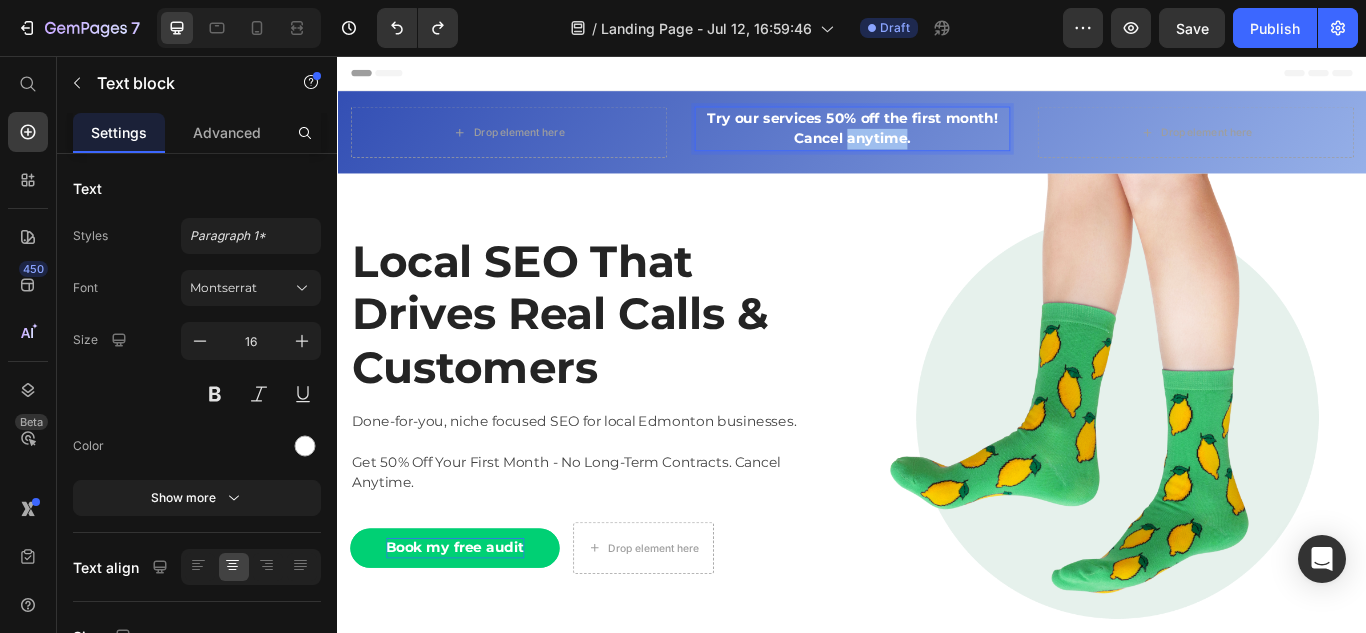 click on "Try our services 50% off the first month! Cancel anytime." at bounding box center (937, 141) 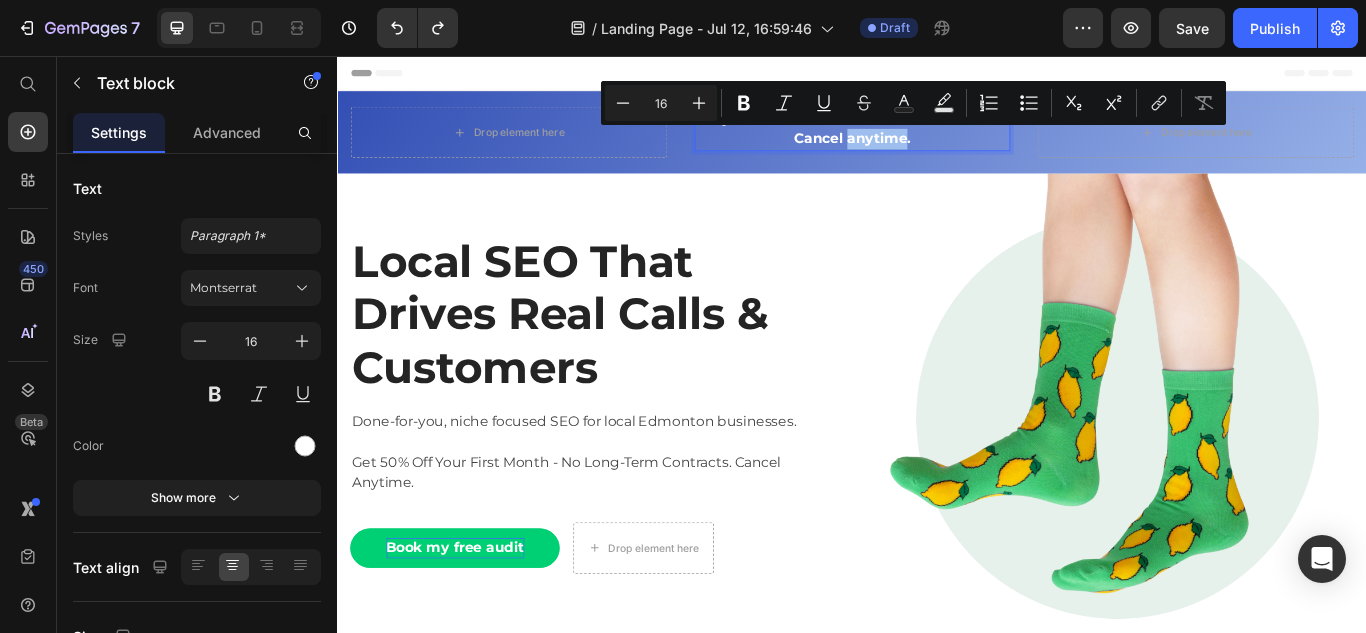 click on "Try our services 50% off the first month! Cancel anytime." at bounding box center [937, 141] 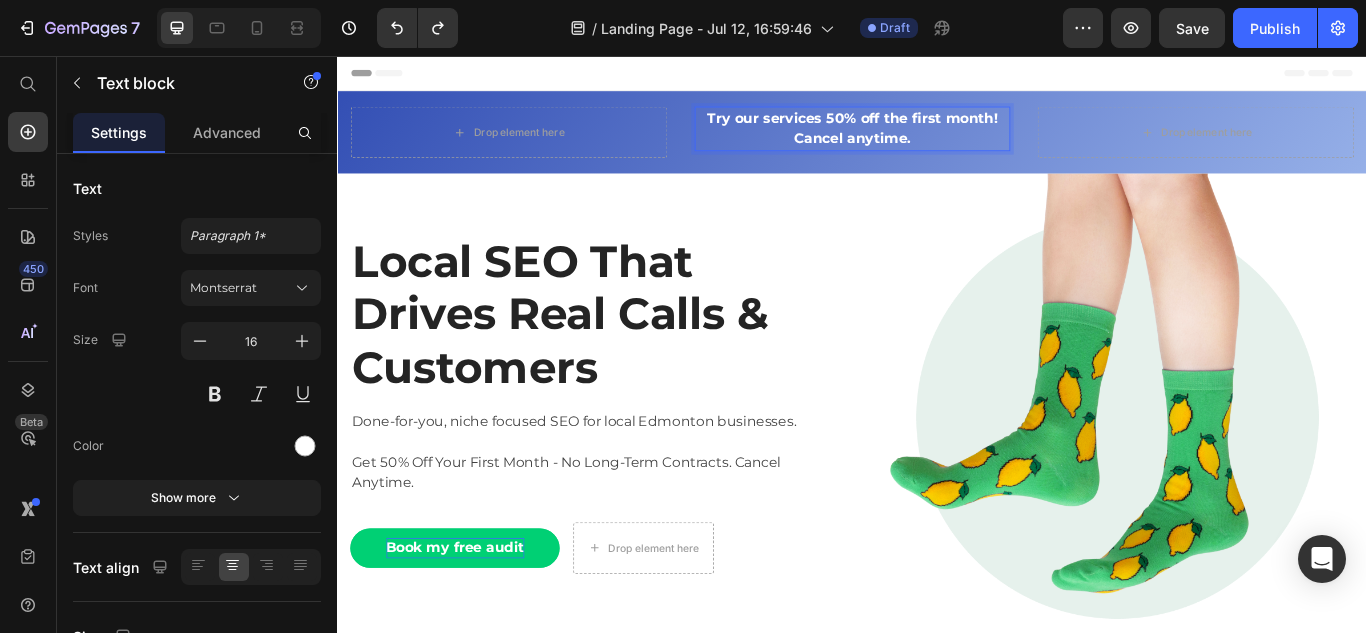 click on "Try our services 50% off the first month! Cancel anytime." at bounding box center (937, 141) 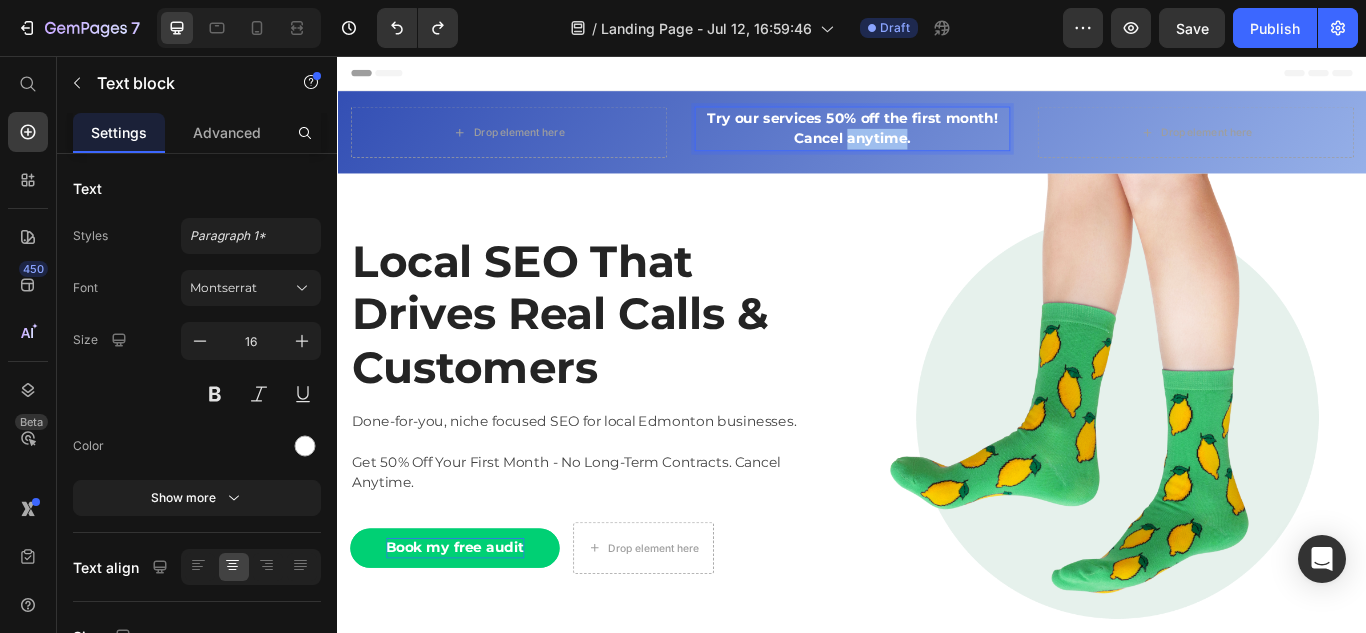 click on "Try our services 50% off the first month! Cancel anytime." at bounding box center (937, 141) 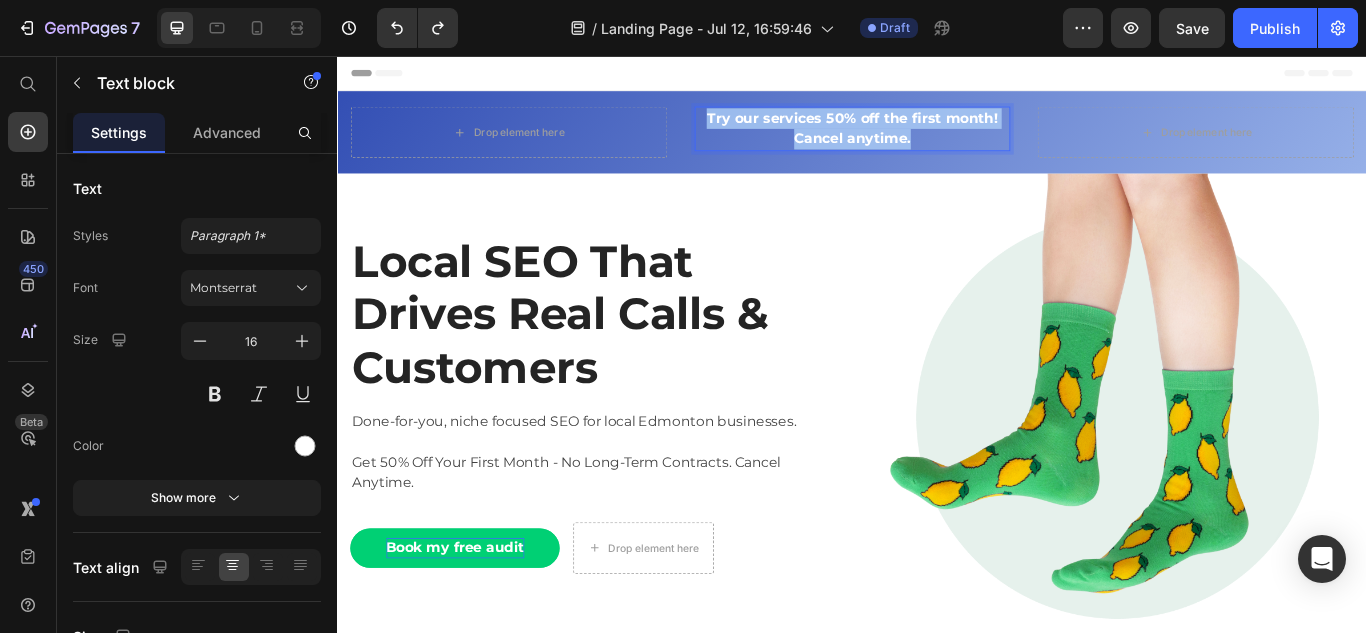 click on "Try our services 50% off the first month! Cancel anytime." at bounding box center [937, 141] 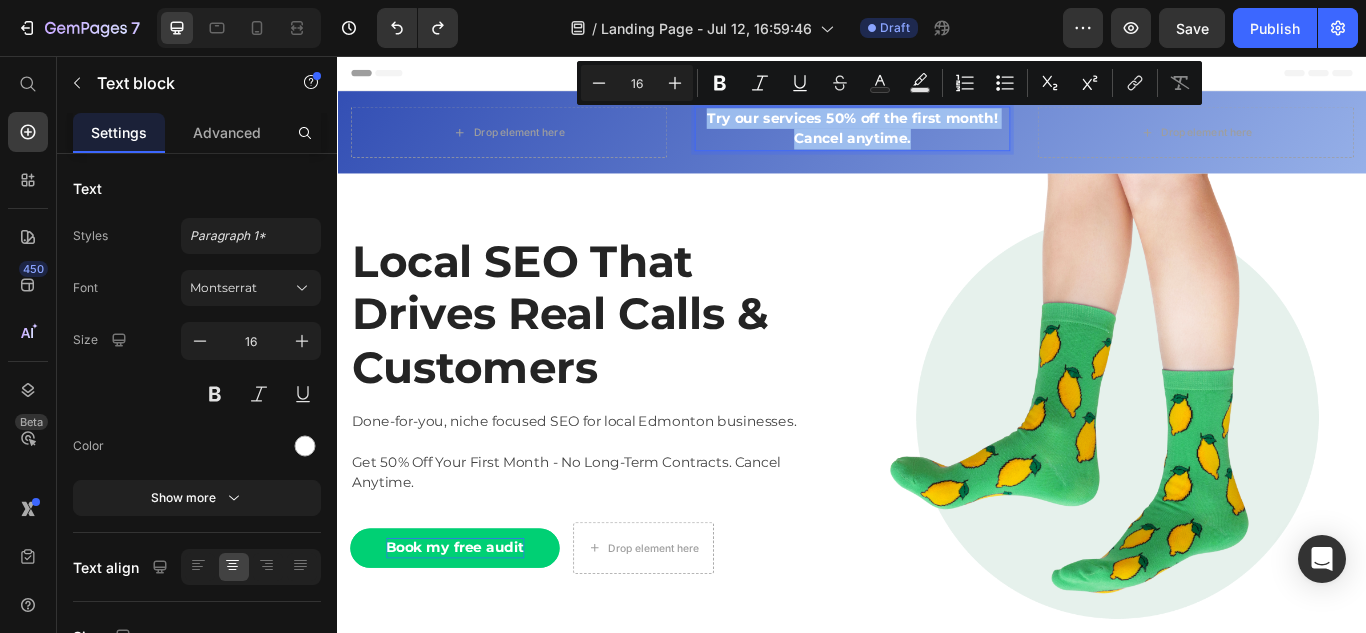 click on "Try our services 50% off the first month! Cancel anytime." at bounding box center [937, 141] 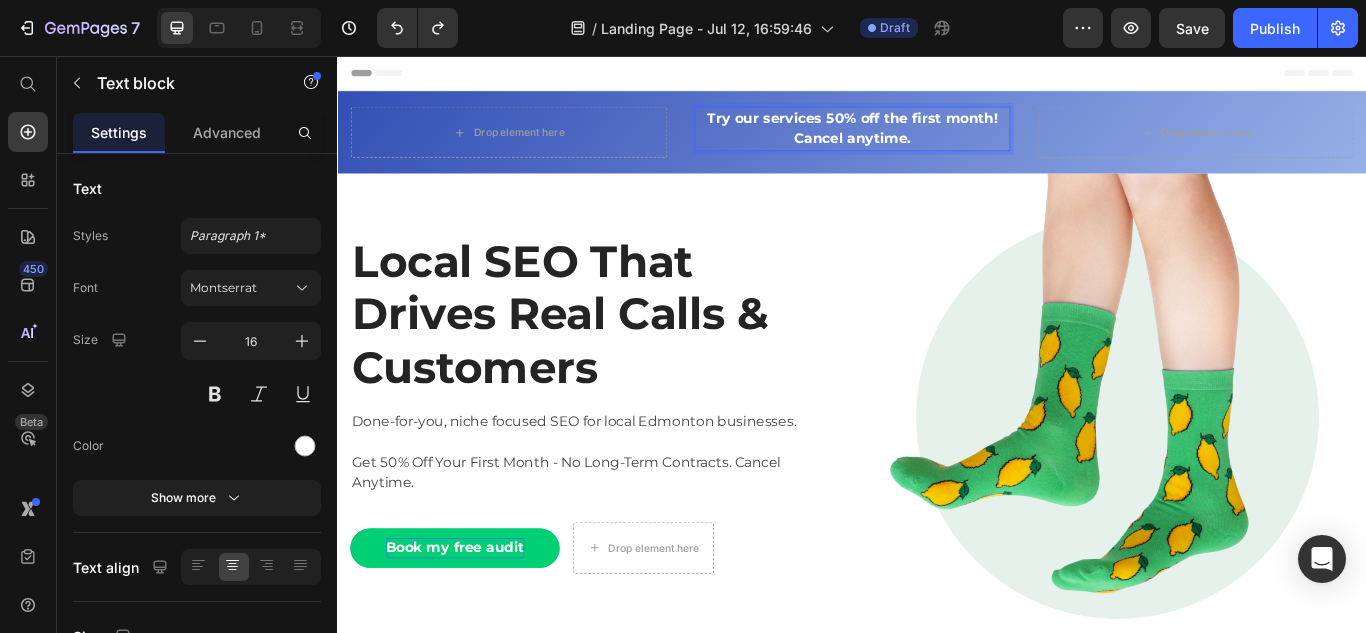 click on "Try our services 50% off the first month! Cancel anytime." at bounding box center (937, 141) 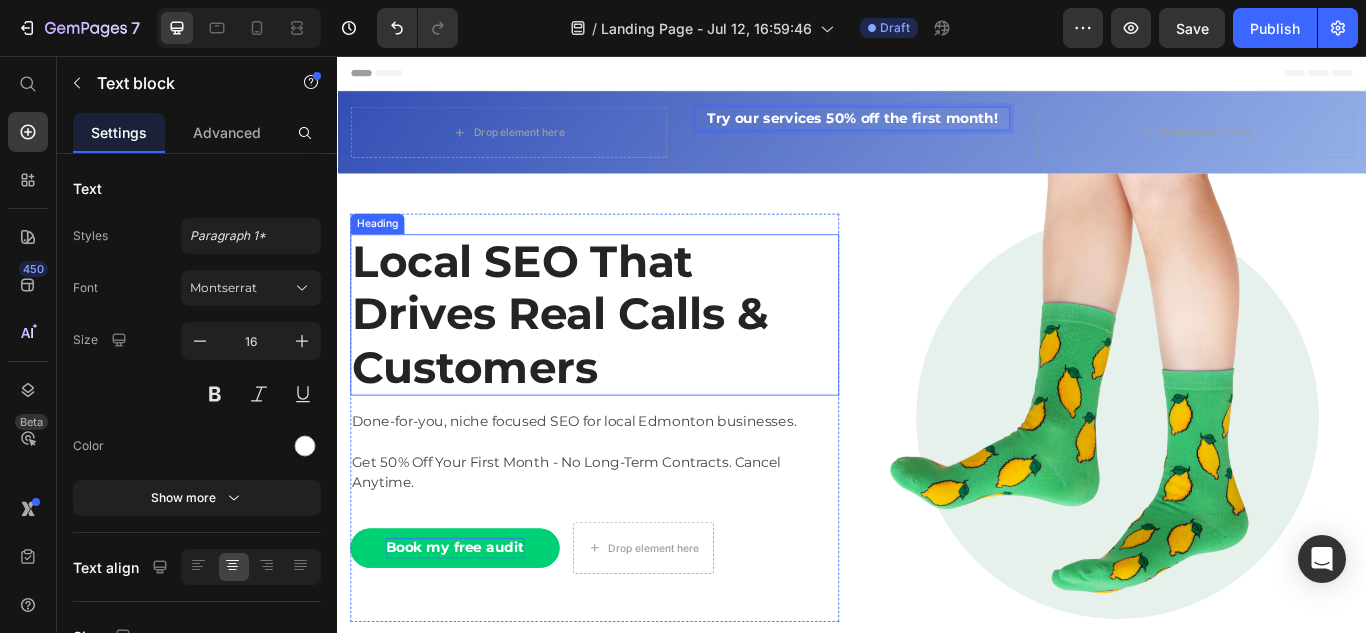 click on "Local SEO That Drives Real Calls & Customers" at bounding box center [637, 358] 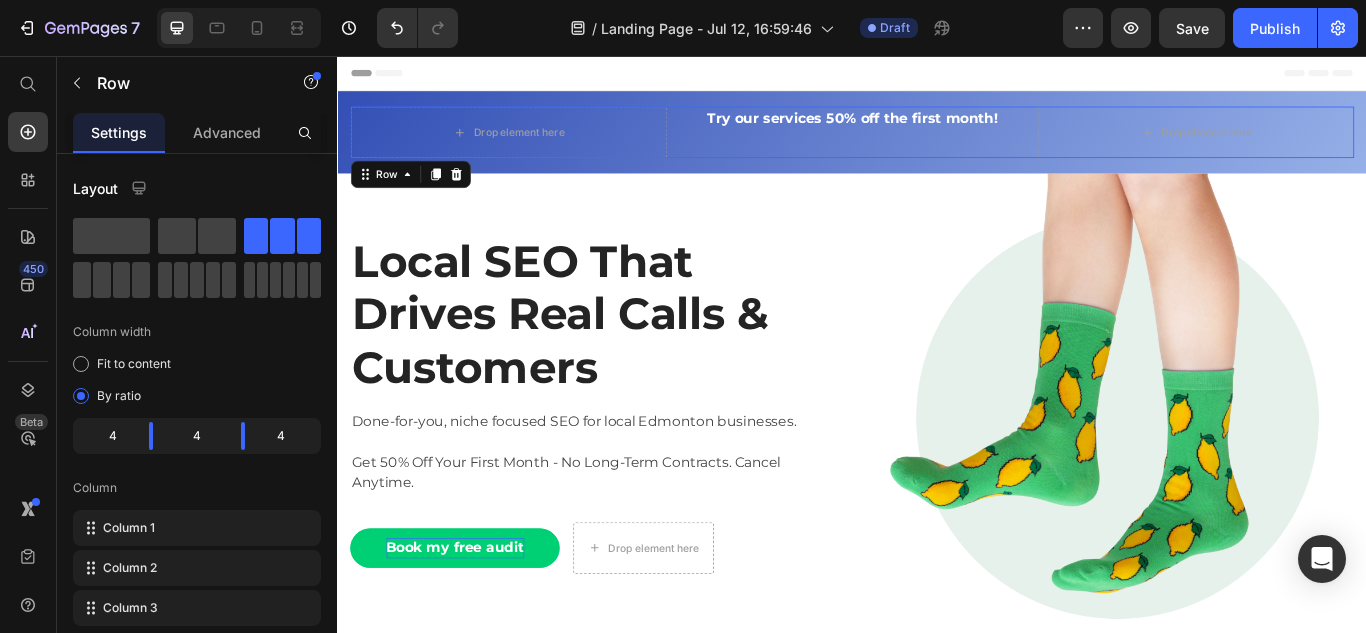 click on "Try our services 50% off the first month! Text block" at bounding box center (937, 145) 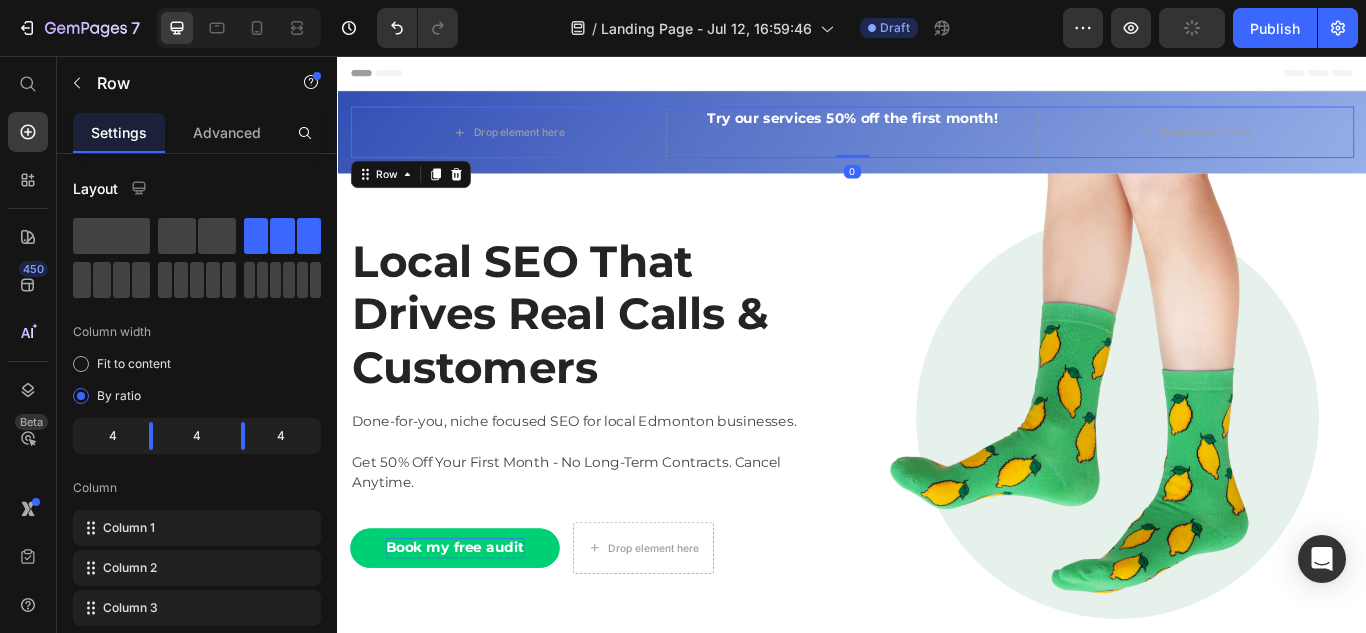 drag, startPoint x: 932, startPoint y: 171, endPoint x: 932, endPoint y: 134, distance: 37 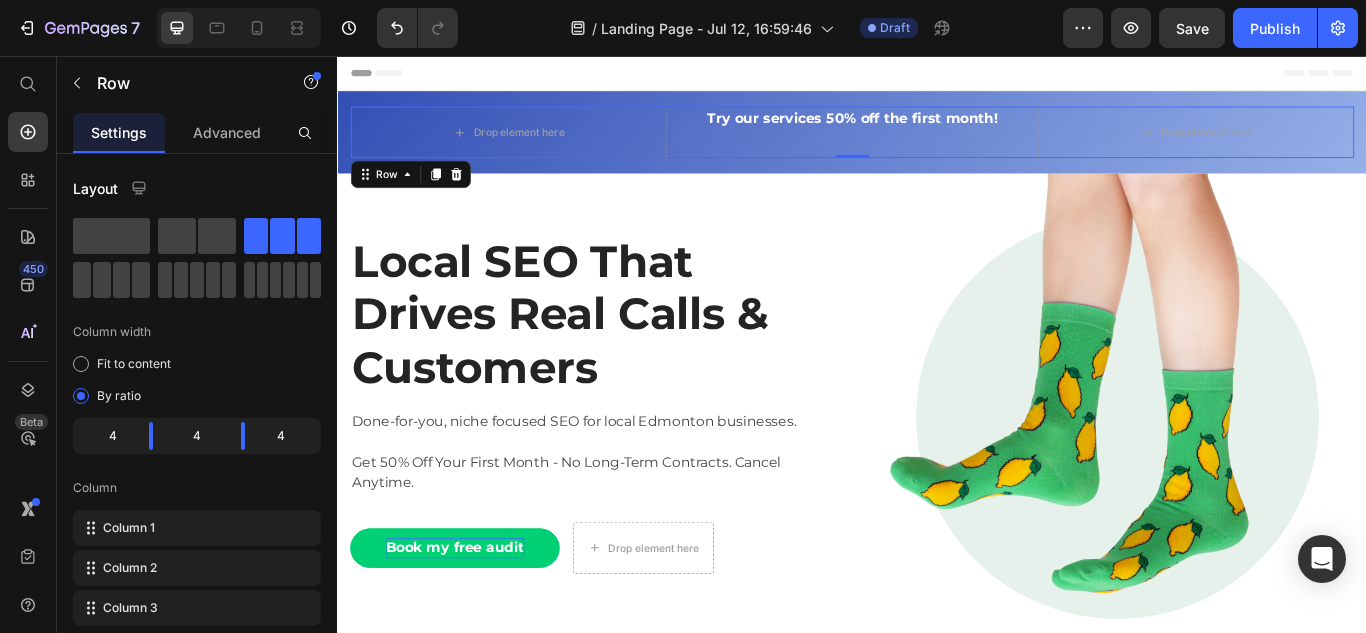click on "Try our services 50% off the first month! Text block" at bounding box center [937, 145] 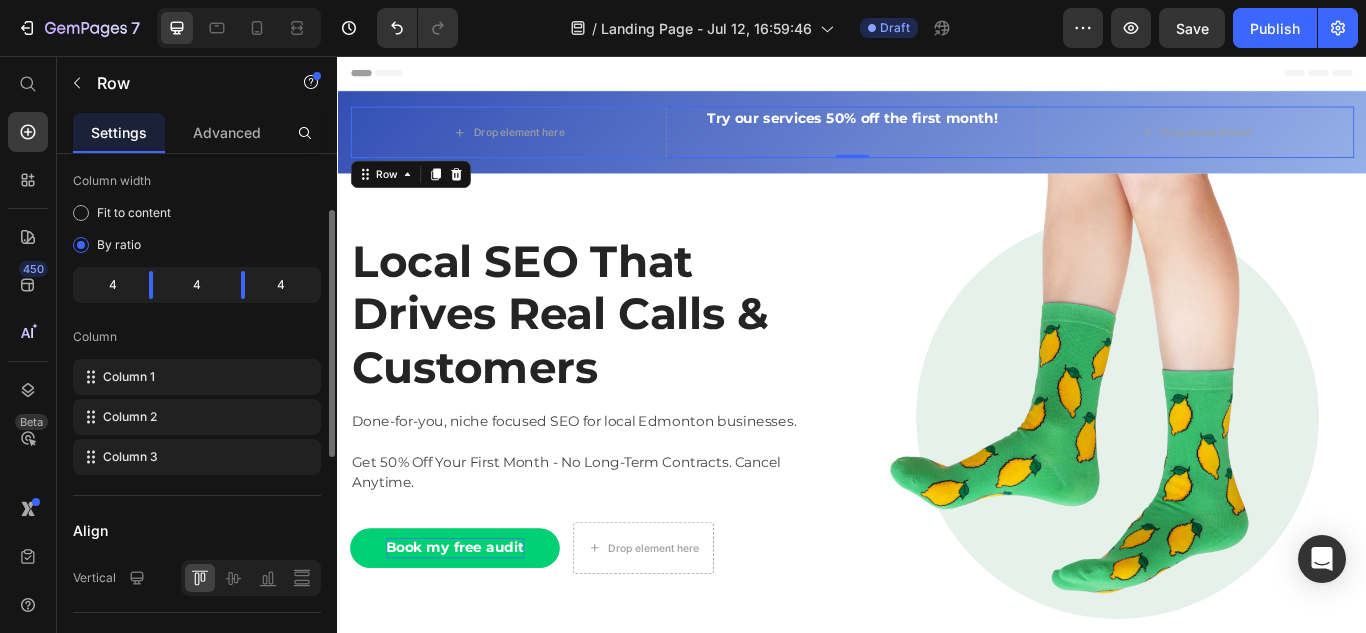 scroll, scrollTop: 142, scrollLeft: 0, axis: vertical 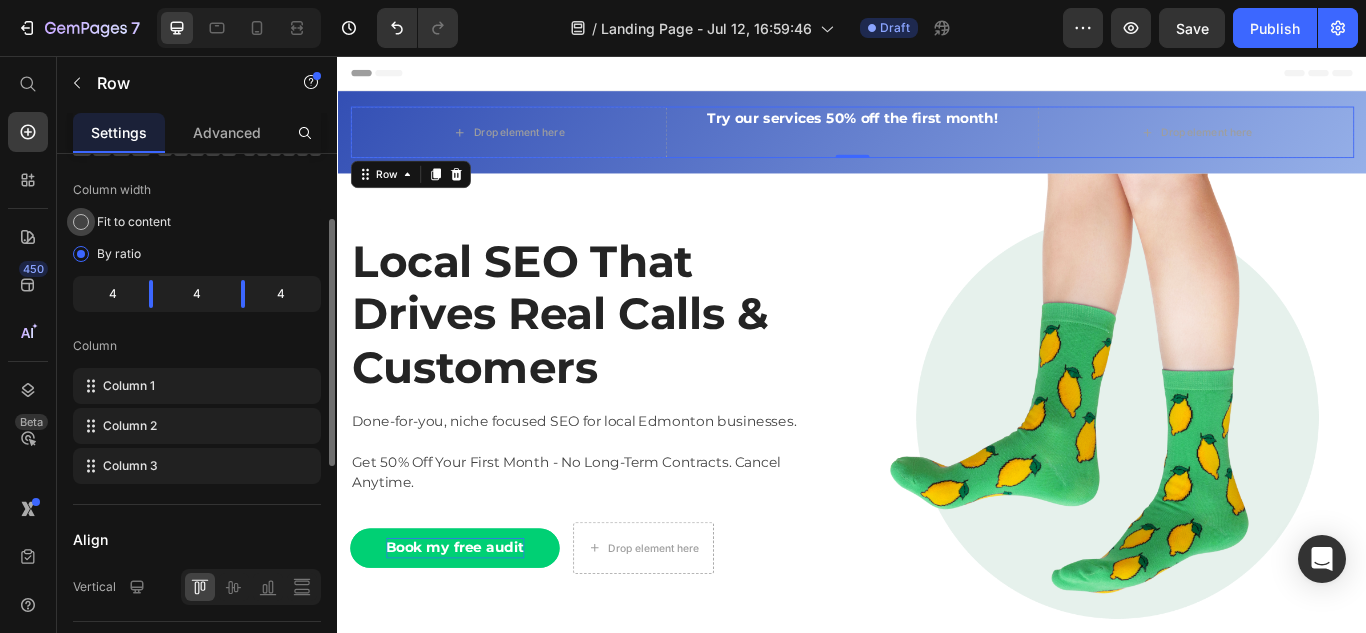 click on "Fit to content" 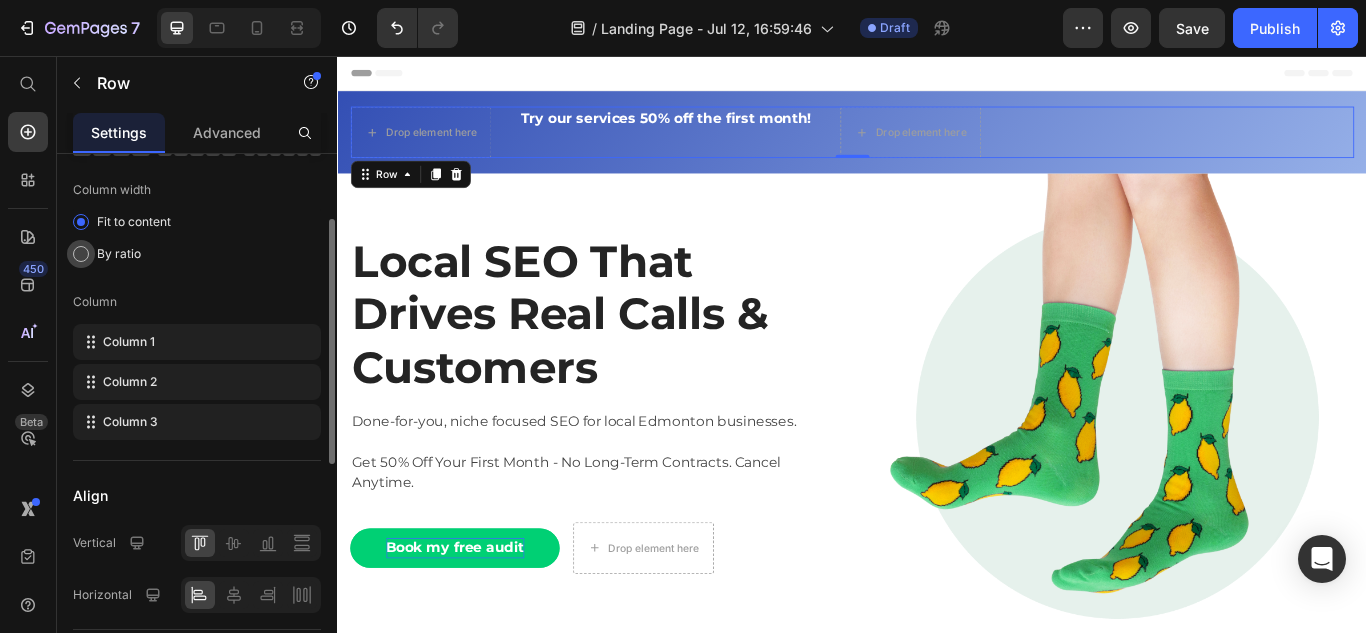 click at bounding box center (81, 254) 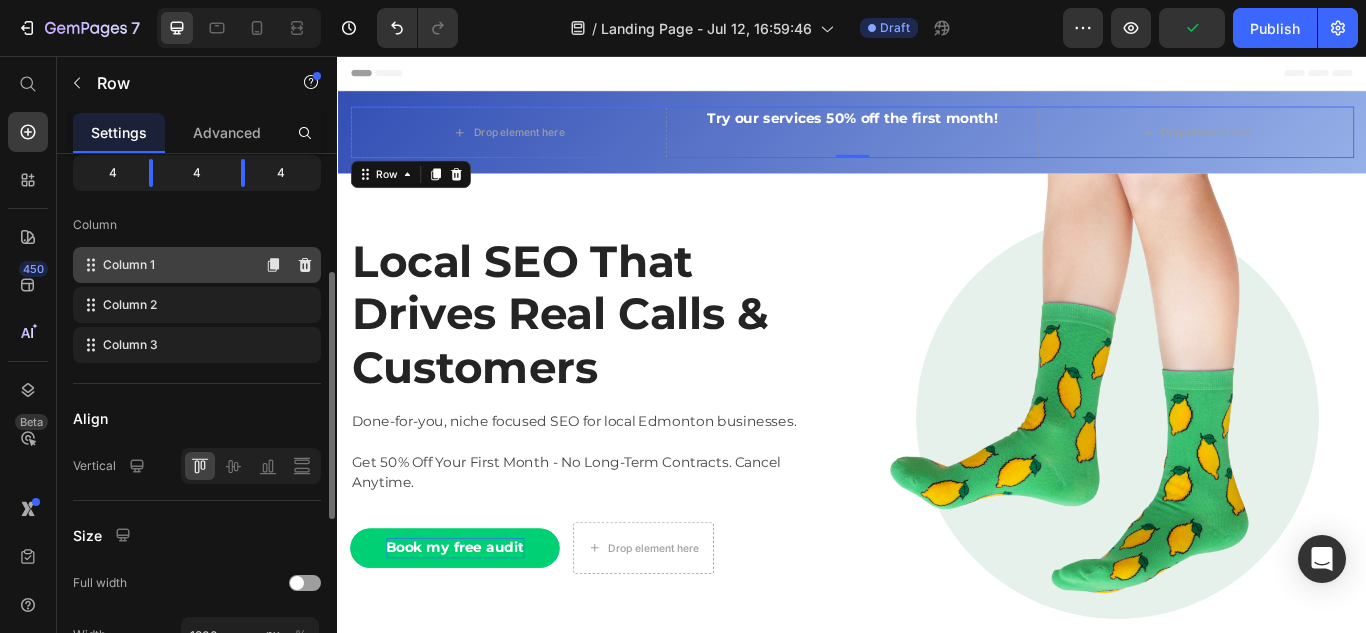scroll, scrollTop: 265, scrollLeft: 0, axis: vertical 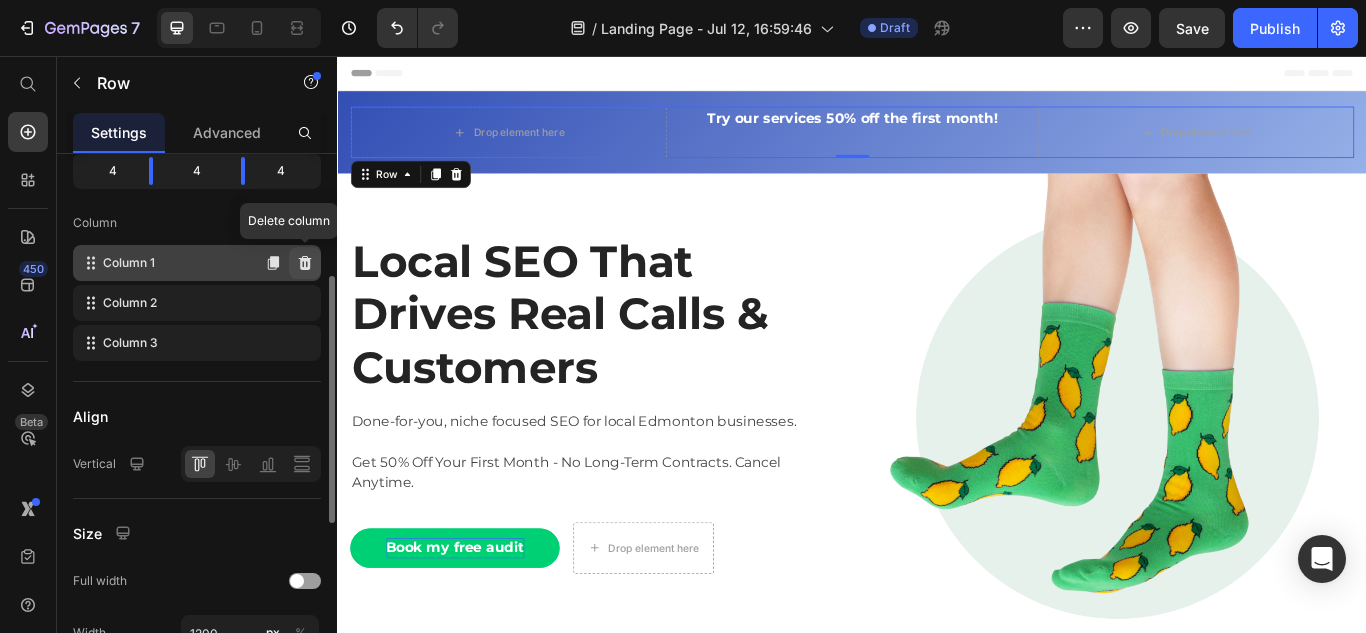 click 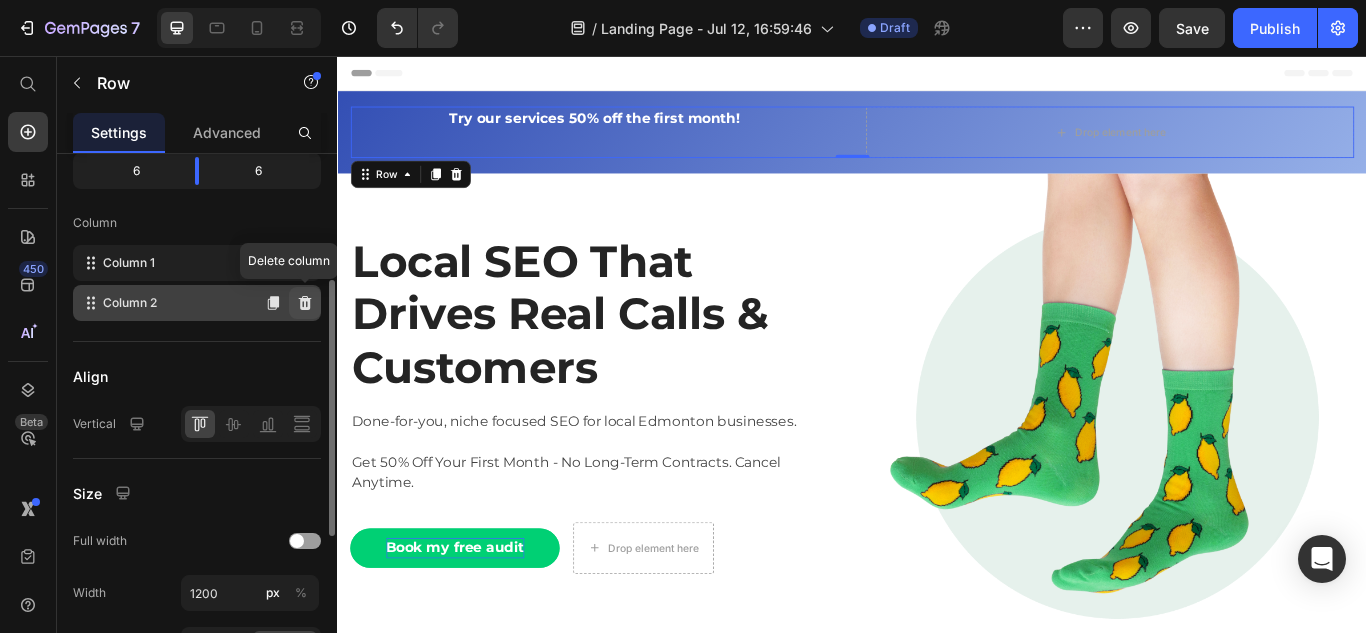 click 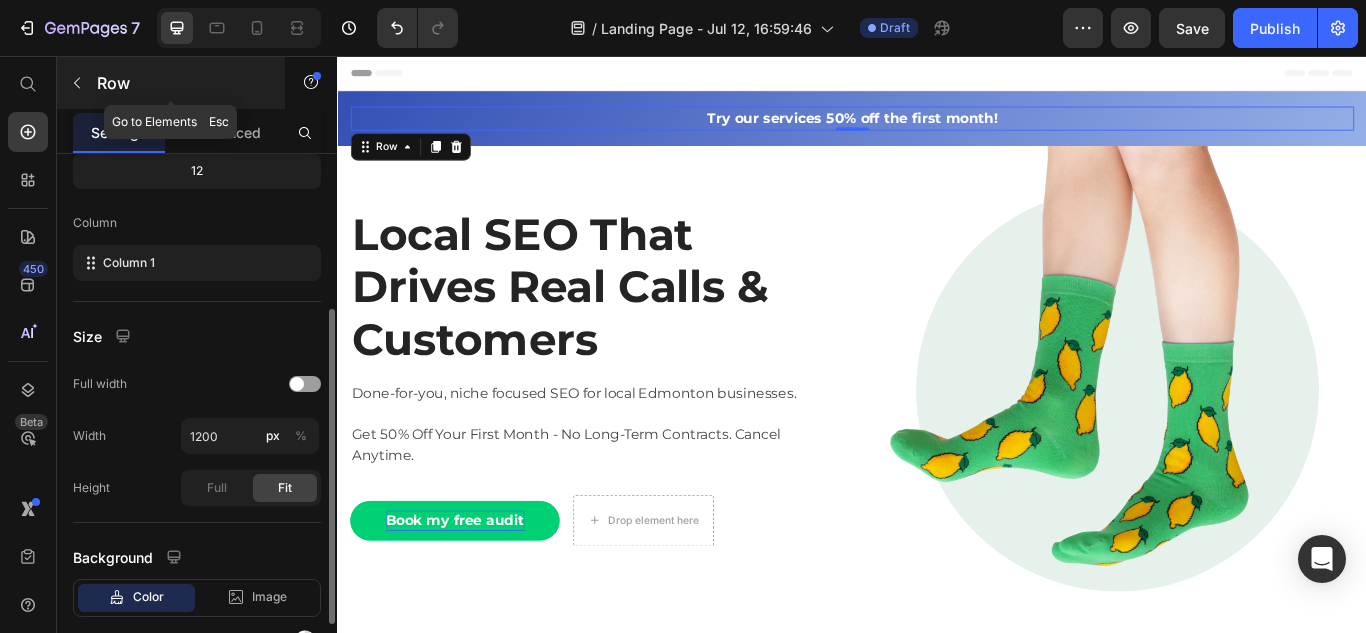 click 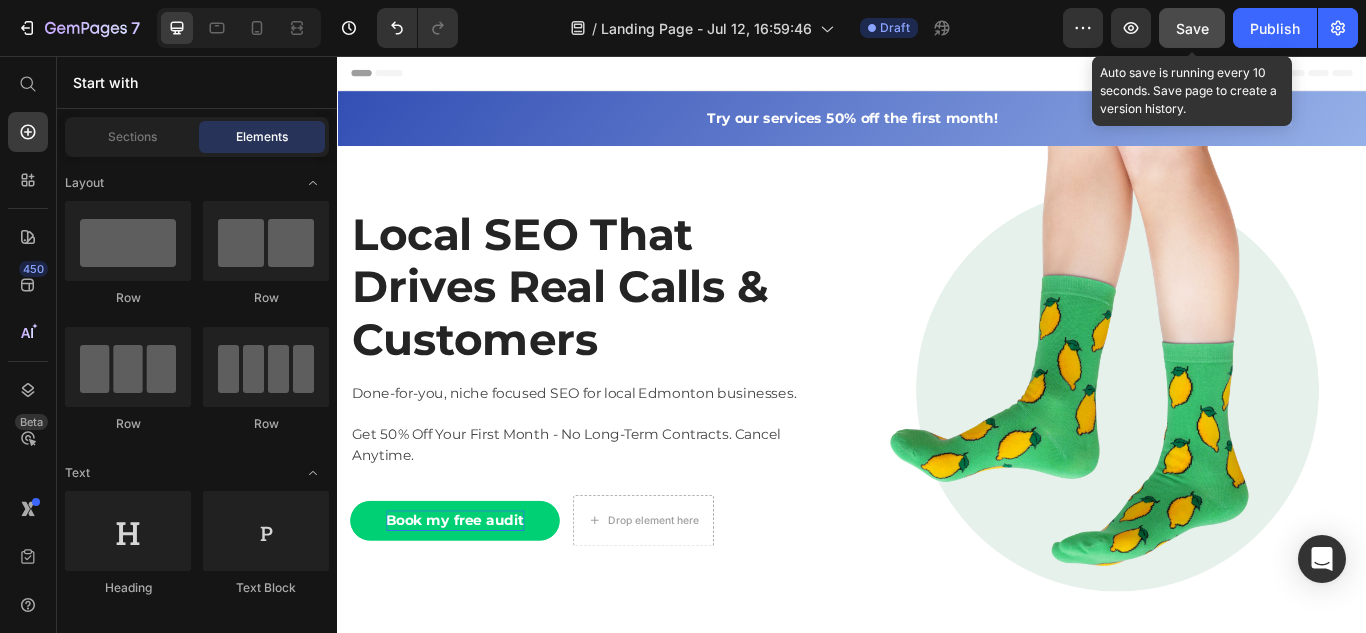 click on "Save" 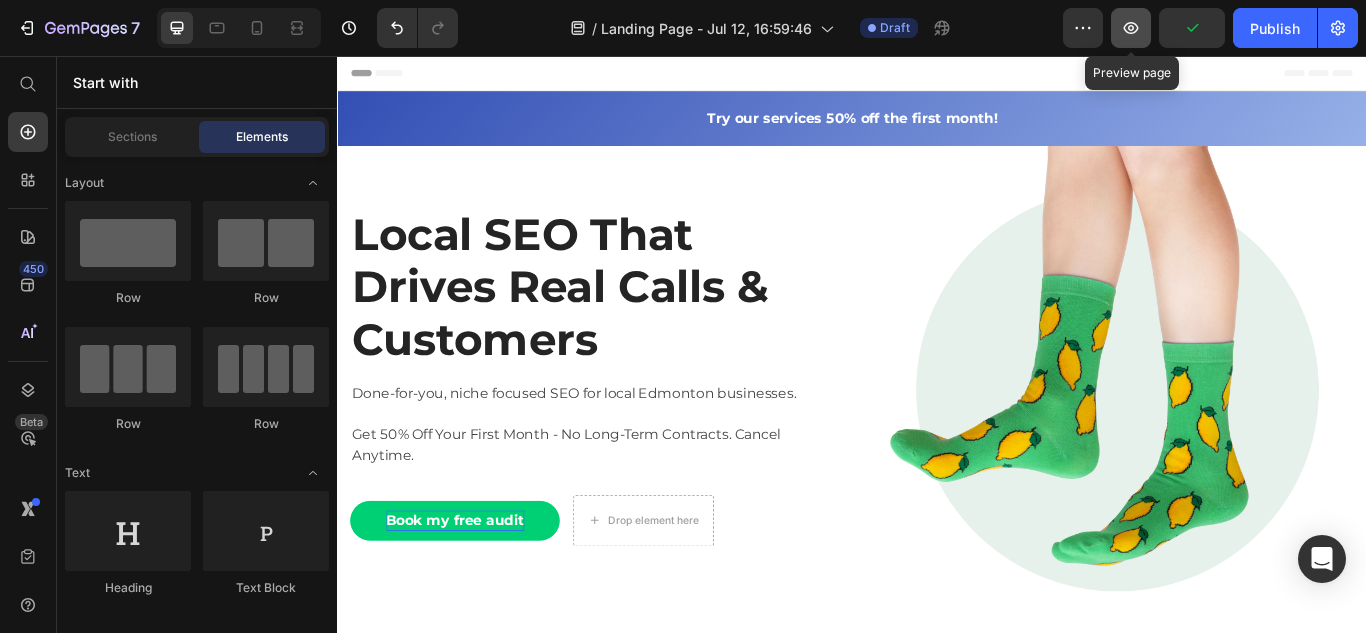 click 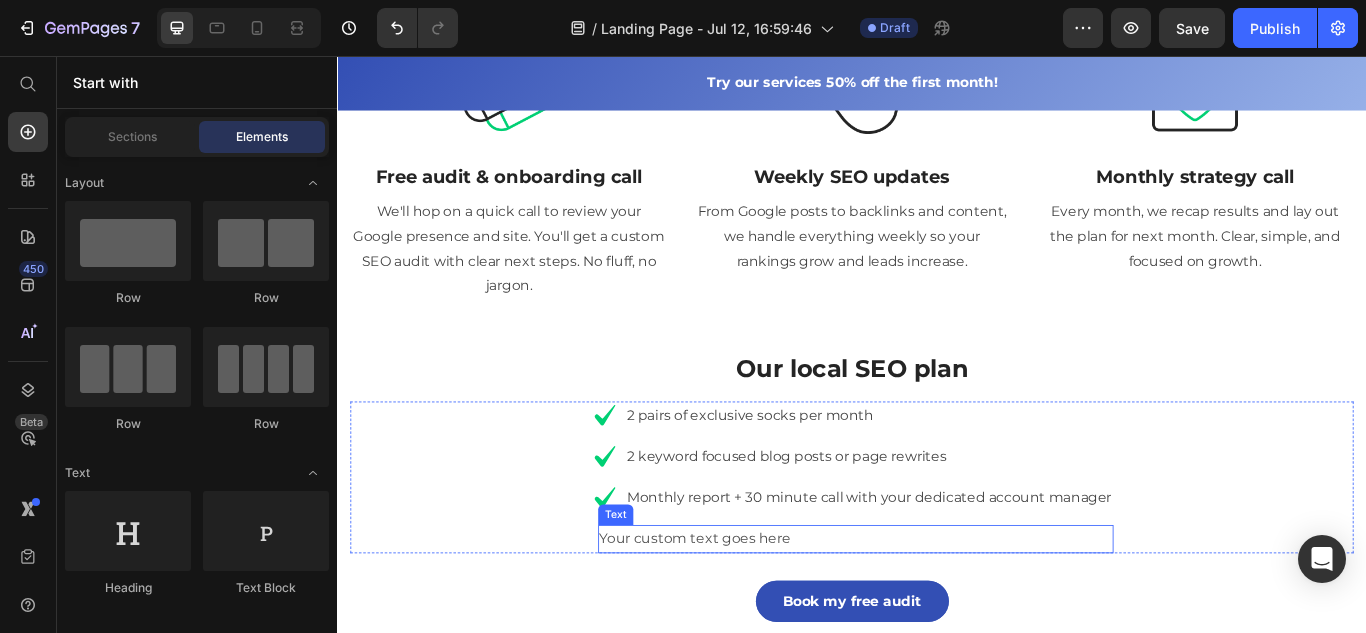 scroll, scrollTop: 1062, scrollLeft: 0, axis: vertical 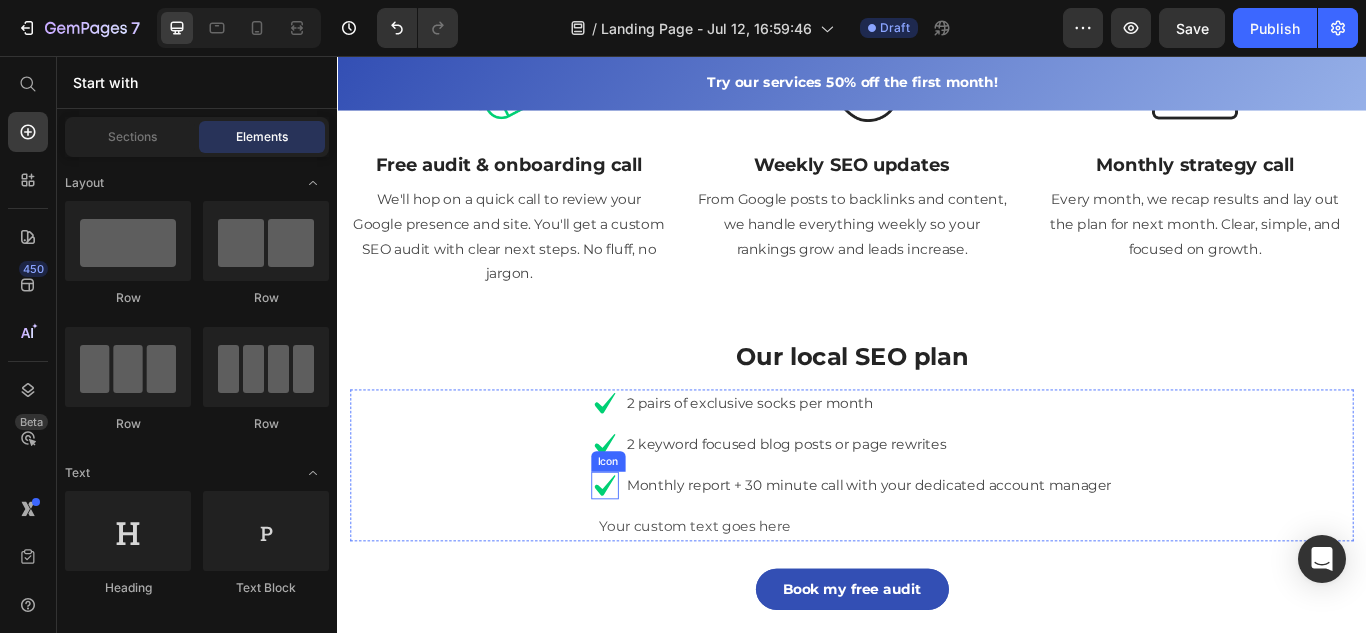 click 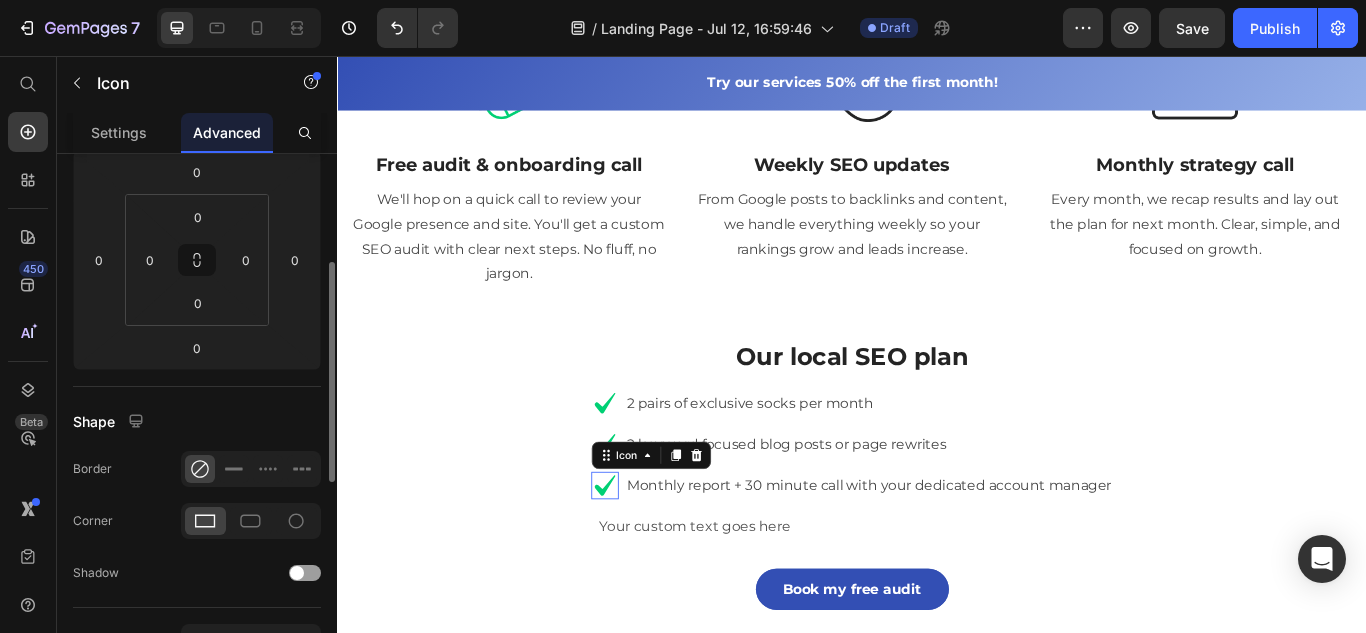 scroll, scrollTop: 0, scrollLeft: 0, axis: both 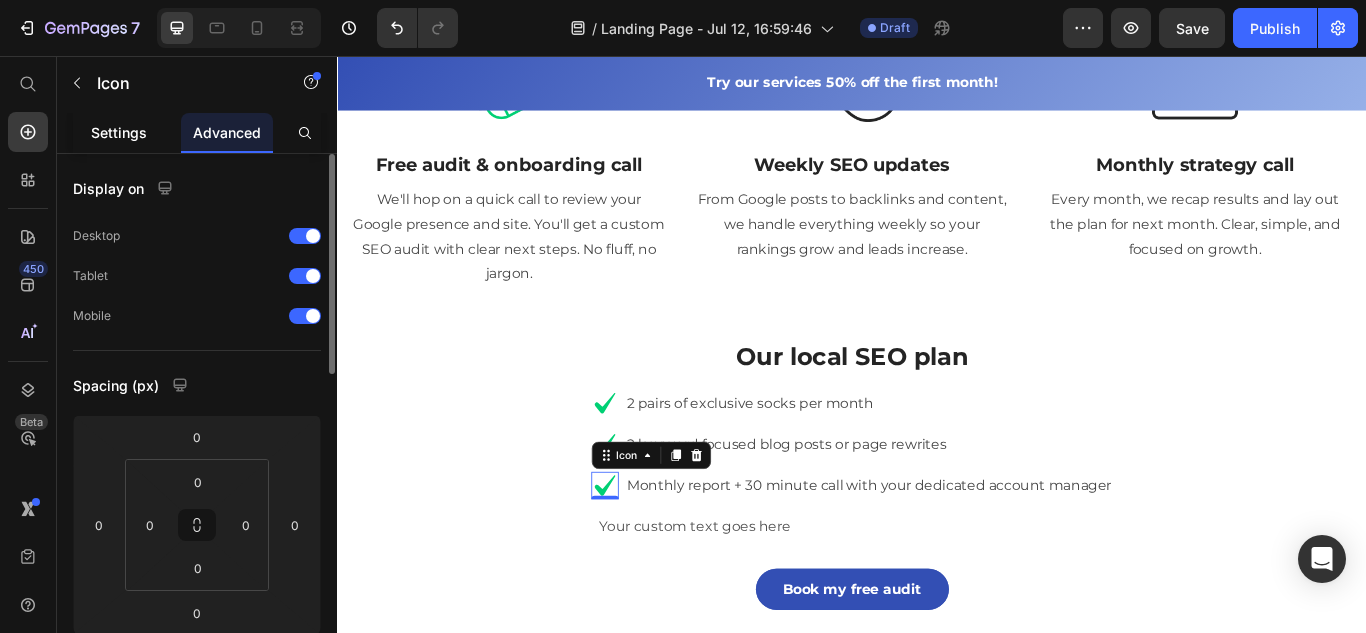 click on "Settings" at bounding box center (119, 132) 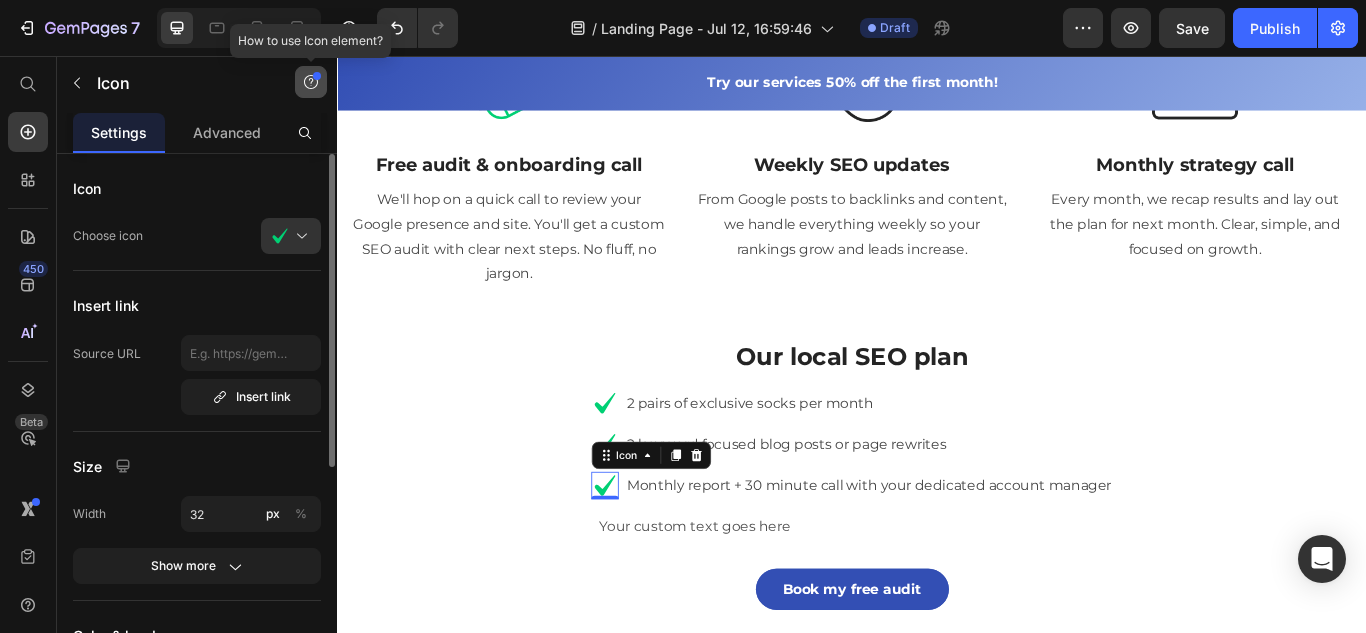 click at bounding box center [311, 82] 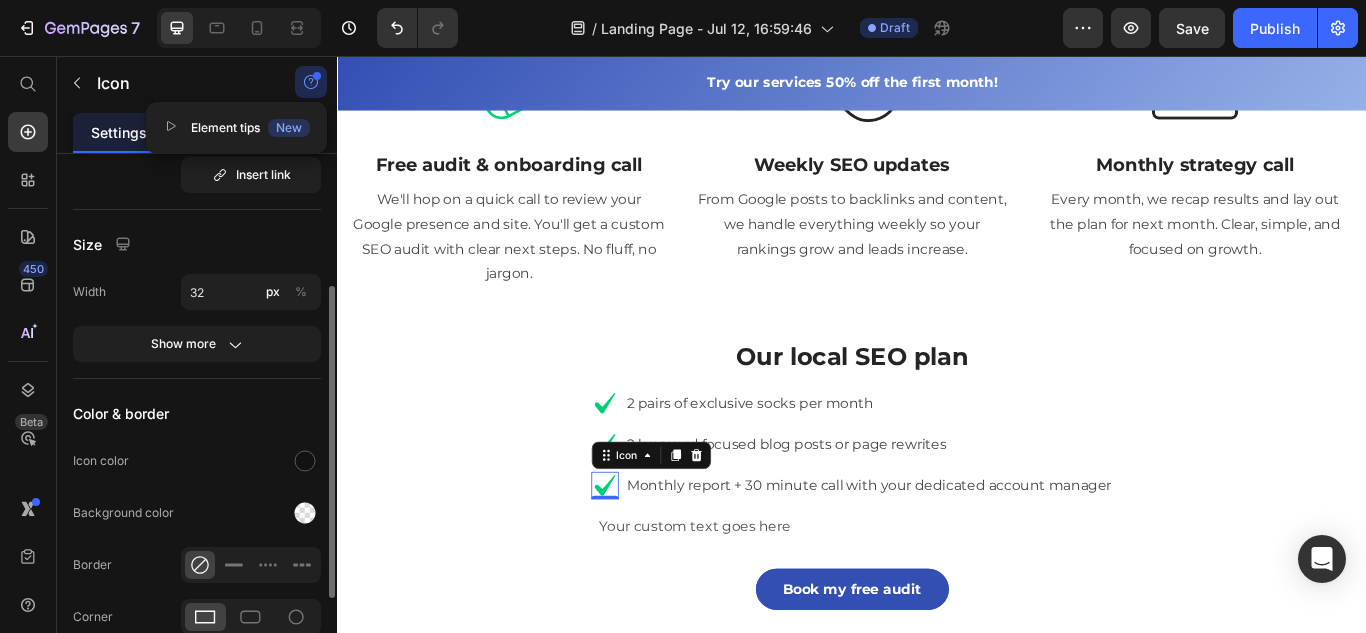 scroll, scrollTop: 384, scrollLeft: 0, axis: vertical 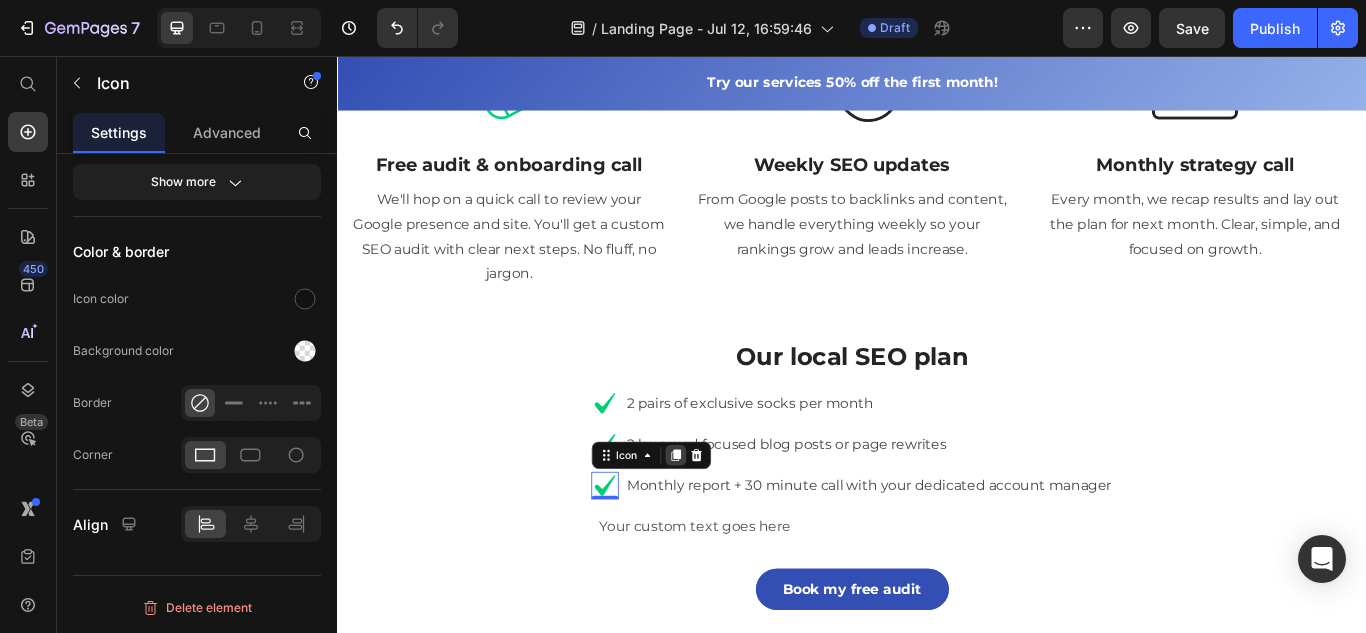 click 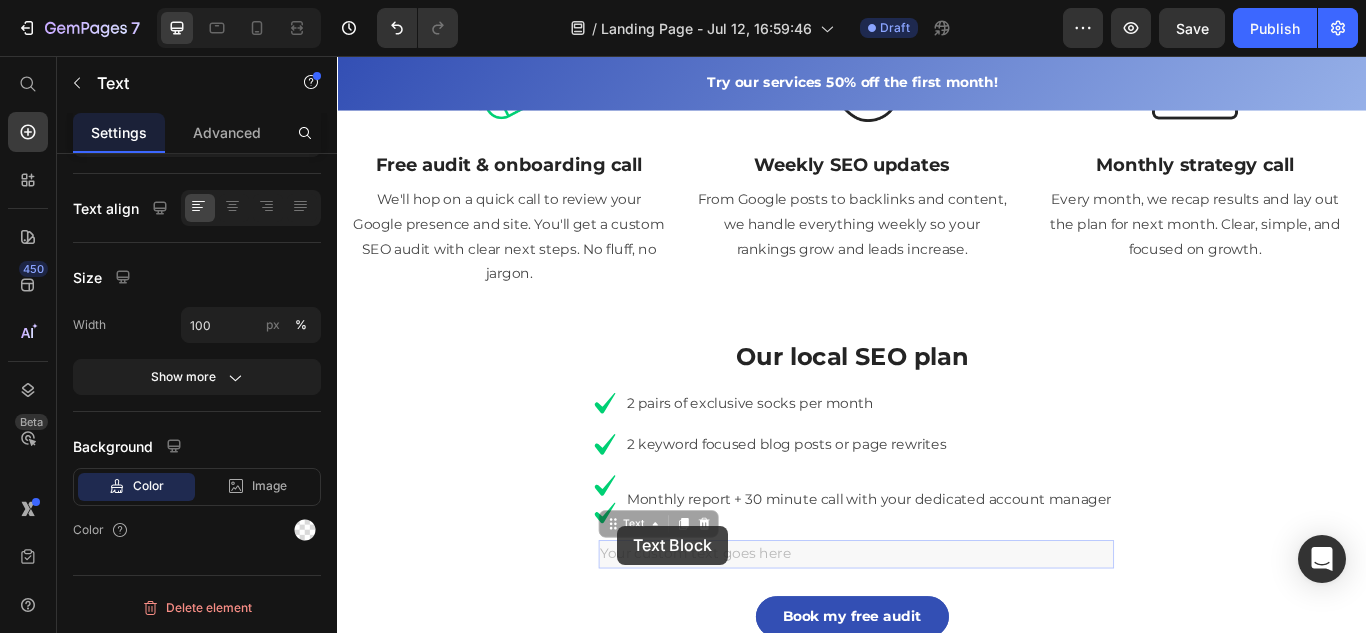 scroll, scrollTop: 0, scrollLeft: 0, axis: both 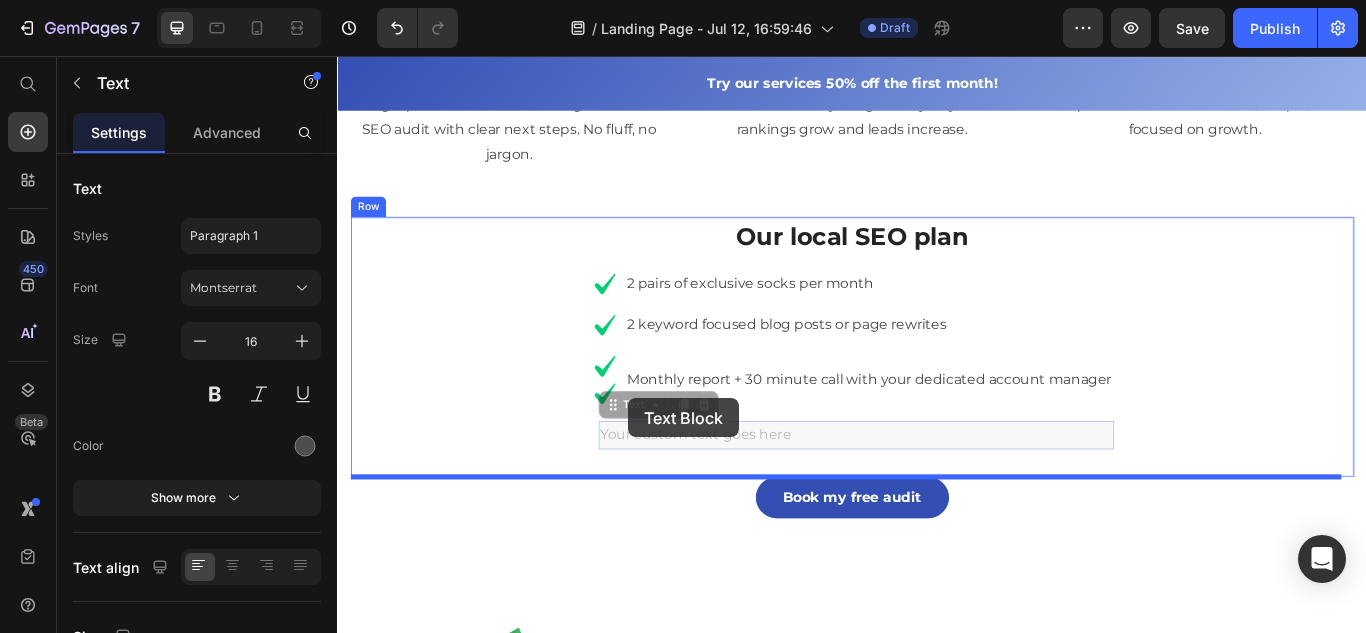 drag, startPoint x: 653, startPoint y: 621, endPoint x: 676, endPoint y: 455, distance: 167.5858 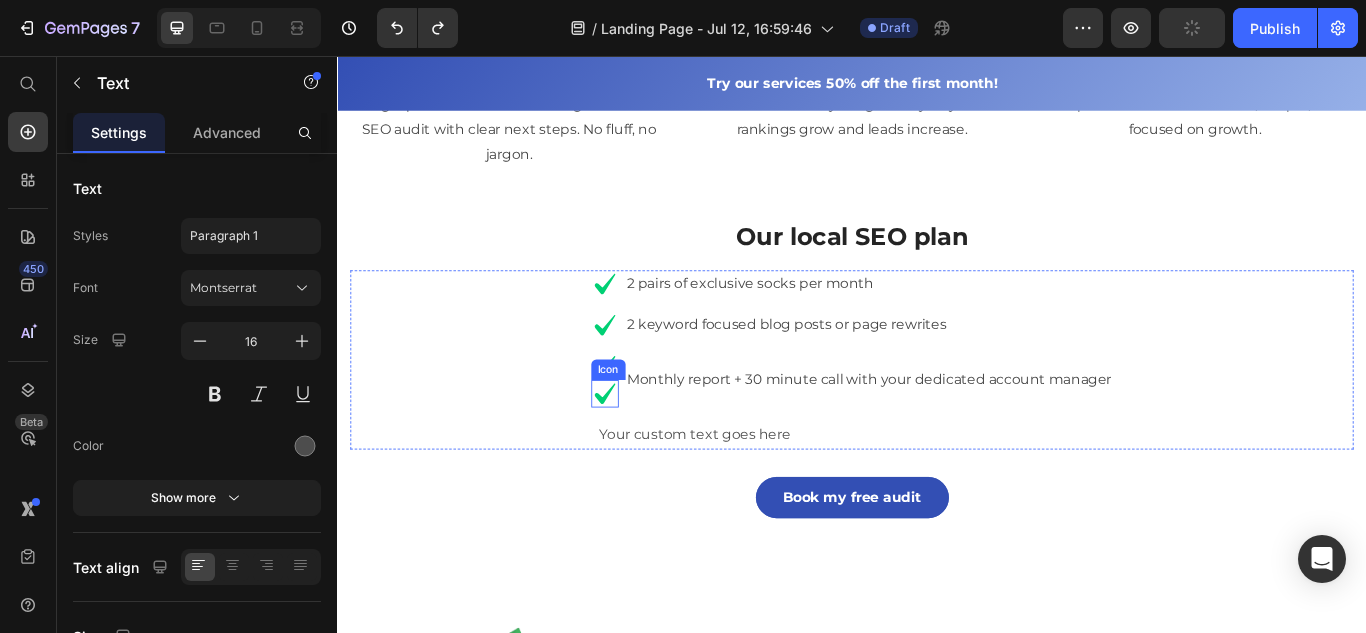 click 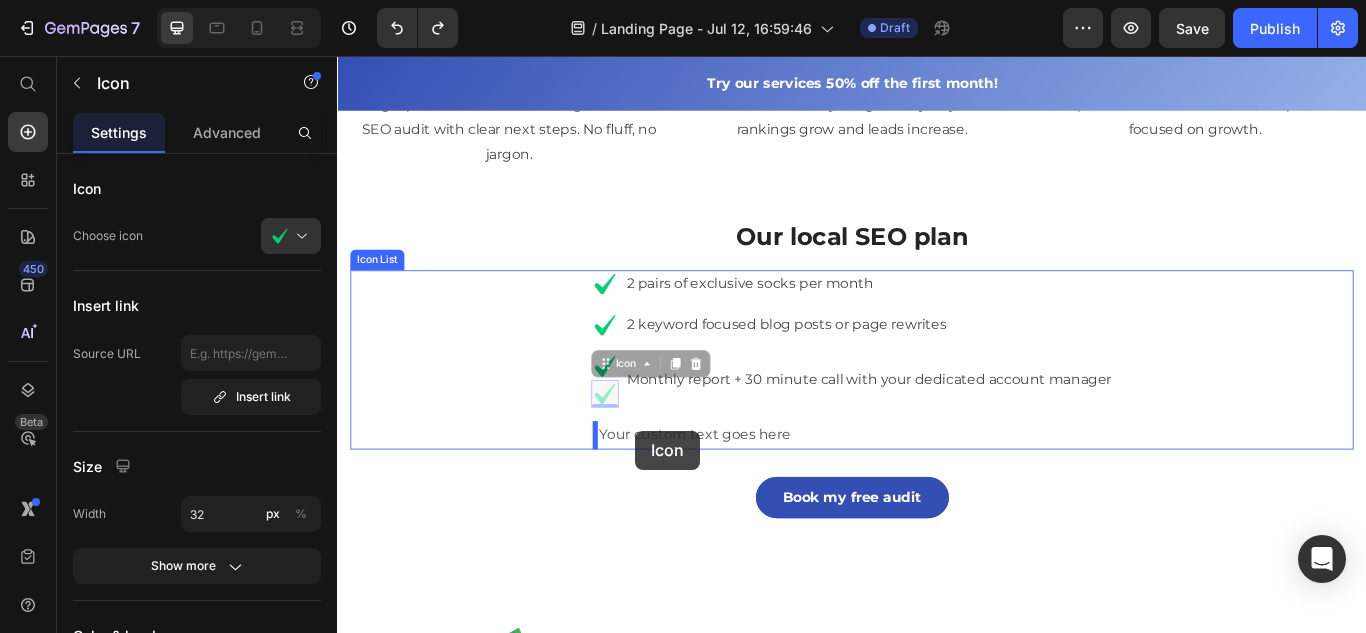 drag, startPoint x: 646, startPoint y: 412, endPoint x: 684, endPoint y: 493, distance: 89.470665 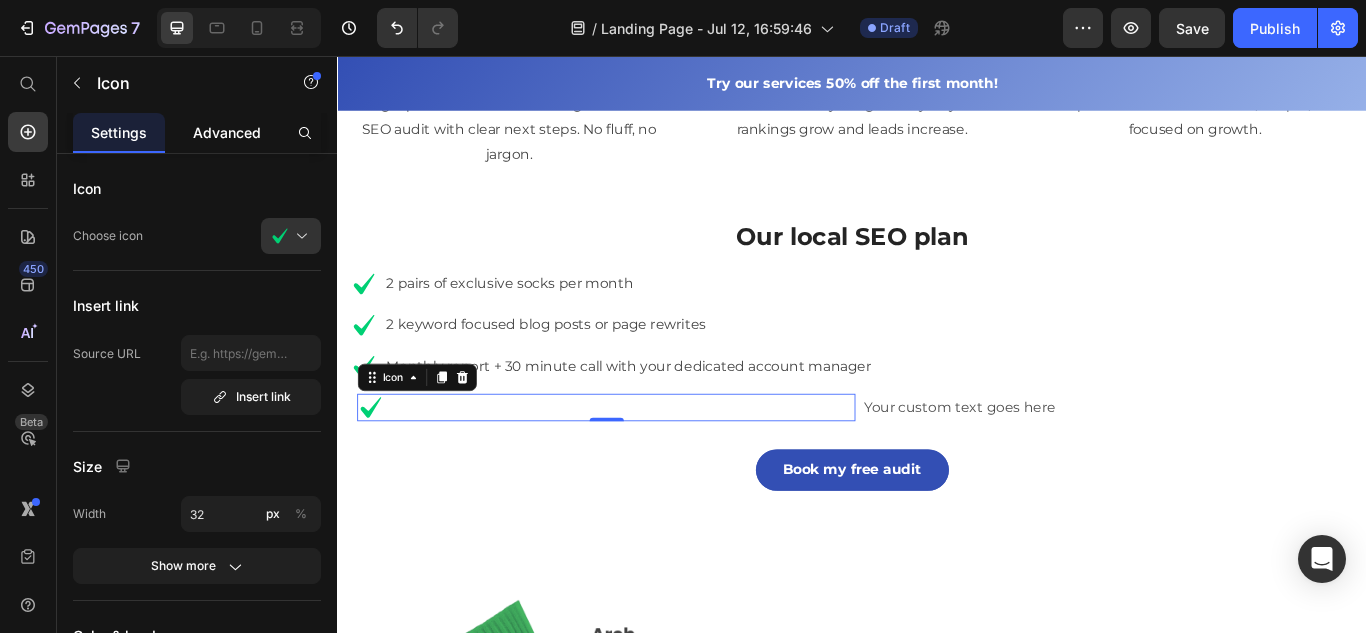 click on "Advanced" at bounding box center [227, 132] 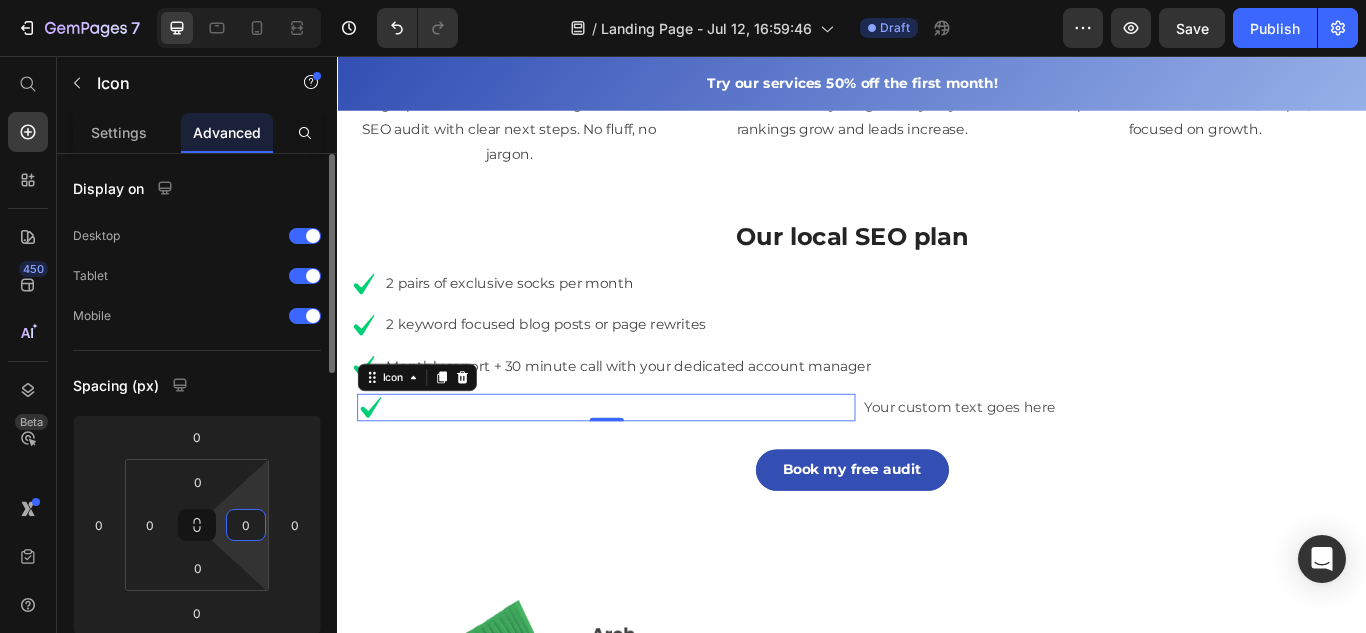 click on "0" at bounding box center (246, 525) 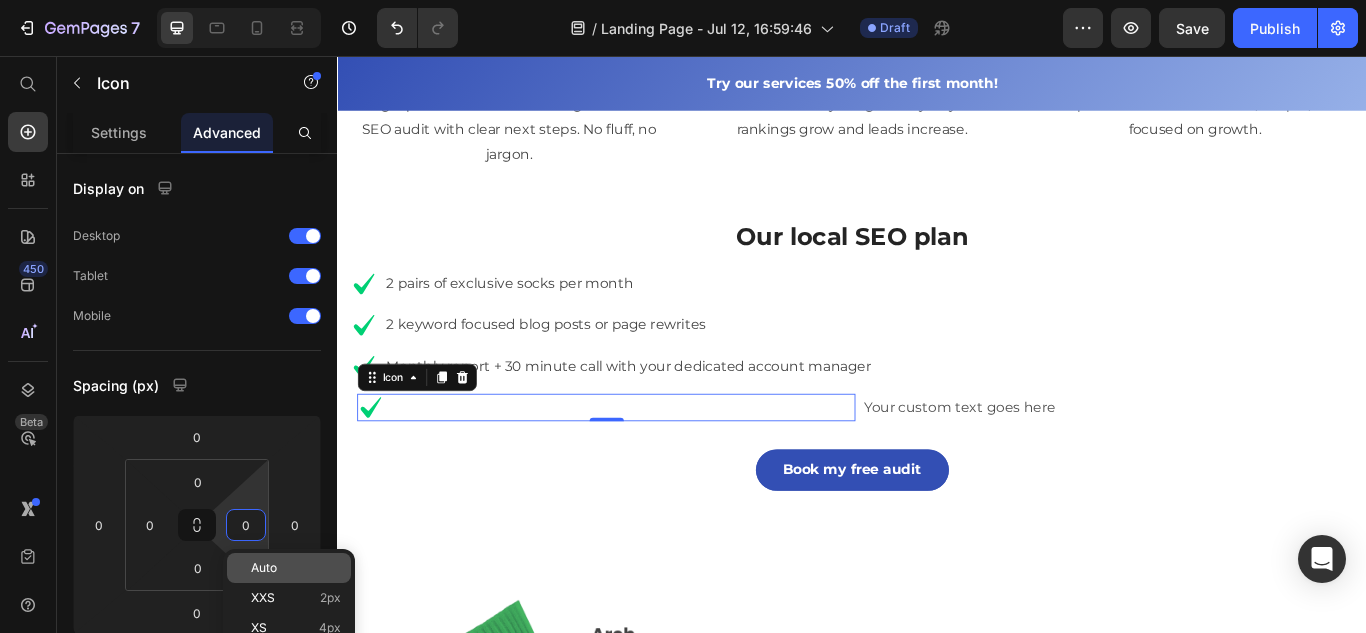 click on "Auto" at bounding box center [296, 568] 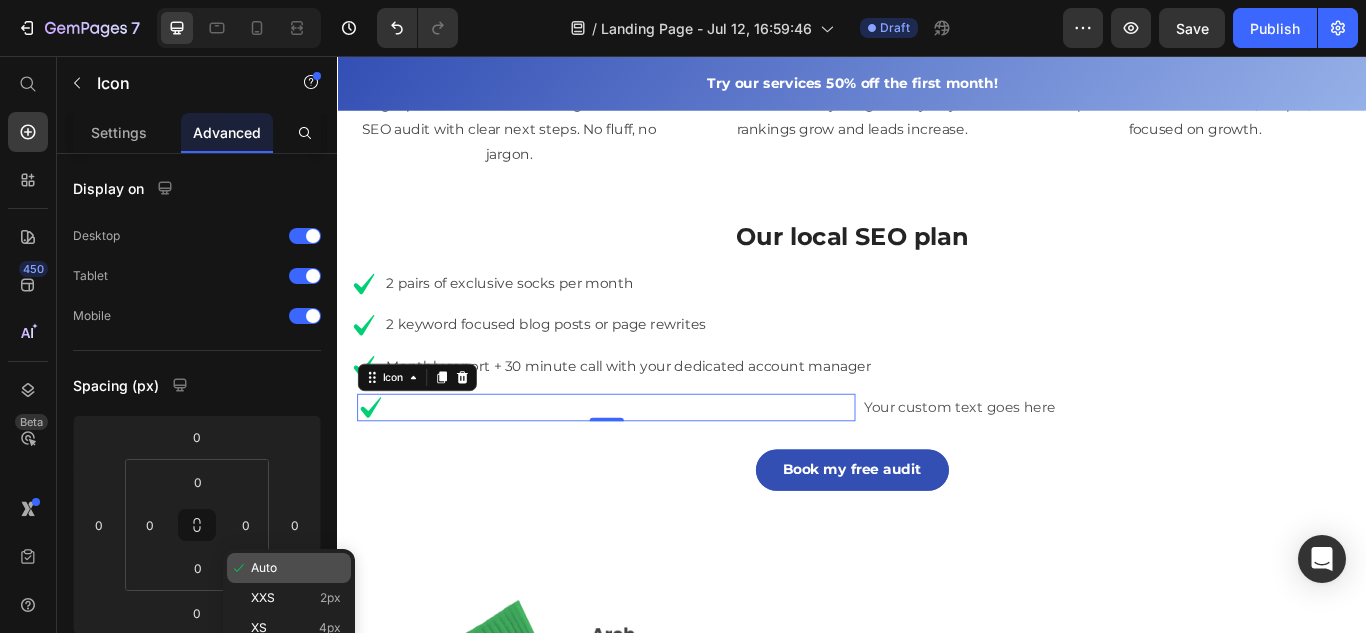 type 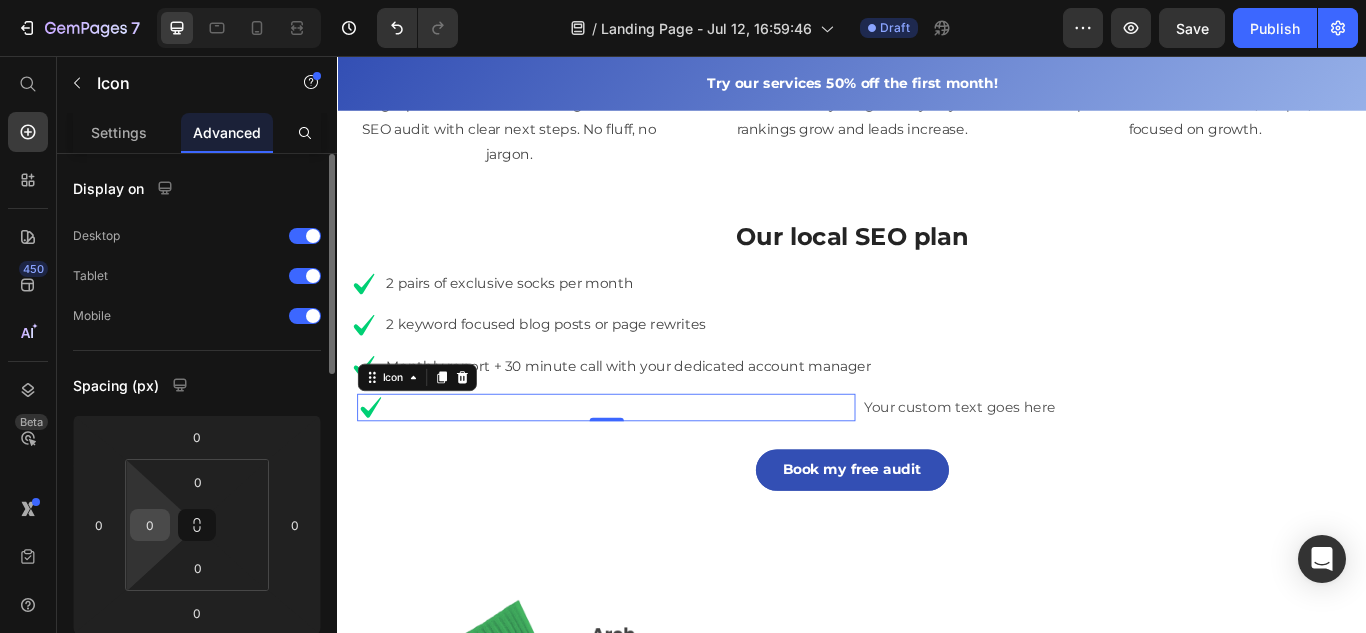 click on "0" at bounding box center (150, 525) 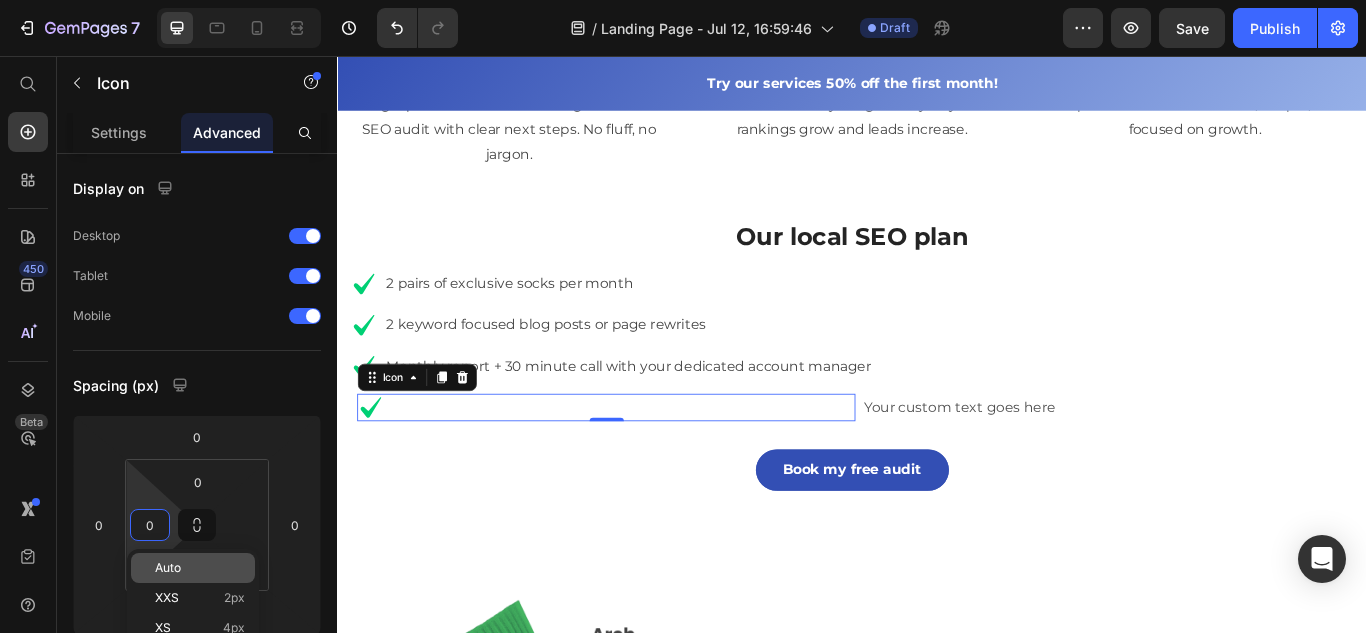 click on "Auto" at bounding box center (168, 568) 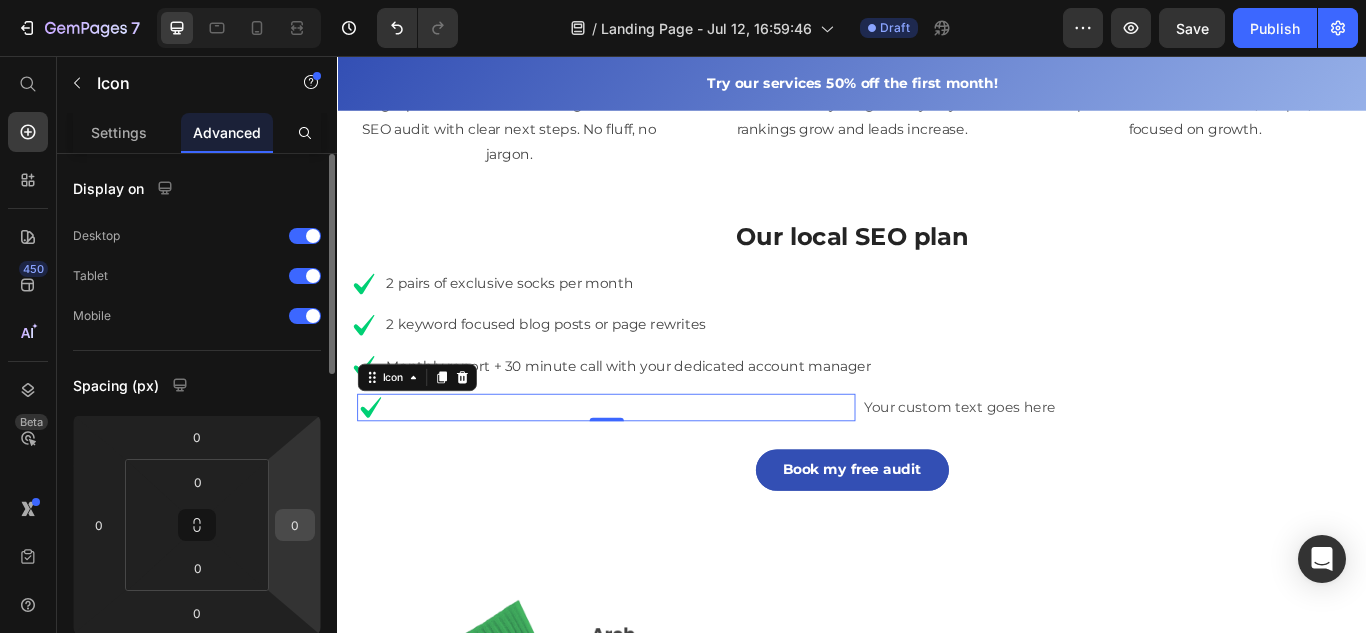 click on "0" at bounding box center [295, 525] 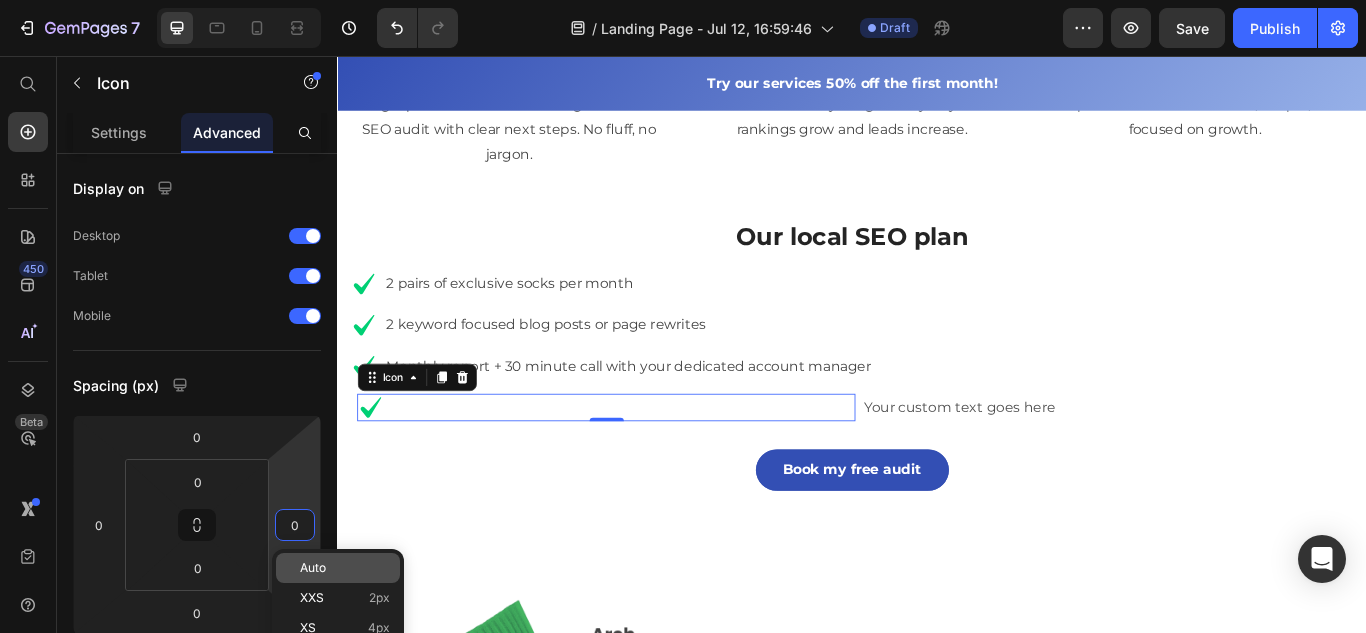 click on "Auto" at bounding box center [345, 568] 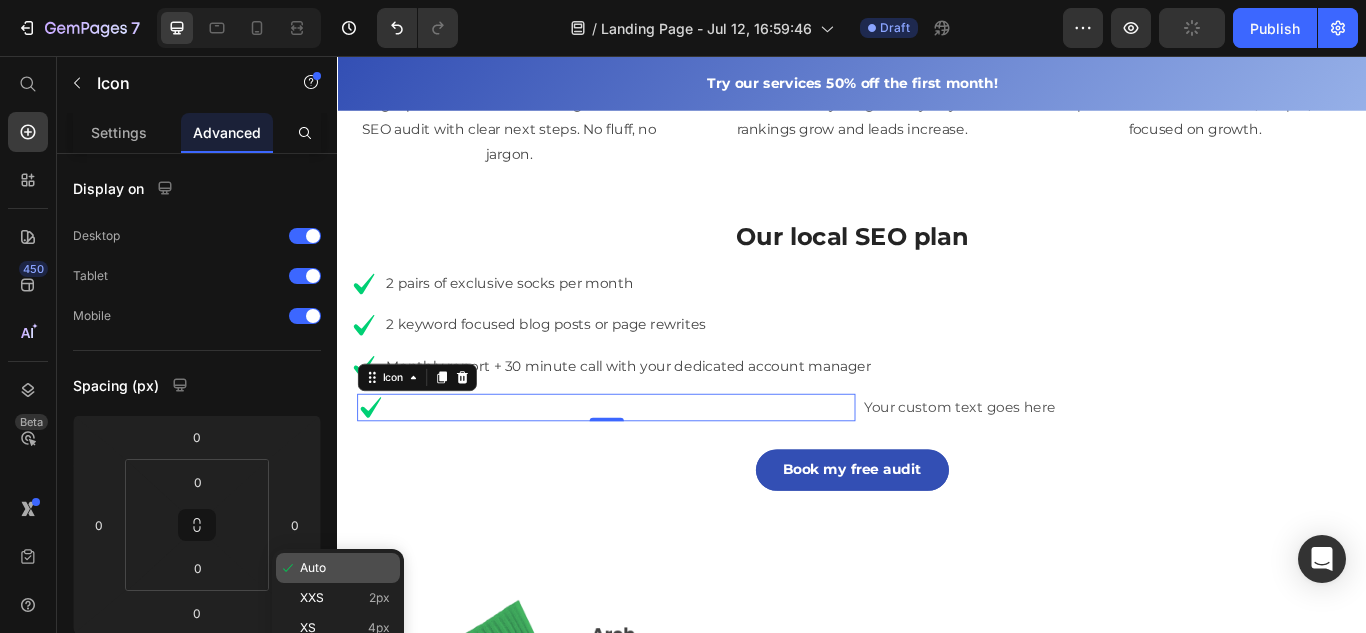 click on "Auto" at bounding box center [313, 568] 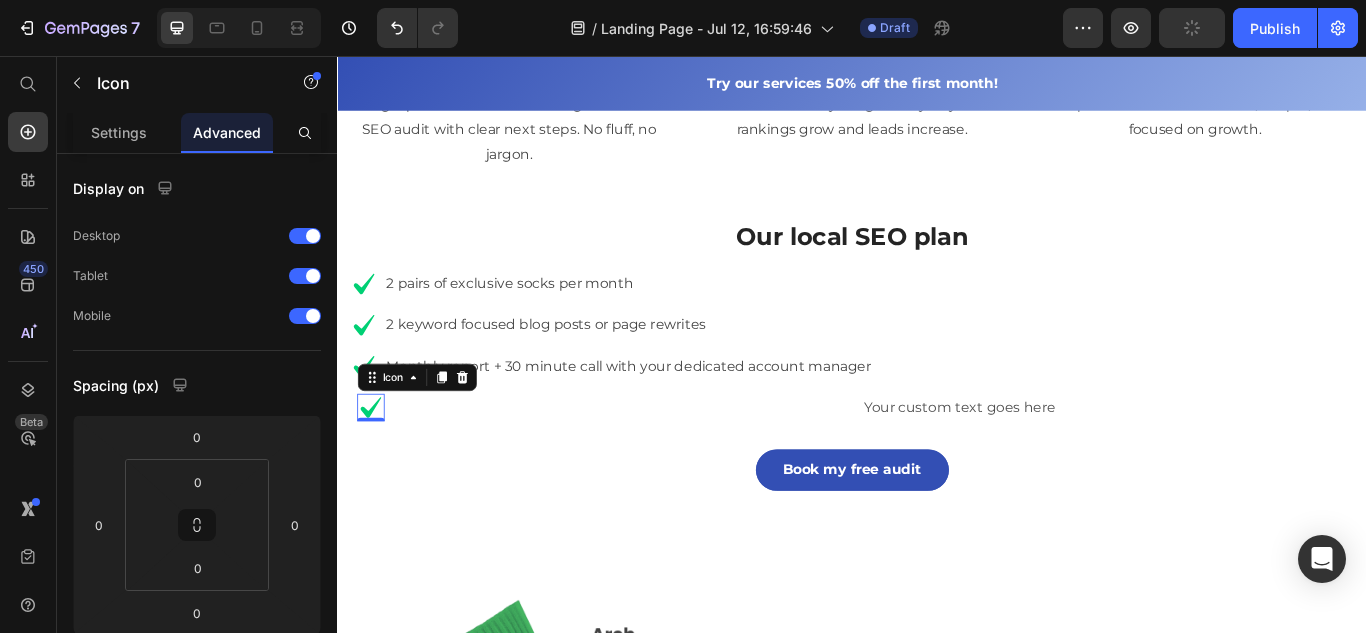 type 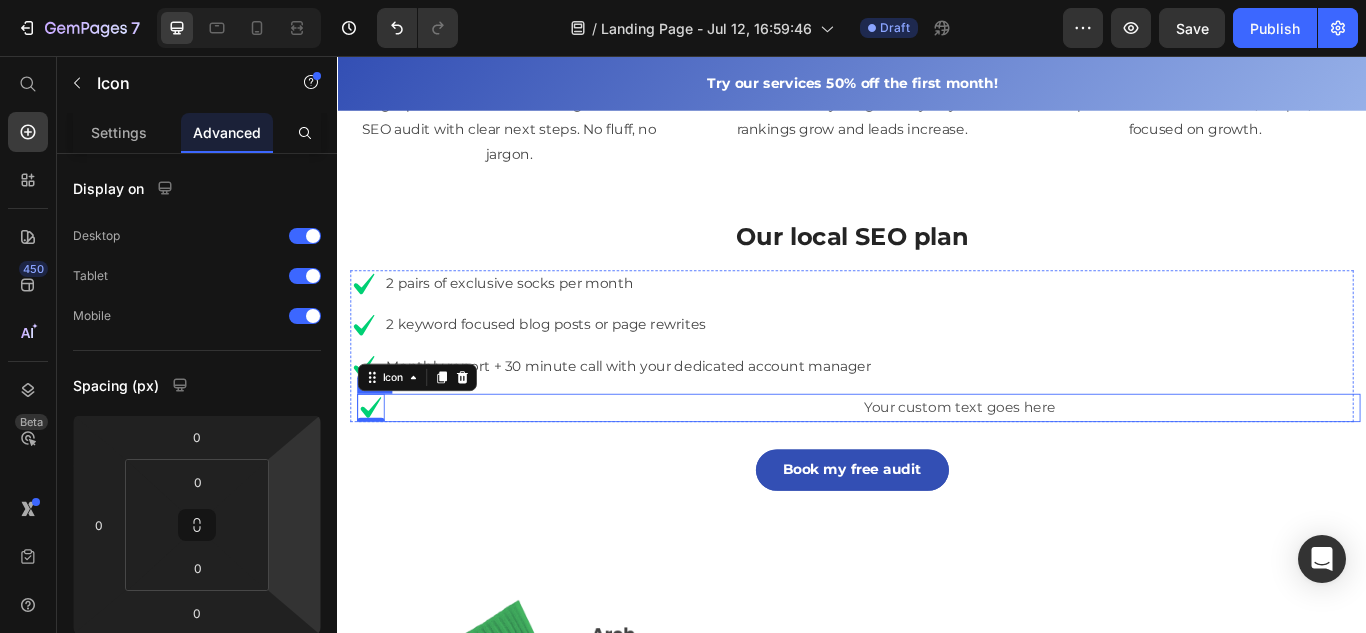 click on "Icon   0" at bounding box center (650, 466) 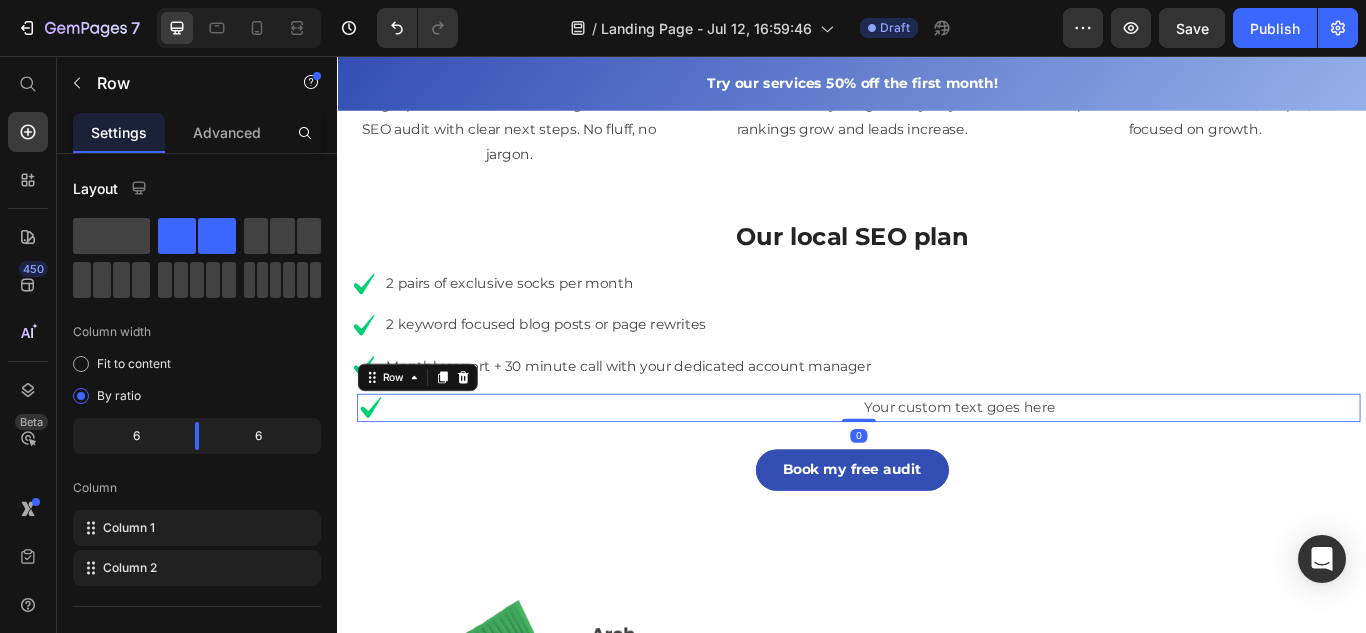 click on "Icon" at bounding box center (650, 466) 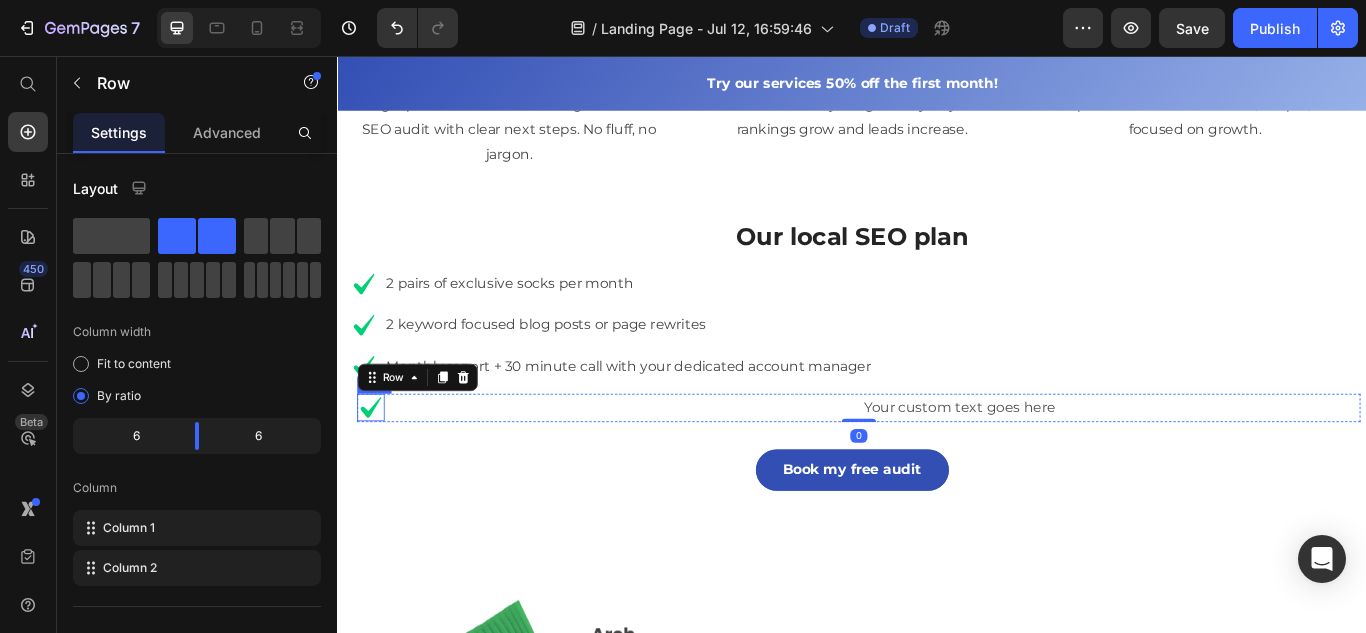 click 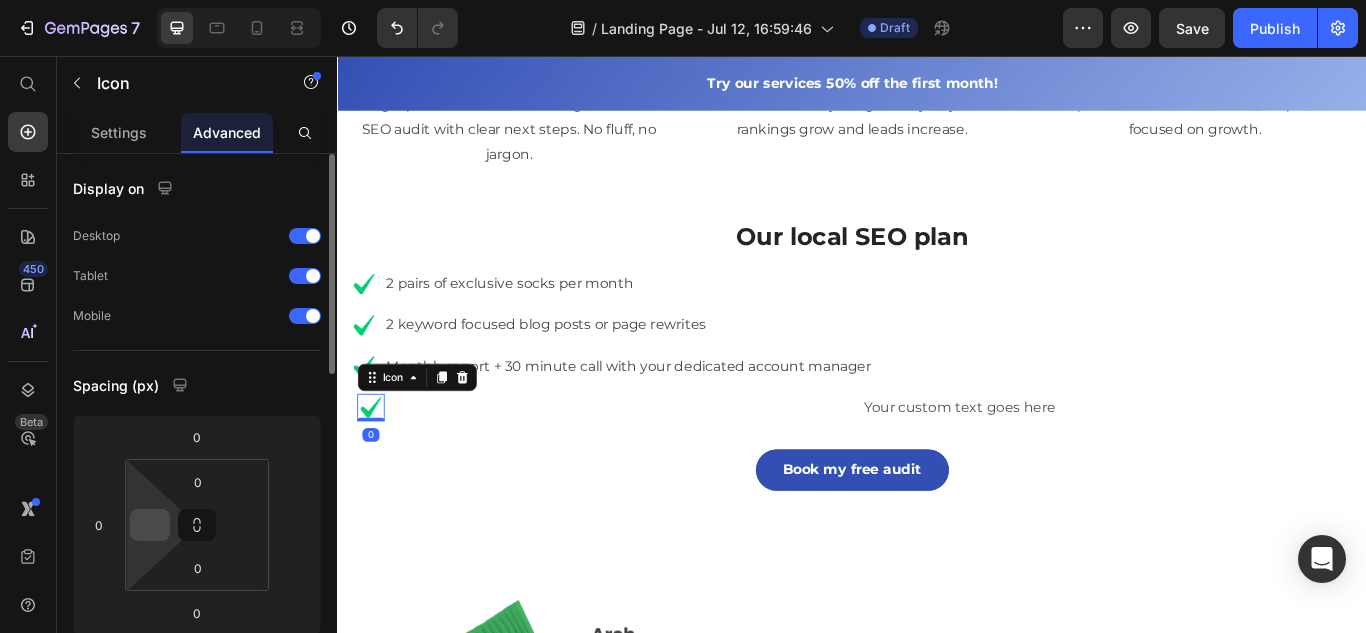 type 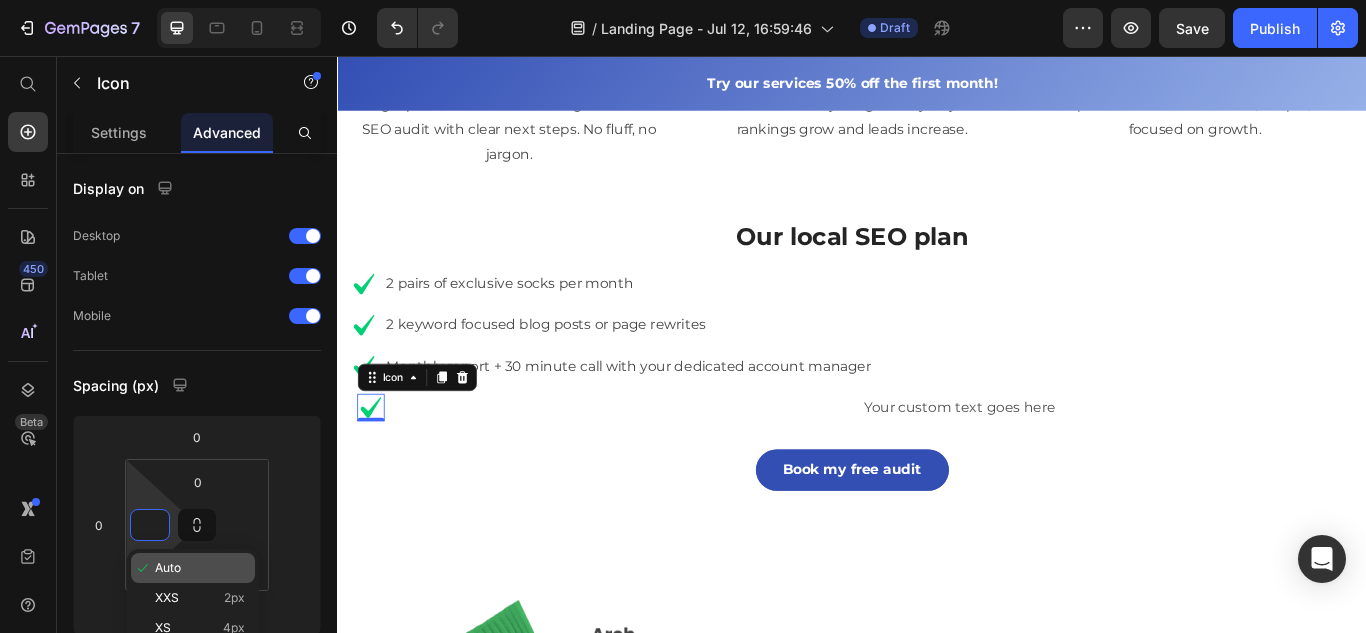 click on "Auto" at bounding box center (168, 568) 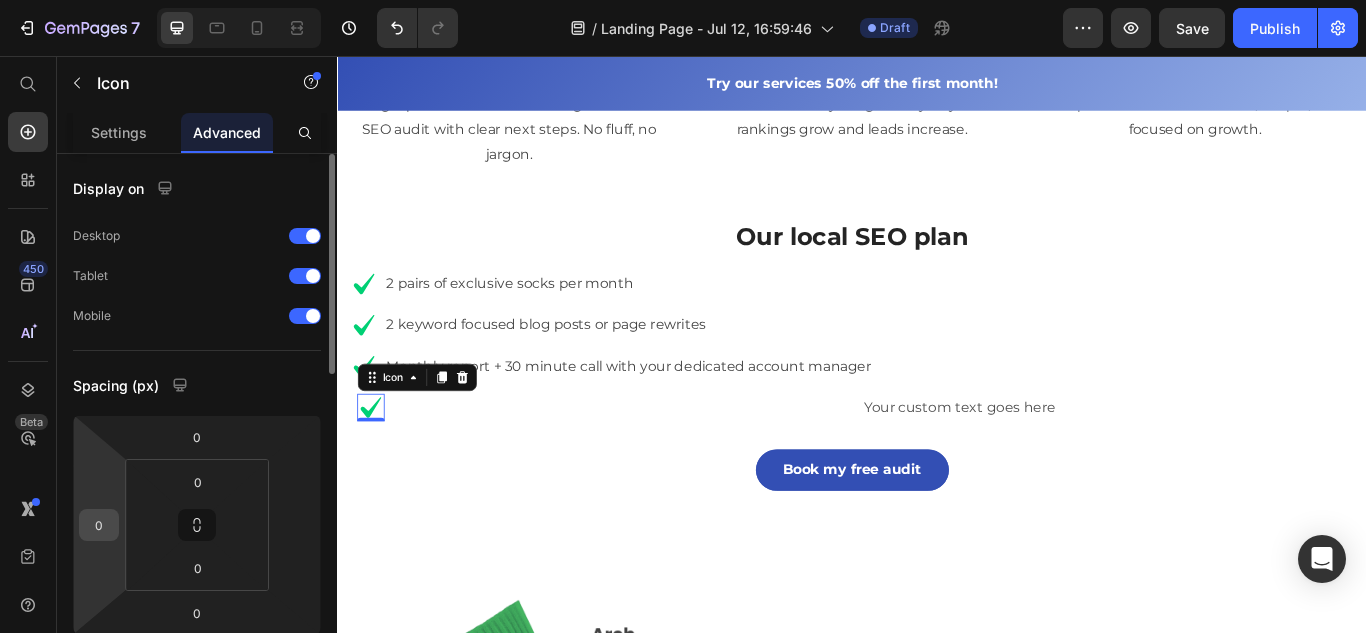click on "0" at bounding box center (99, 525) 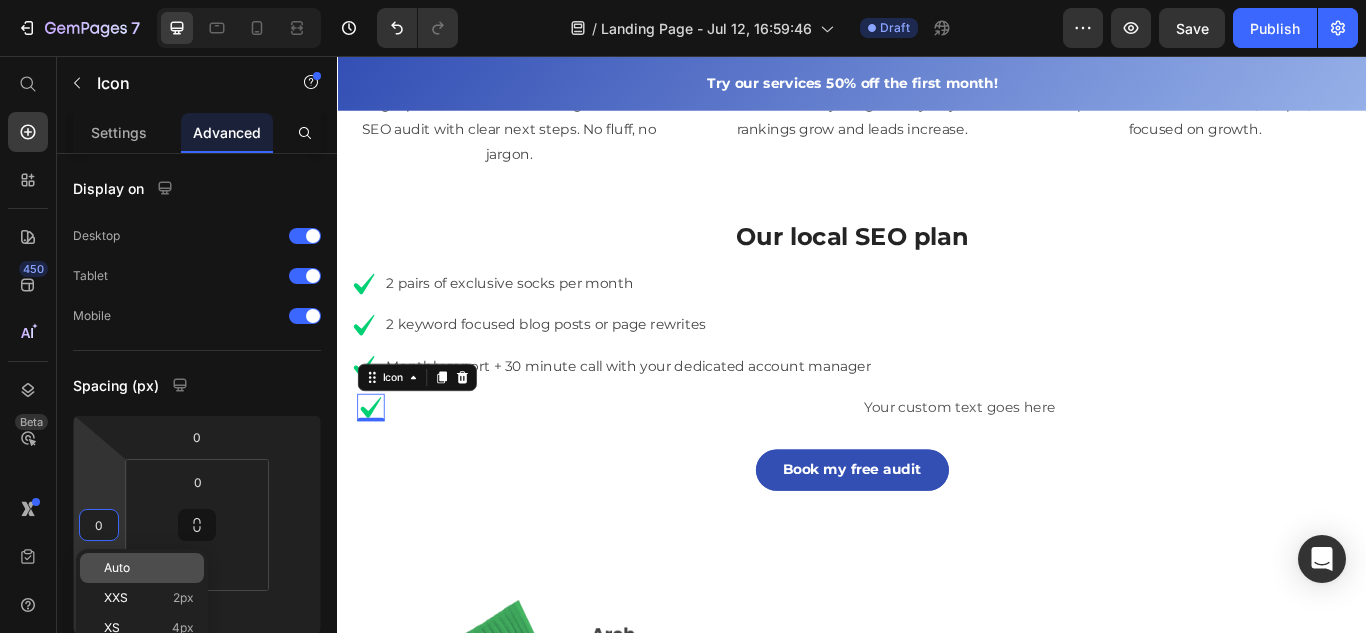 click on "Auto" at bounding box center [149, 568] 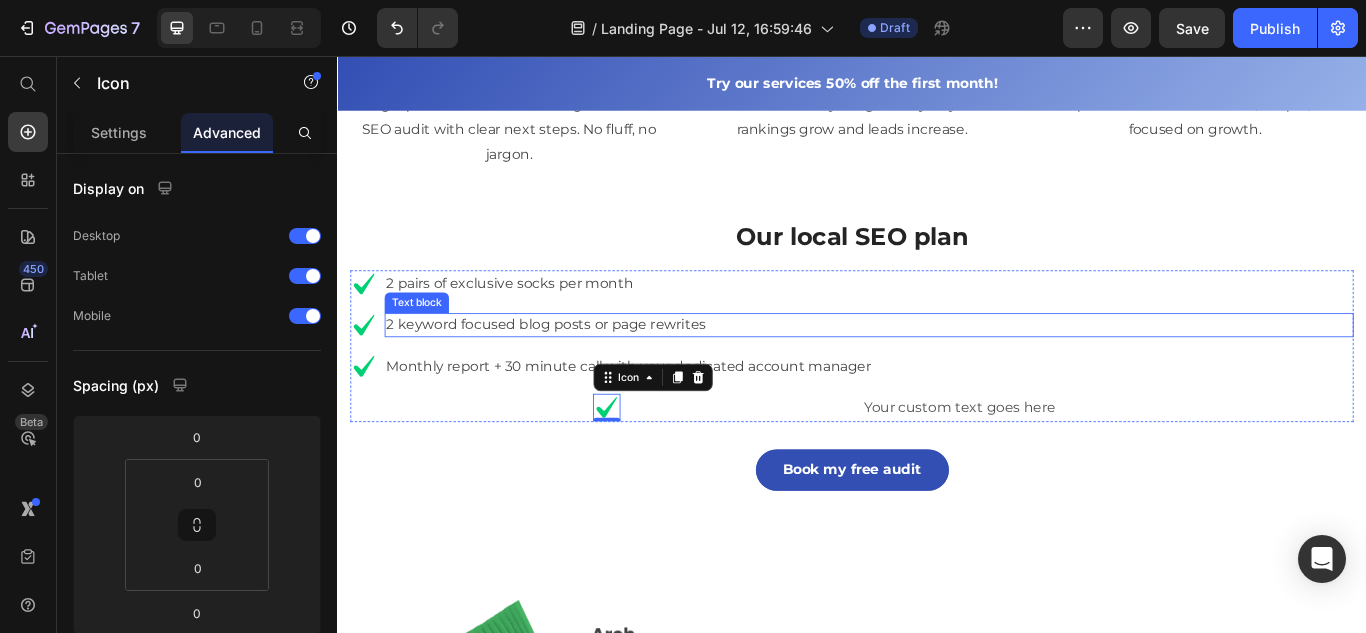 click on "2 keyword focused blog posts or page rewrites" at bounding box center [957, 370] 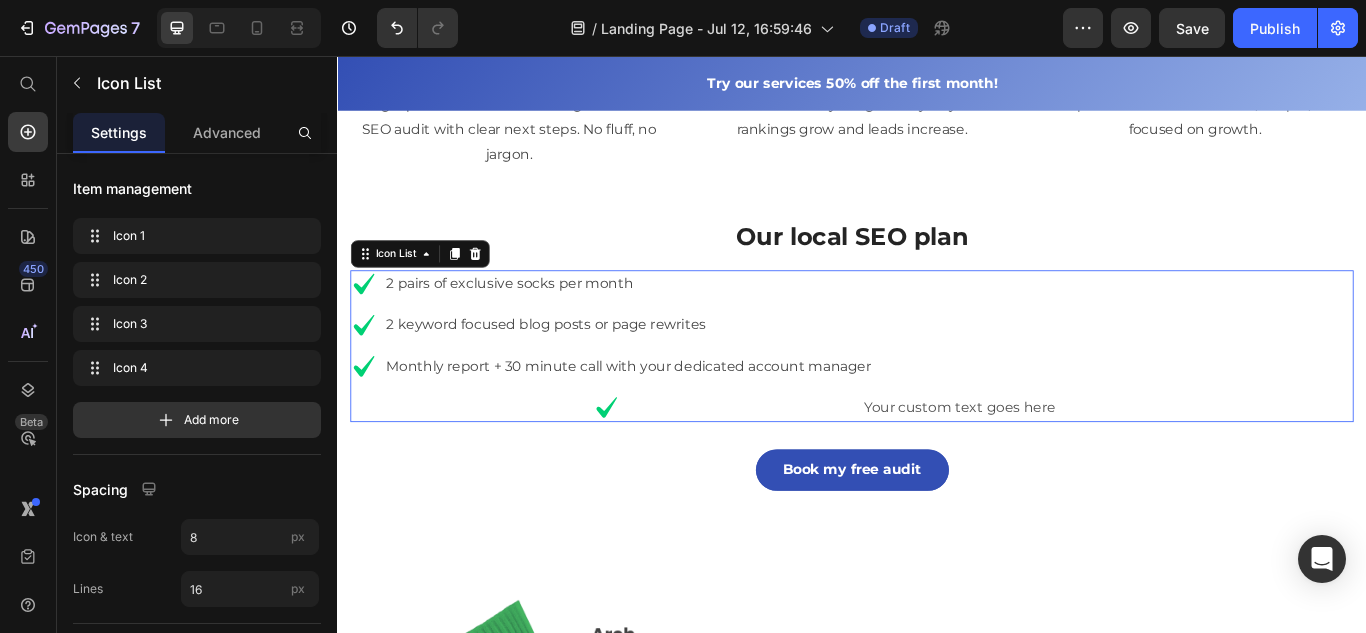 click on "Icon 2 pairs of exclusive socks per month Text block     Icon 2 keyword focused blog posts or page rewrites Text block     Icon Monthly report + 30 minute call with your dedicated account manager Text block                Icon     Icon Your custom text goes here Text Row" at bounding box center [937, 394] 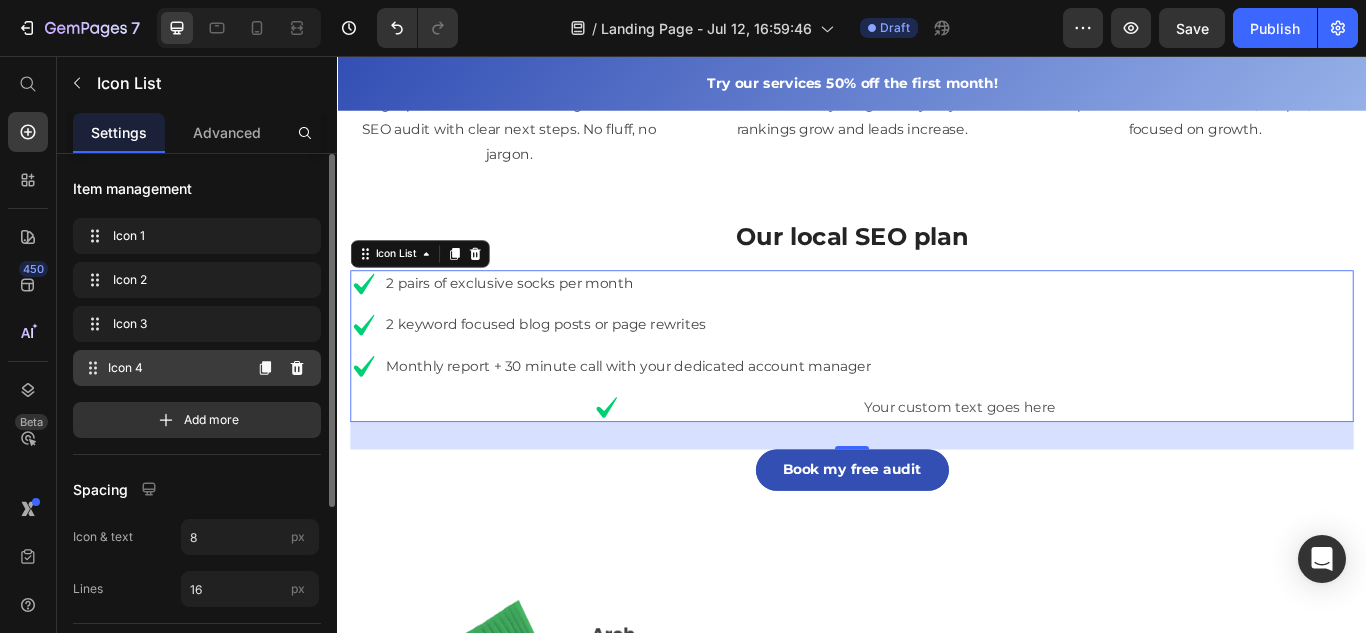 click on "Icon 4" at bounding box center (174, 368) 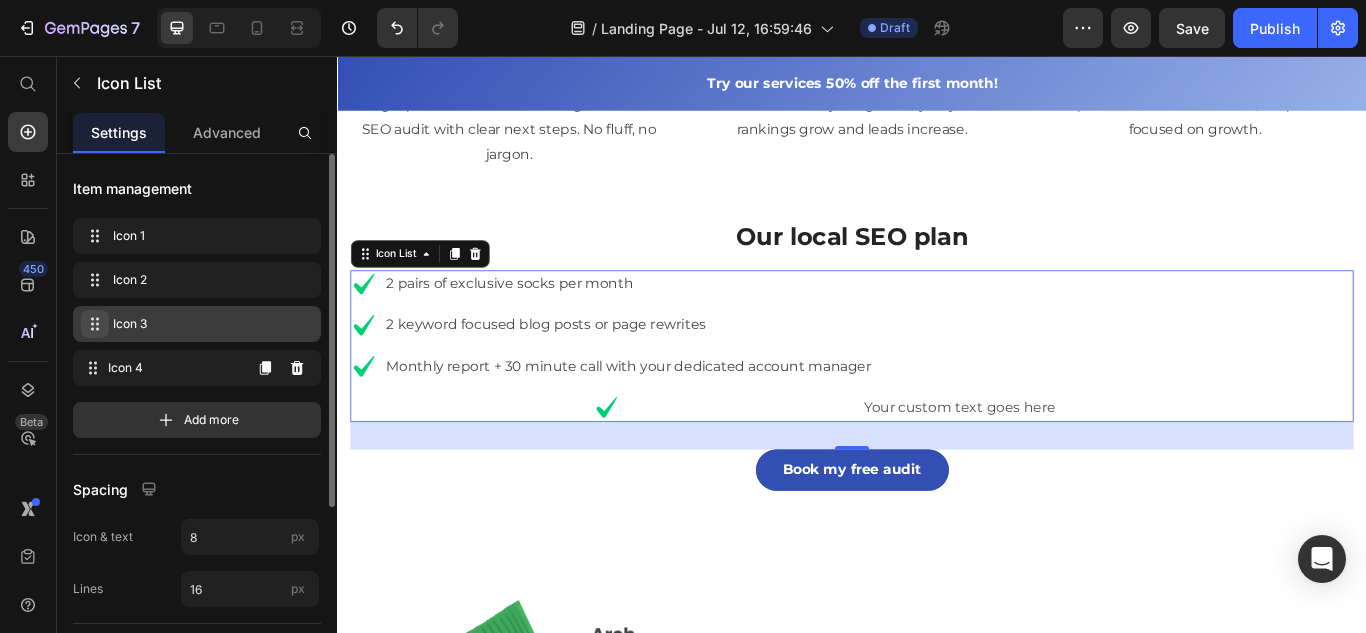 type 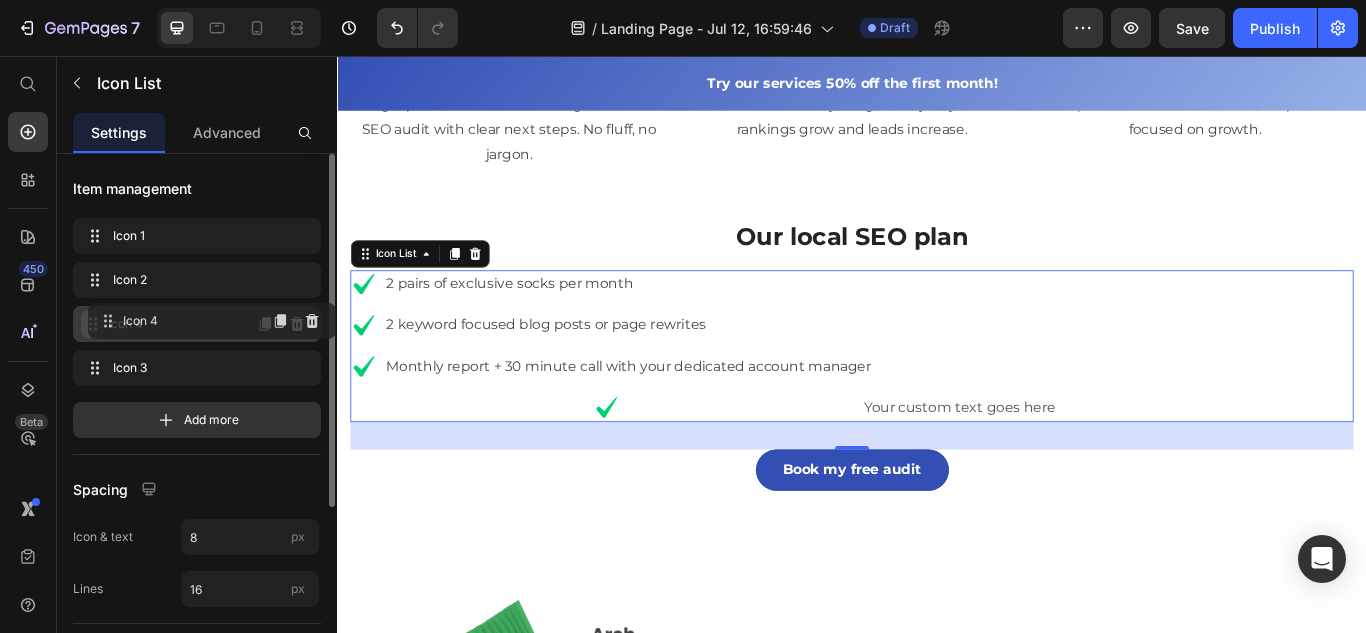 drag, startPoint x: 87, startPoint y: 366, endPoint x: 102, endPoint y: 319, distance: 49.335587 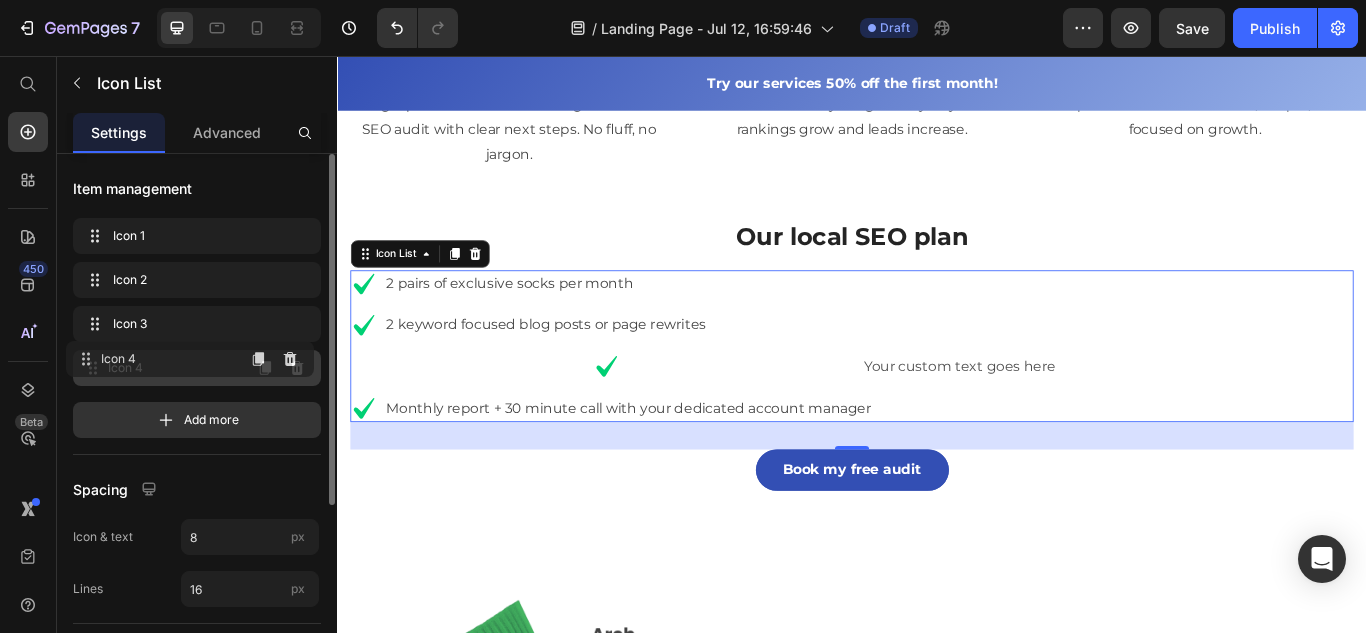 drag, startPoint x: 102, startPoint y: 319, endPoint x: 184, endPoint y: 345, distance: 86.023254 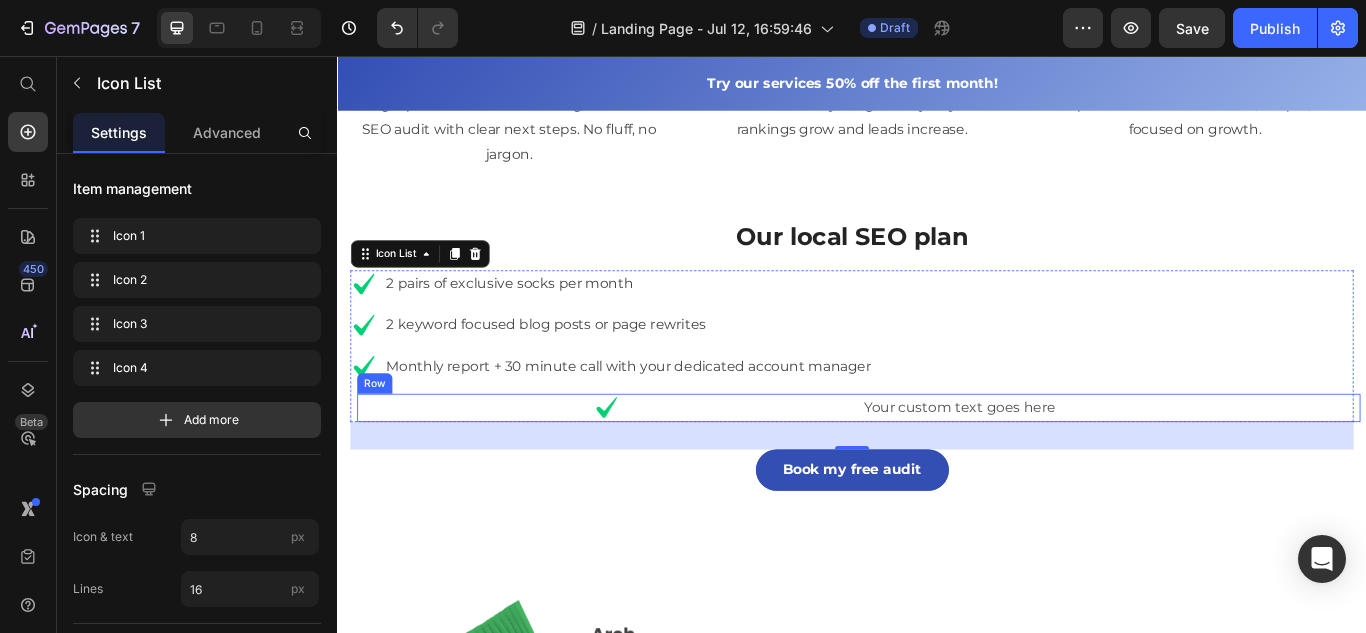 click on "Icon" at bounding box center (650, 466) 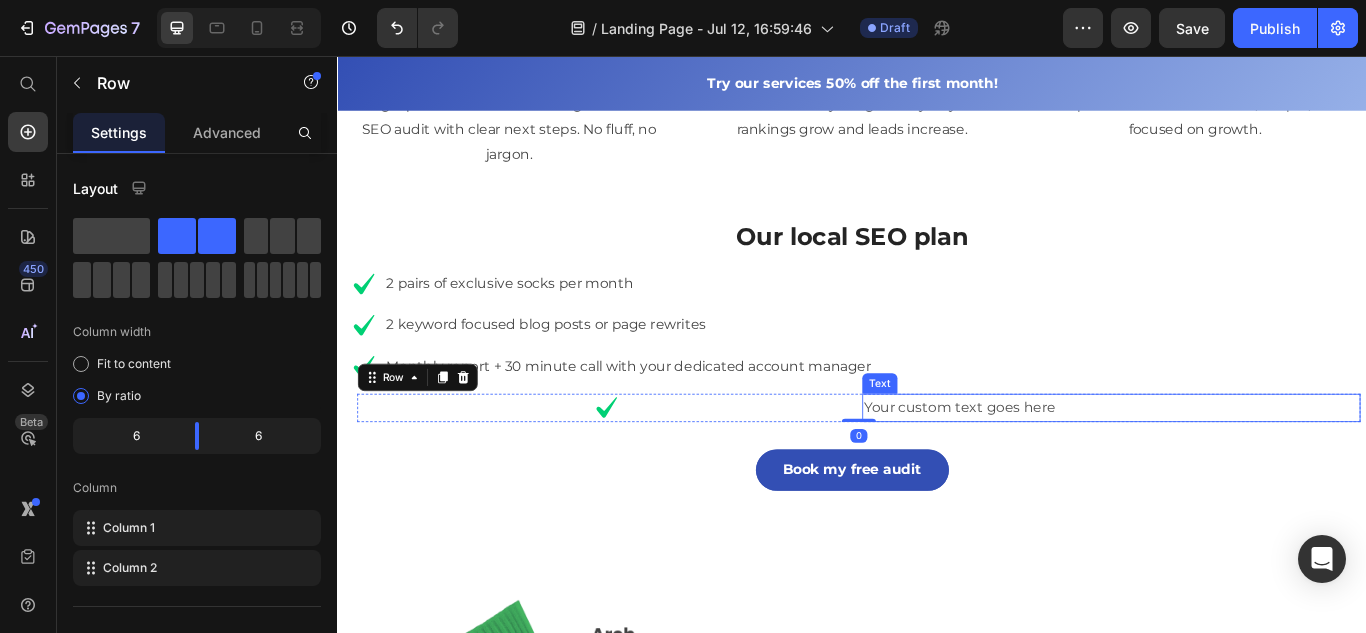 click on "Your custom text goes here" at bounding box center [1239, 466] 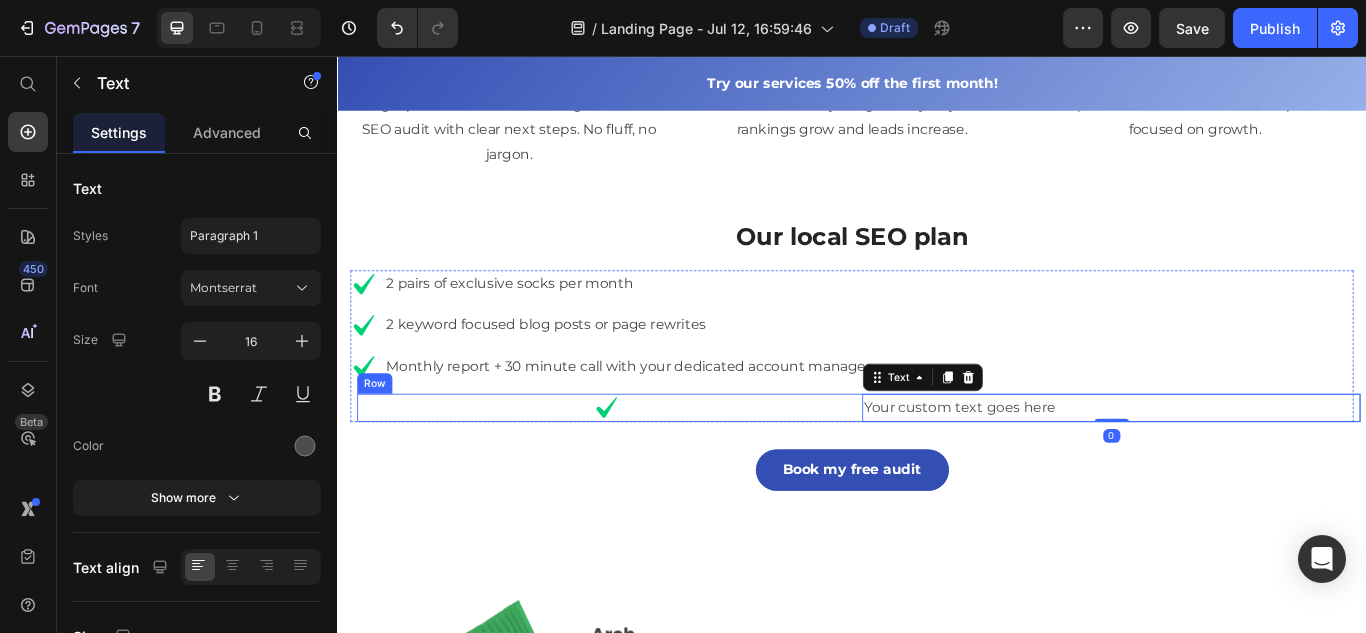 click on "Icon" at bounding box center (650, 466) 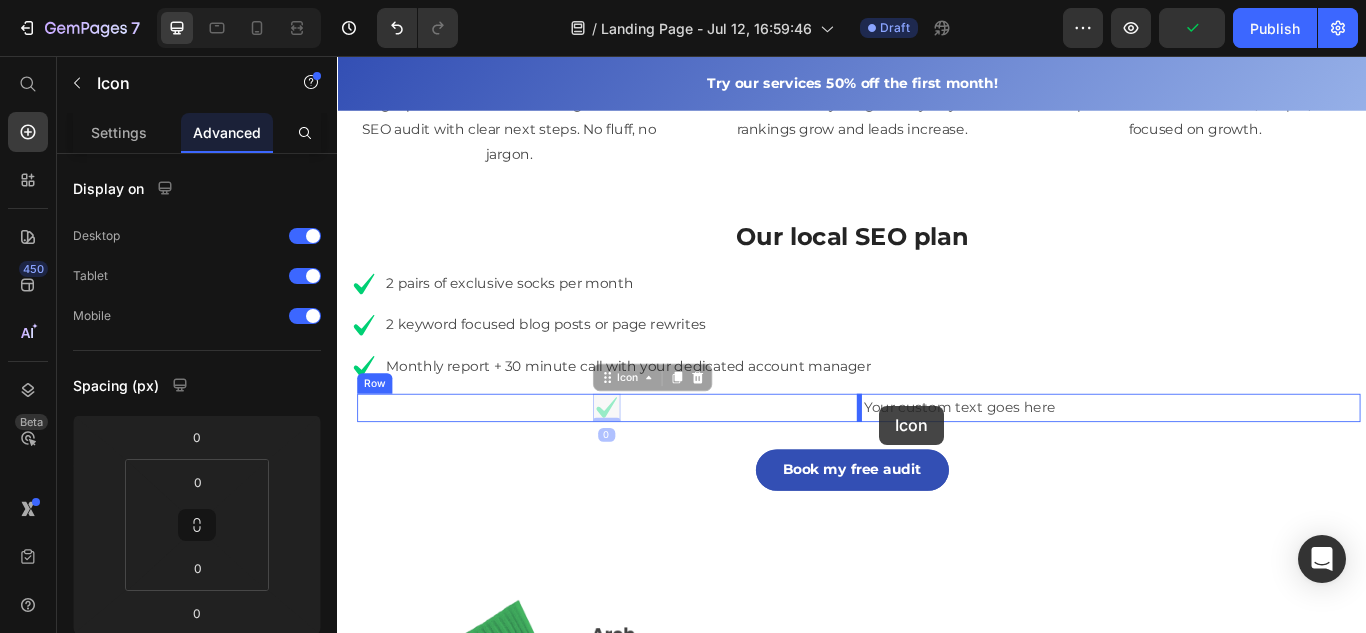 drag, startPoint x: 748, startPoint y: 462, endPoint x: 970, endPoint y: 464, distance: 222.009 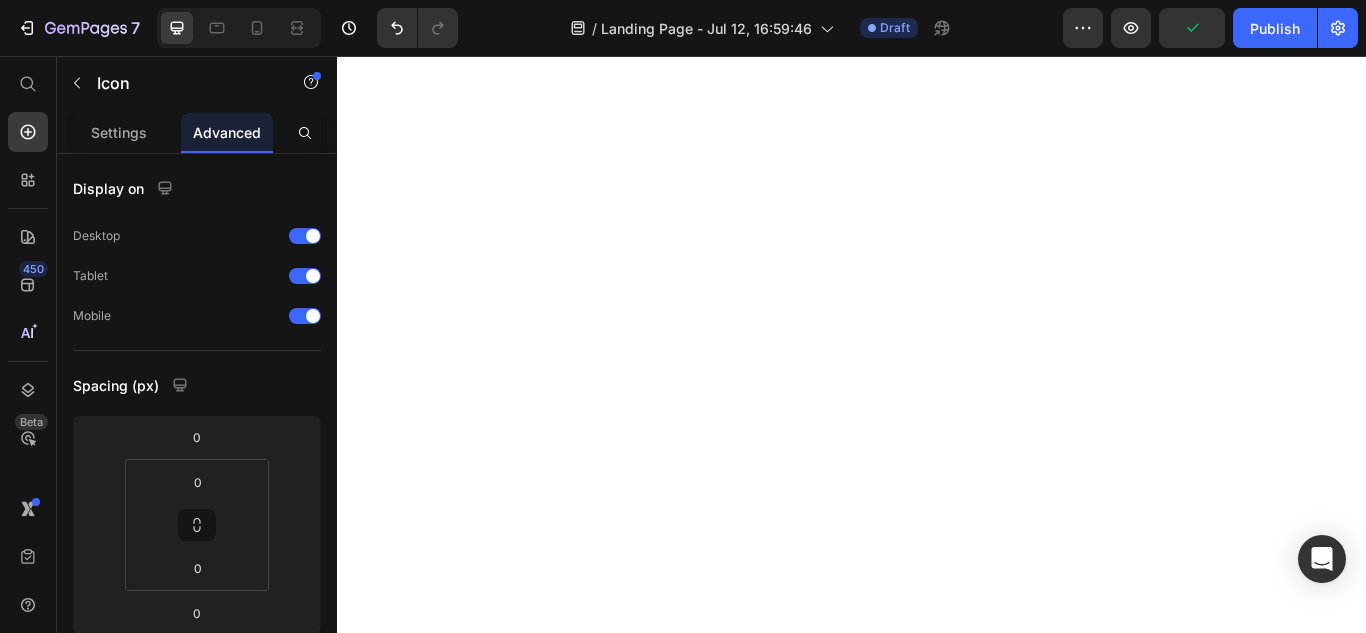 scroll, scrollTop: 0, scrollLeft: 0, axis: both 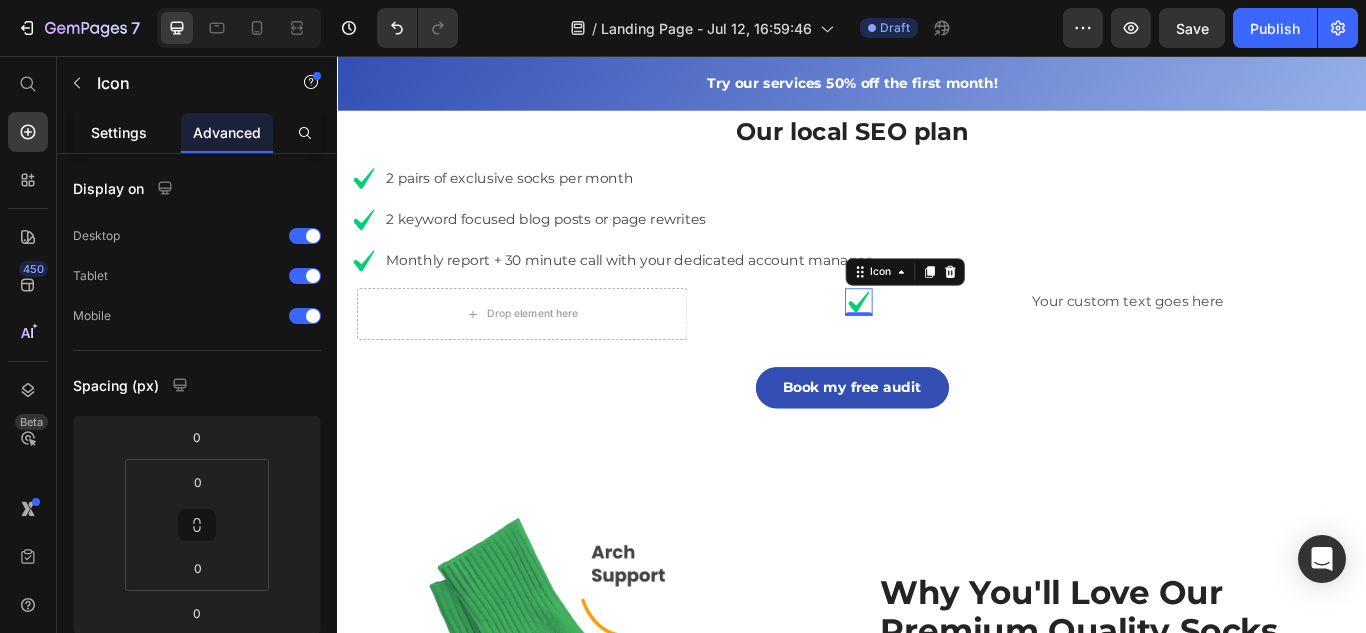 click on "Settings" at bounding box center [119, 132] 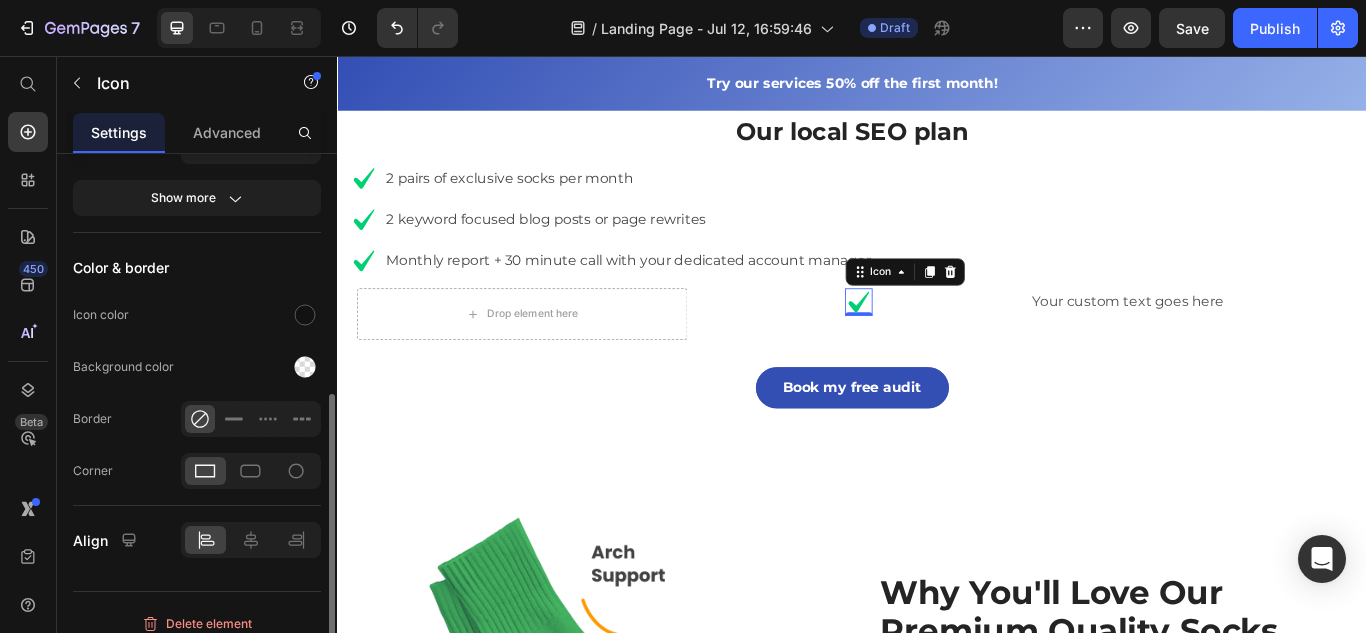 scroll, scrollTop: 384, scrollLeft: 0, axis: vertical 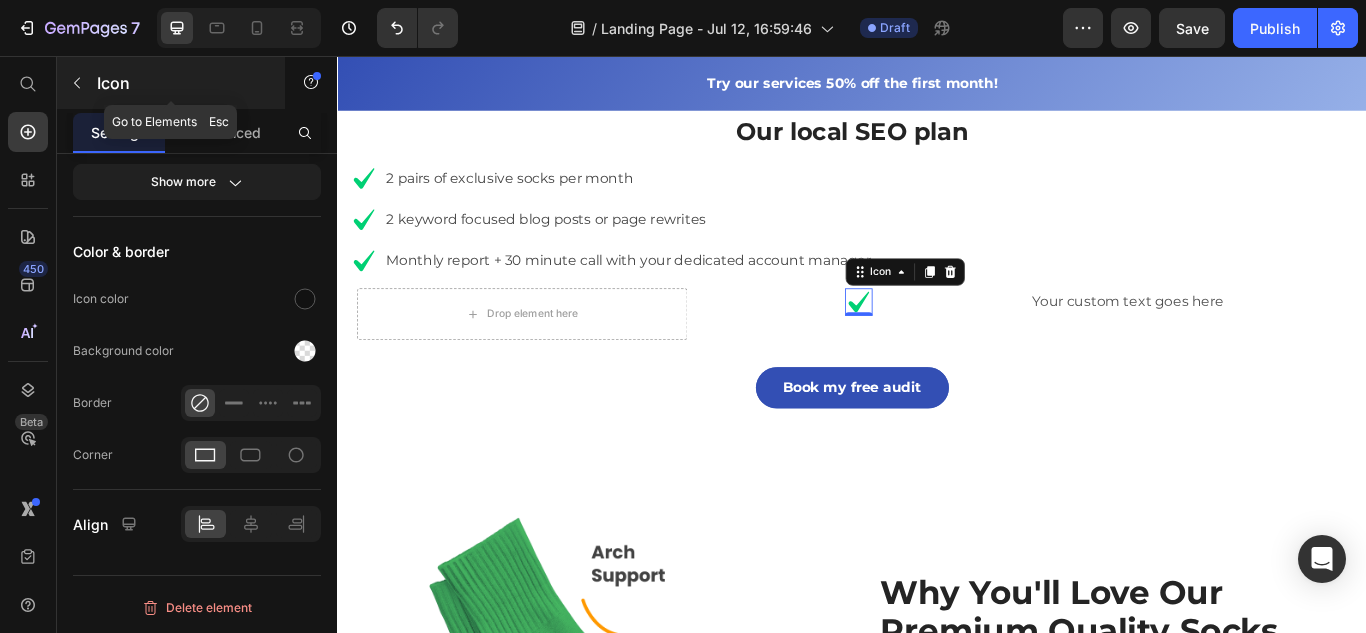 click 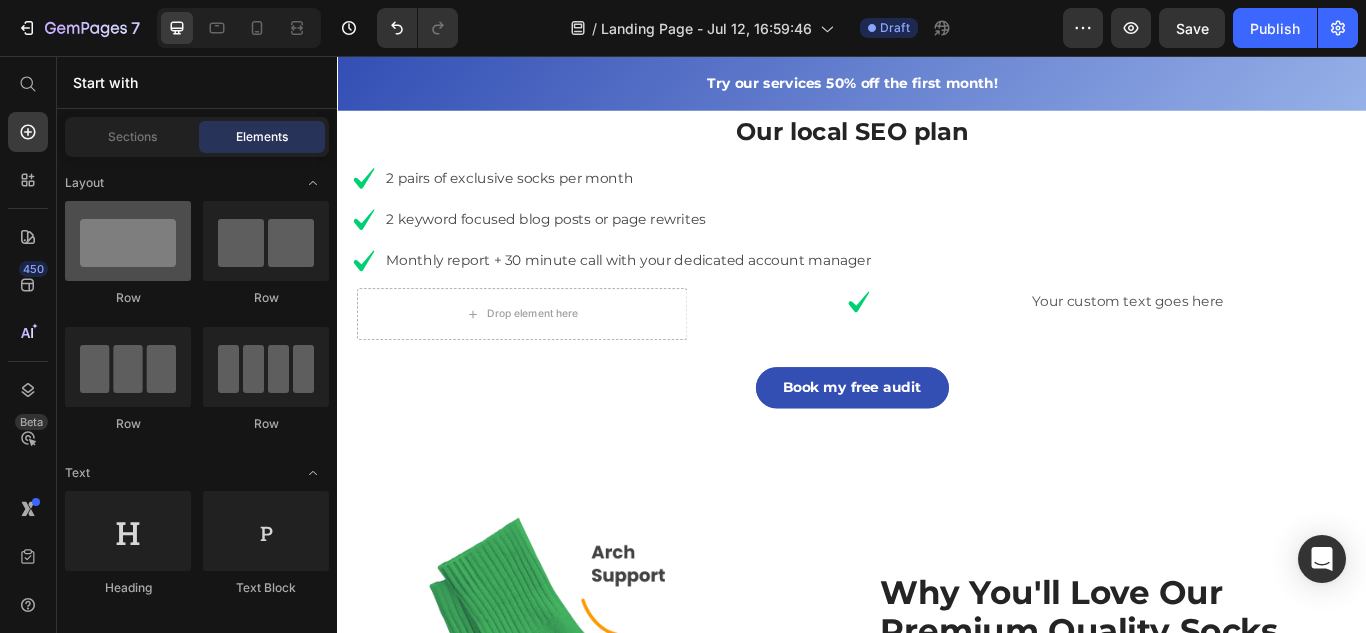 click at bounding box center (128, 241) 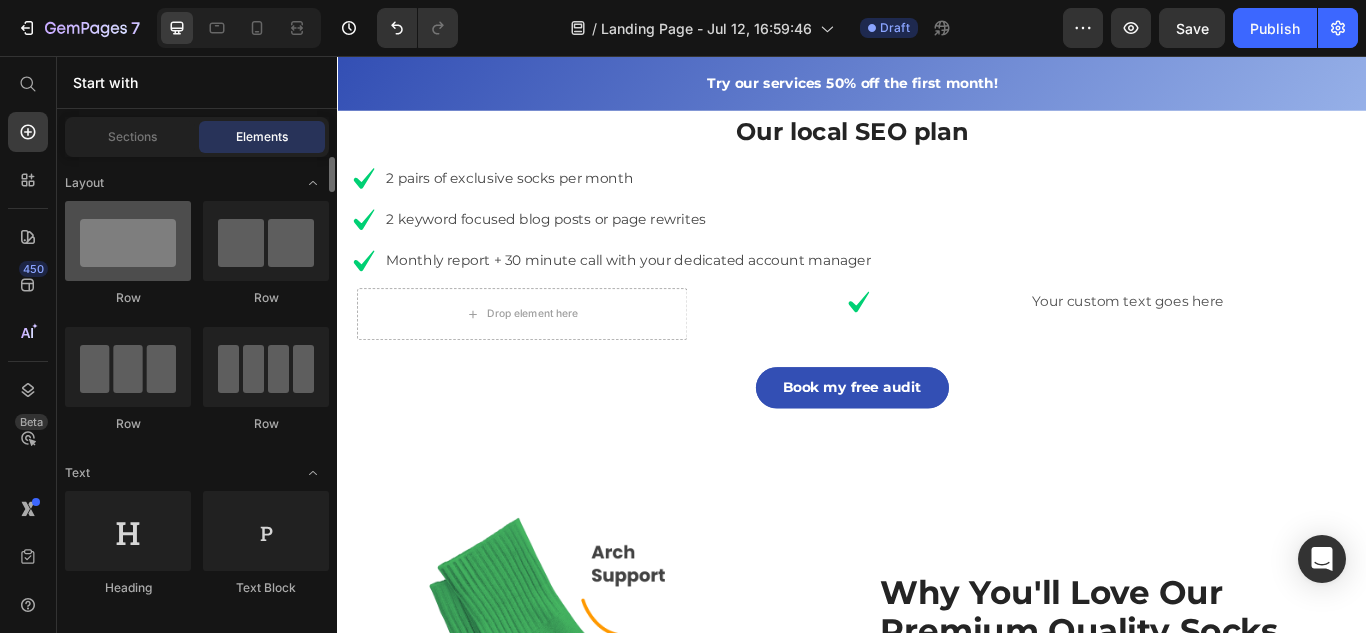 click at bounding box center (128, 241) 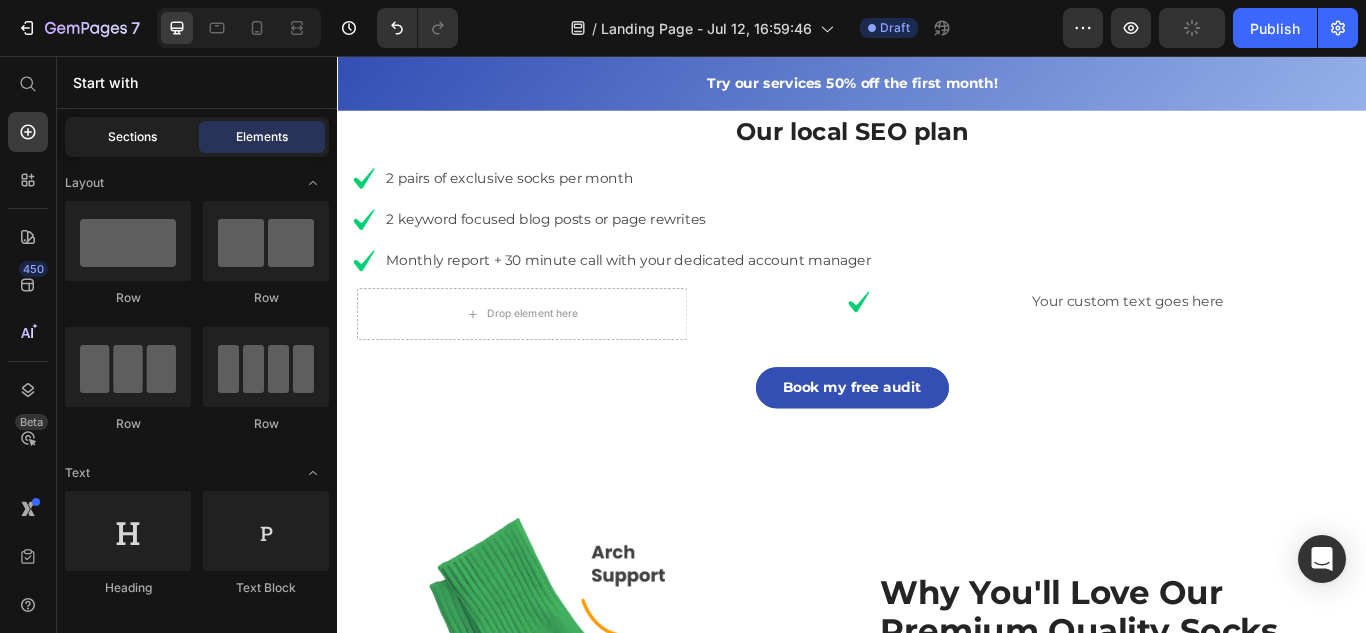 click on "Sections" 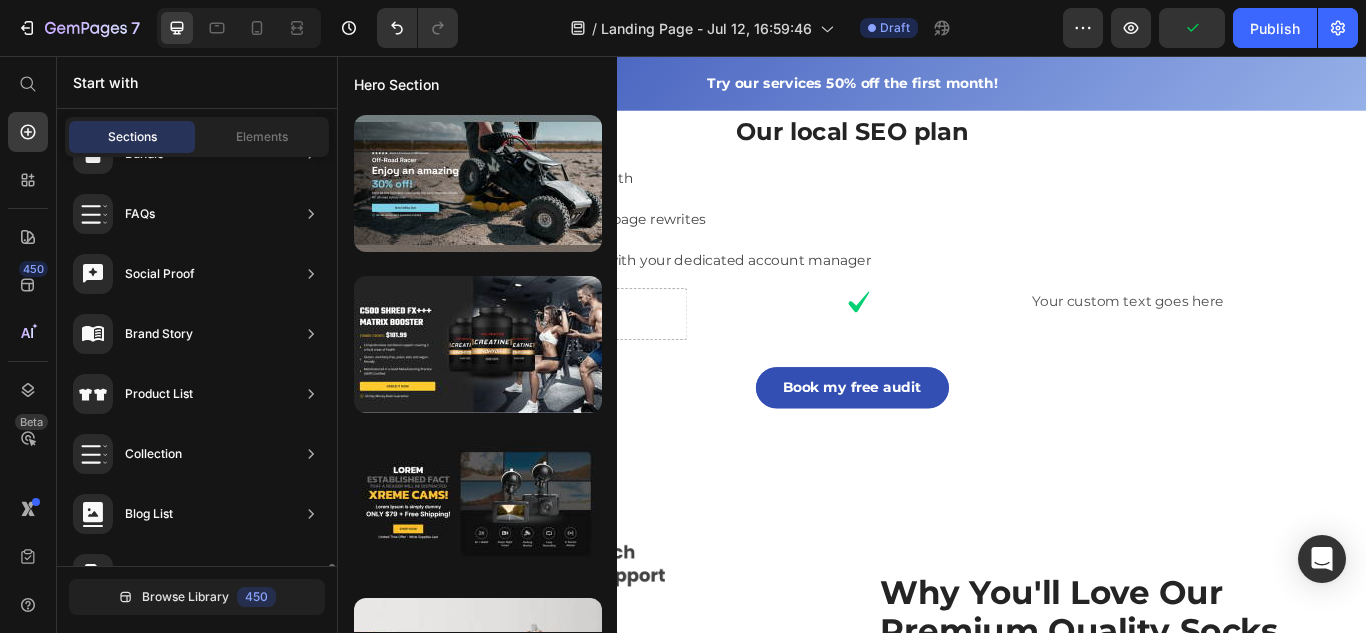 scroll, scrollTop: 751, scrollLeft: 0, axis: vertical 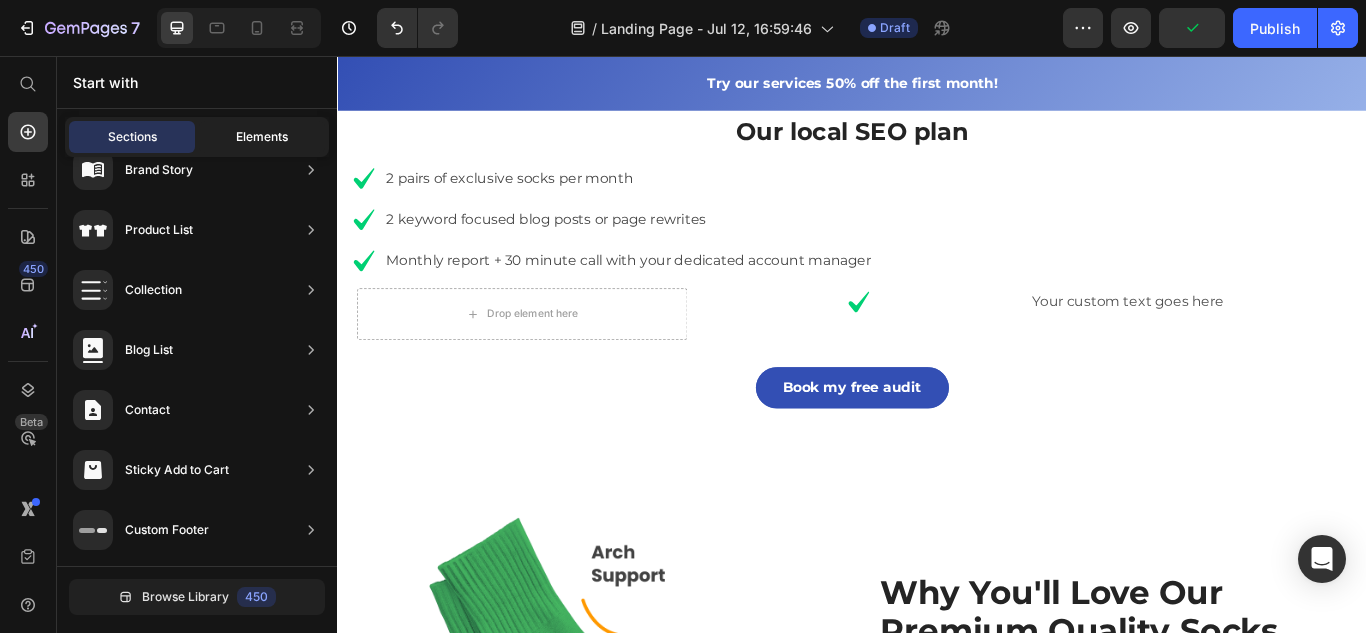 click on "Elements" at bounding box center (262, 137) 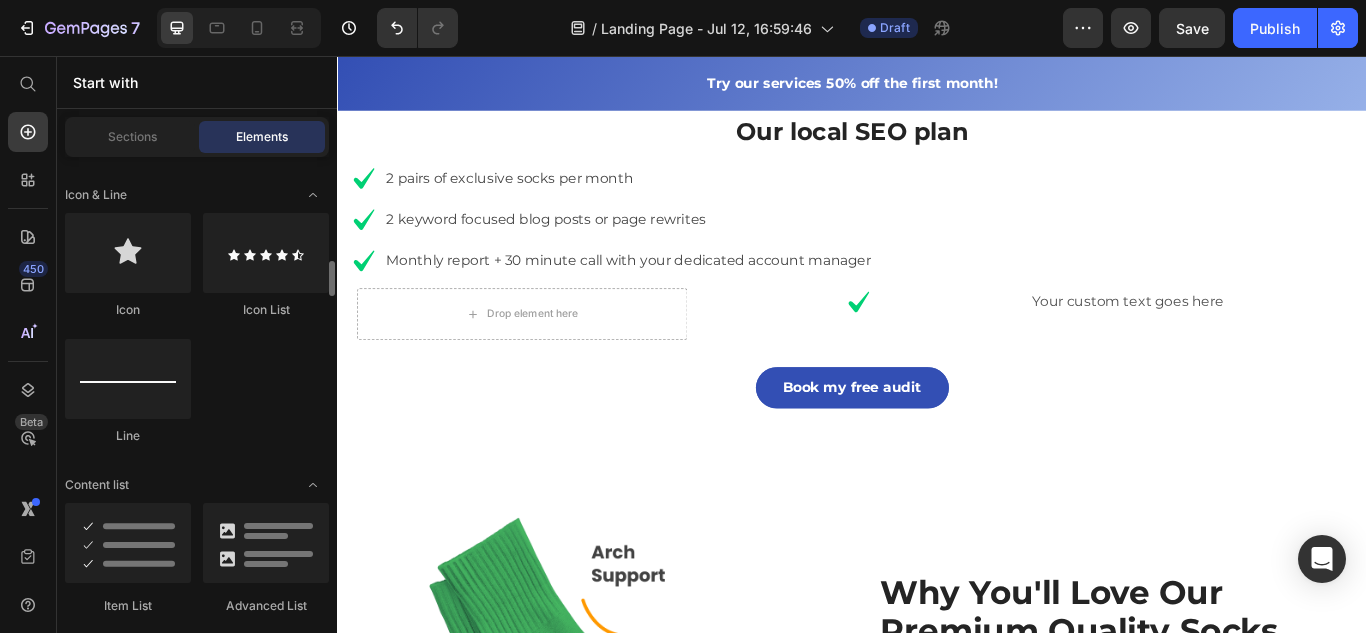 scroll, scrollTop: 1398, scrollLeft: 0, axis: vertical 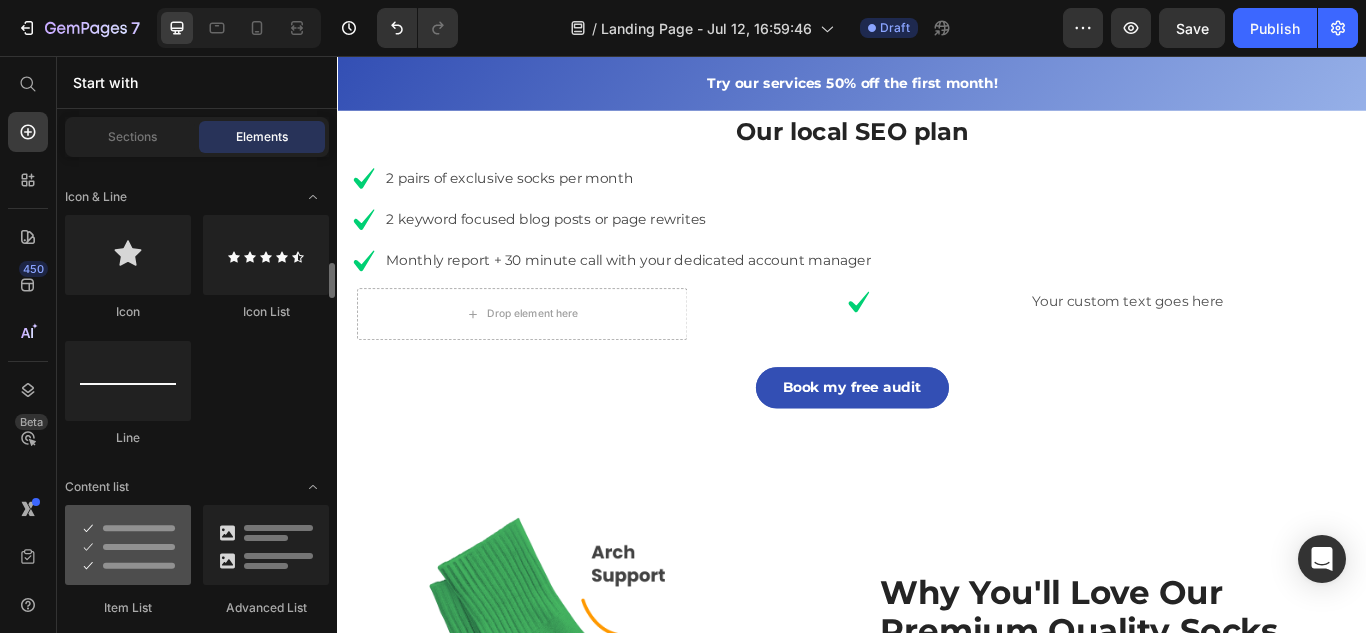 click at bounding box center (128, 545) 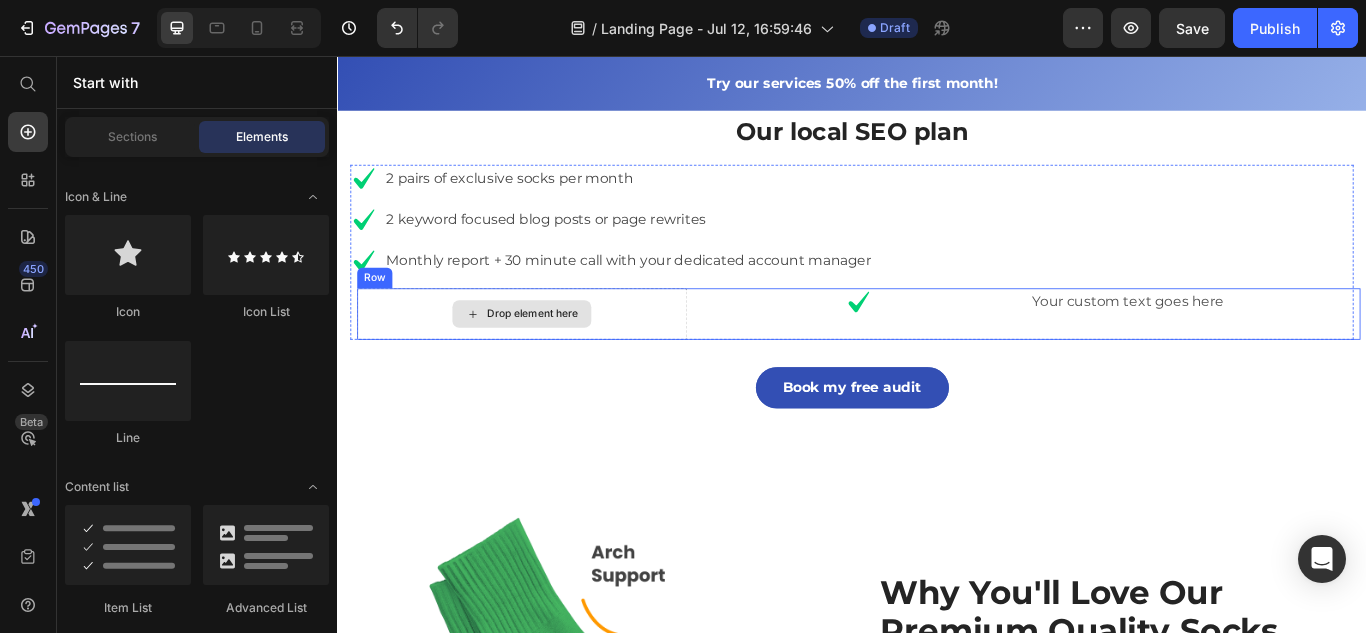 click on "Drop element here" at bounding box center (552, 357) 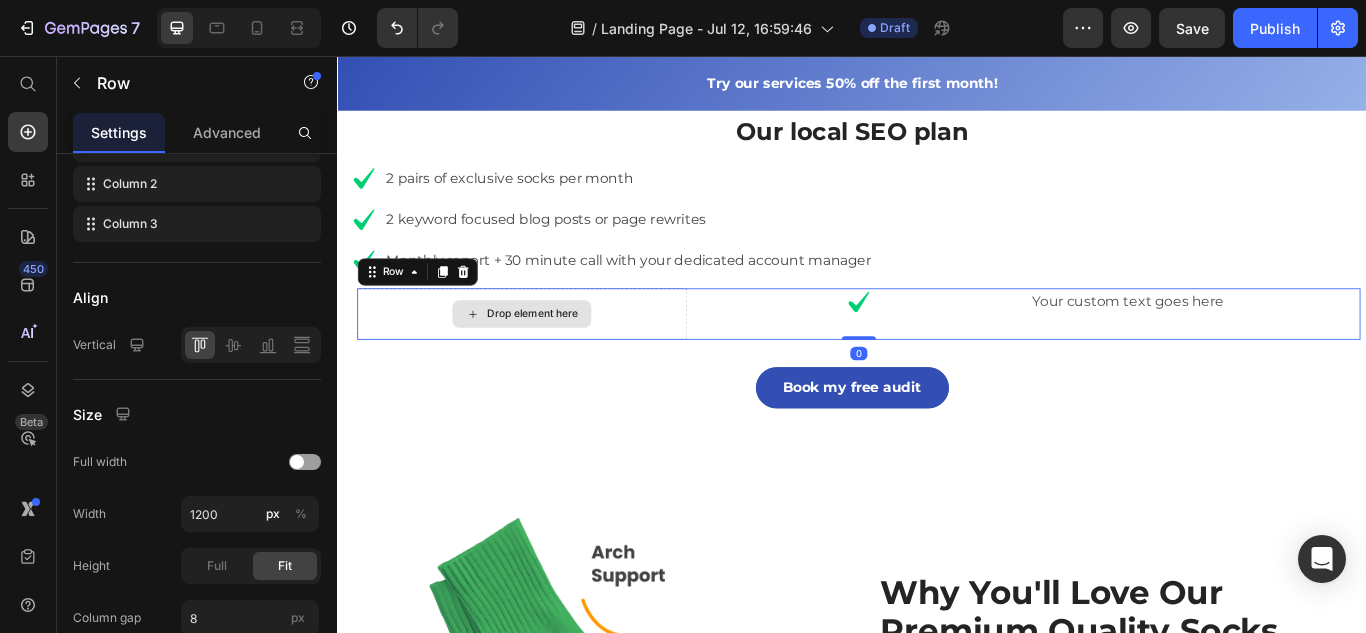 scroll, scrollTop: 0, scrollLeft: 0, axis: both 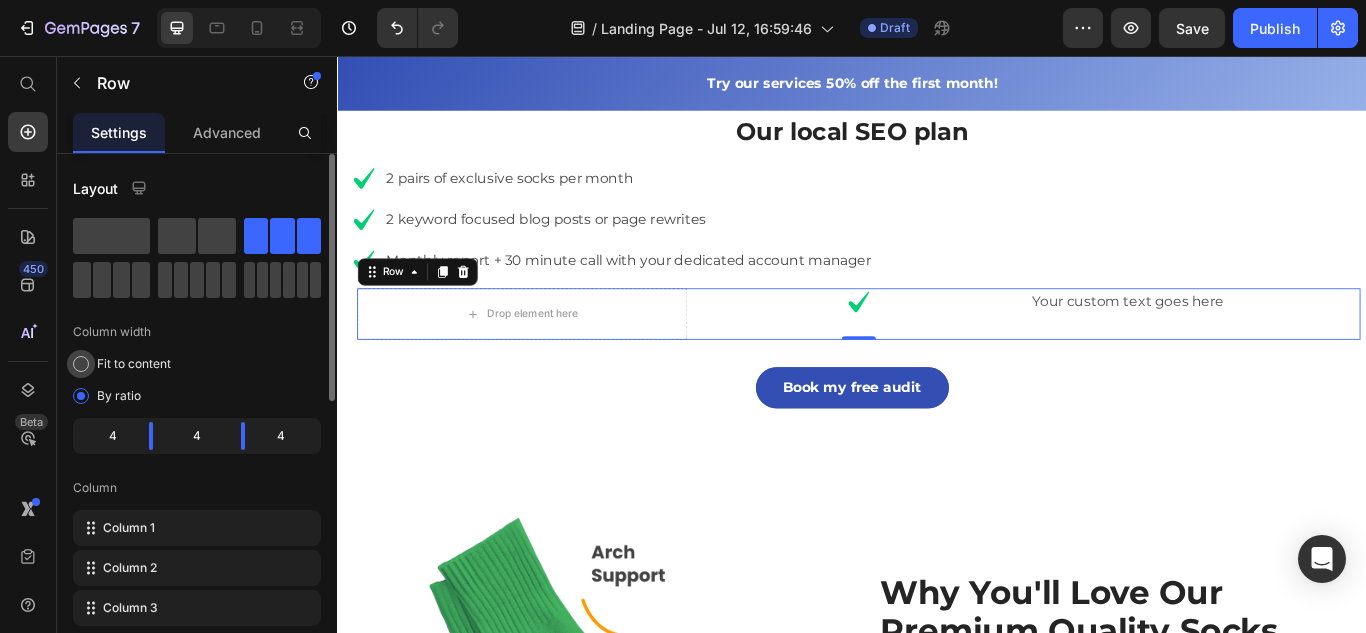 click on "Fit to content" 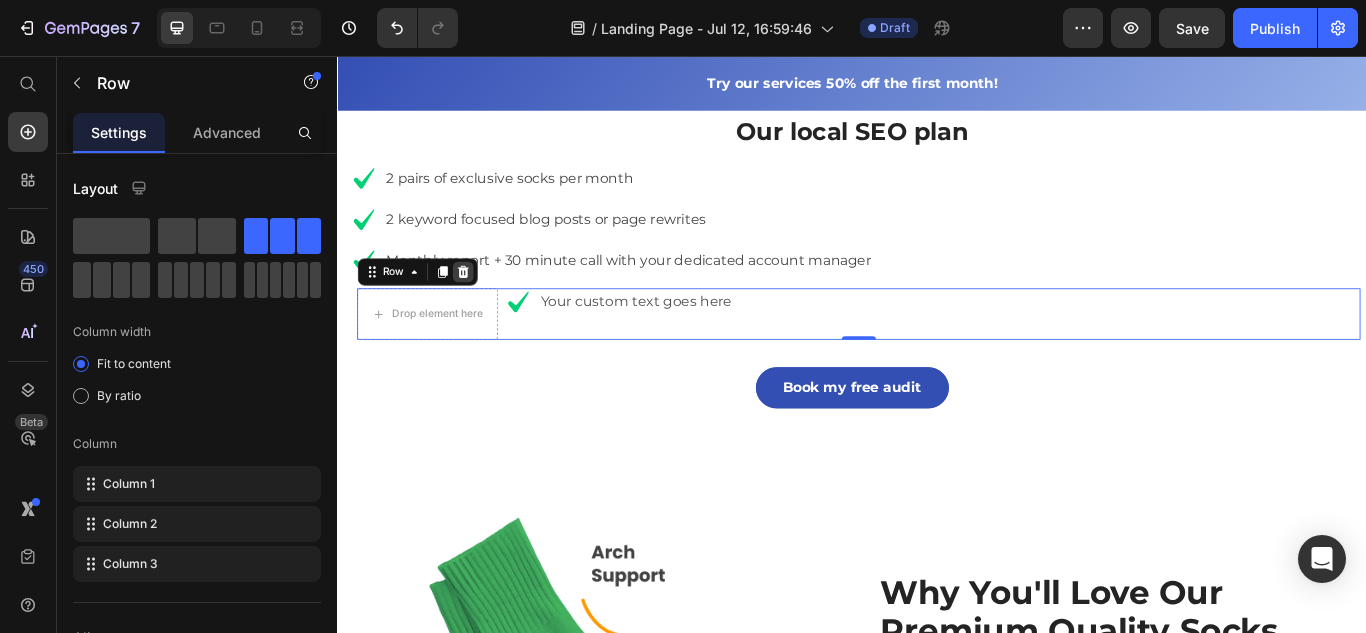 click 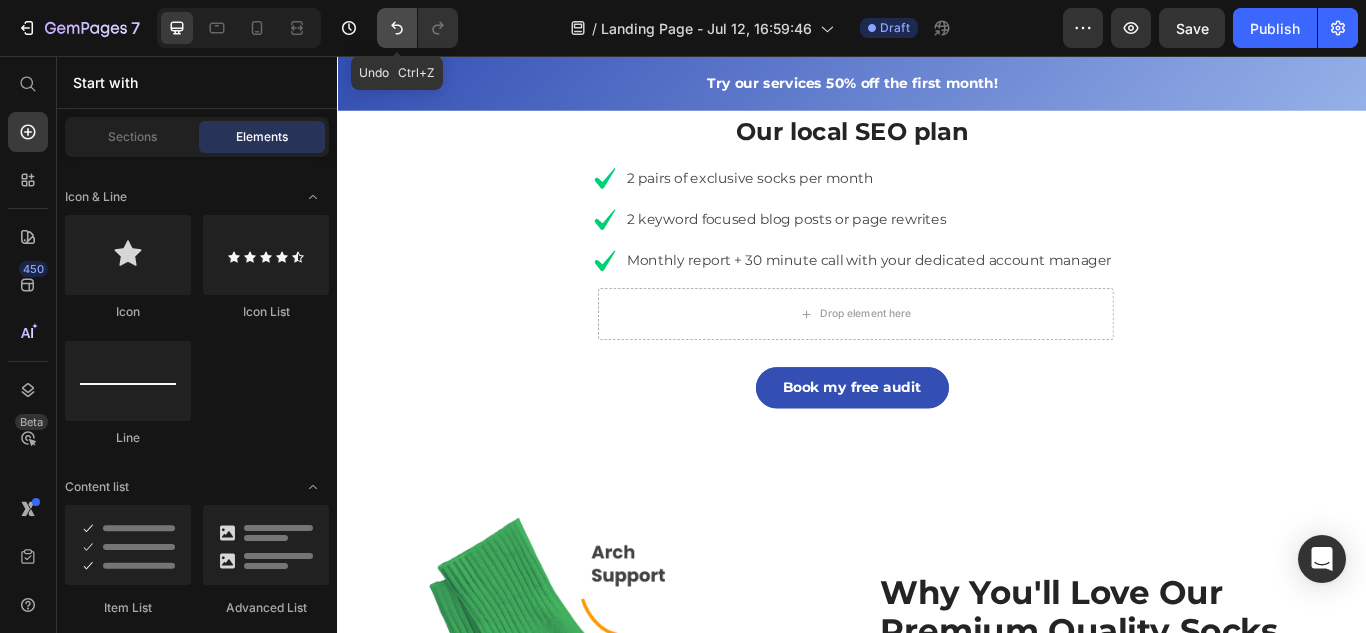 click 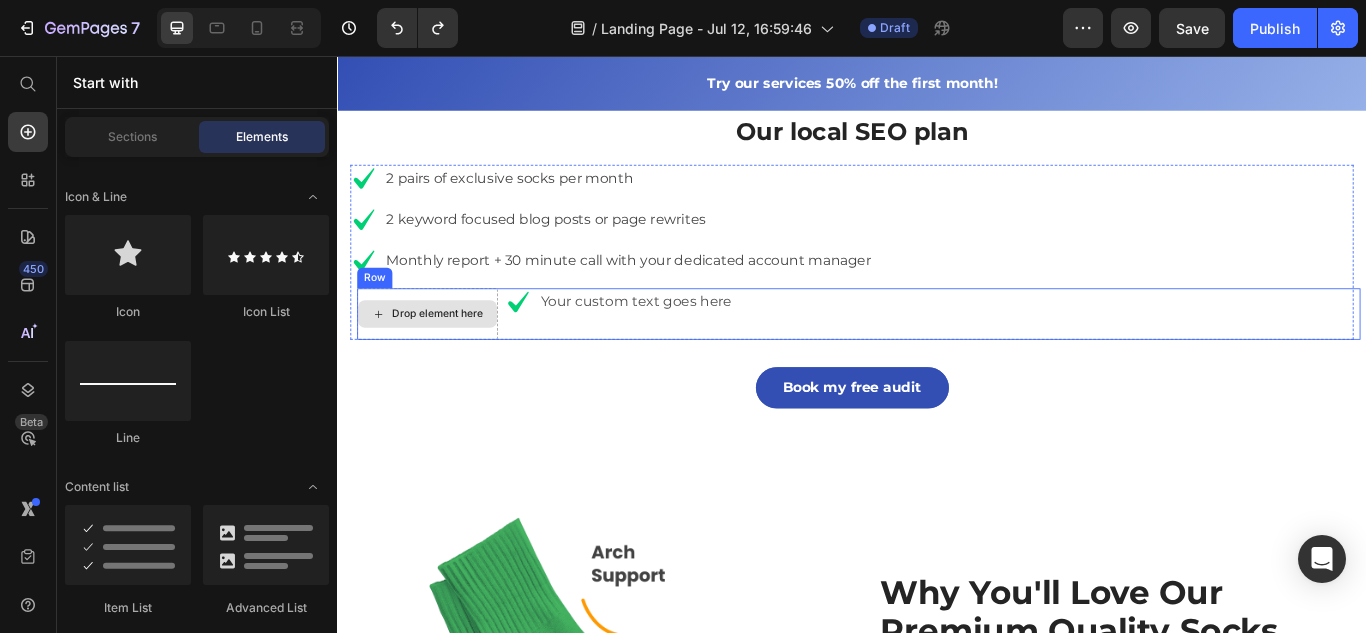 click on "Drop element here" at bounding box center (454, 357) 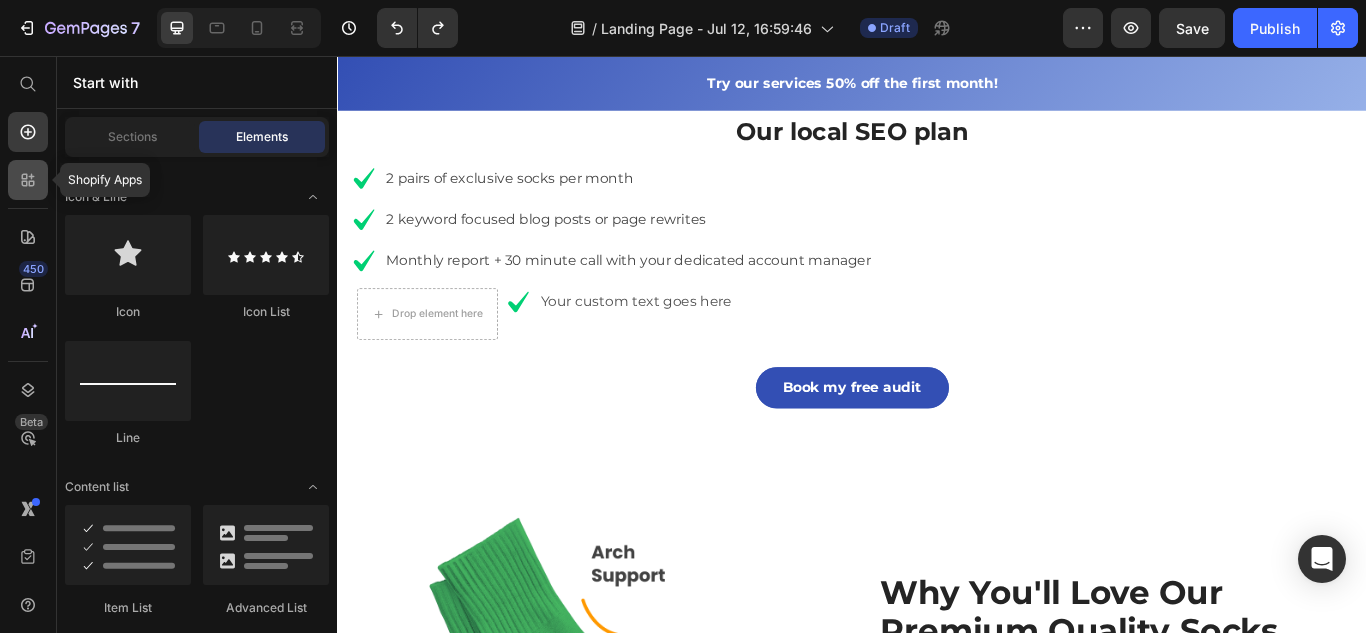 click 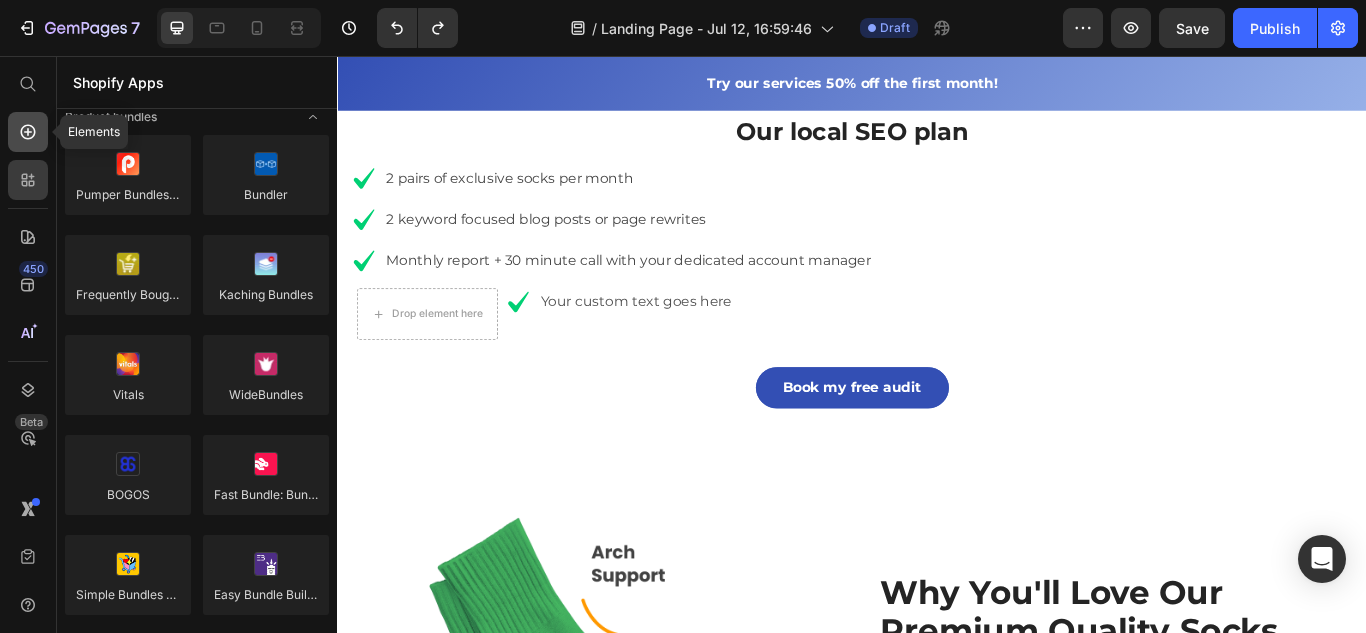 click 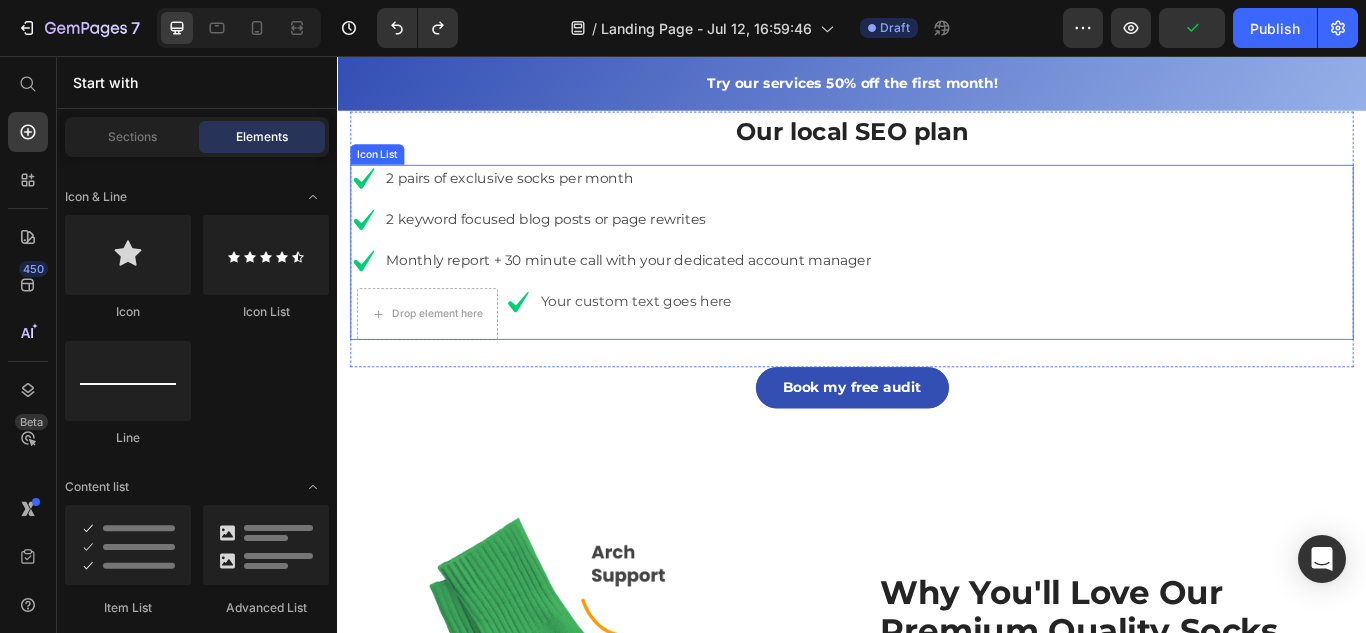 click on "Icon 2 pairs of exclusive socks per month Text block     Icon 2 keyword focused blog posts or page rewrites Text block     Icon Monthly report + 30 minute call with your dedicated account manager Text block                Icon
Drop element here     Icon Your custom text goes here Text Row" at bounding box center (937, 285) 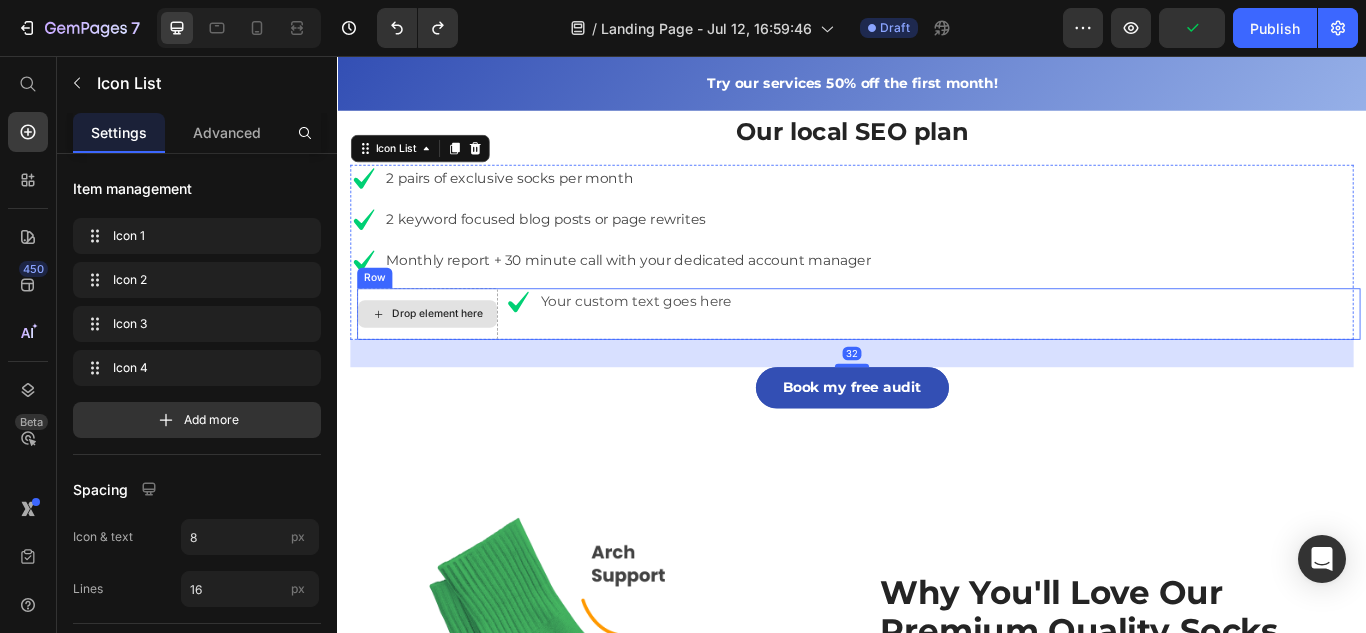 click on "Drop element here" at bounding box center (442, 357) 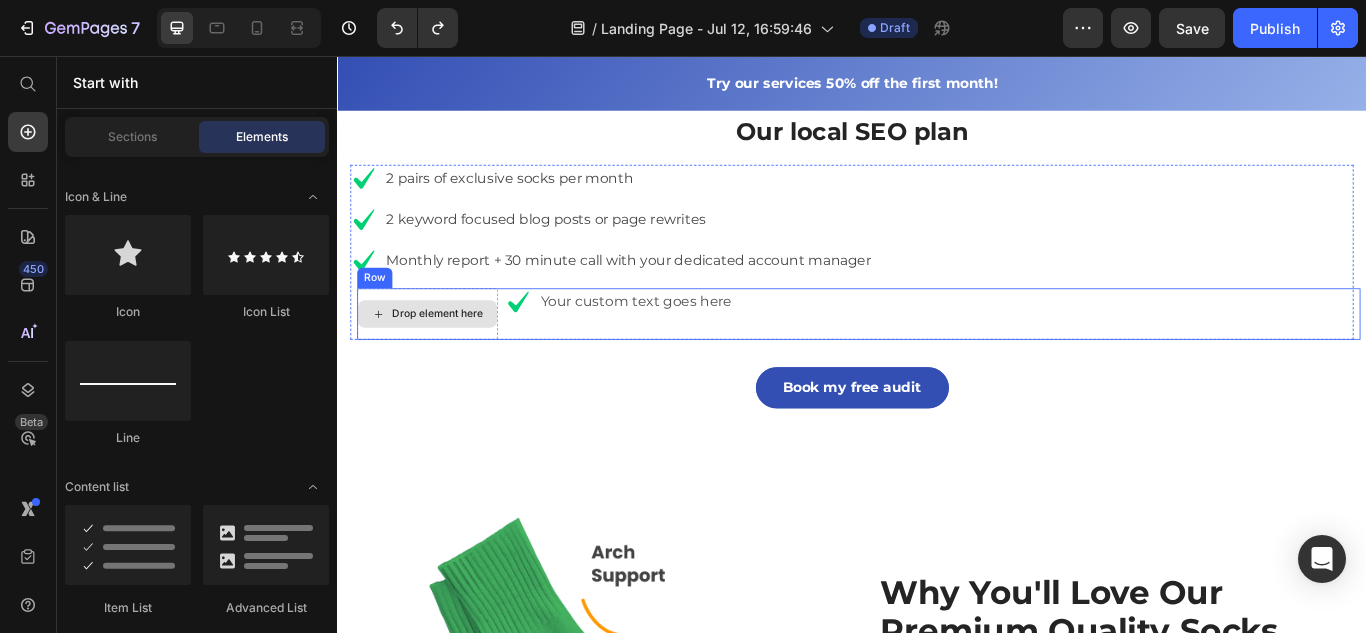 click on "Drop element here" at bounding box center [442, 357] 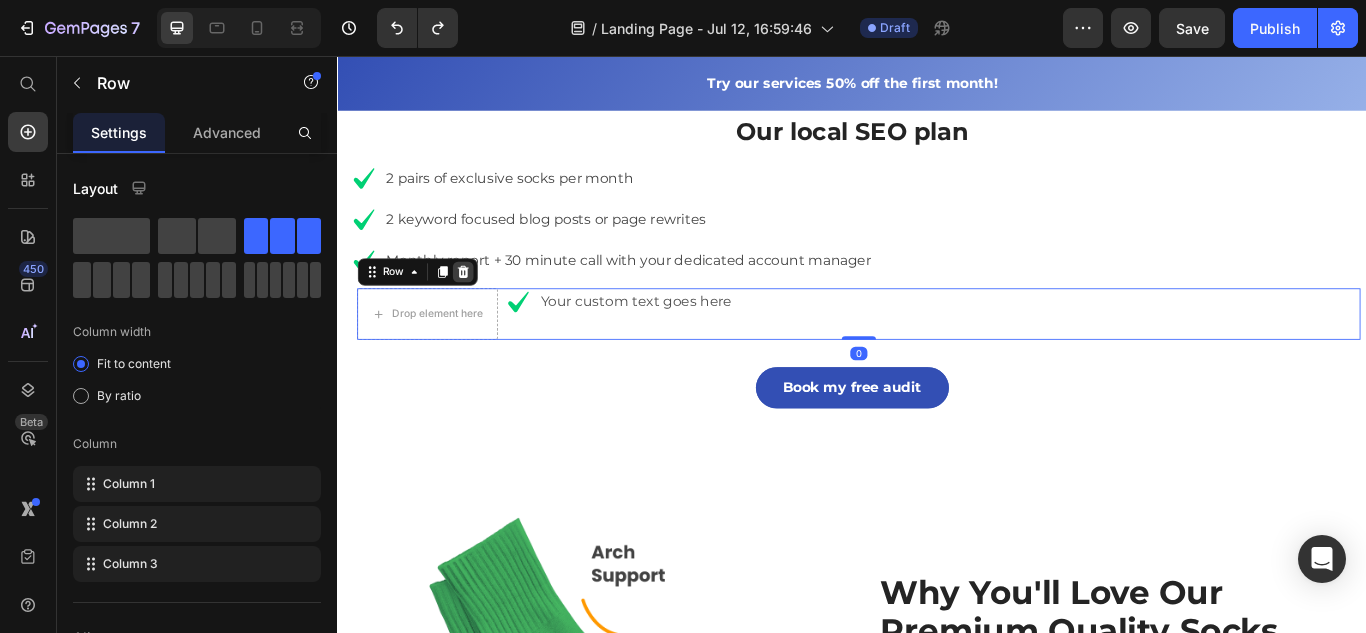 click 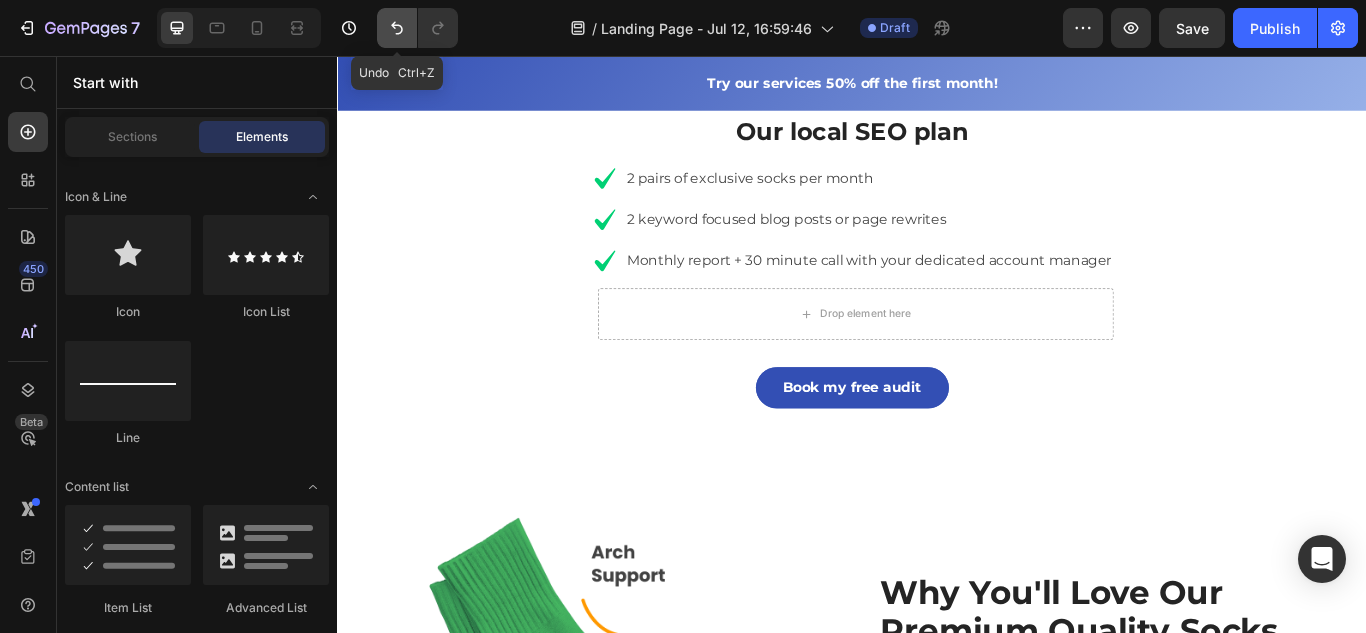 click 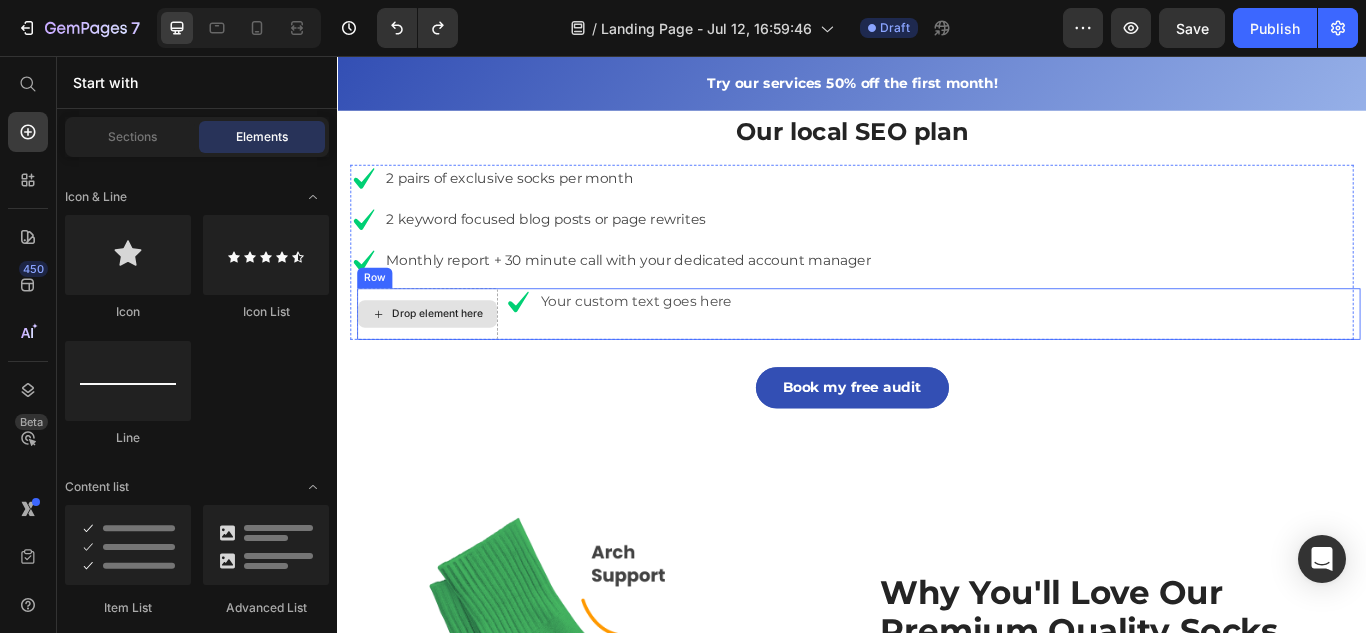 click on "Drop element here" at bounding box center (442, 357) 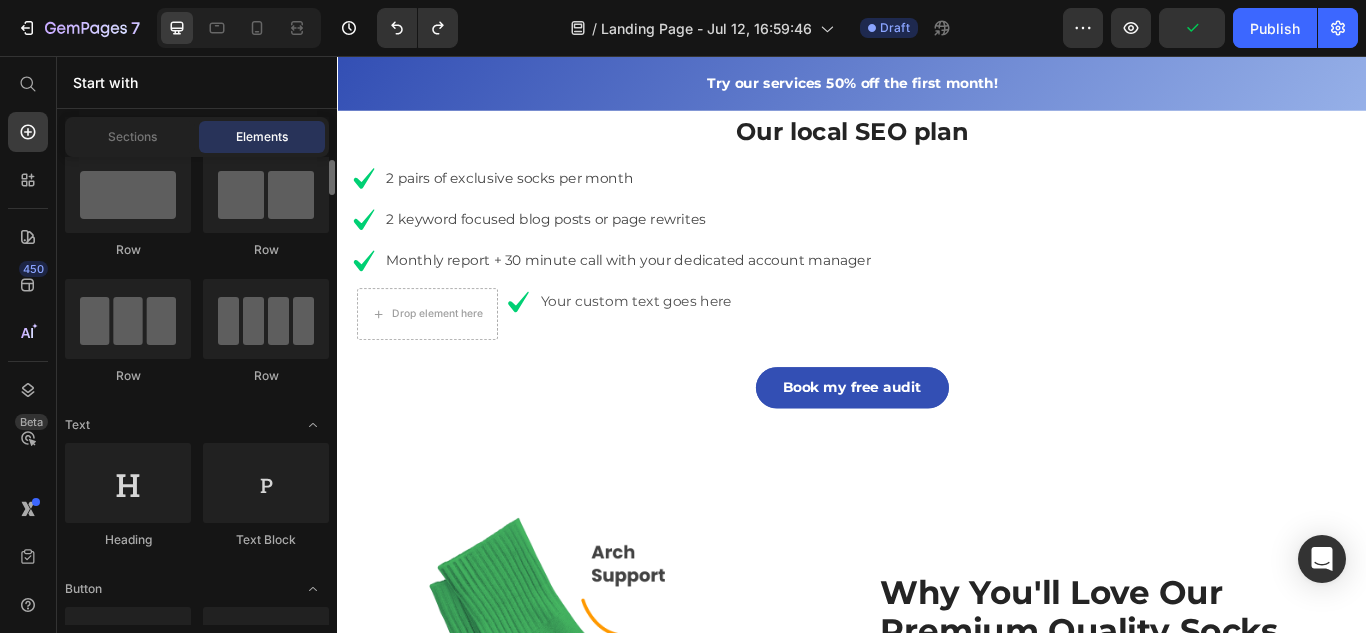 scroll, scrollTop: 0, scrollLeft: 0, axis: both 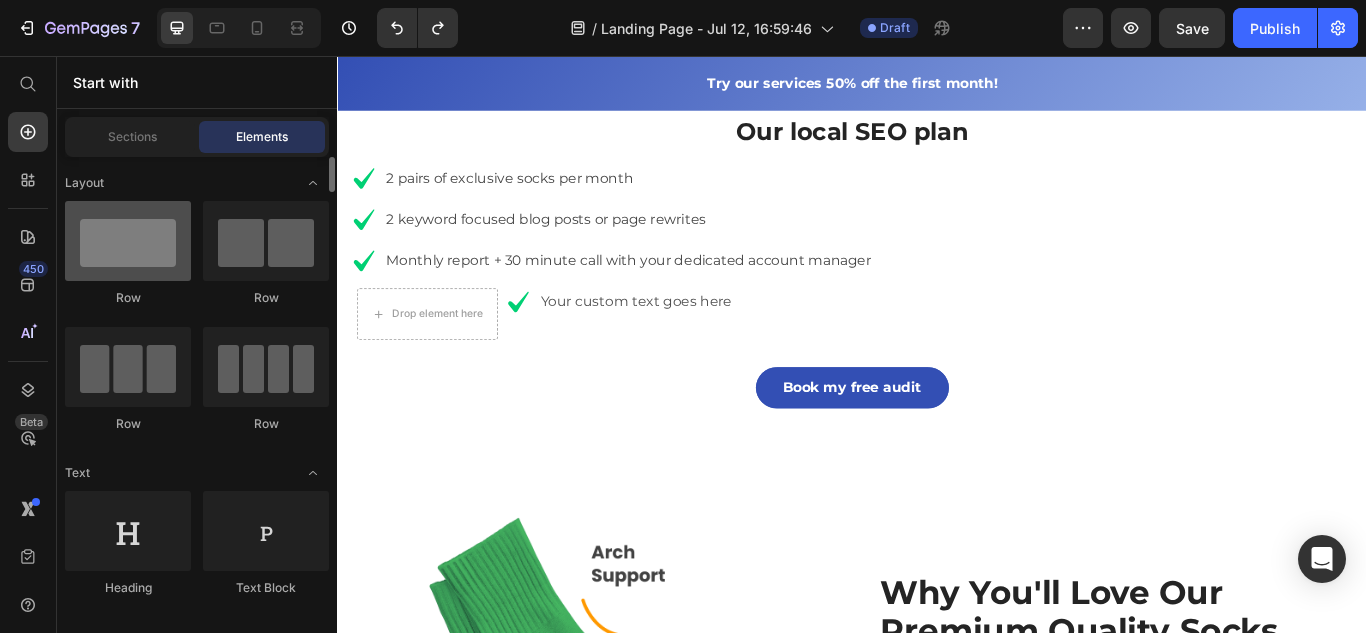 click at bounding box center (128, 241) 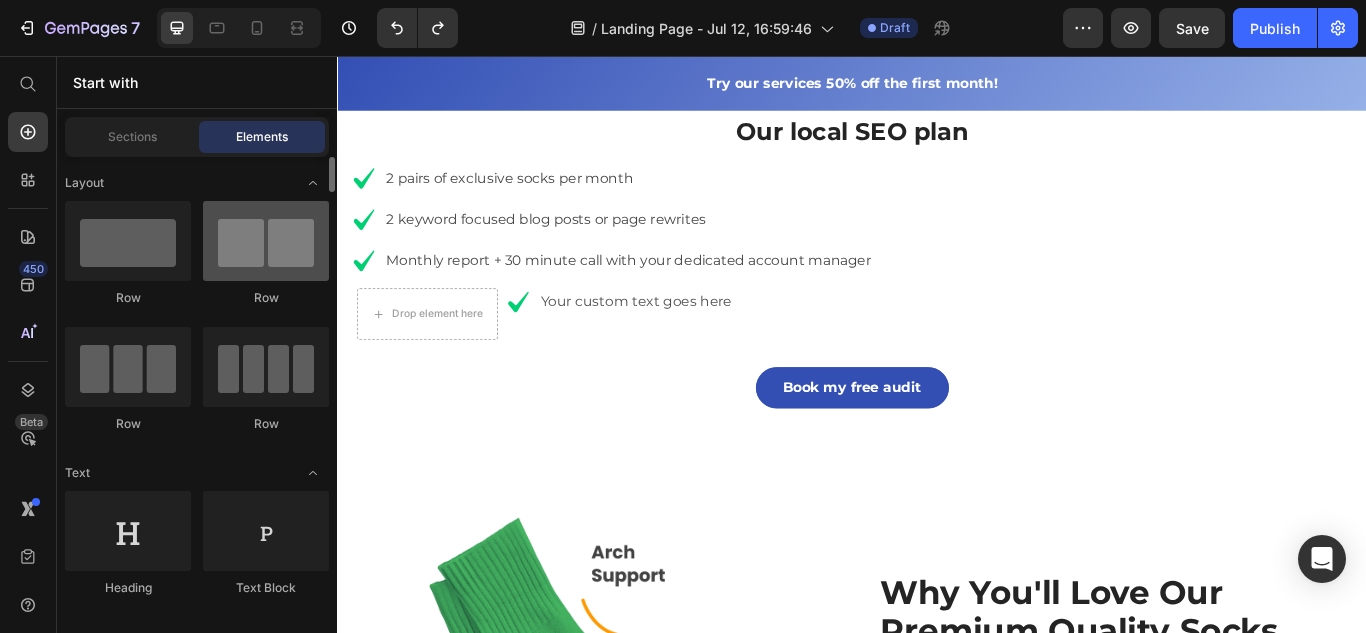 click at bounding box center (266, 241) 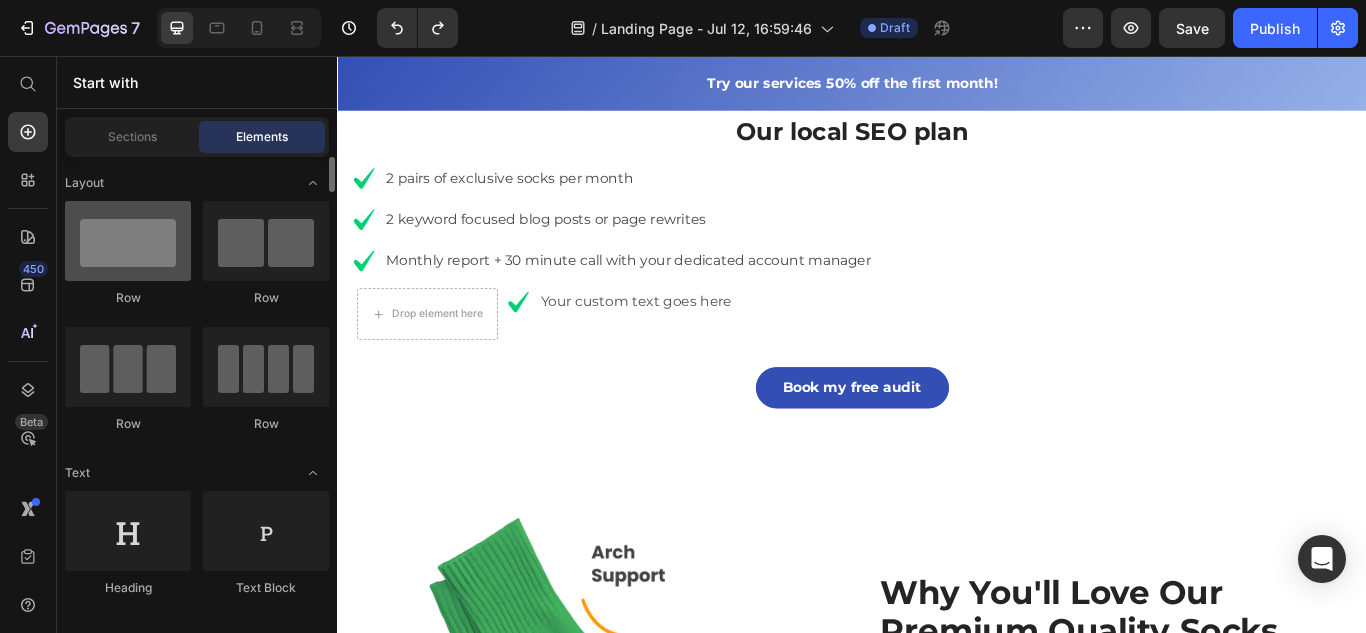 click at bounding box center [128, 241] 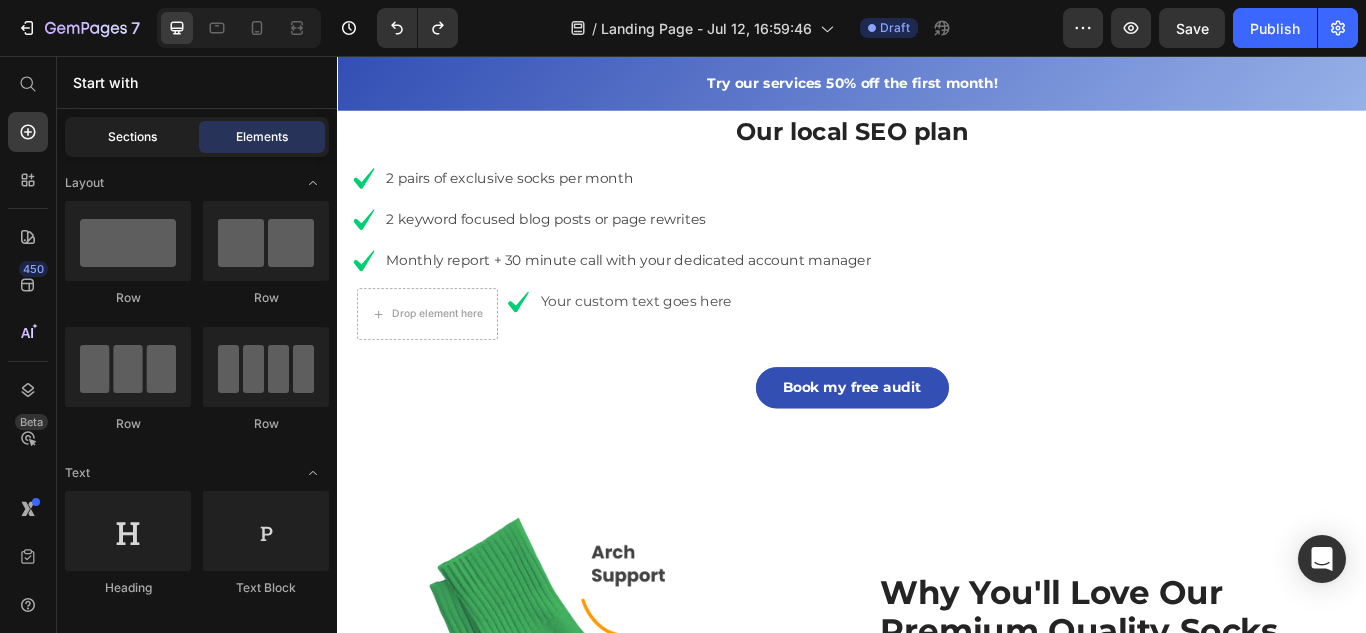click on "Sections" 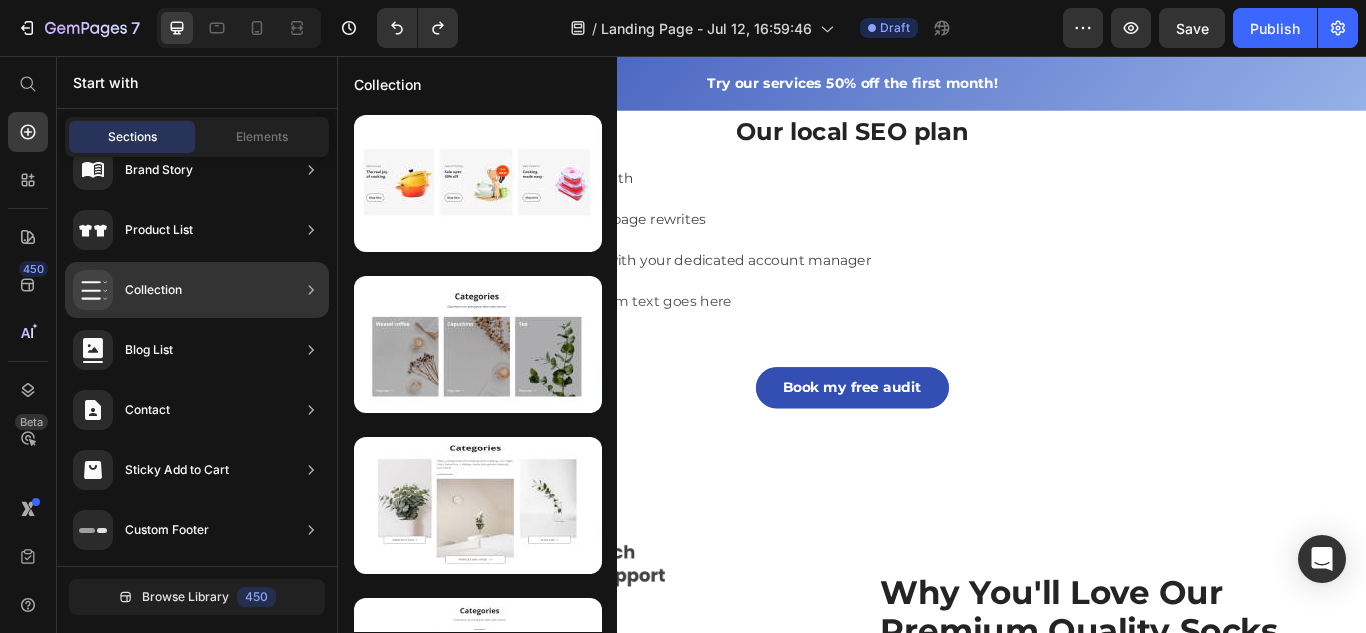 scroll, scrollTop: 0, scrollLeft: 0, axis: both 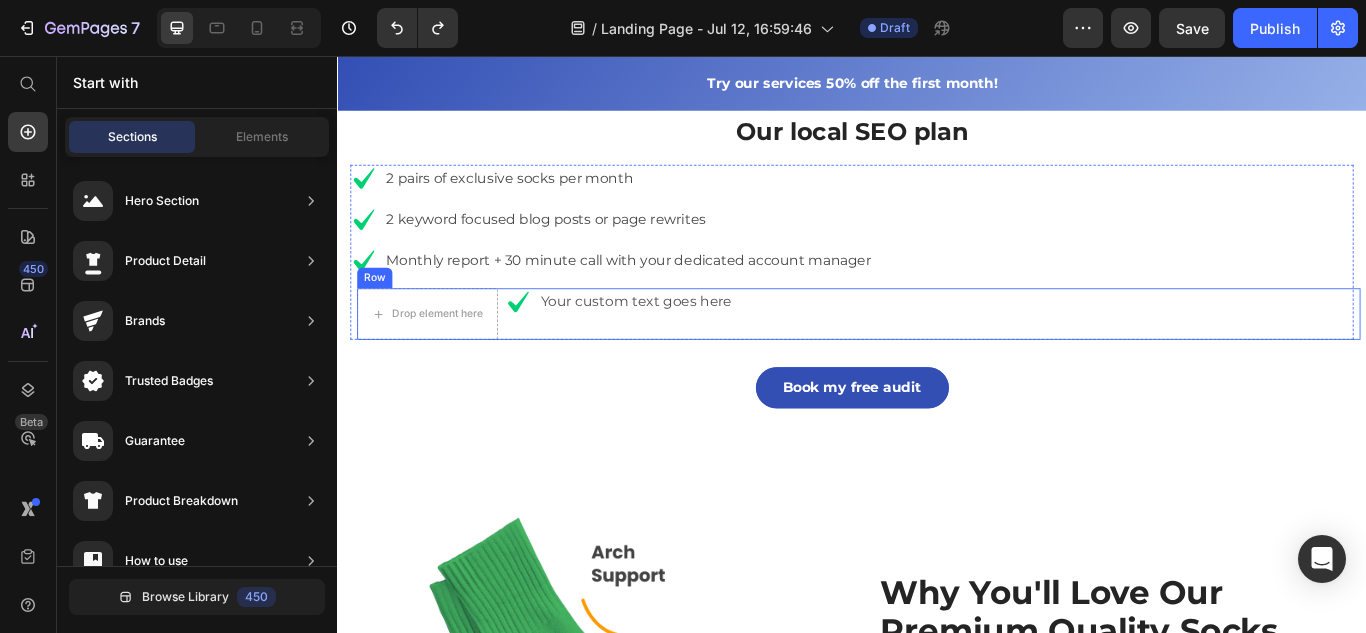 click on "Drop element here     Icon Your custom text goes here Text Row" at bounding box center (945, 357) 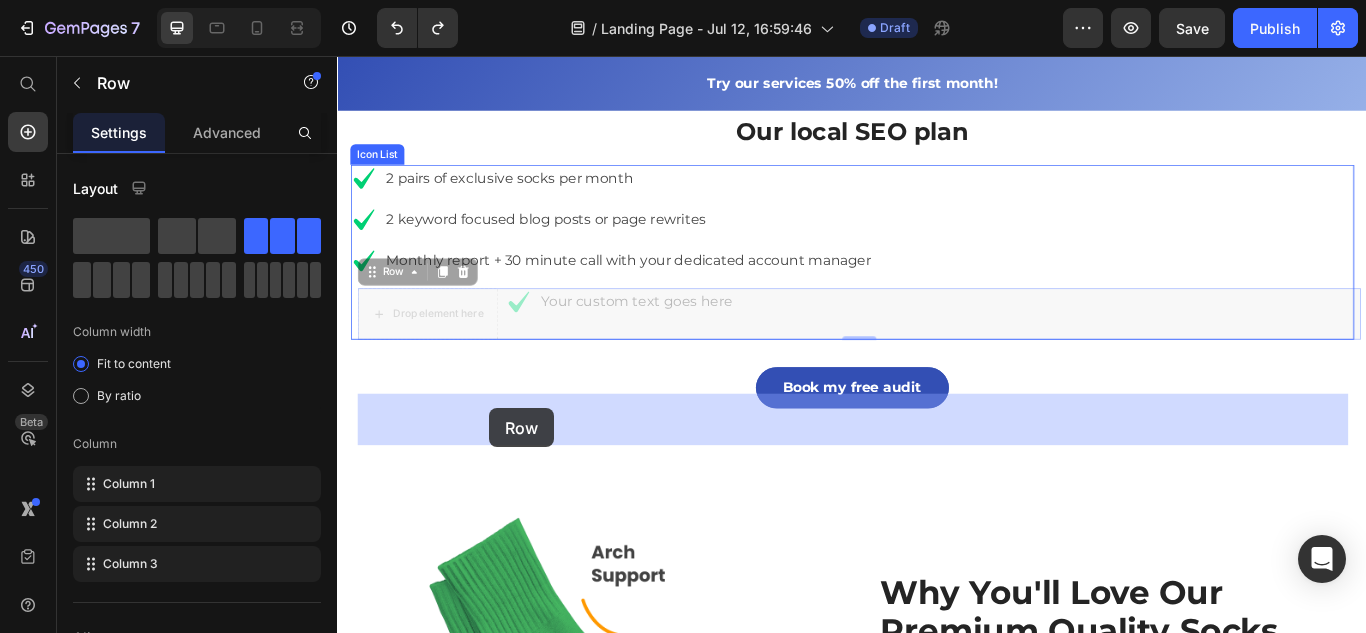 drag, startPoint x: 399, startPoint y: 437, endPoint x: 531, endPoint y: 469, distance: 135.82341 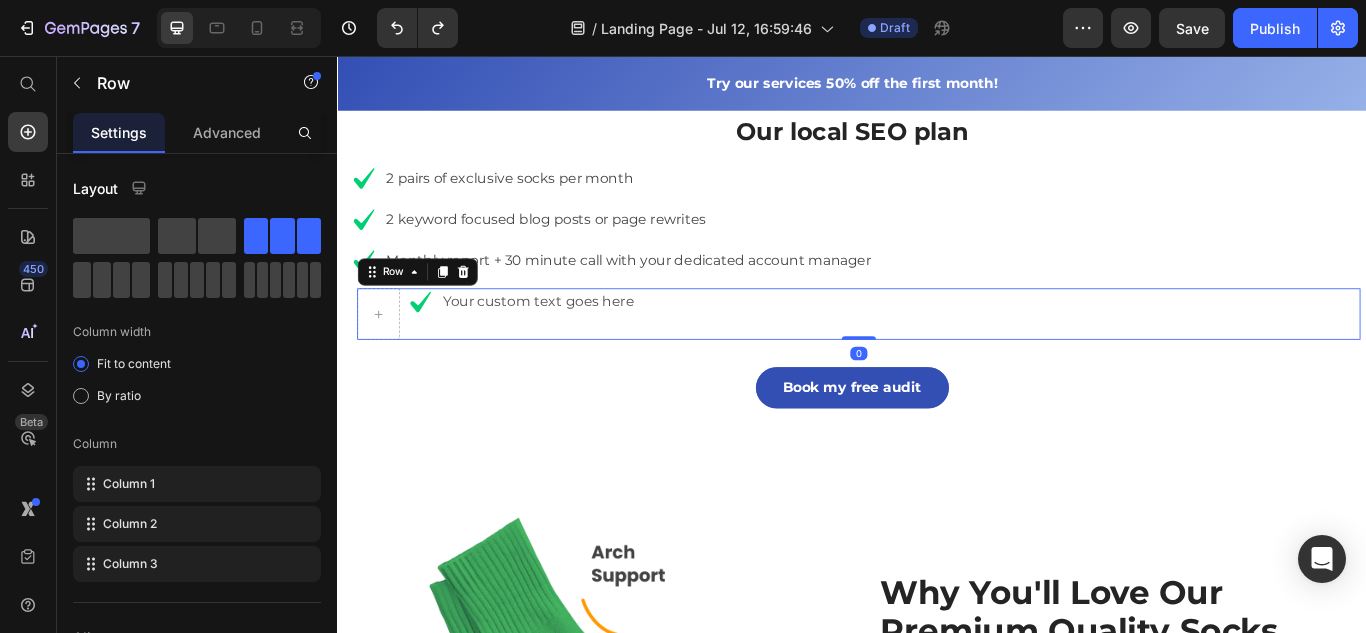 drag, startPoint x: 942, startPoint y: 508, endPoint x: 964, endPoint y: 424, distance: 86.833176 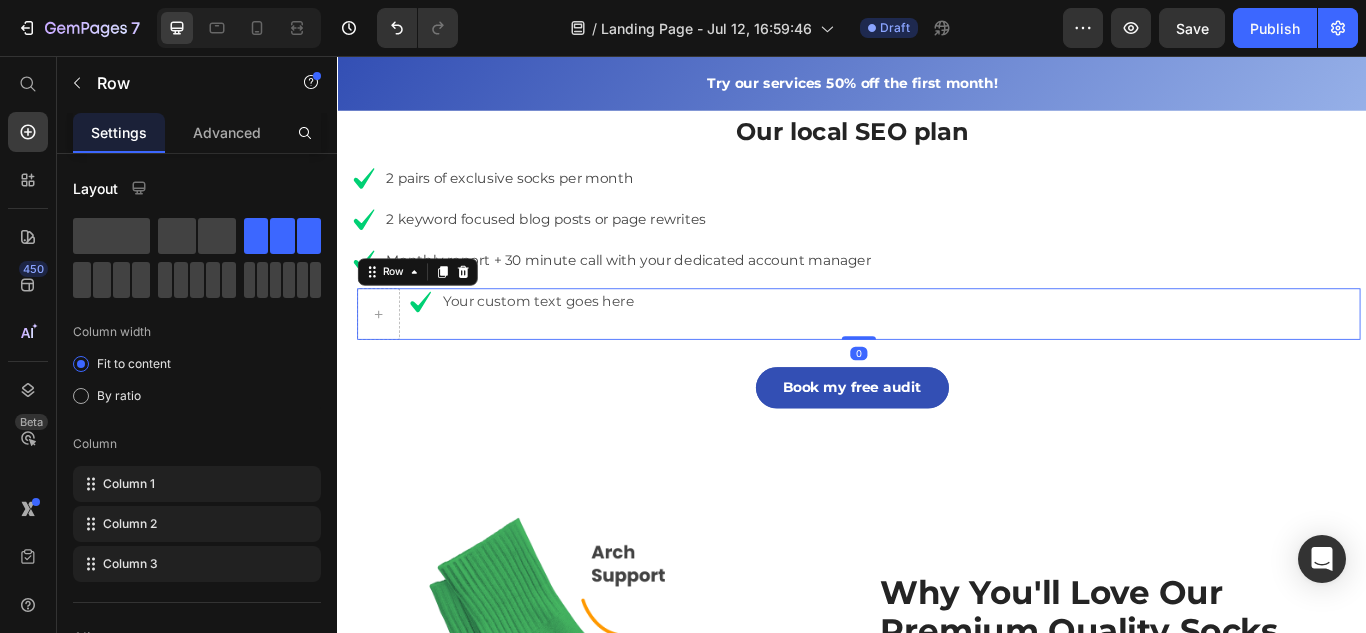 click on "Your custom text goes here Text" at bounding box center (571, 357) 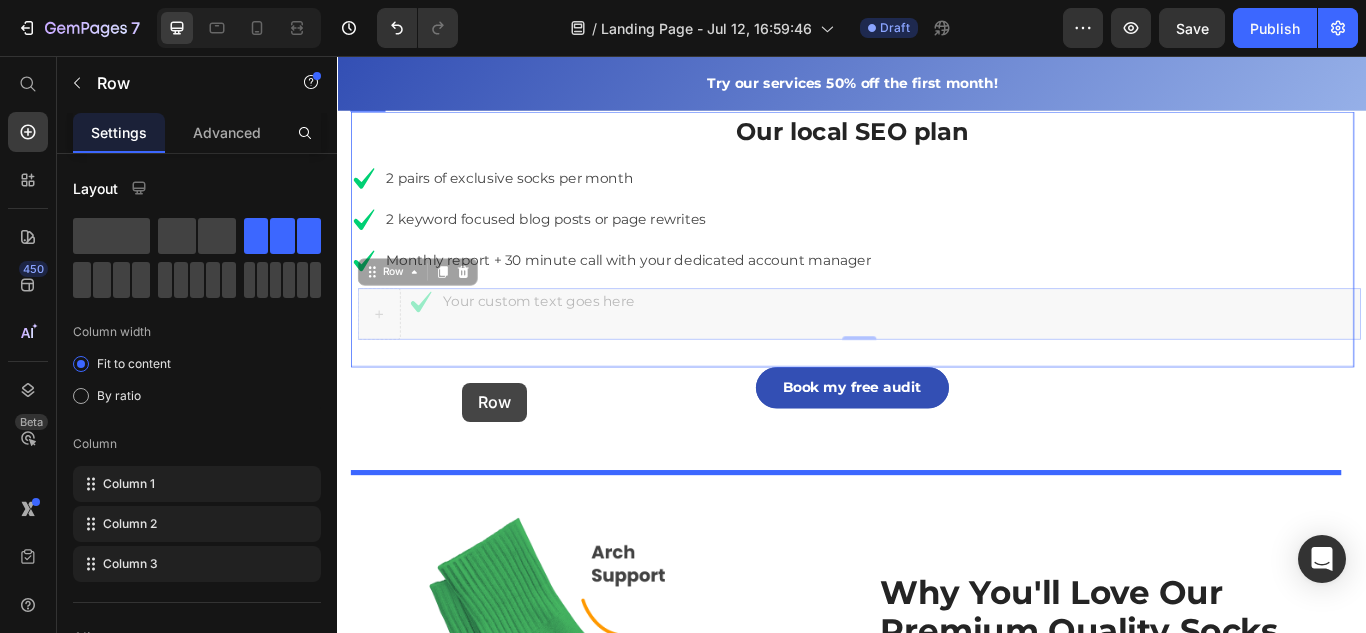 drag, startPoint x: 395, startPoint y: 436, endPoint x: 483, endPoint y: 437, distance: 88.005684 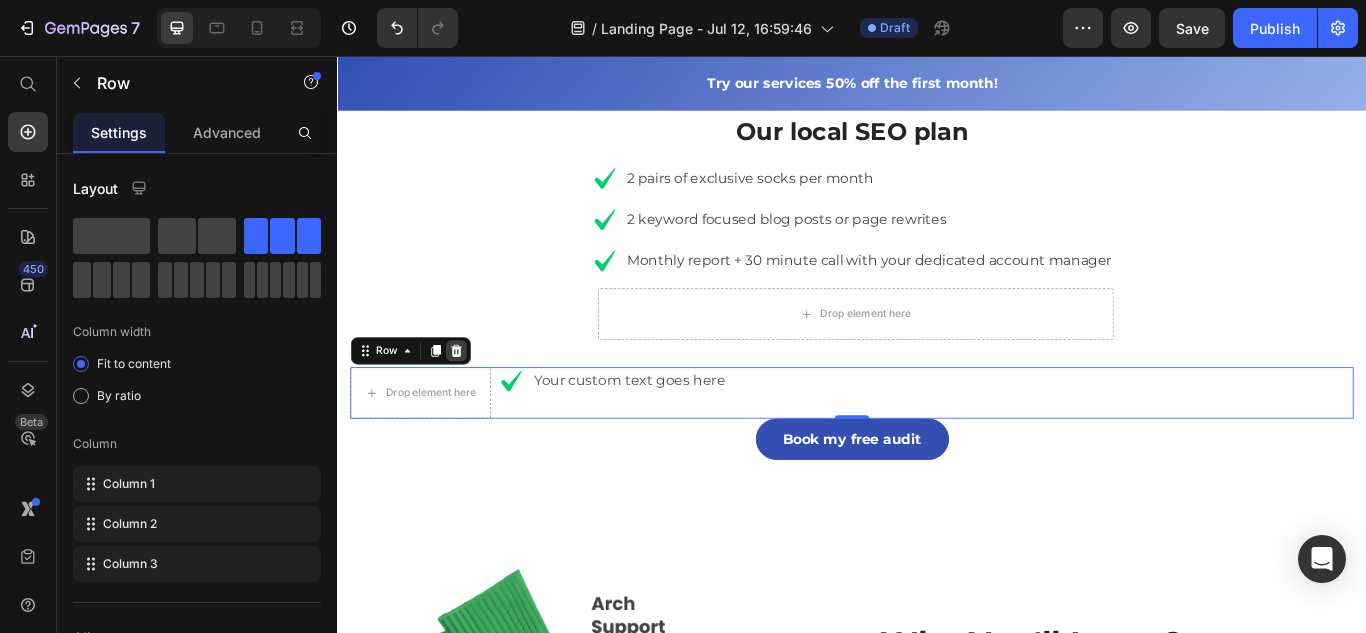 click 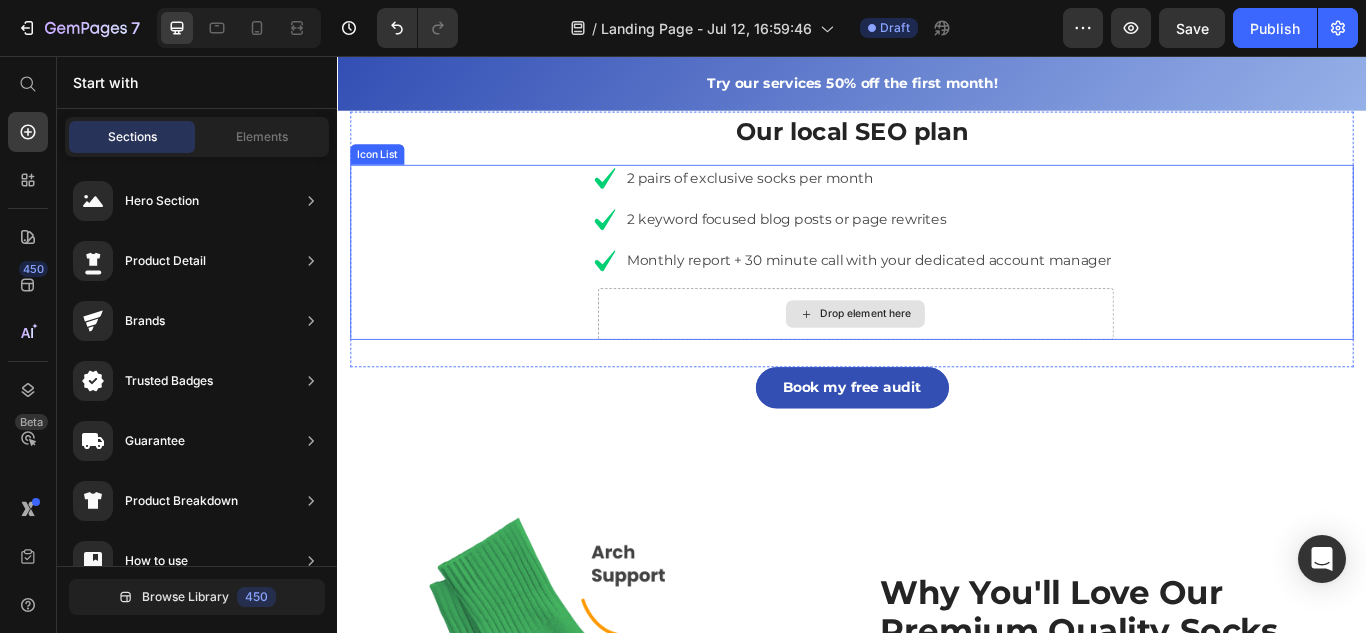 click on "Drop element here" at bounding box center (953, 357) 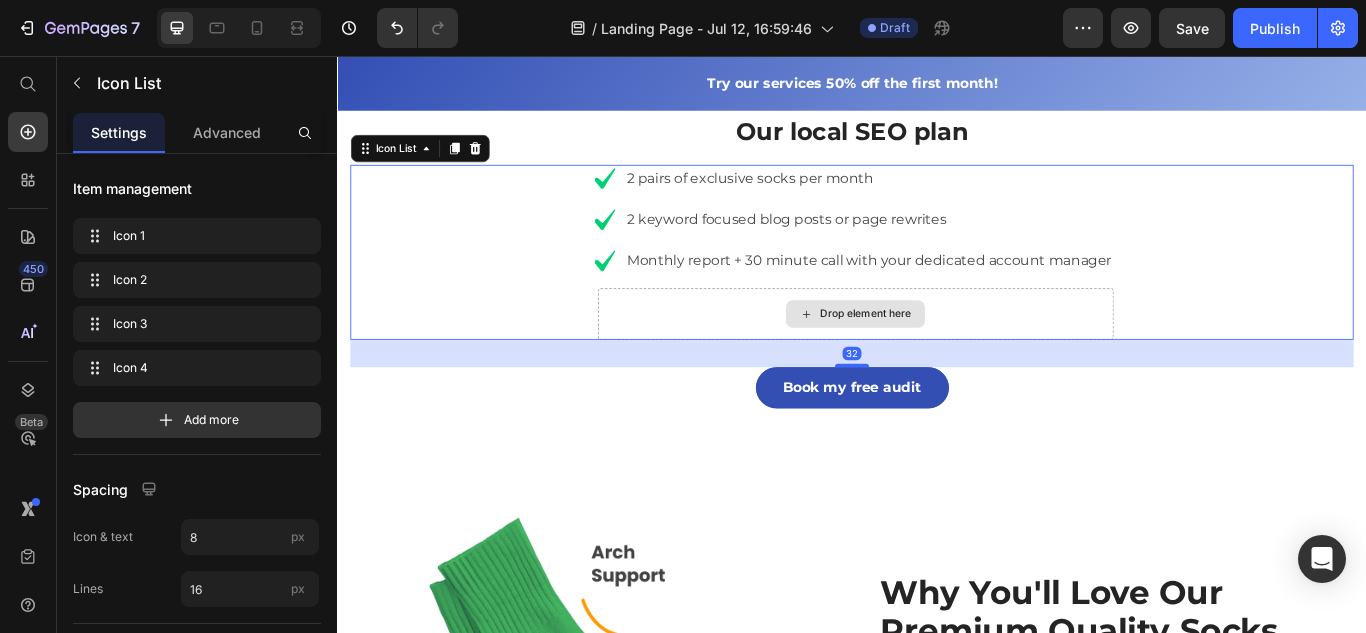 click on "Drop element here" at bounding box center (953, 357) 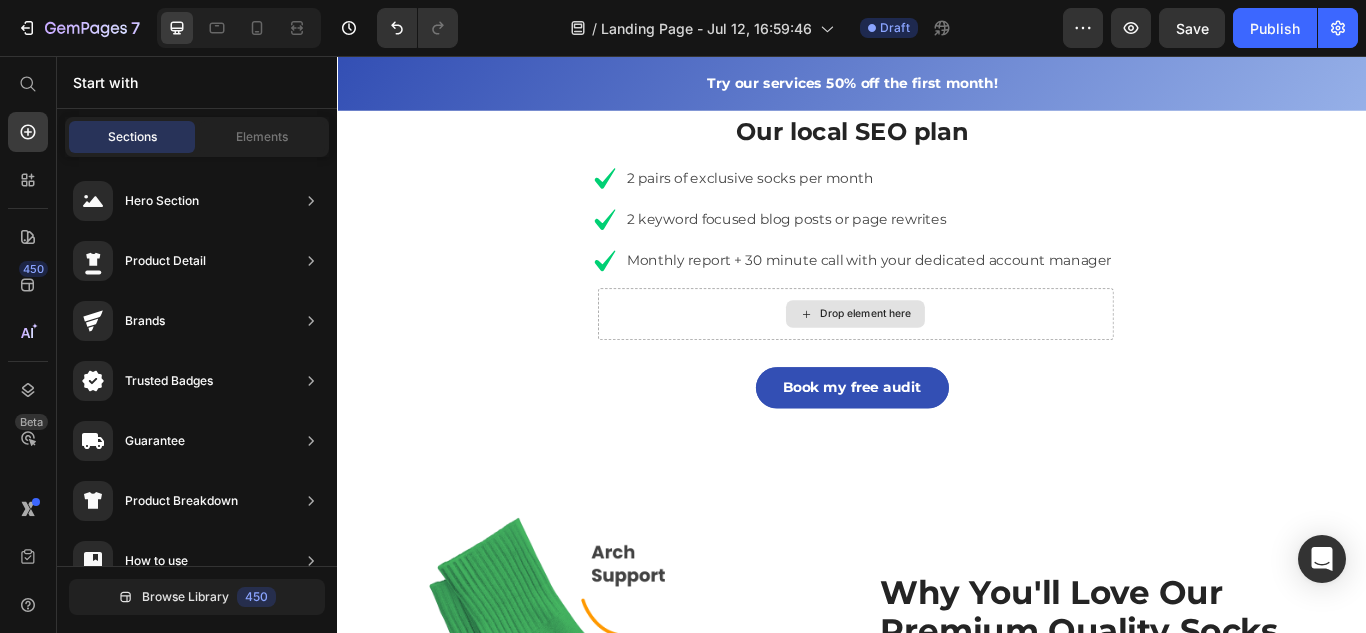 click on "Drop element here" at bounding box center [953, 357] 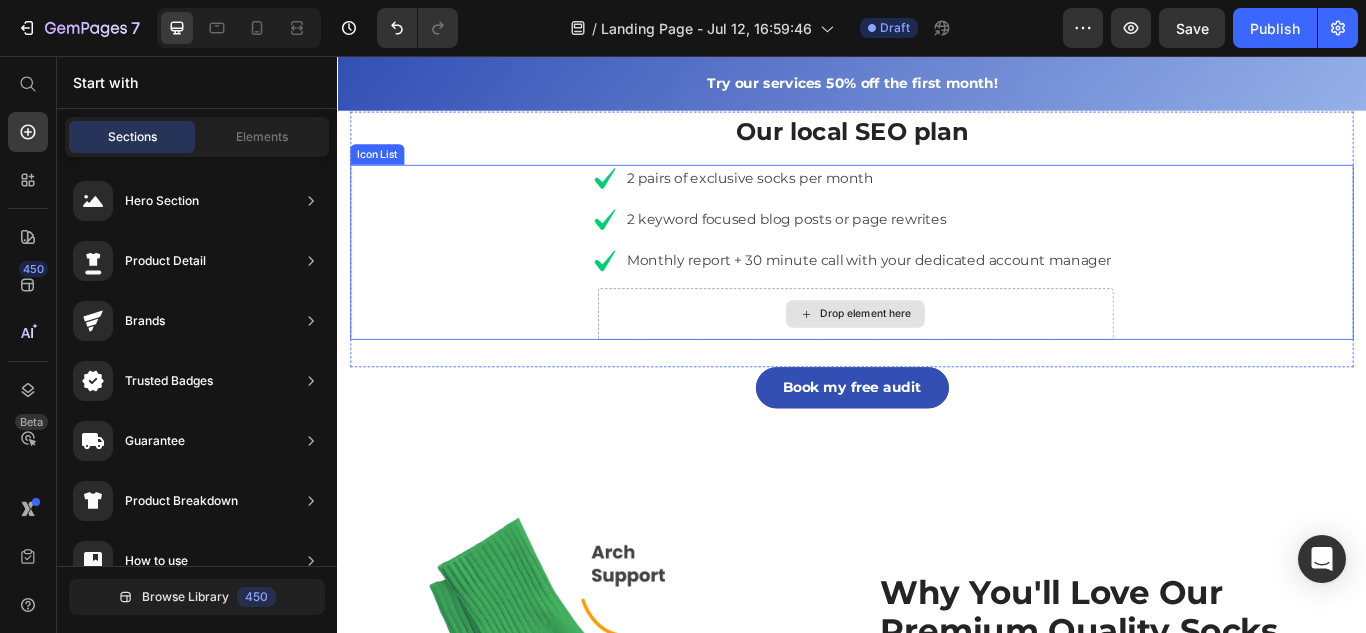 click on "Drop element here" at bounding box center (941, 357) 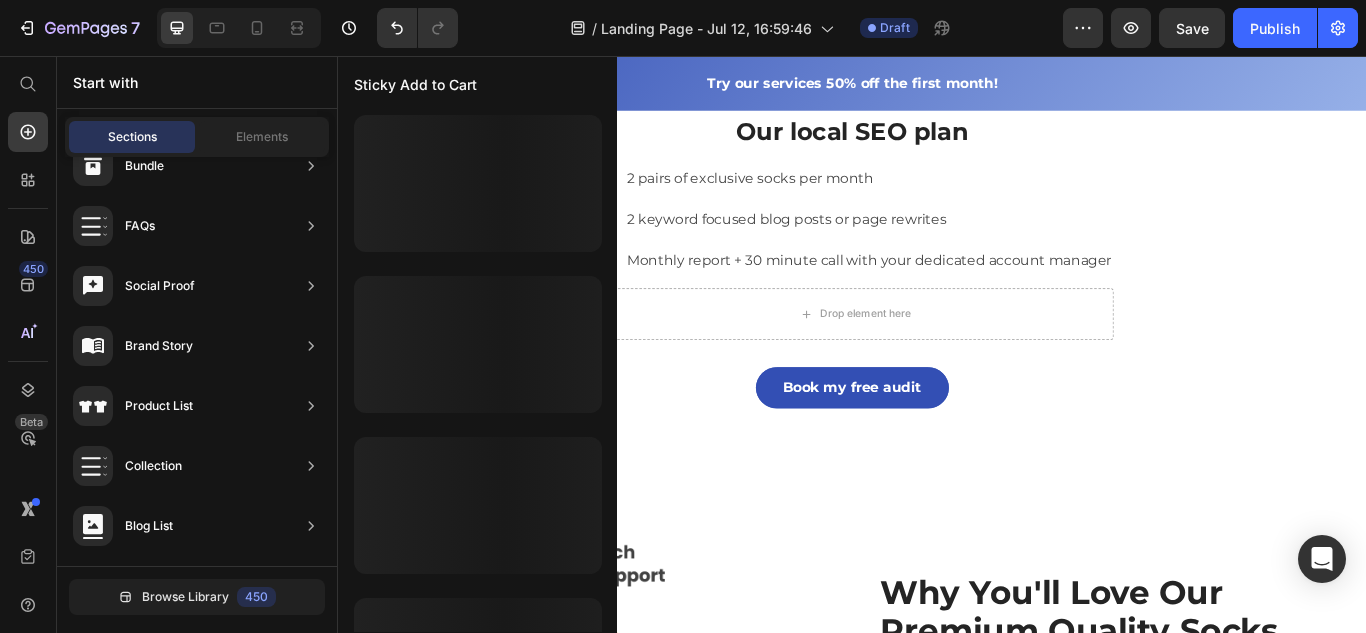 scroll, scrollTop: 751, scrollLeft: 0, axis: vertical 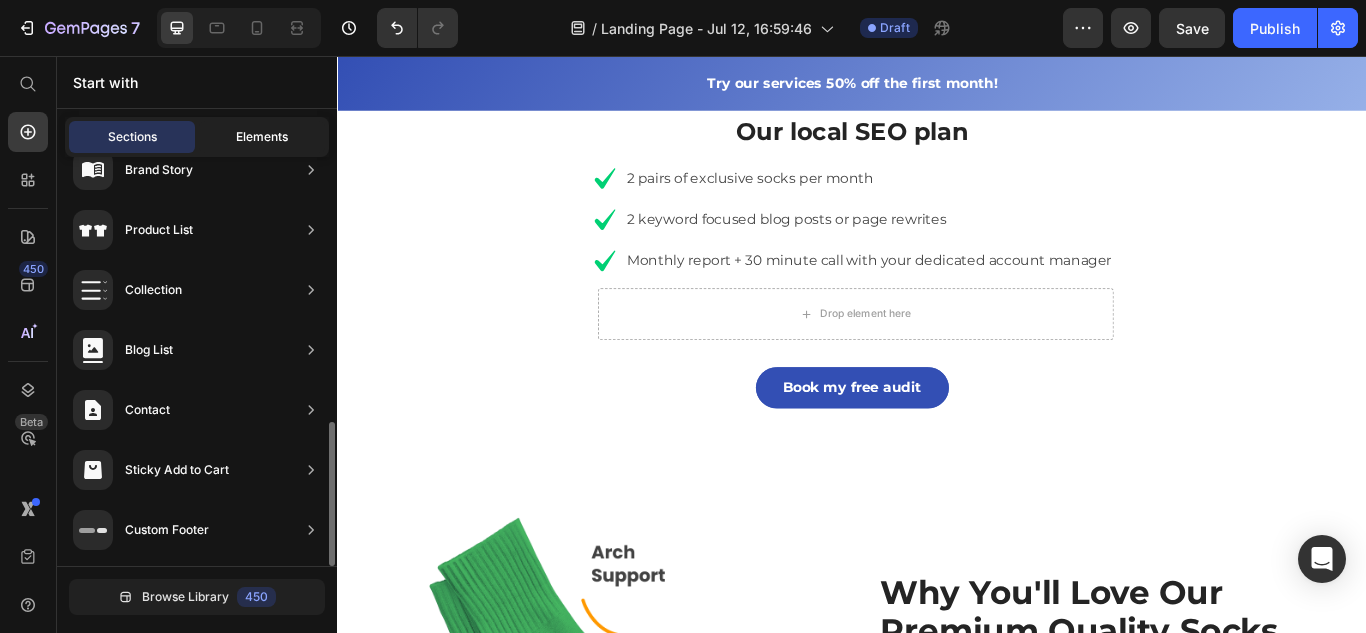 click on "Elements" at bounding box center (262, 137) 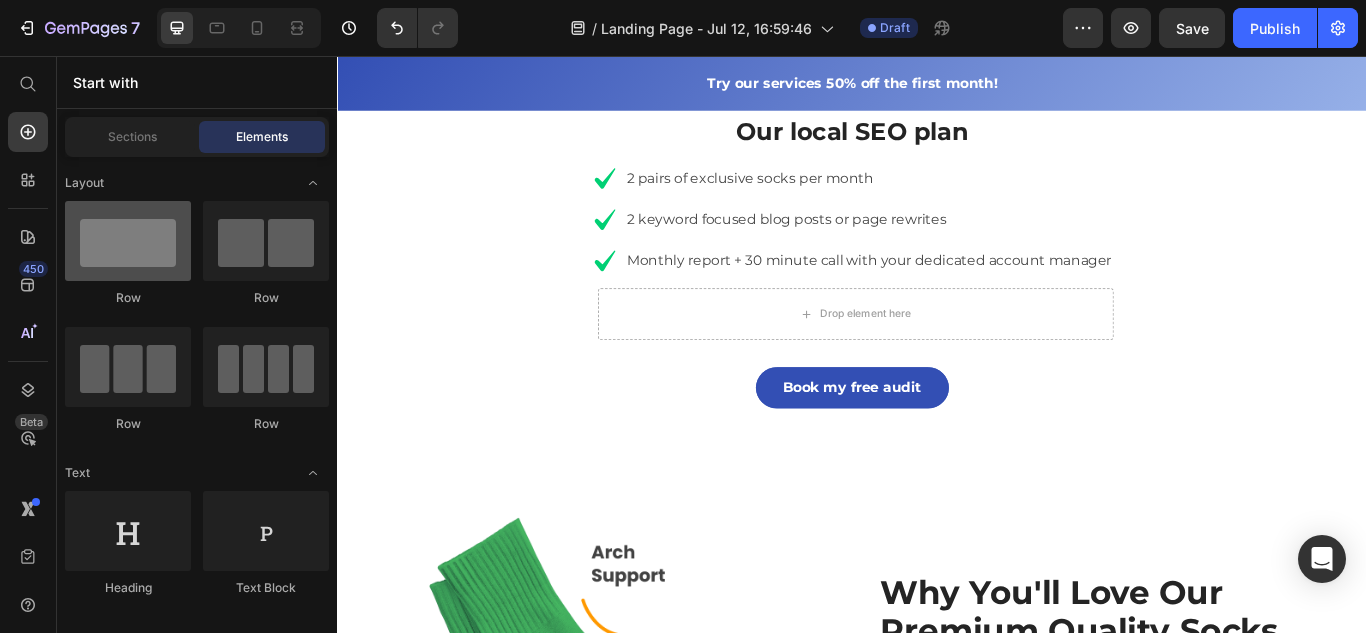 click at bounding box center (128, 241) 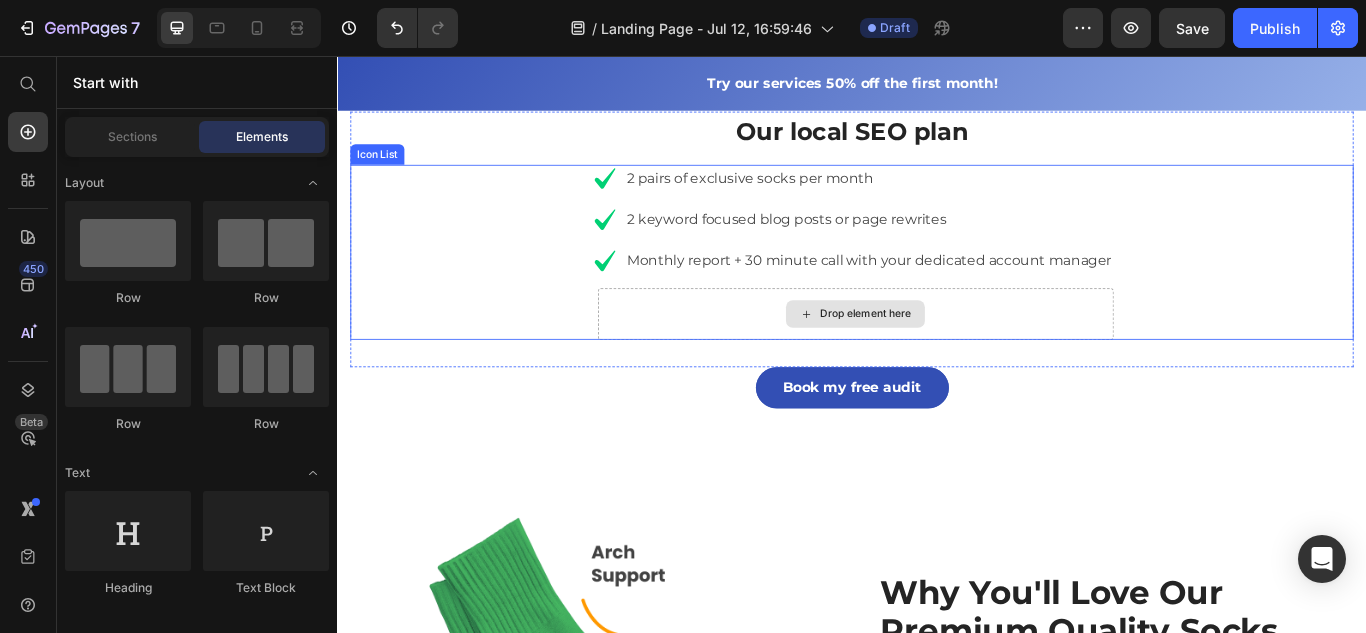 click on "Drop element here" at bounding box center (941, 357) 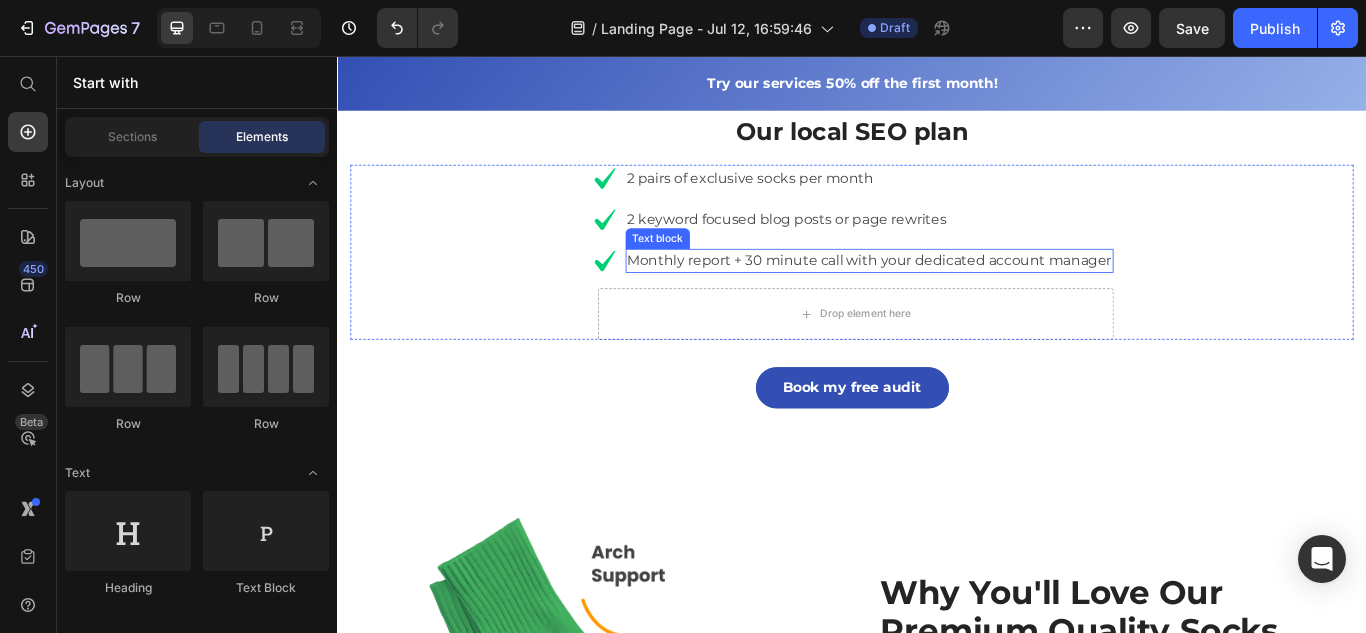 click on "Monthly report + 30 minute call with your dedicated account manager" at bounding box center [957, 295] 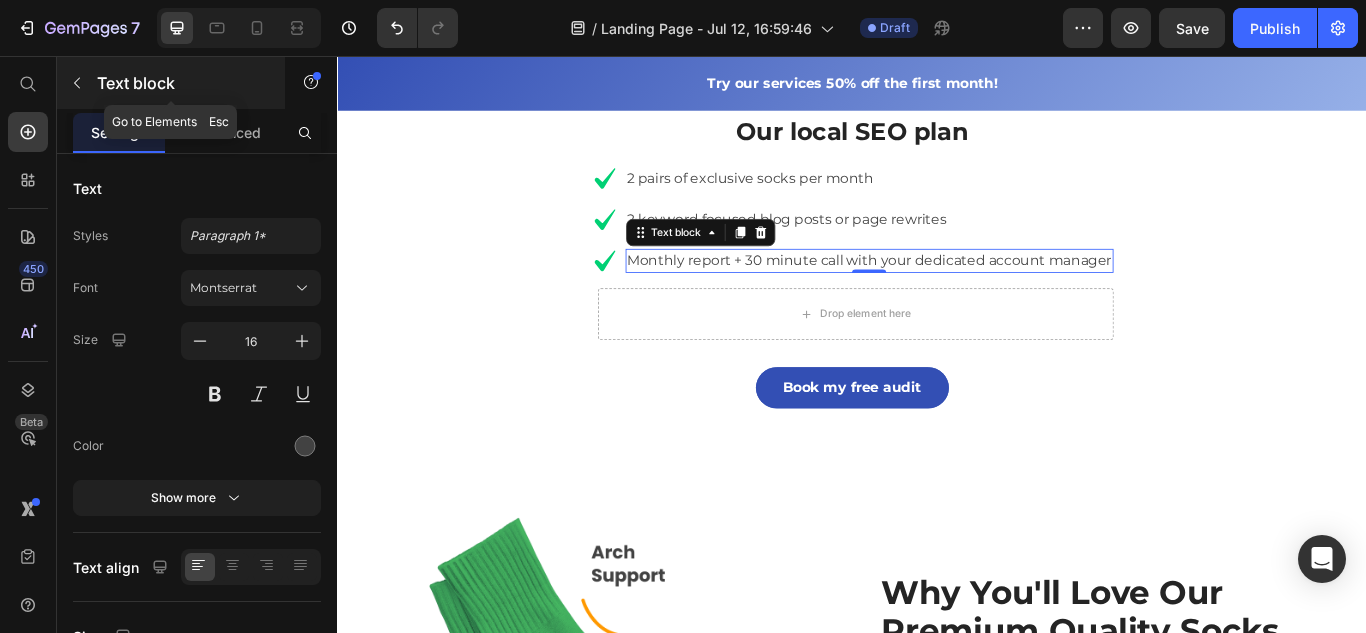 click at bounding box center (77, 83) 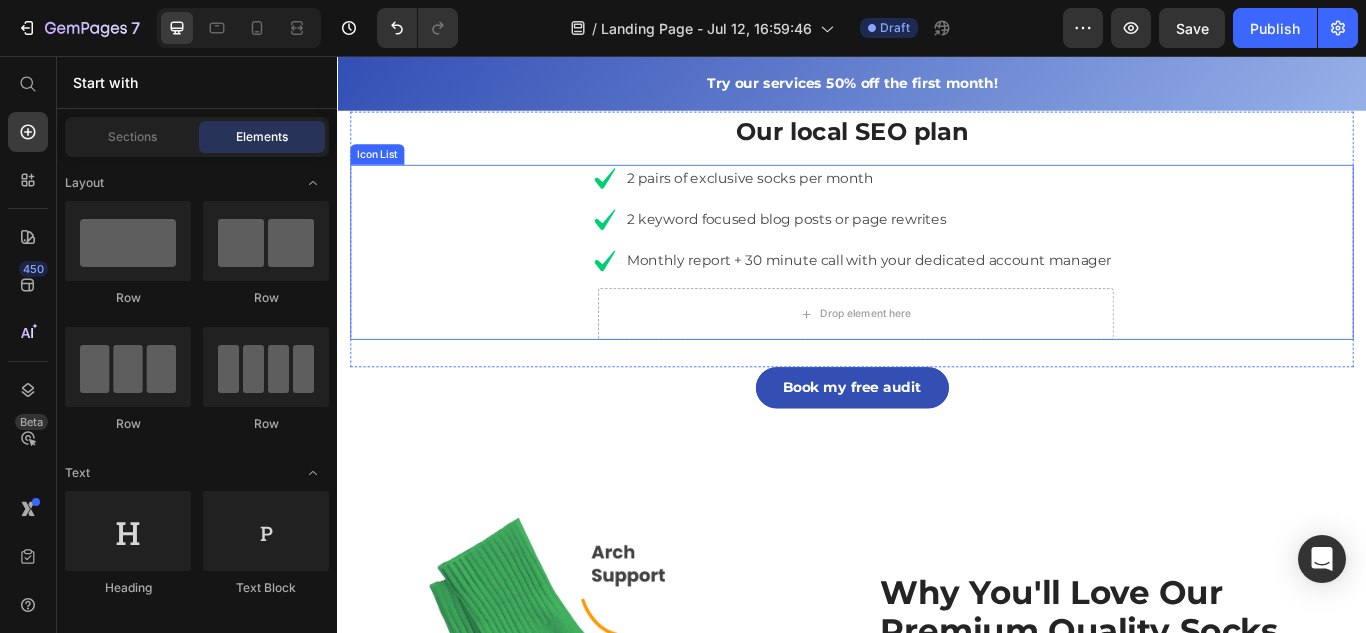 click on "Icon 2 pairs of exclusive socks per month Text block     Icon 2 keyword focused blog posts or page rewrites Text block     Icon Monthly report + 30 minute call with your dedicated account manager Text block                Icon
Drop element here" at bounding box center [937, 285] 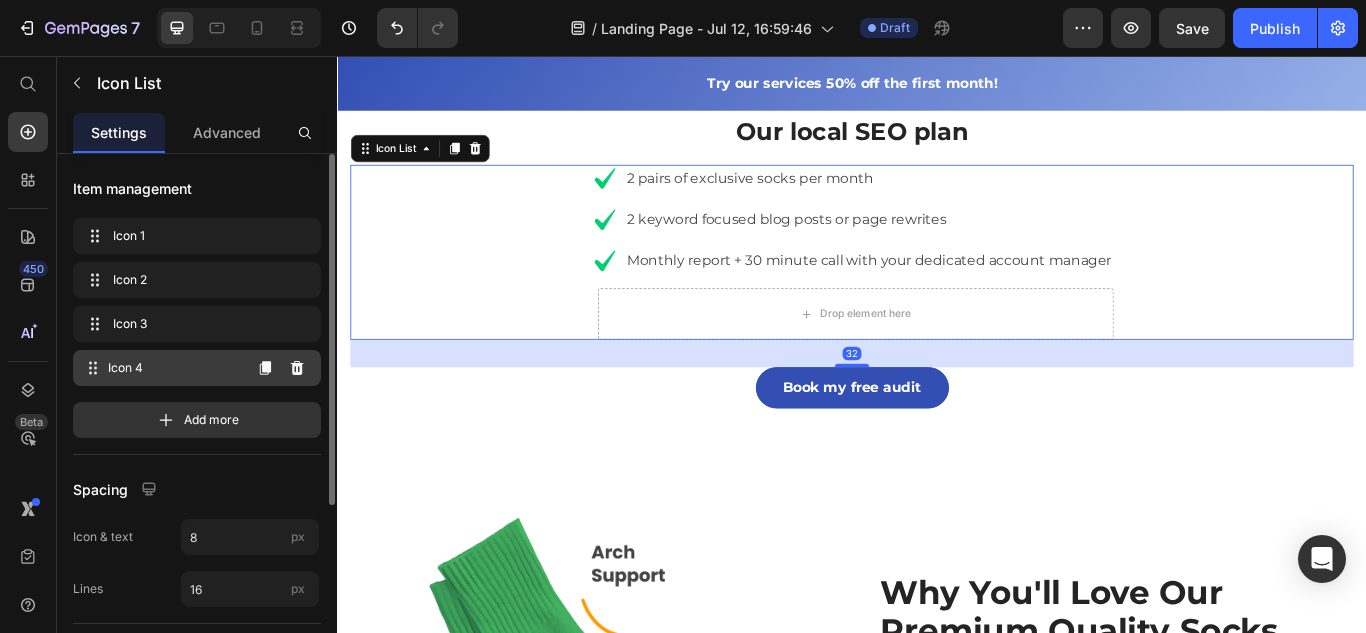 click on "Icon 4" at bounding box center (174, 368) 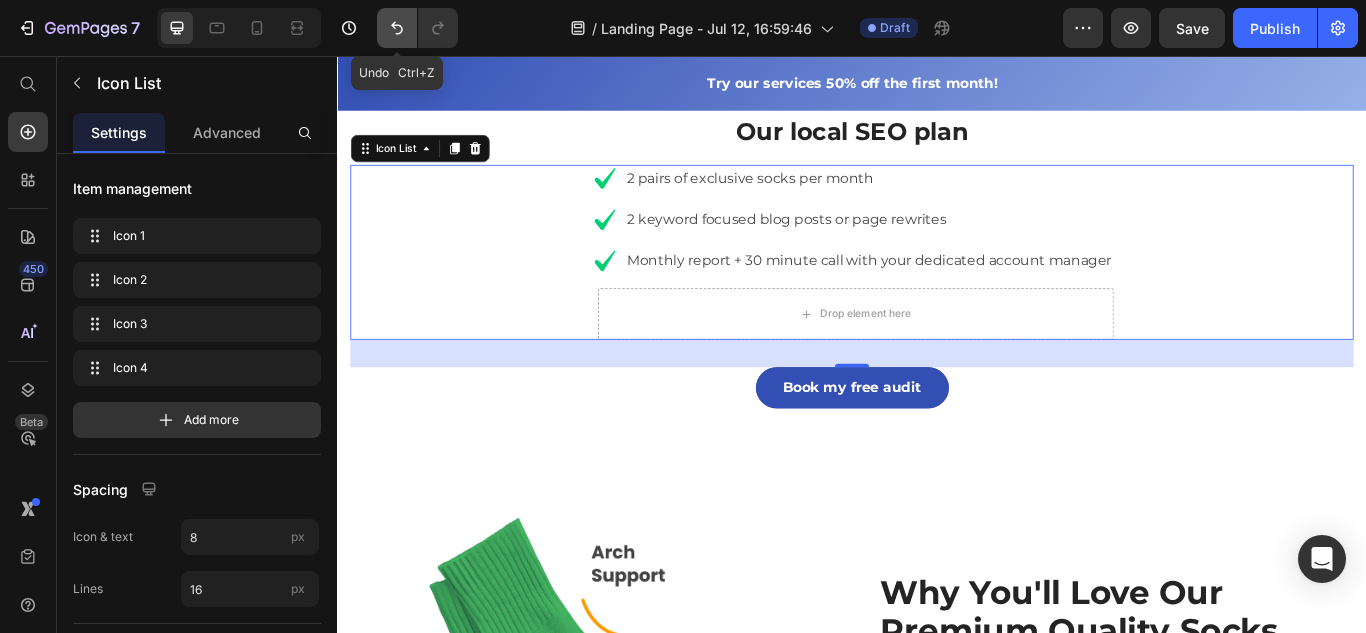 click 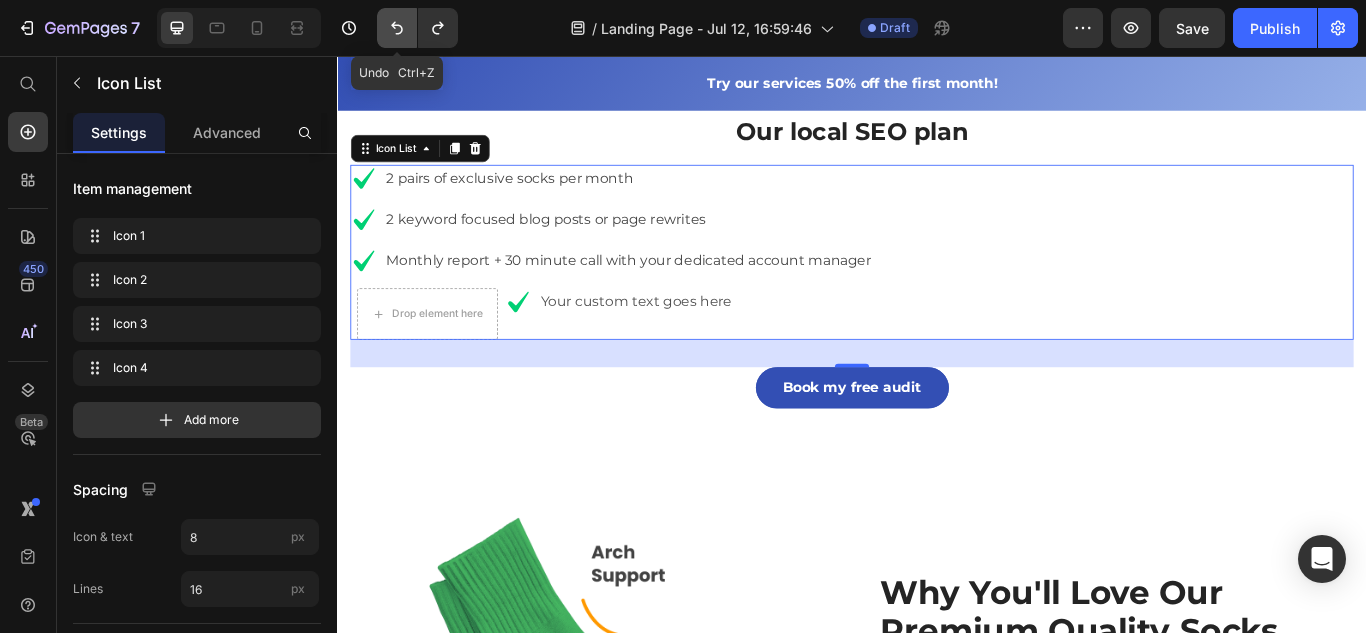 click 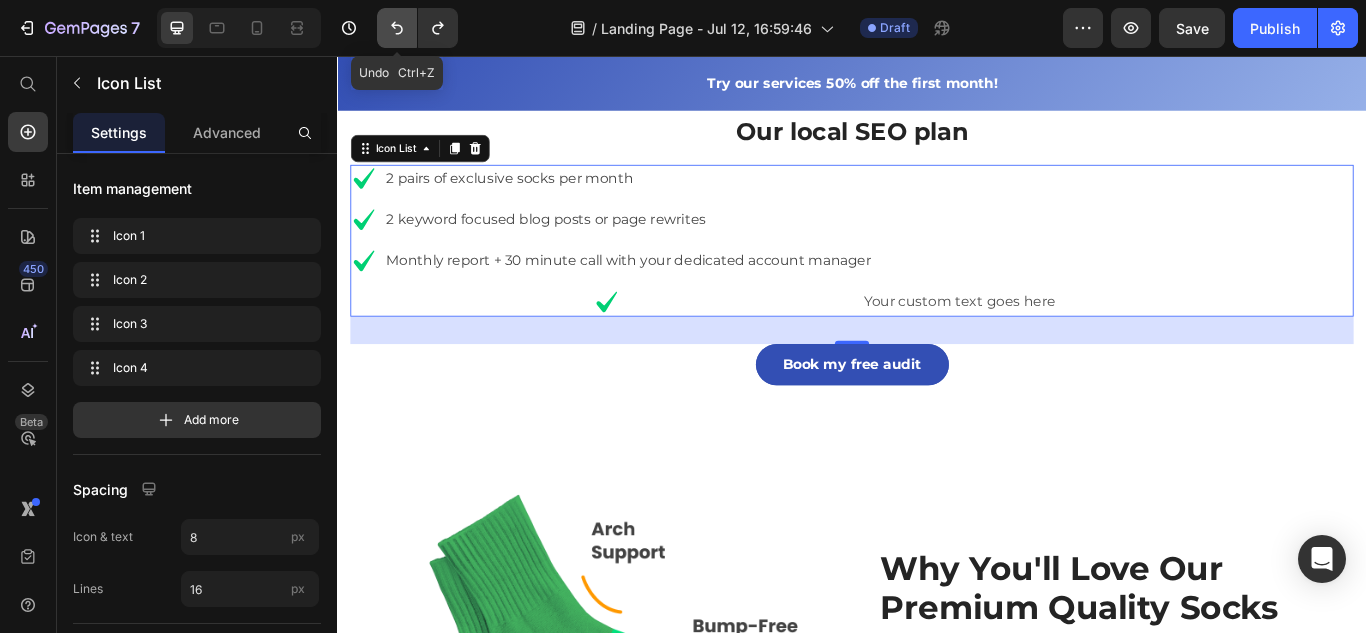 click 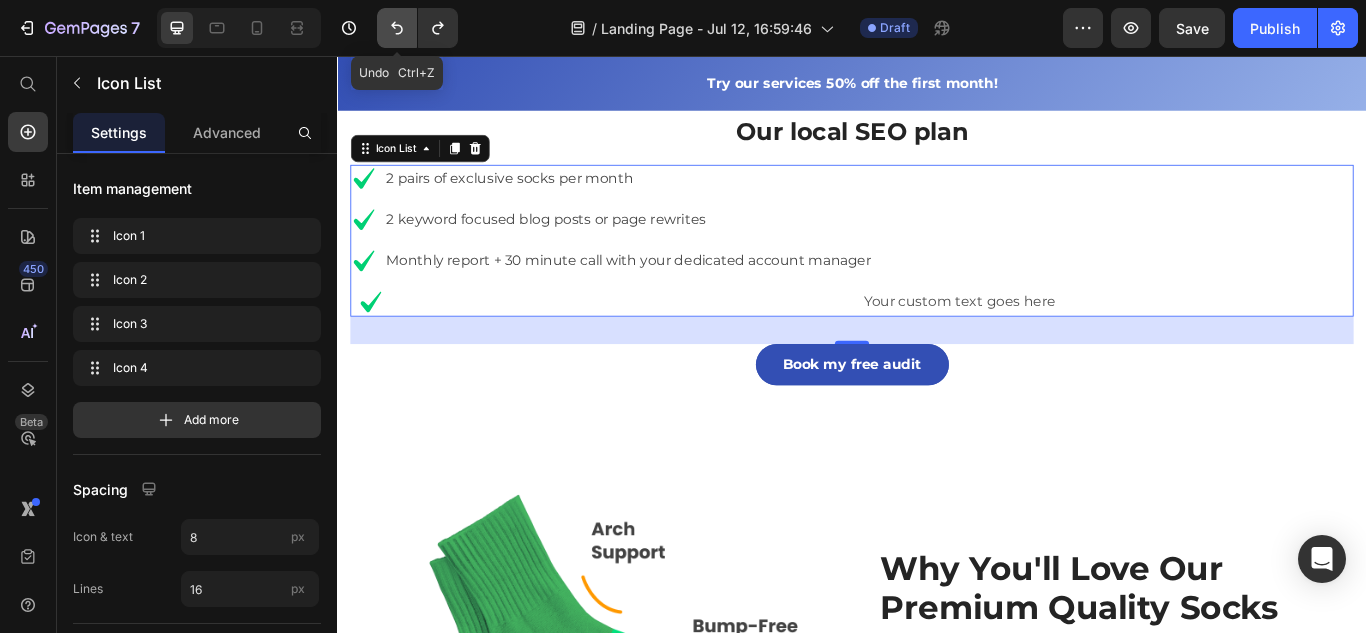 click 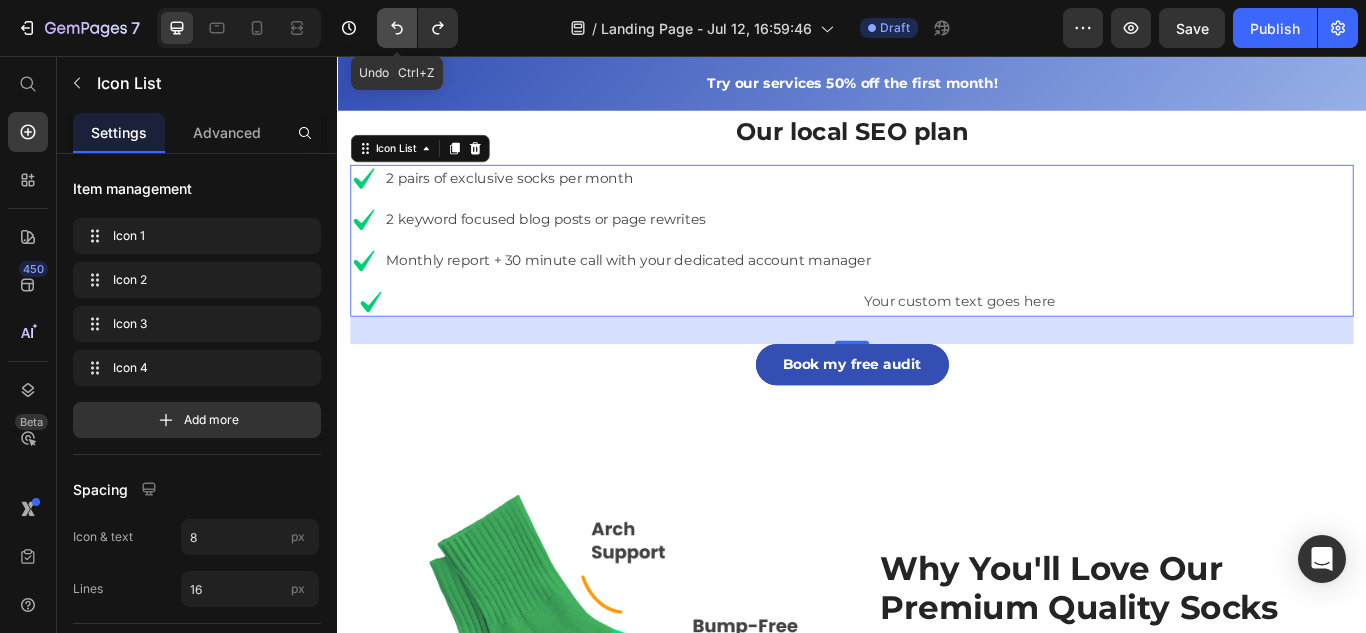 click 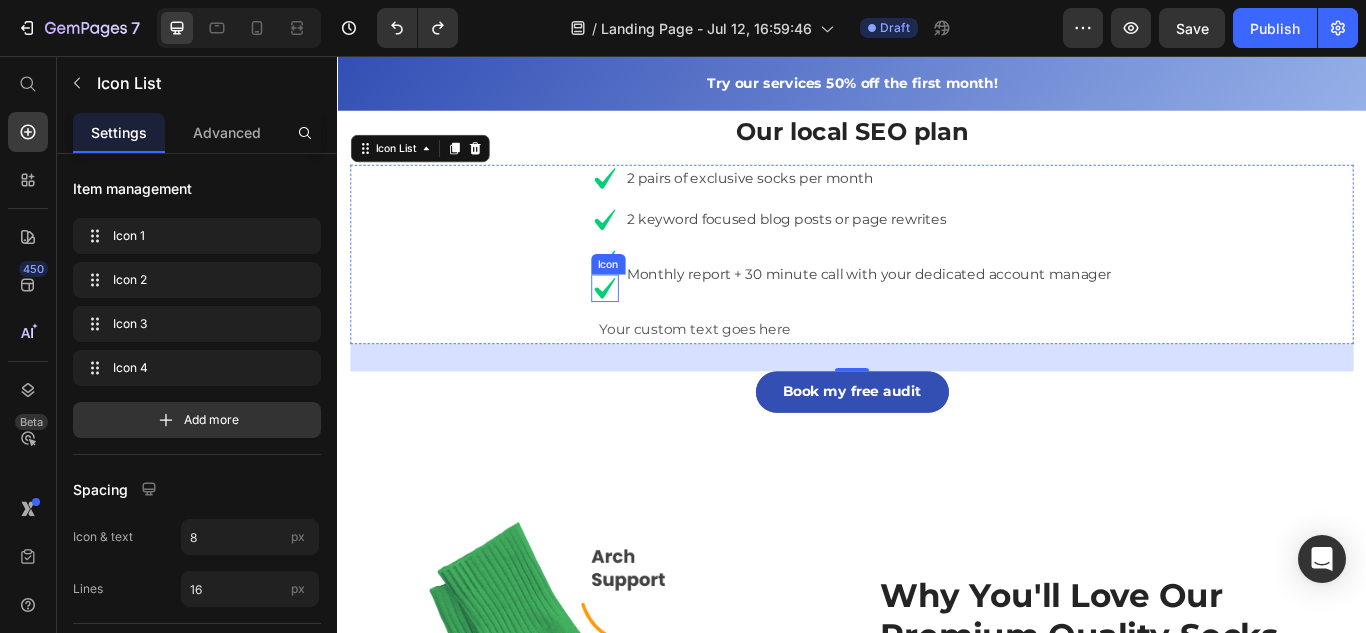 click 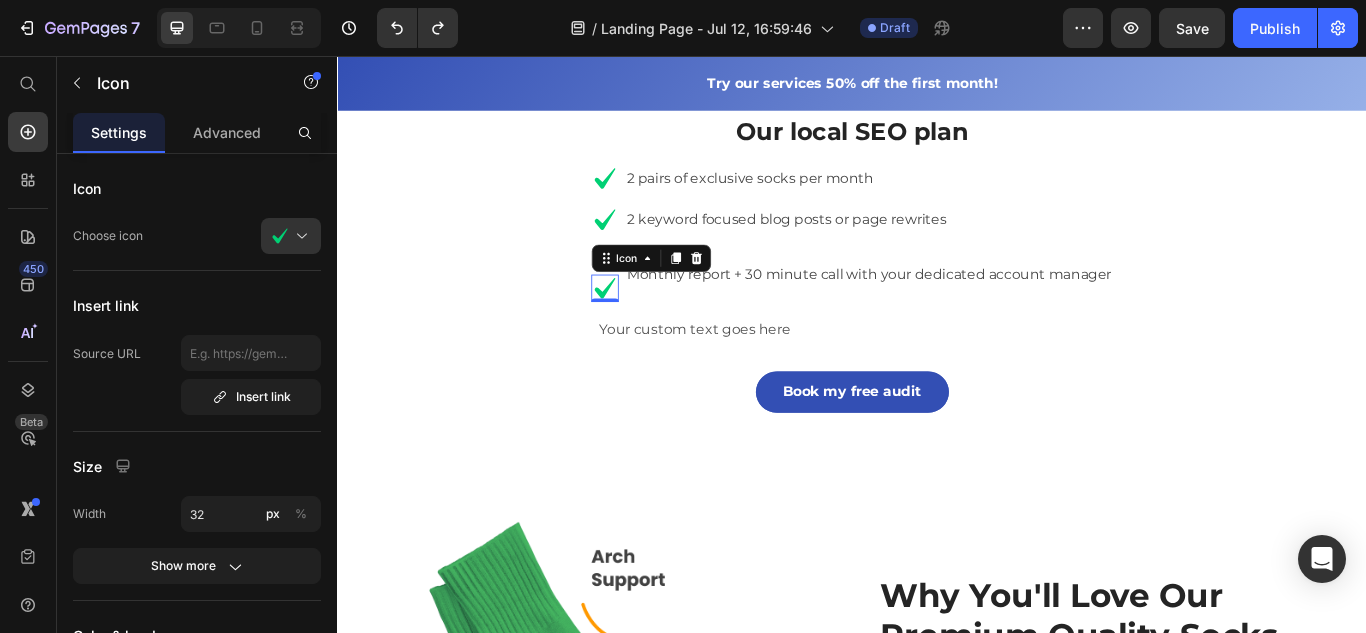 click 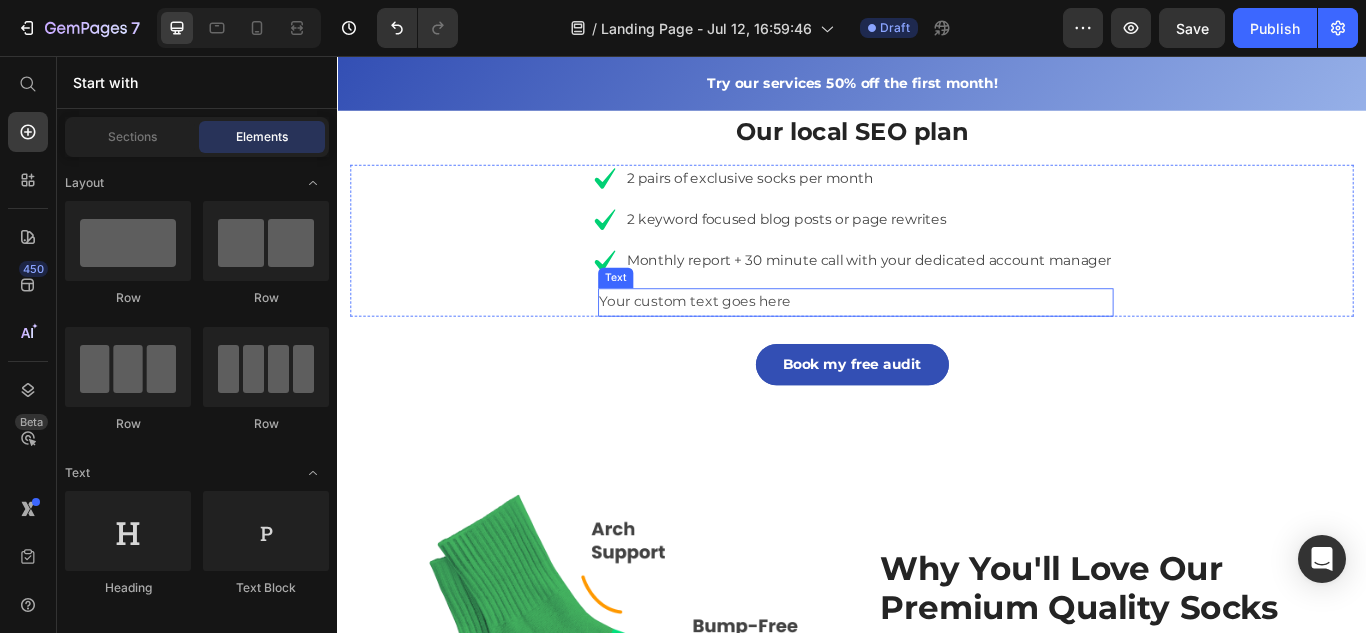 click on "Your custom text goes here" at bounding box center [941, 343] 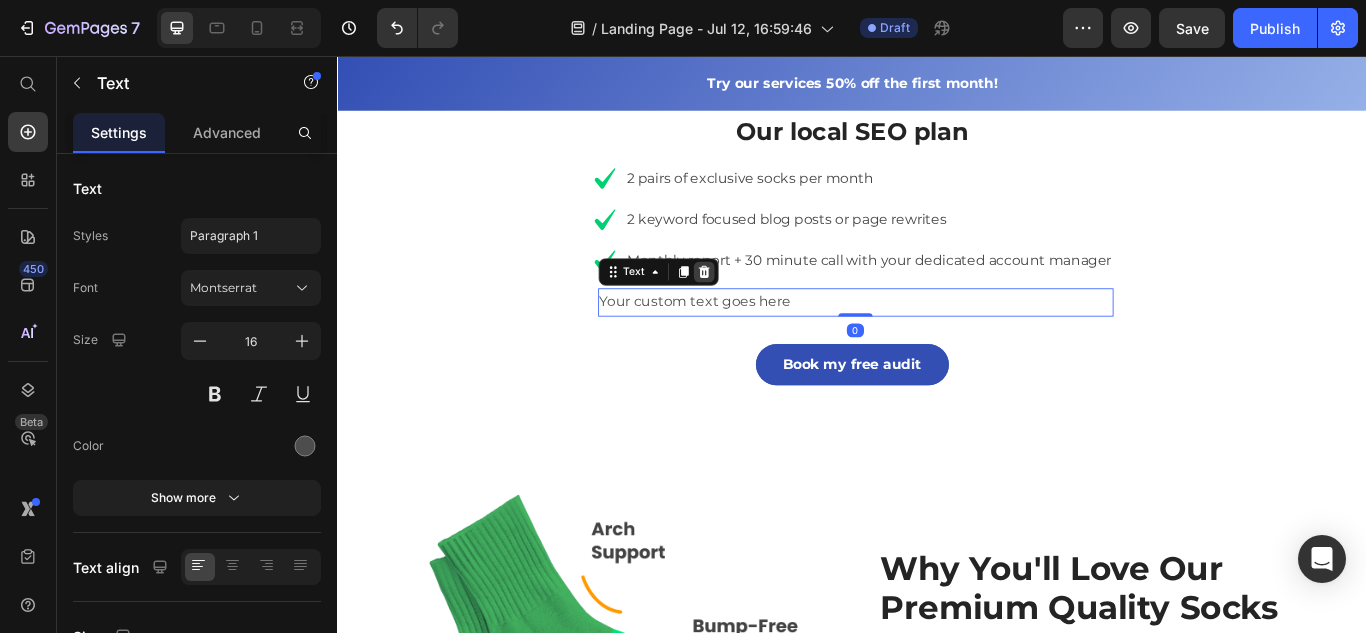 click 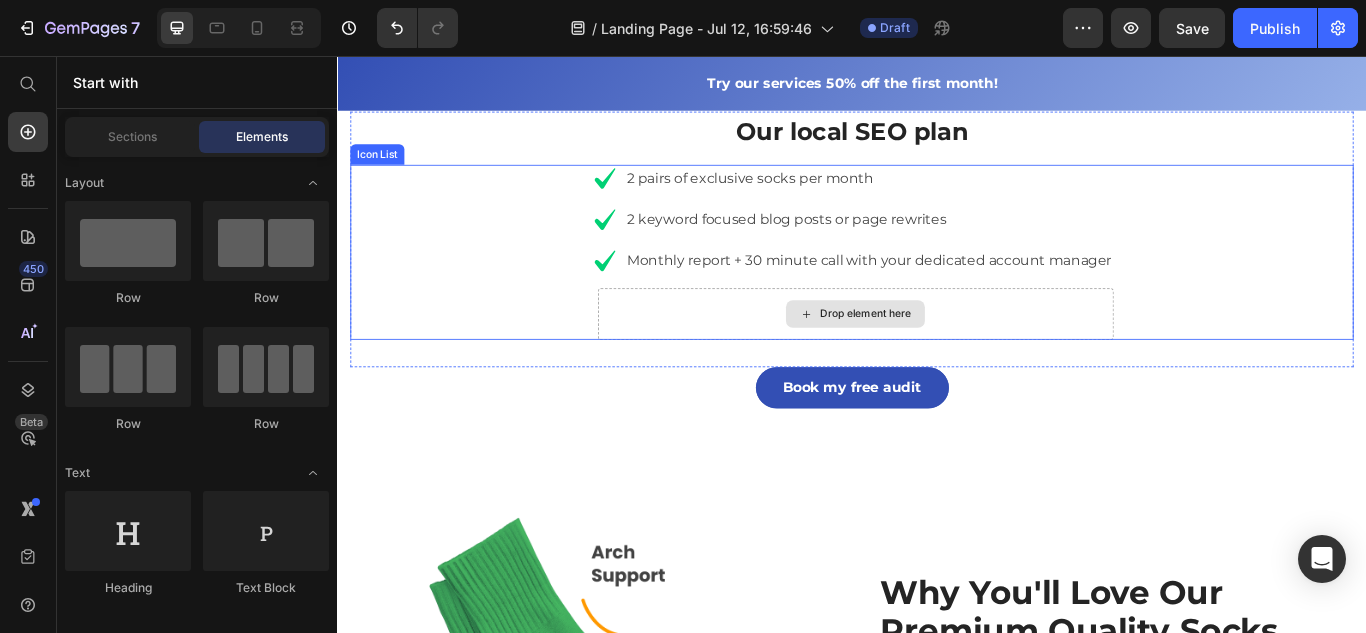 click on "Drop element here" at bounding box center (953, 357) 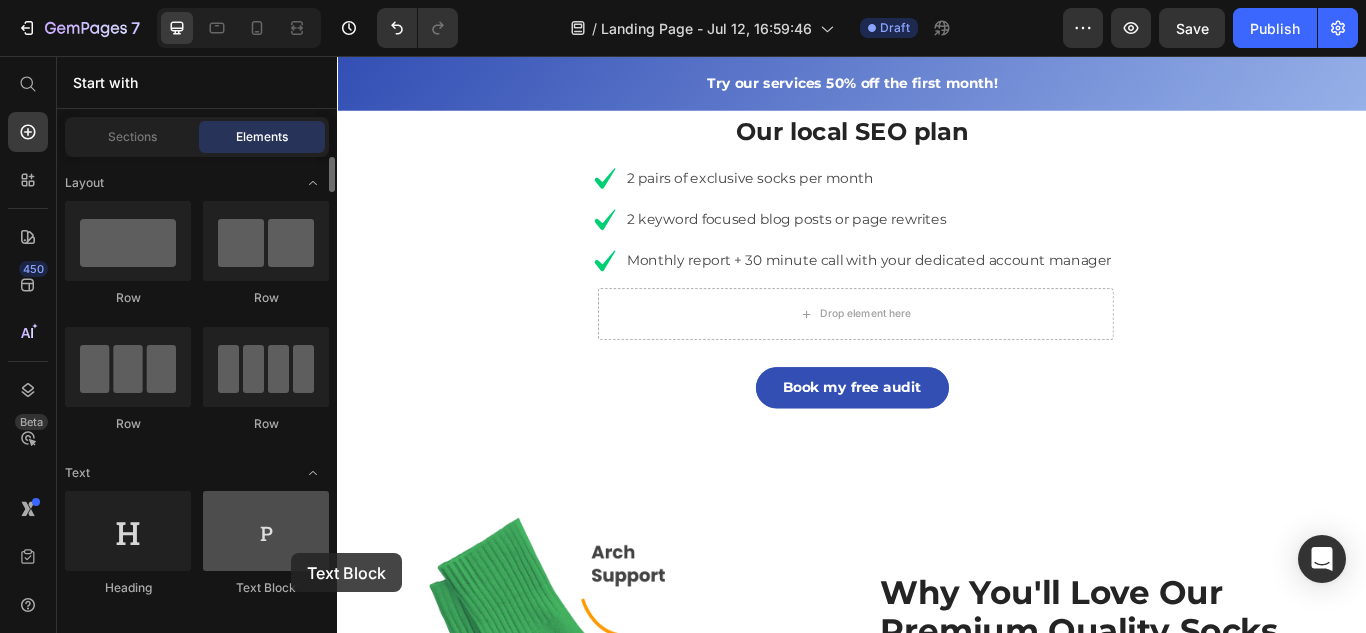 click at bounding box center (266, 531) 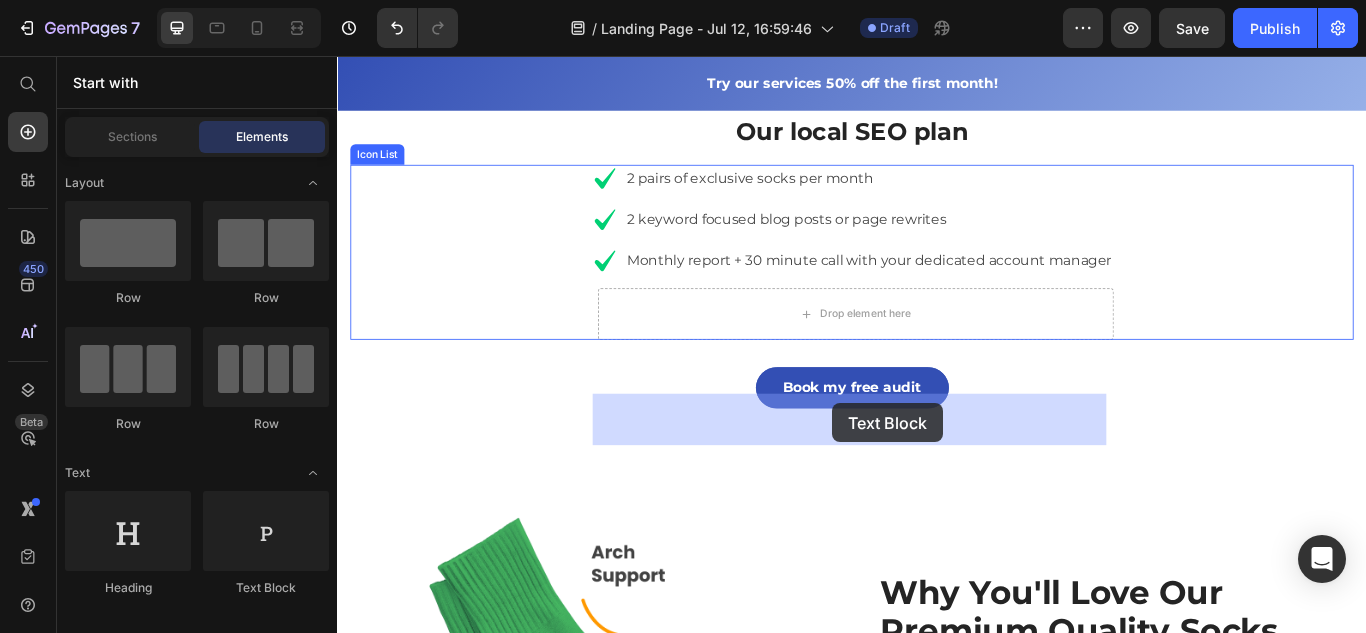 drag, startPoint x: 620, startPoint y: 602, endPoint x: 914, endPoint y: 461, distance: 326.06287 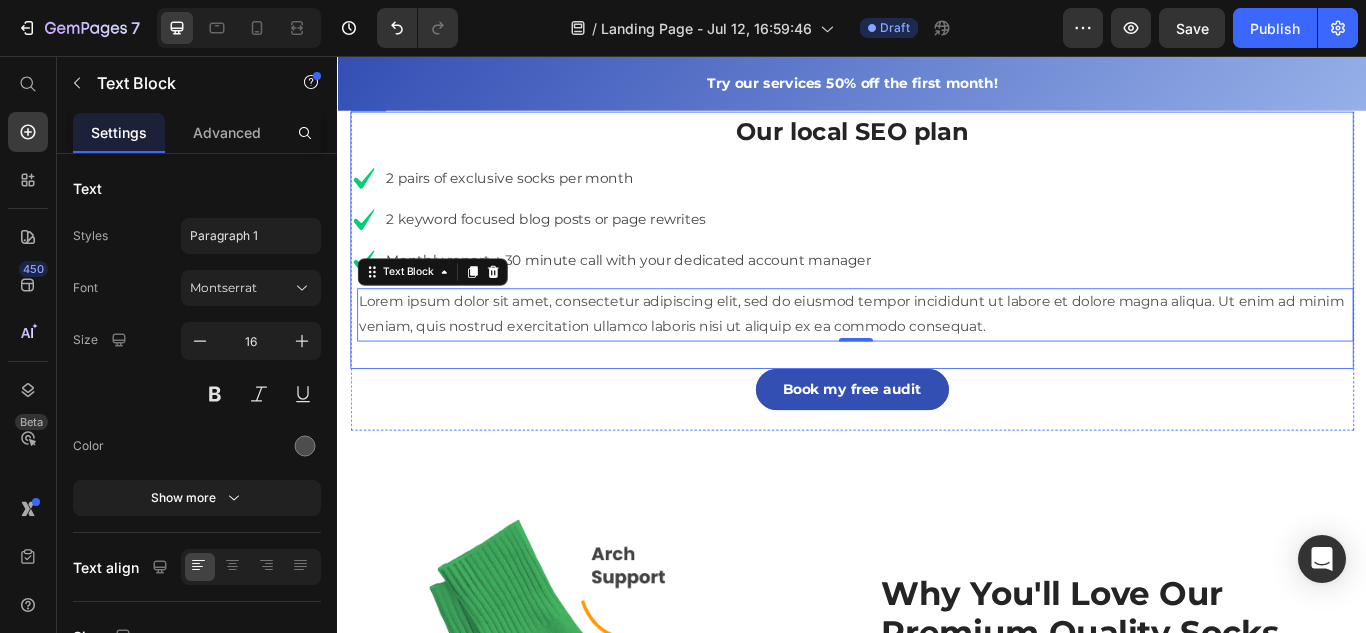 click on "Our local SEO plan Heading     Icon 2 pairs of exclusive socks per month Text block     Icon 2 keyword focused blog posts or page rewrites Text block     Icon Monthly report + 30 minute call with your dedicated account manager Text block                Icon Lorem ipsum dolor sit amet, consectetur adipiscing elit, sed do eiusmod tempor incididunt ut labore et dolore magna aliqua. Ut enim ad minim veniam, quis nostrud exercitation ullamco laboris nisi ut aliquip ex ea commodo consequat. Text Block   0 Icon List" at bounding box center (937, 271) 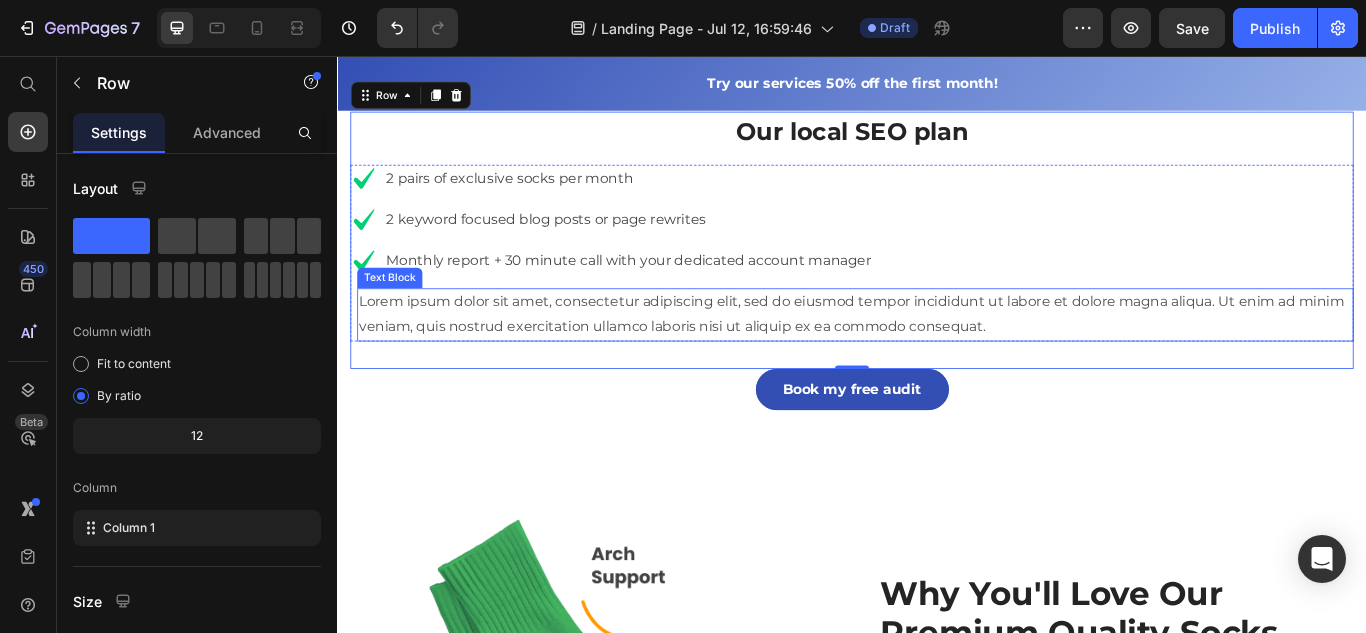 click on "Lorem ipsum dolor sit amet, consectetur adipiscing elit, sed do eiusmod tempor incididunt ut labore et dolore magna aliqua. Ut enim ad minim veniam, quis nostrud exercitation ullamco laboris nisi ut aliquip ex ea commodo consequat." at bounding box center [941, 358] 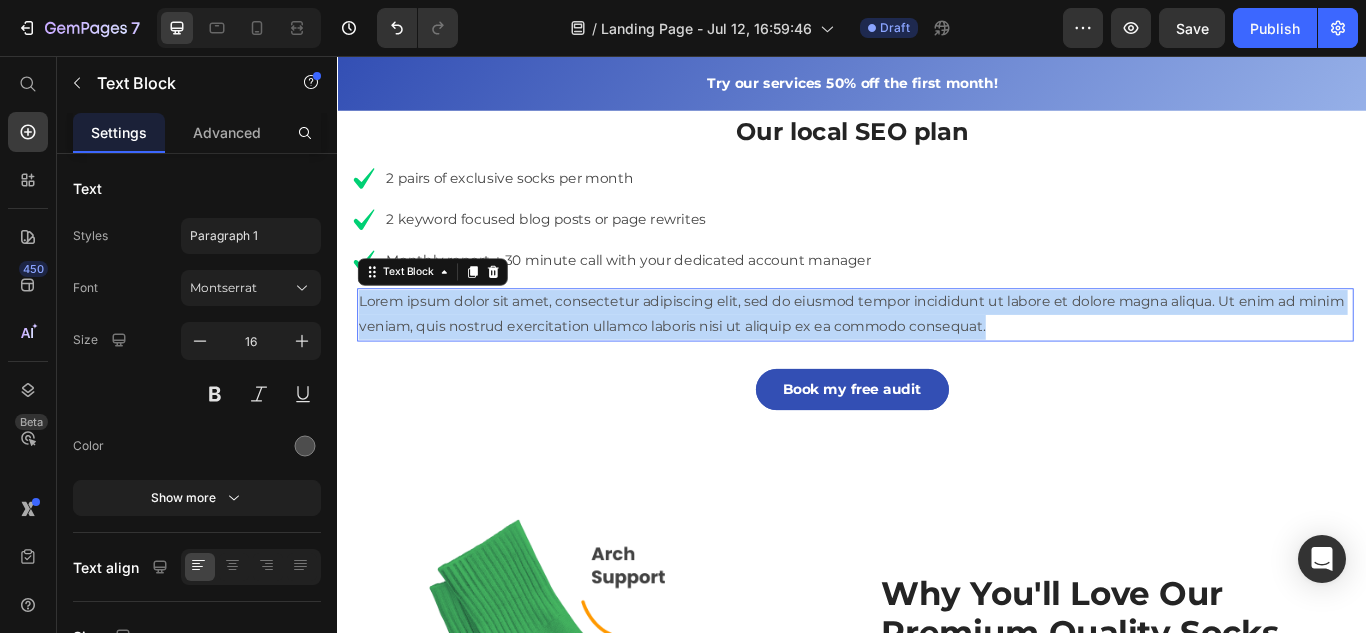 click on "Lorem ipsum dolor sit amet, consectetur adipiscing elit, sed do eiusmod tempor incididunt ut labore et dolore magna aliqua. Ut enim ad minim veniam, quis nostrud exercitation ullamco laboris nisi ut aliquip ex ea commodo consequat." at bounding box center (941, 358) 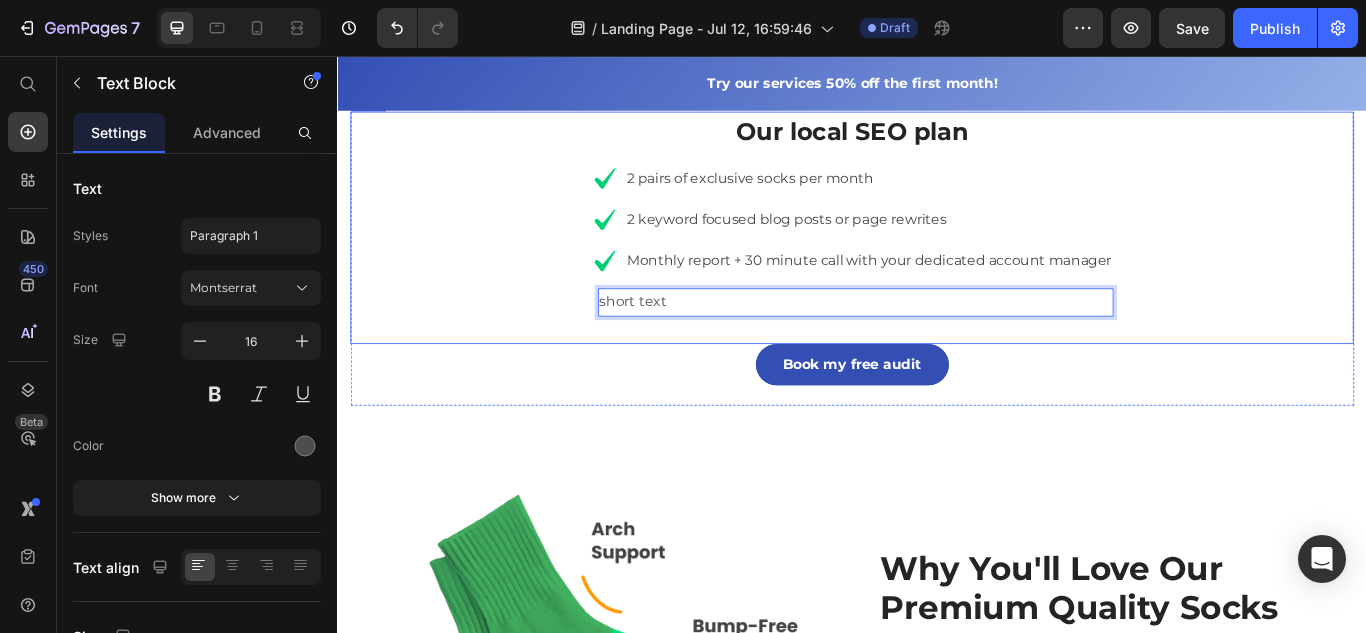 click on "Our local SEO plan Heading     Icon 2 pairs of exclusive socks per month Text block     Icon 2 keyword focused blog posts or page rewrites Text block     Icon Monthly report + 30 minute call with your dedicated account manager Text block                Icon short text Text Block   0 Icon List" at bounding box center (937, 256) 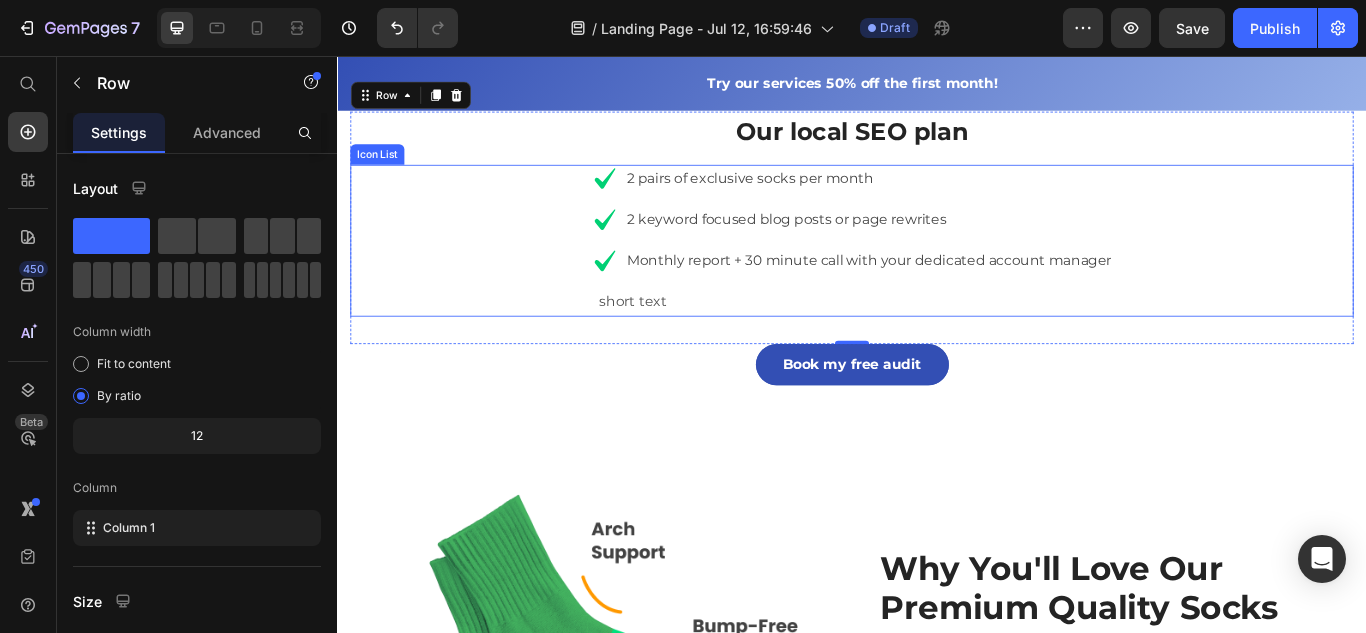 click on "Icon short text Text Block" at bounding box center (937, 343) 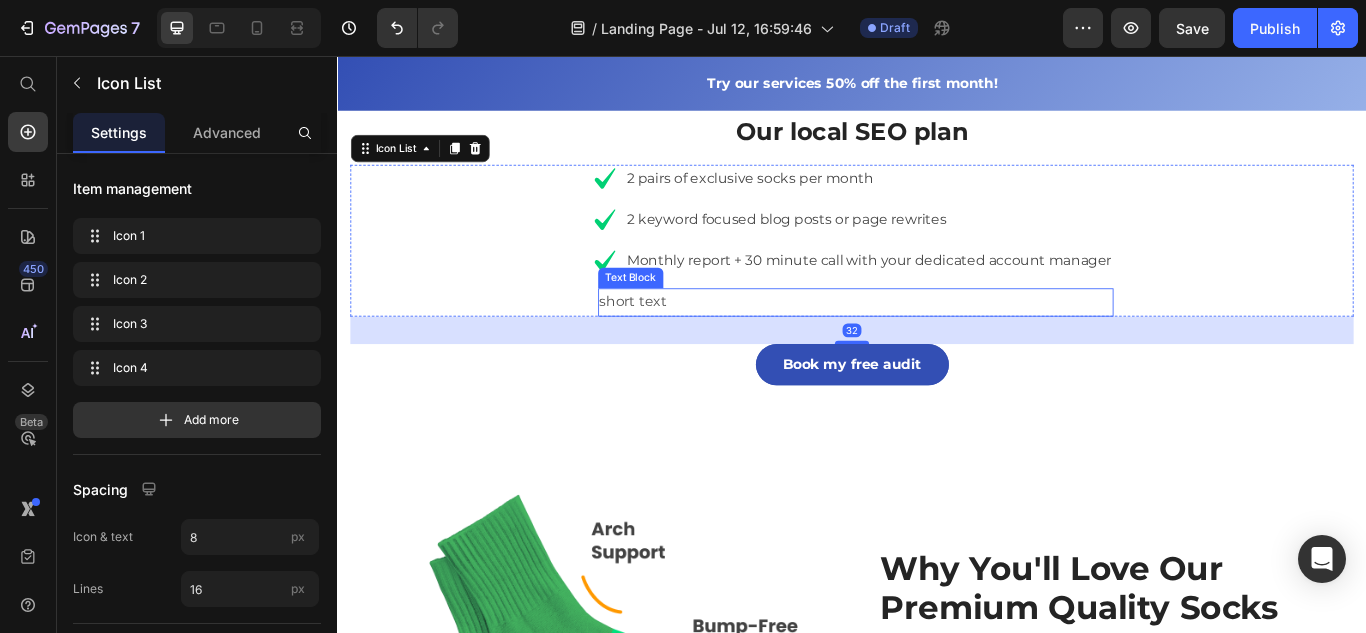 click on "short text" at bounding box center [941, 343] 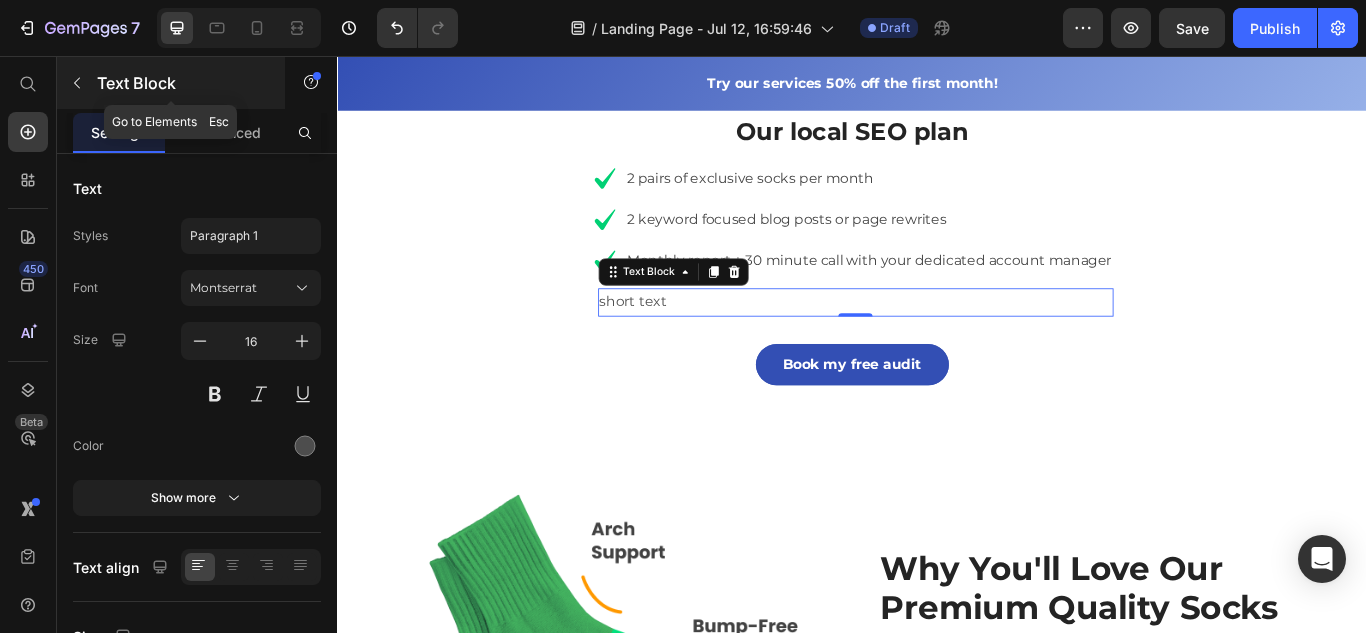 click on "Text Block" at bounding box center [182, 83] 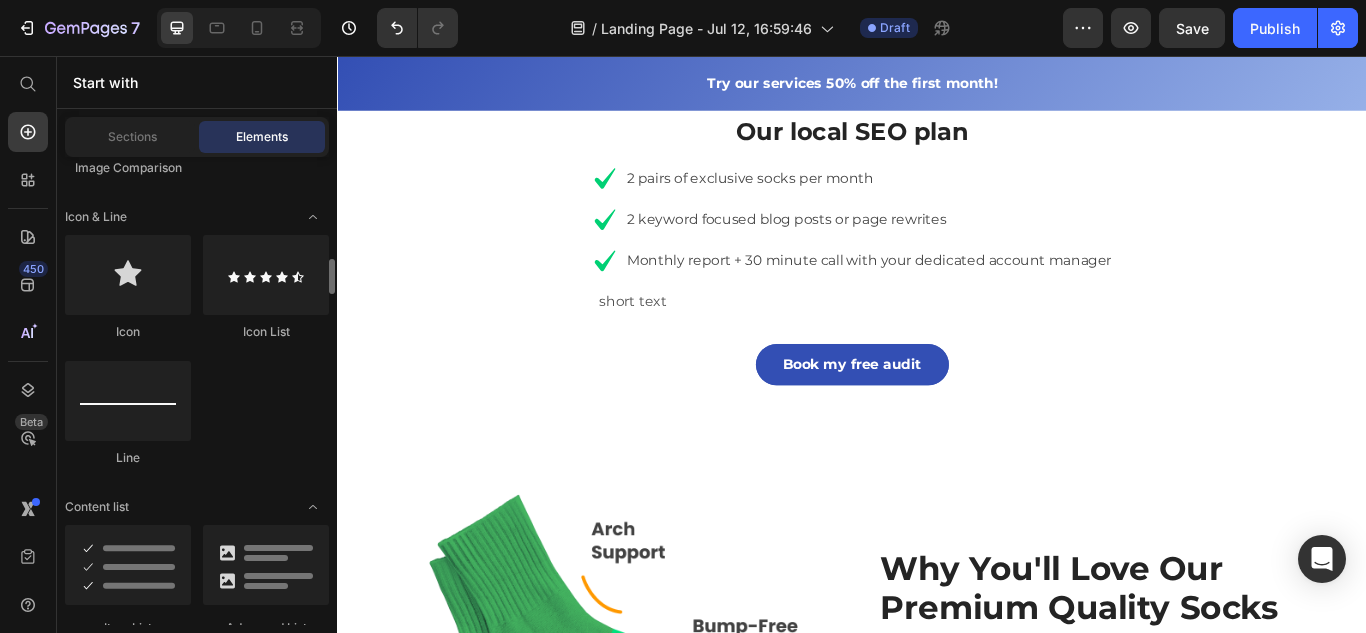 scroll, scrollTop: 1376, scrollLeft: 0, axis: vertical 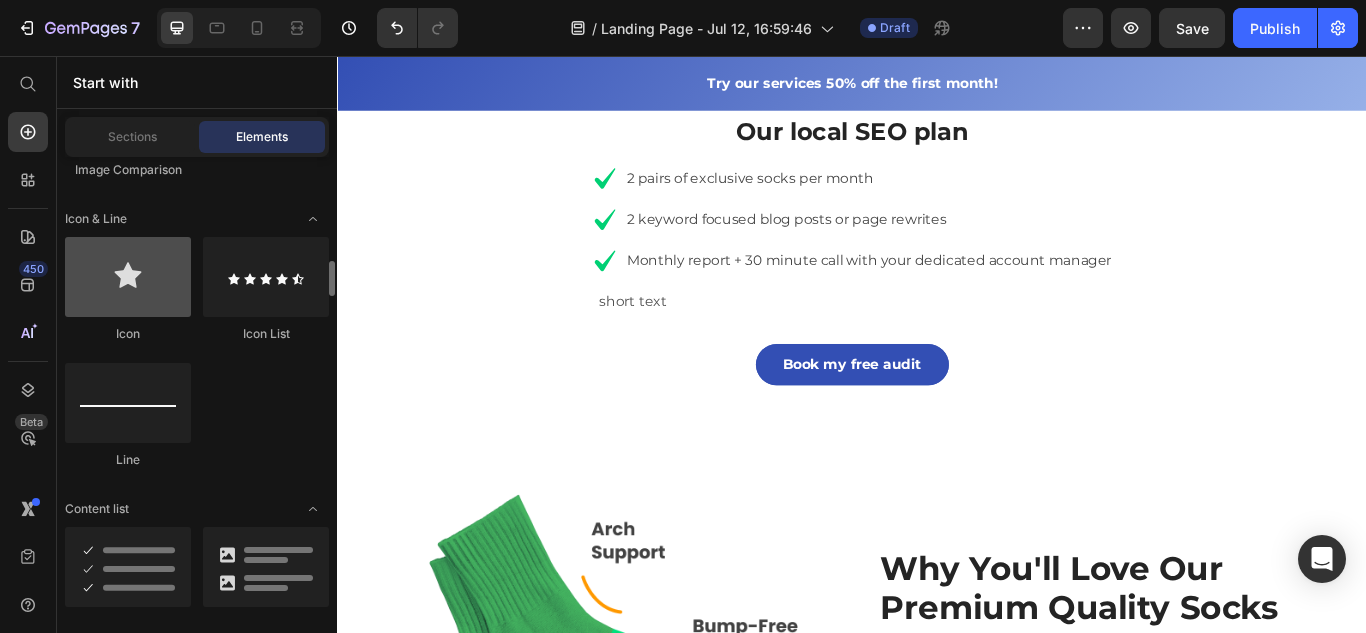click at bounding box center [128, 277] 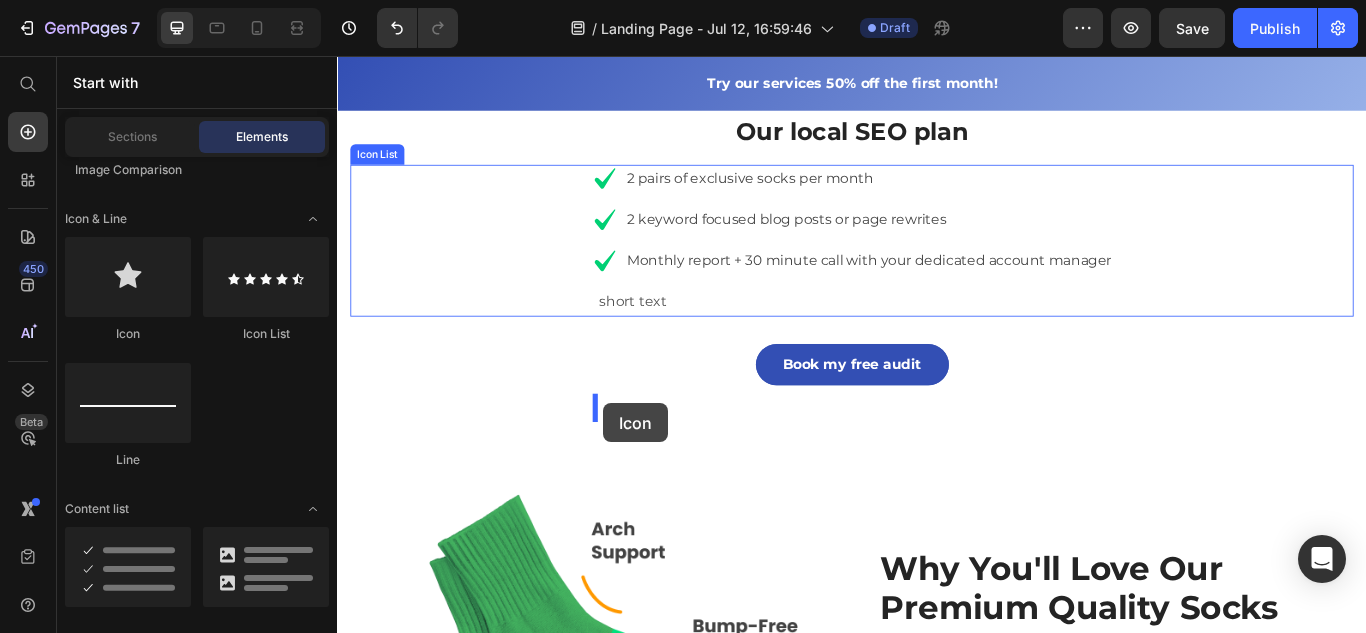 drag, startPoint x: 435, startPoint y: 326, endPoint x: 647, endPoint y: 461, distance: 251.33444 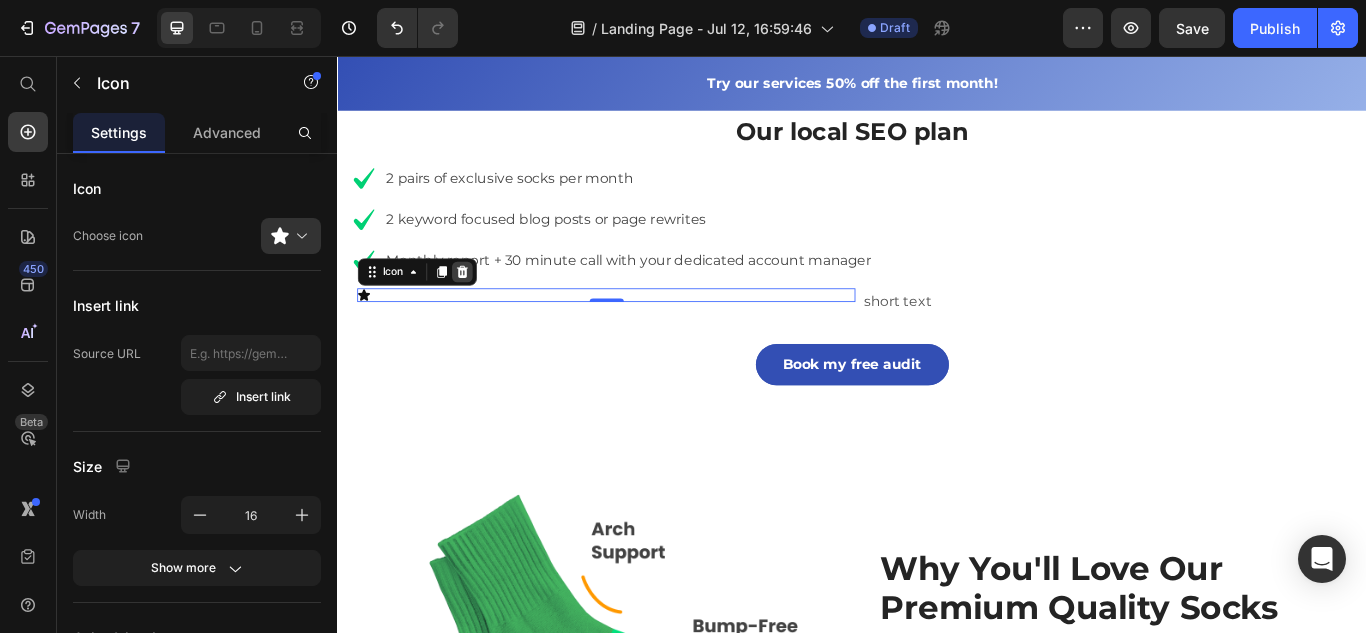 click 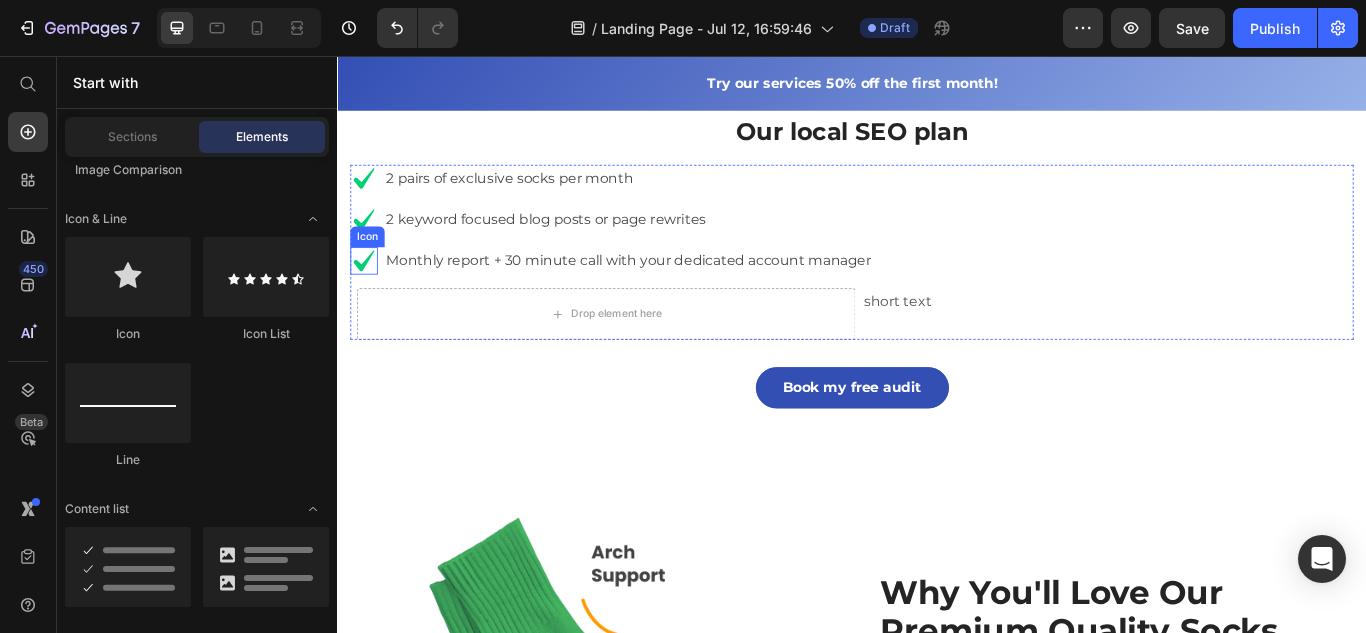 click 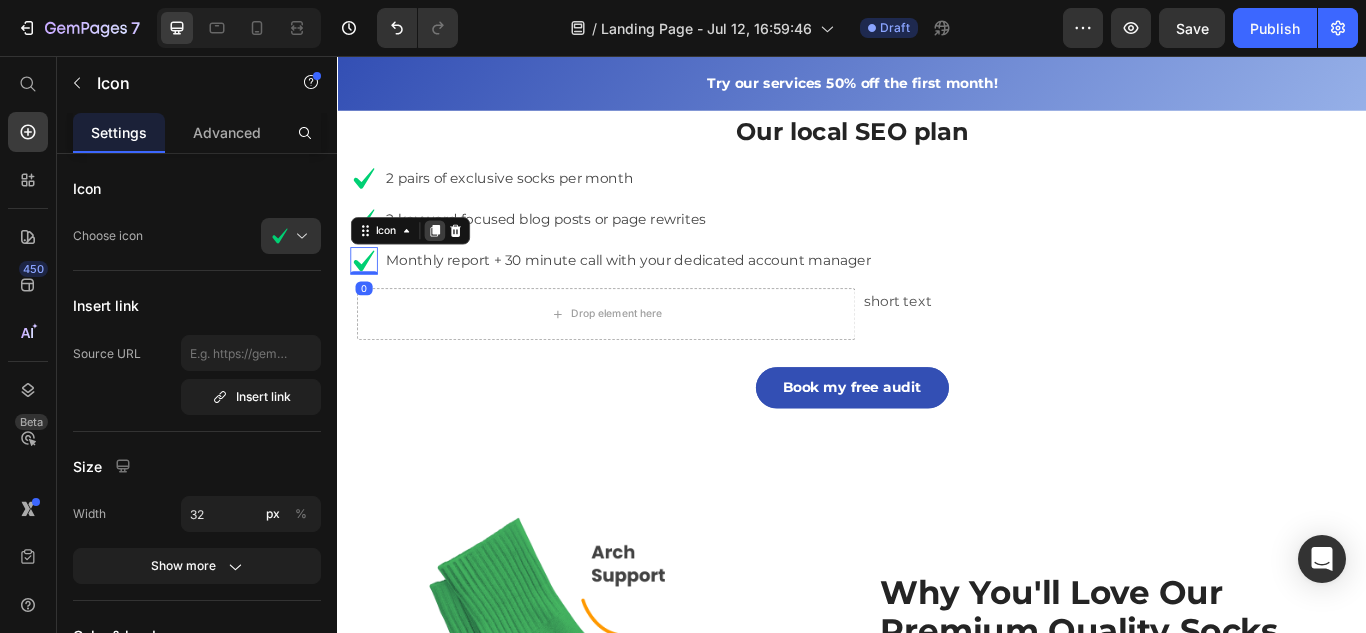 click 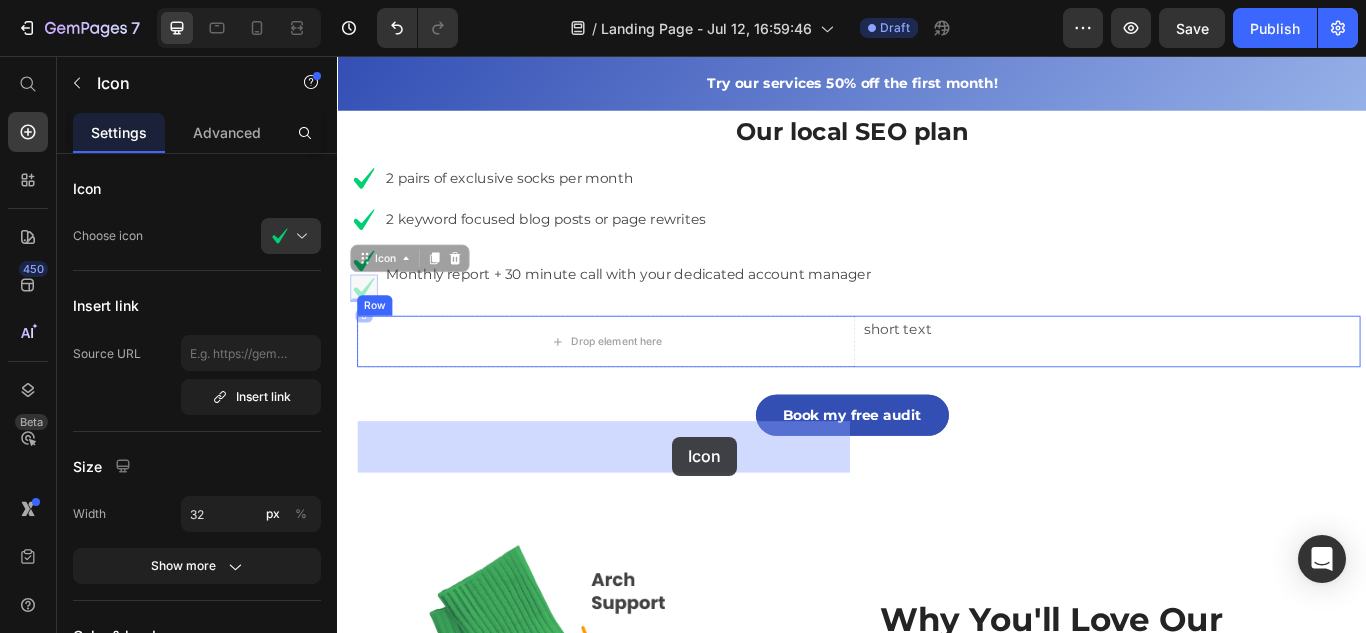 drag, startPoint x: 368, startPoint y: 447, endPoint x: 731, endPoint y: 500, distance: 366.84875 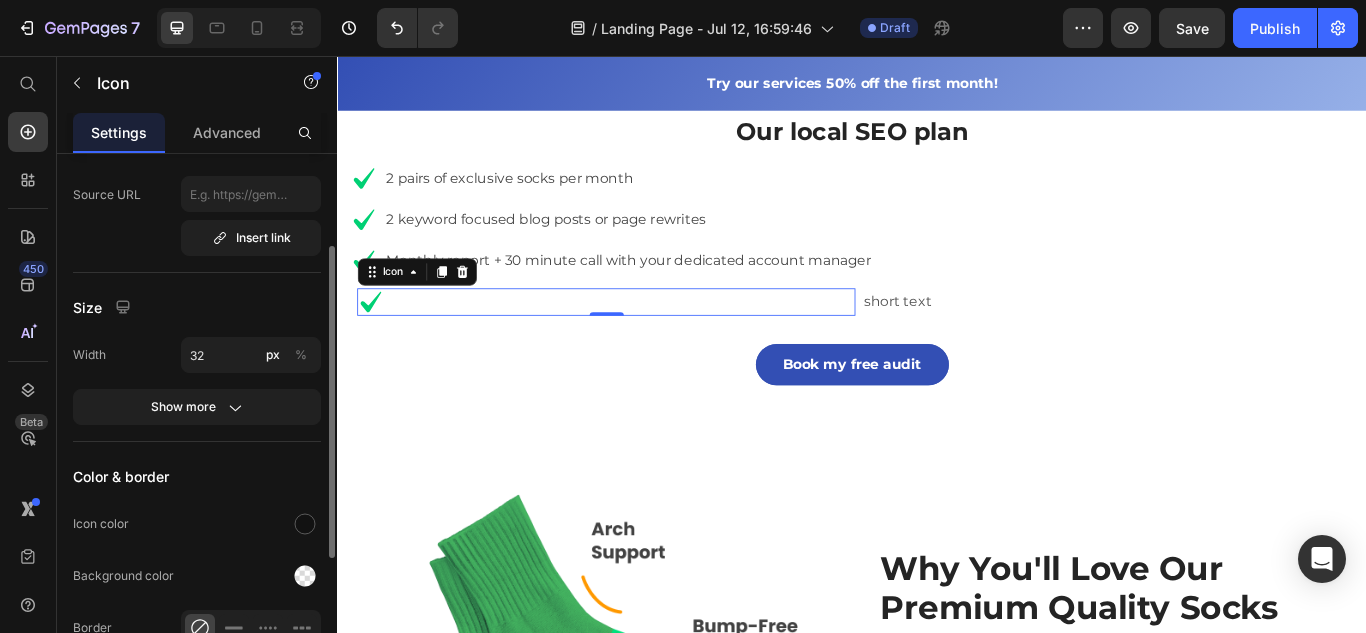 scroll, scrollTop: 384, scrollLeft: 0, axis: vertical 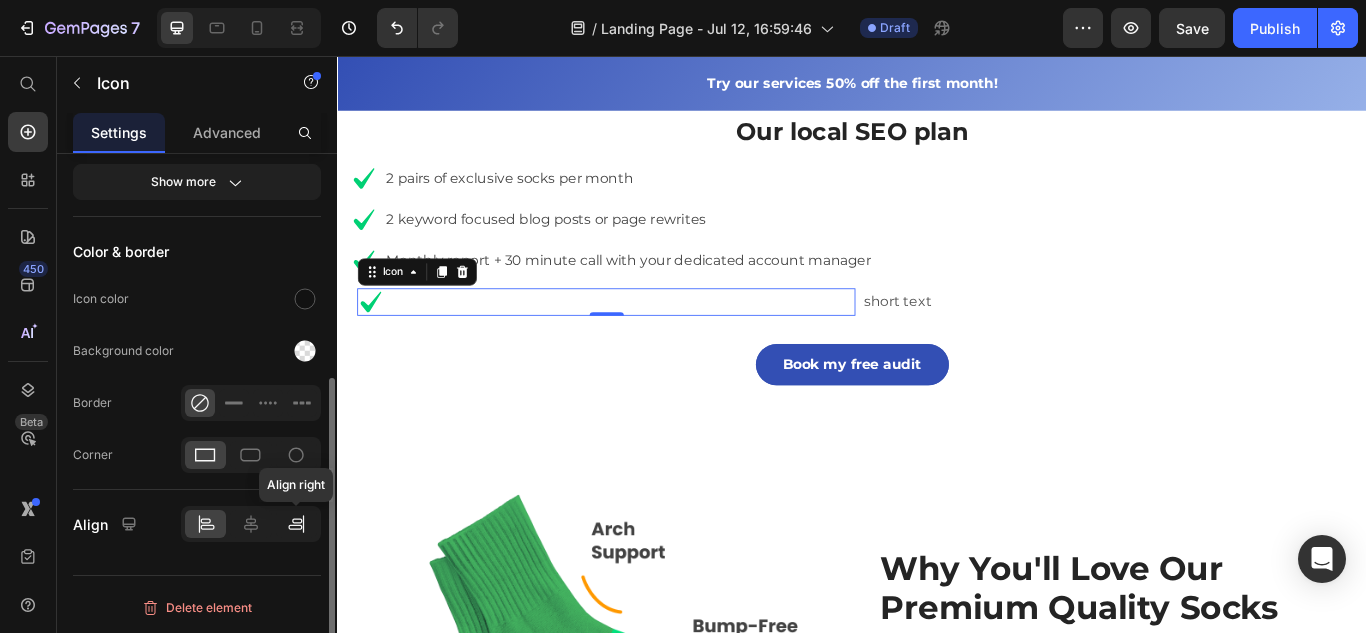 click 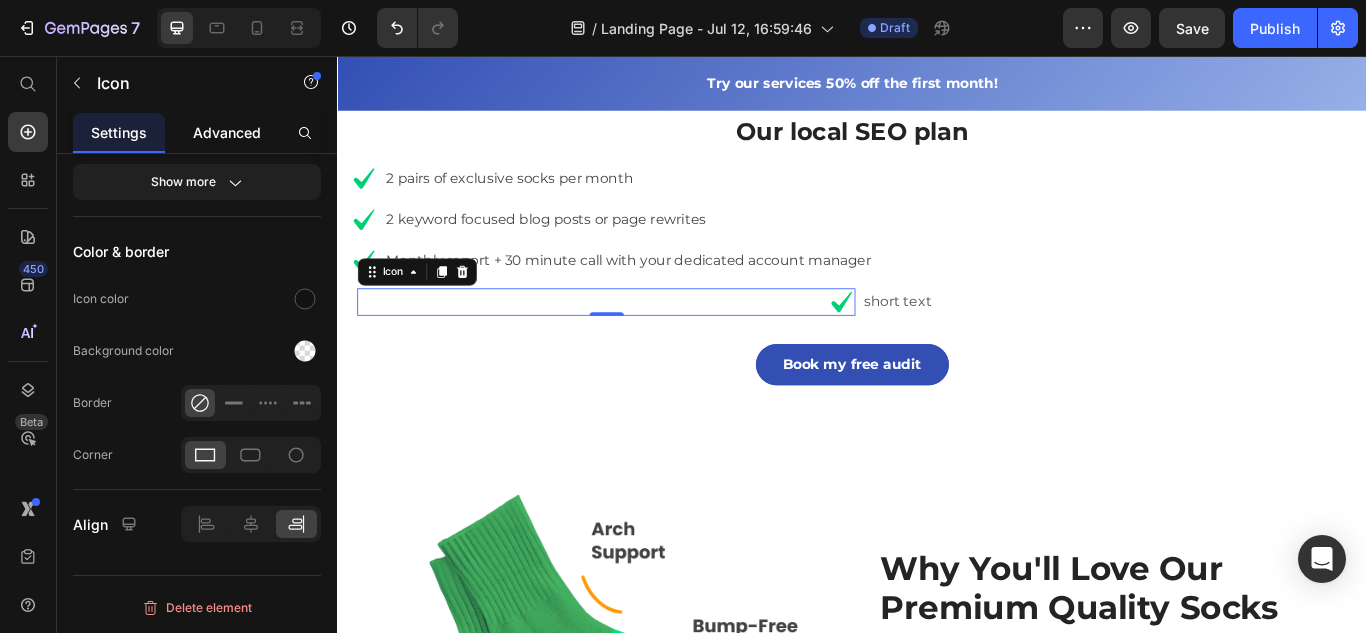click on "Advanced" at bounding box center (227, 132) 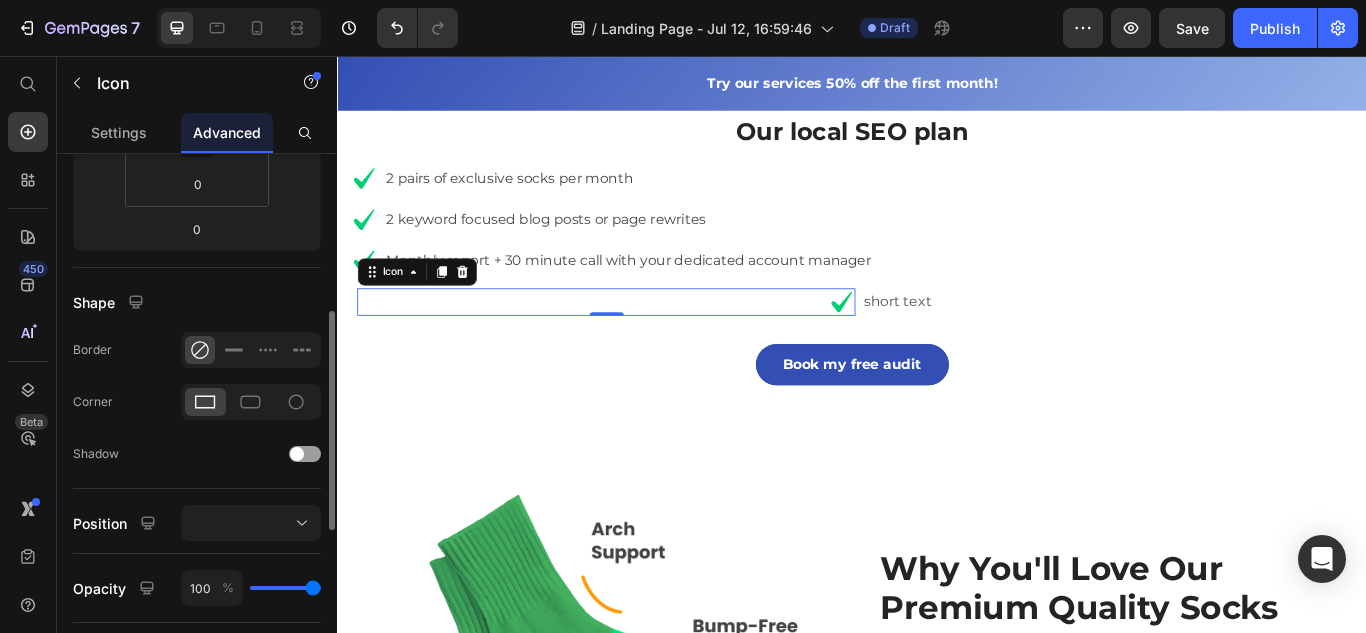 scroll, scrollTop: 0, scrollLeft: 0, axis: both 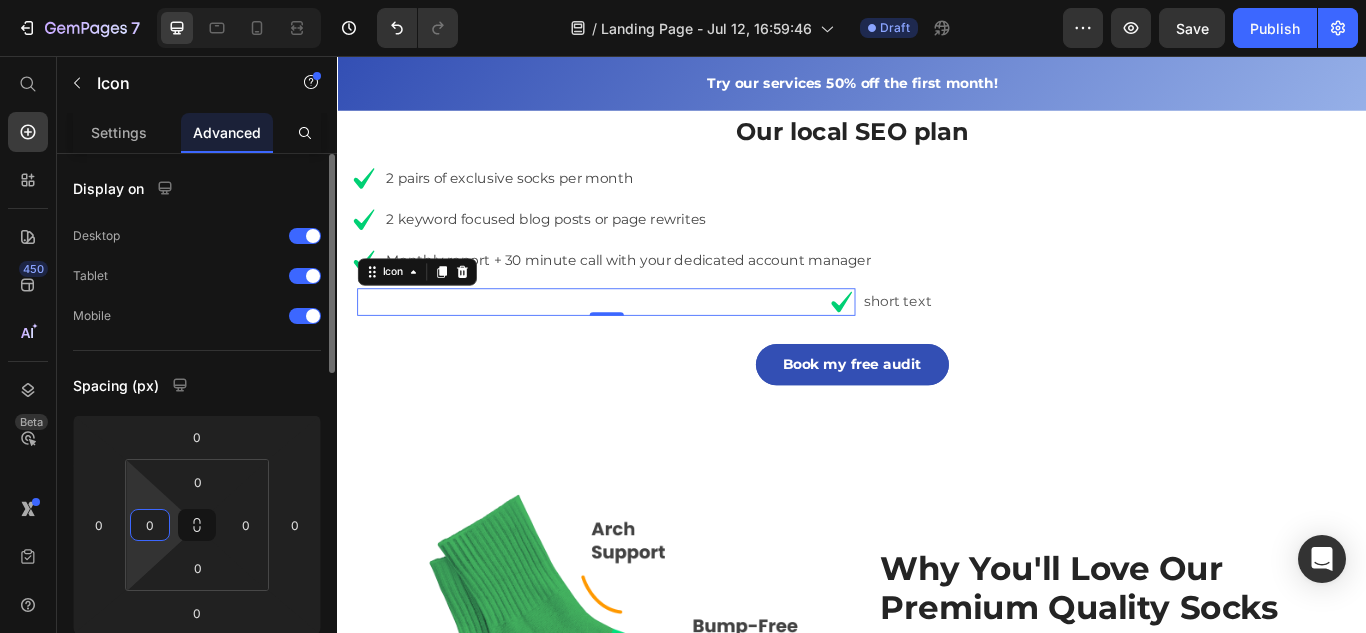 click on "0" at bounding box center [150, 525] 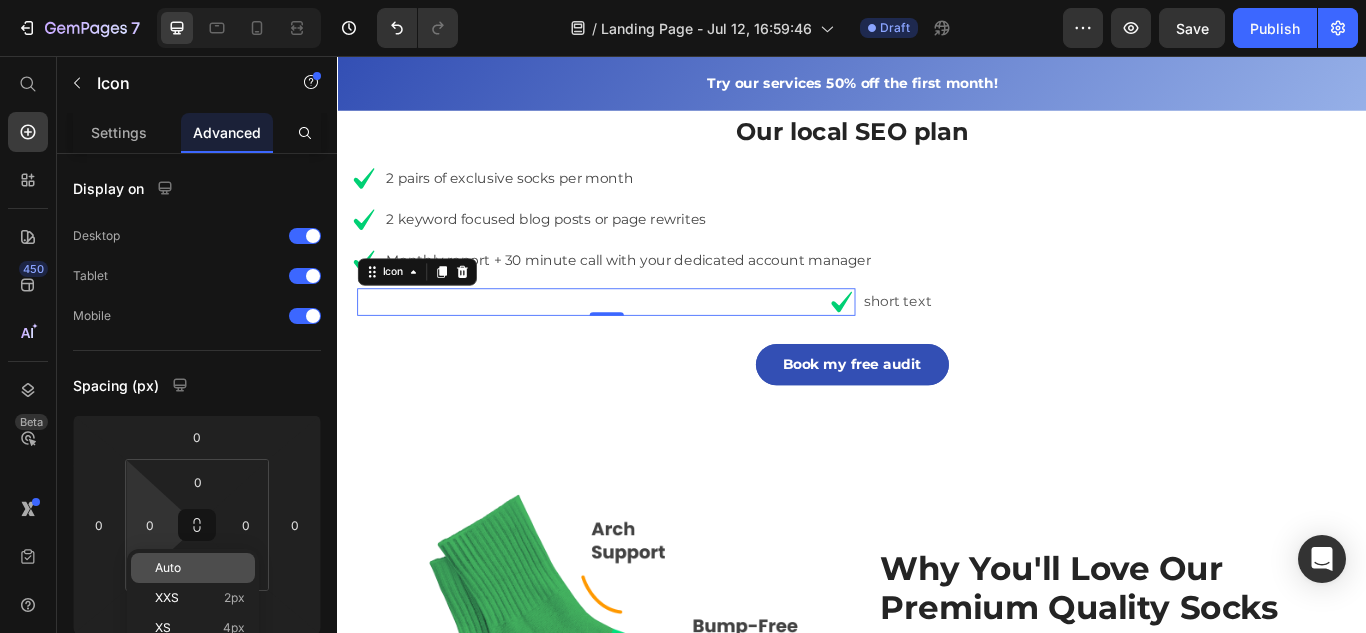 click on "Auto" 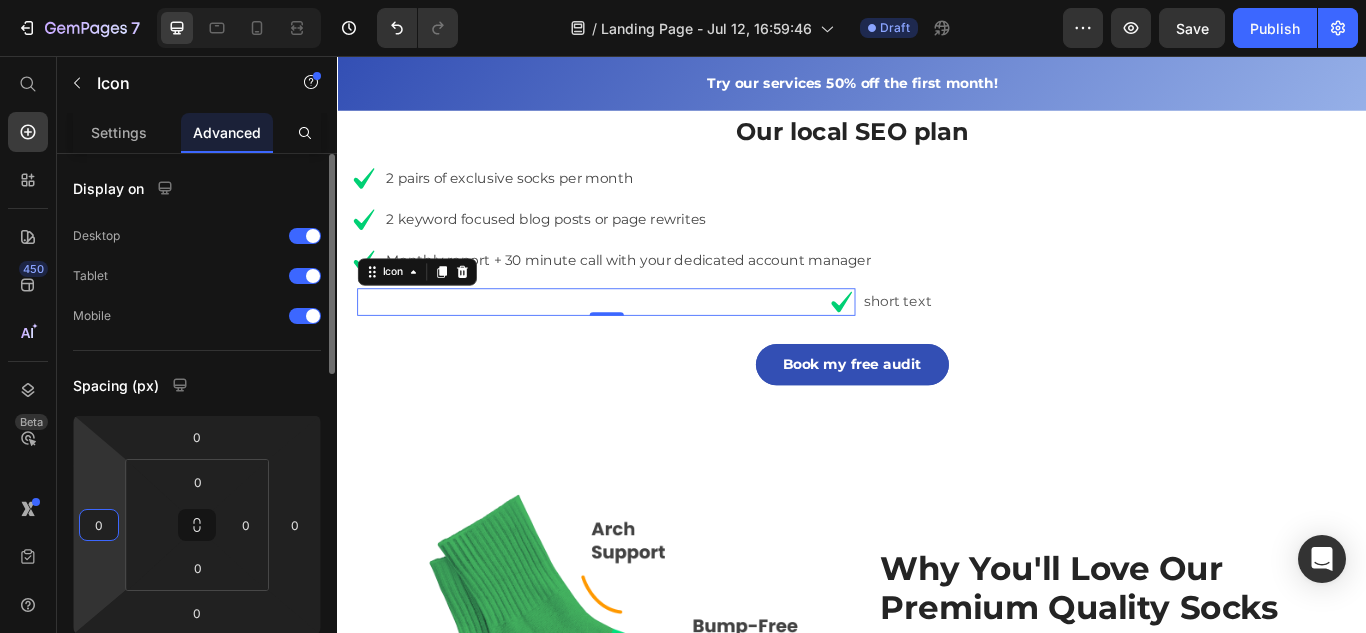 click on "0" at bounding box center (99, 525) 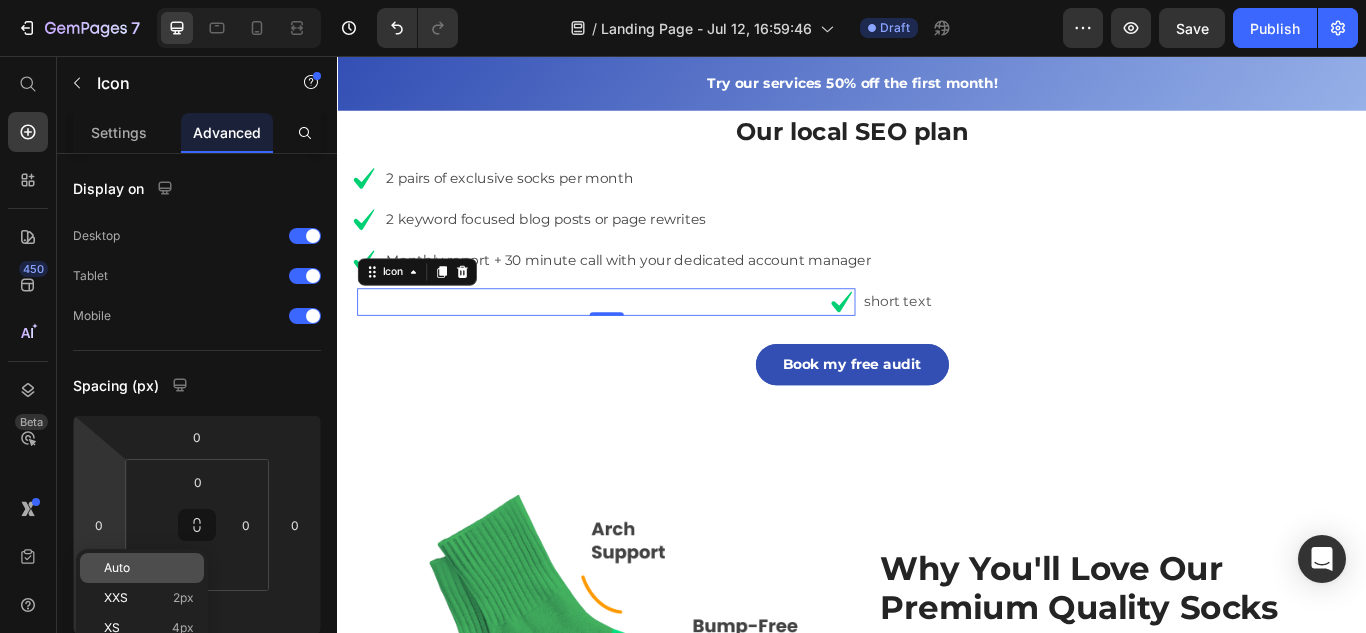 click on "Auto" at bounding box center [149, 568] 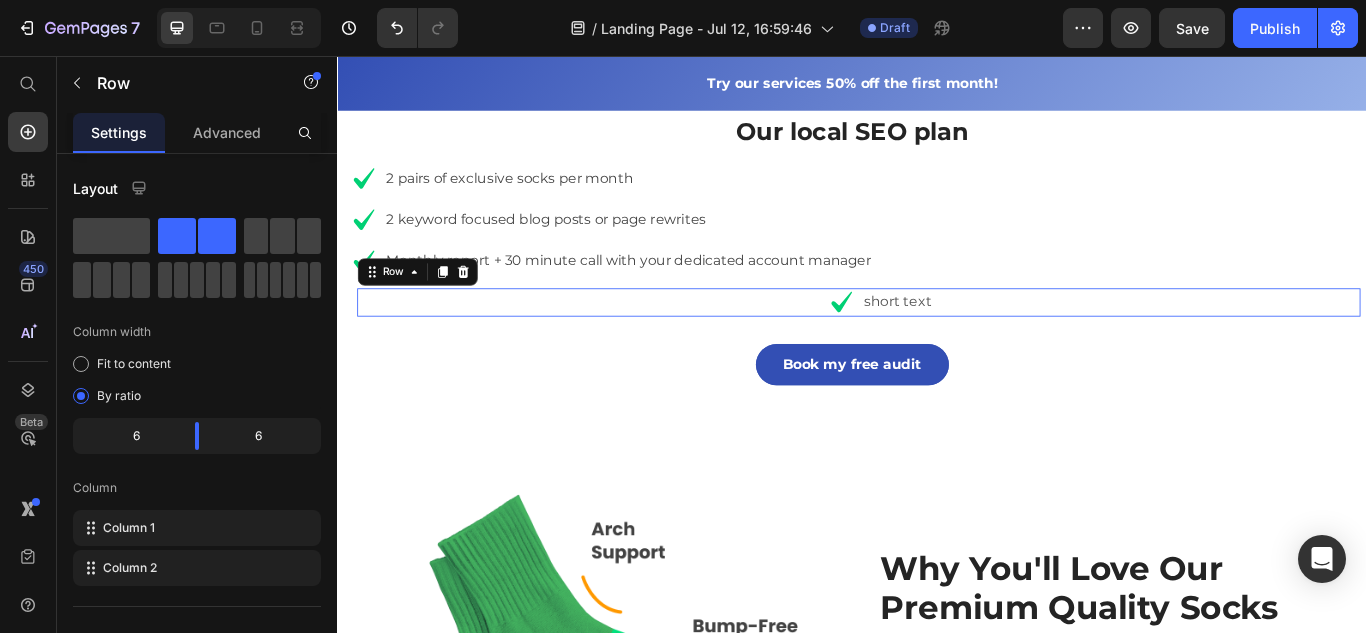 click on "Icon" at bounding box center (650, 343) 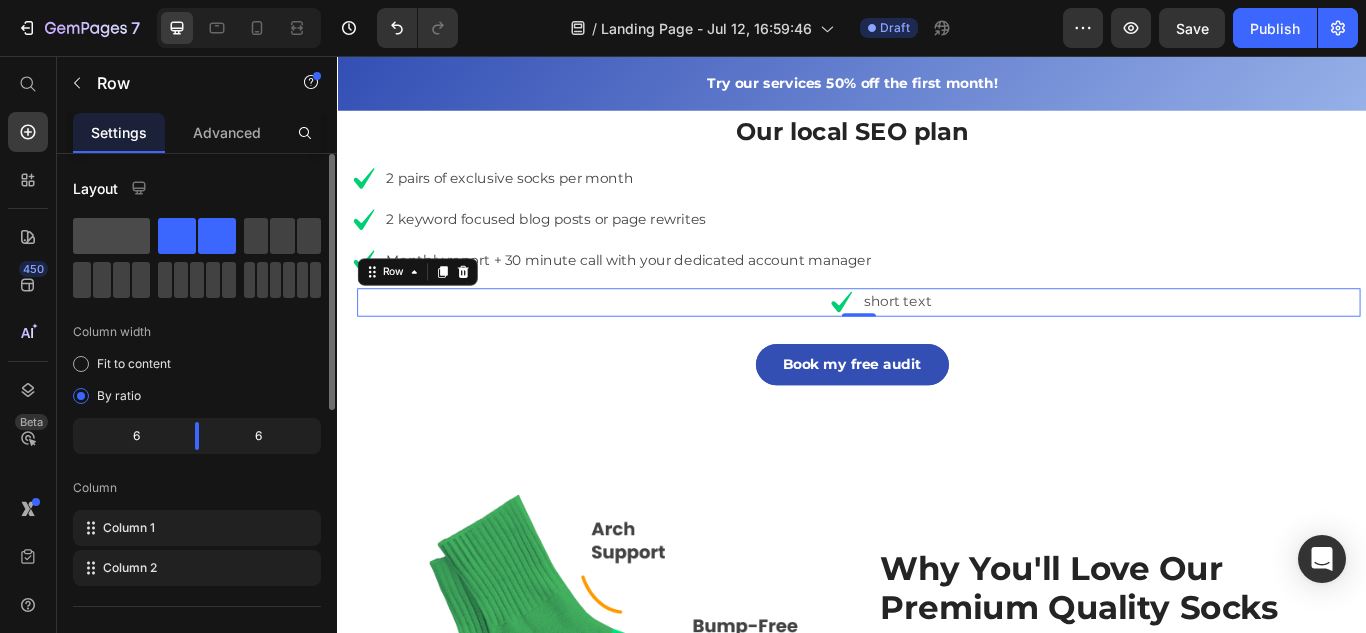 click 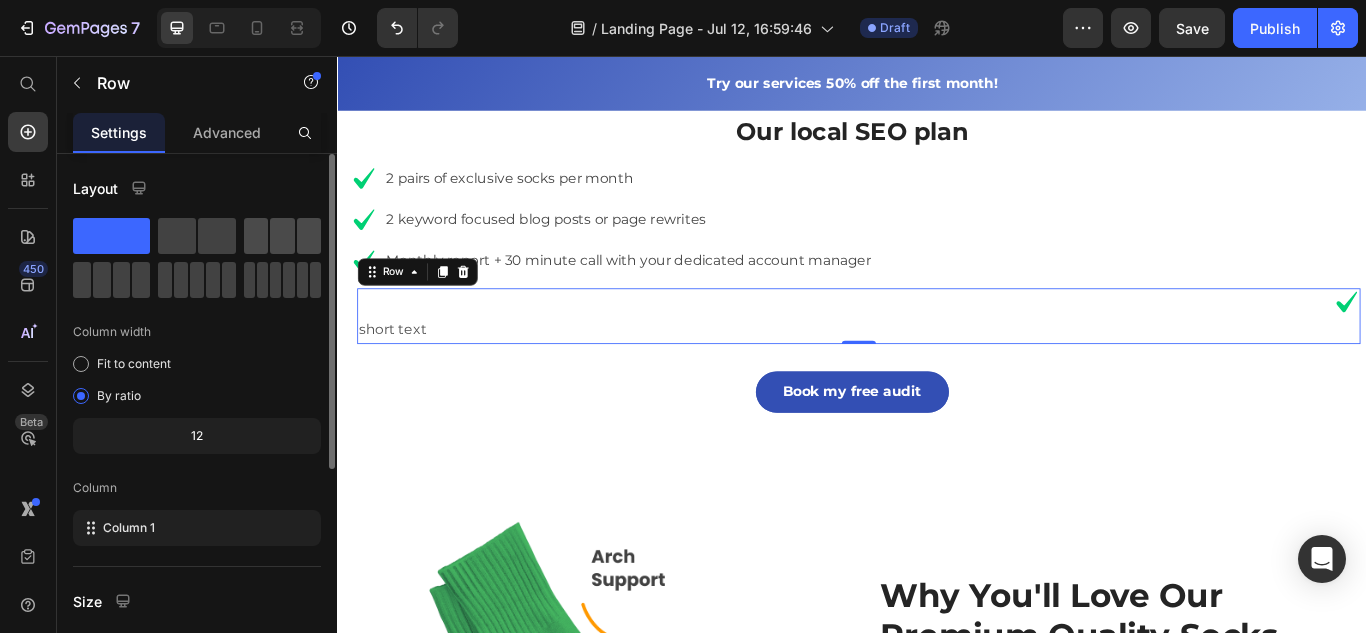 click 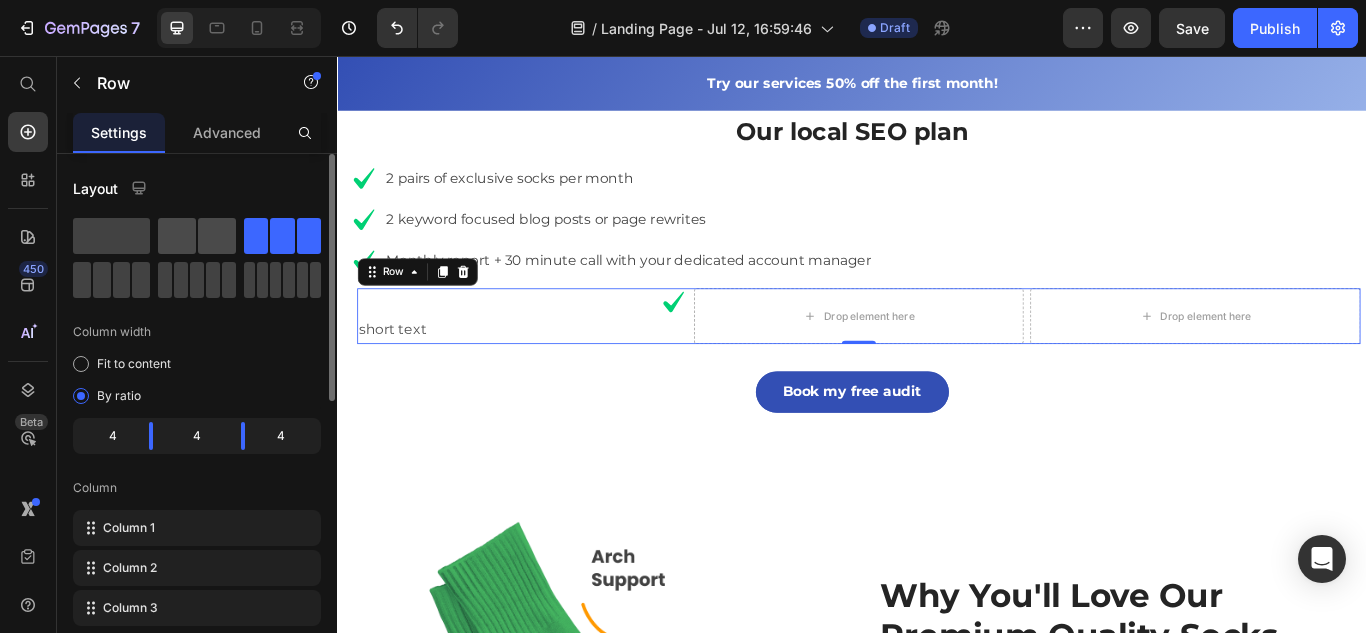 click 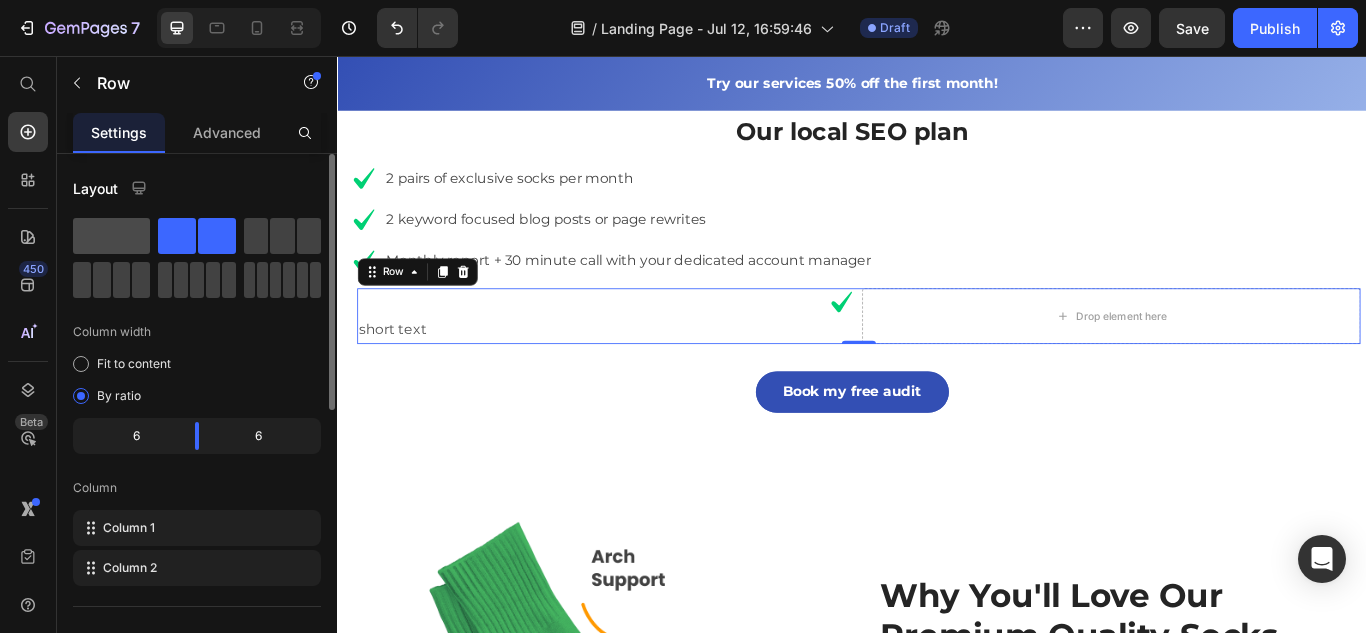 click 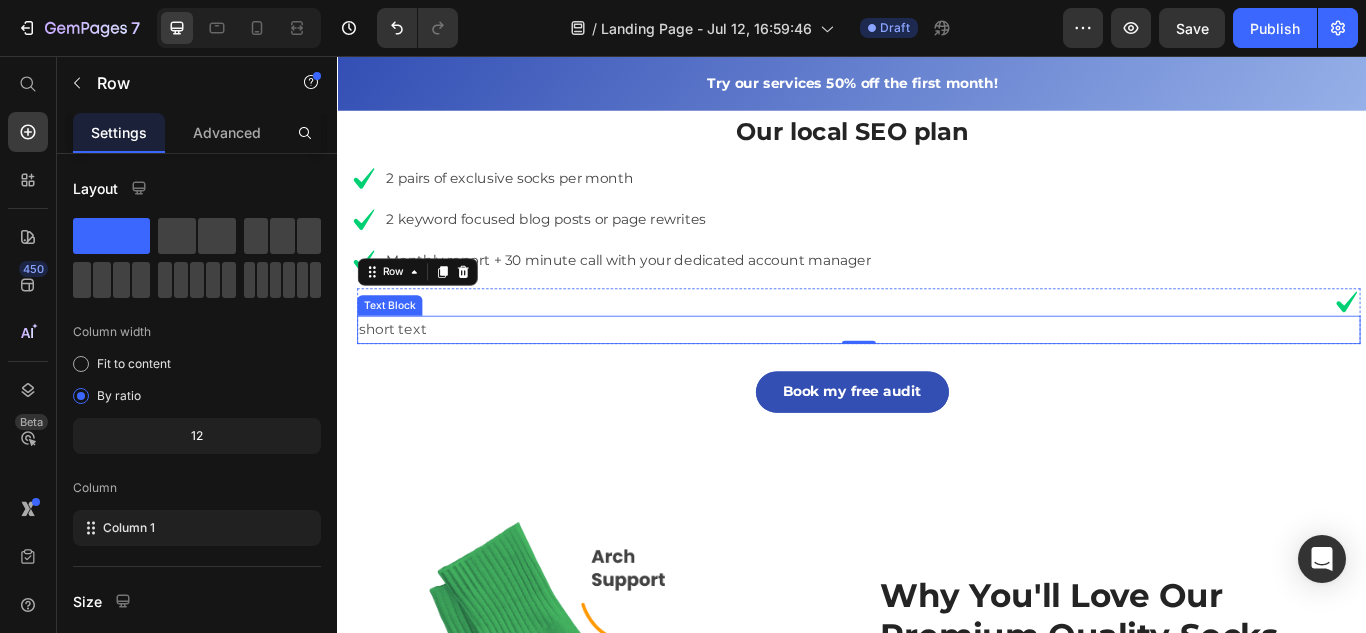 click on "short text" at bounding box center (945, 375) 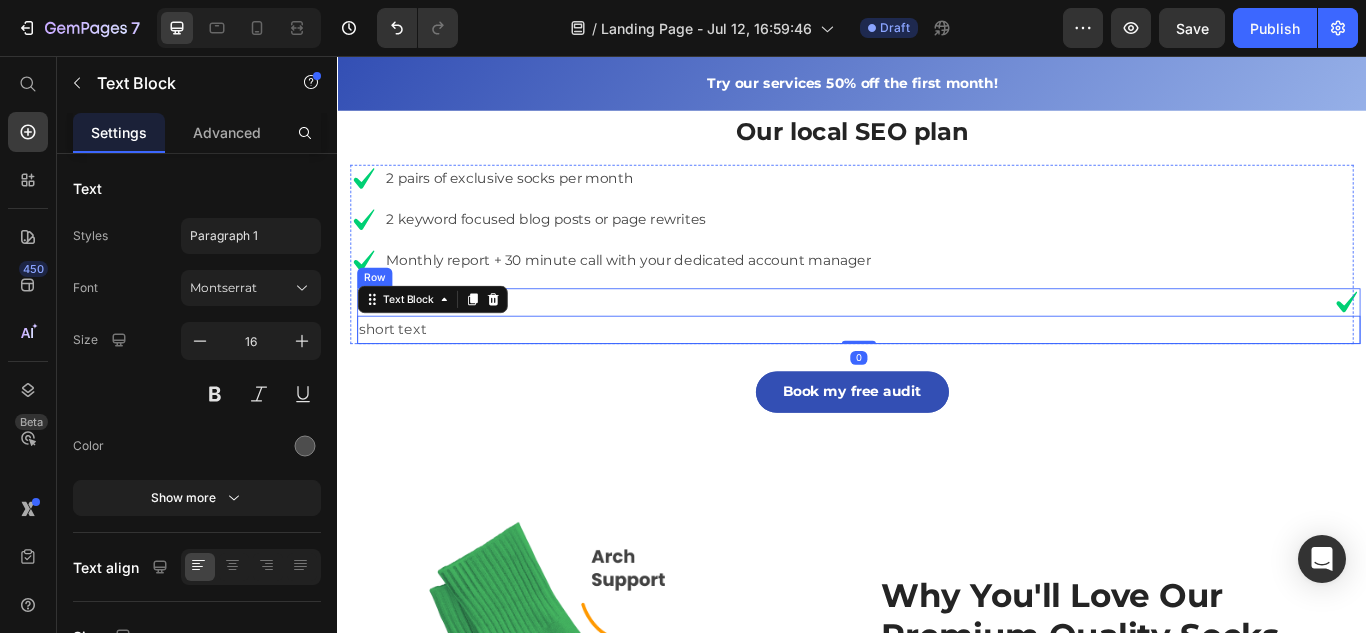 click on "Icon short text Text Block   0" at bounding box center (945, 359) 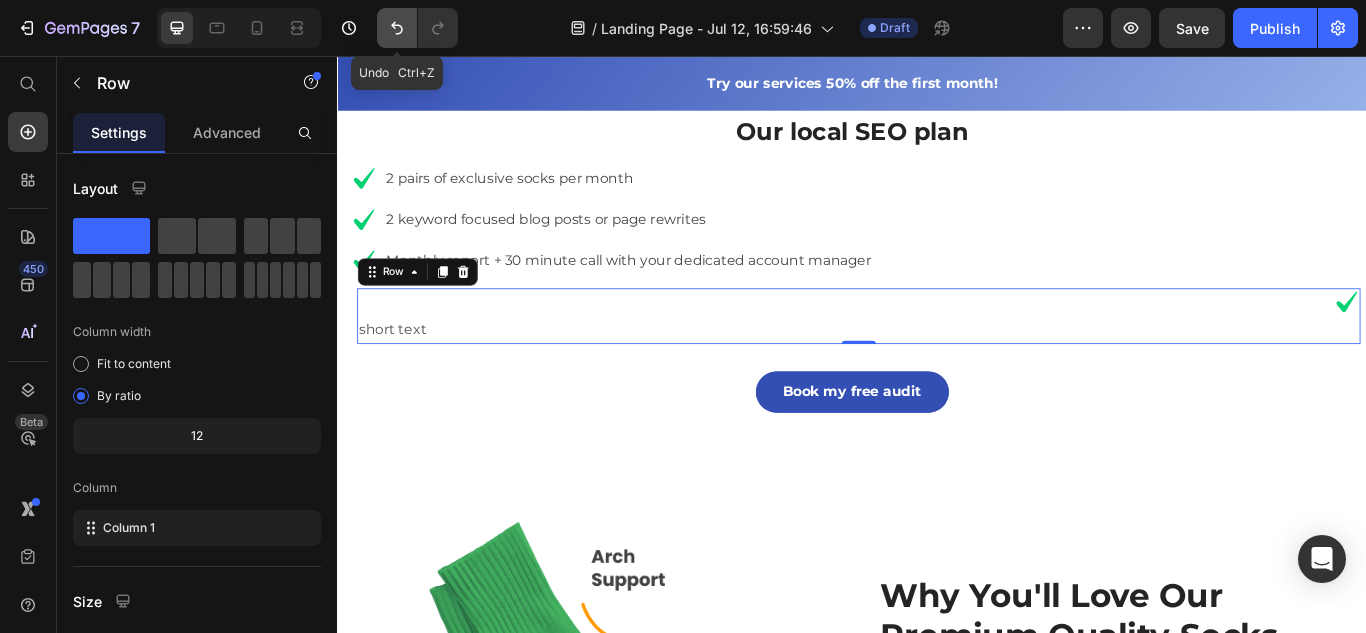 click 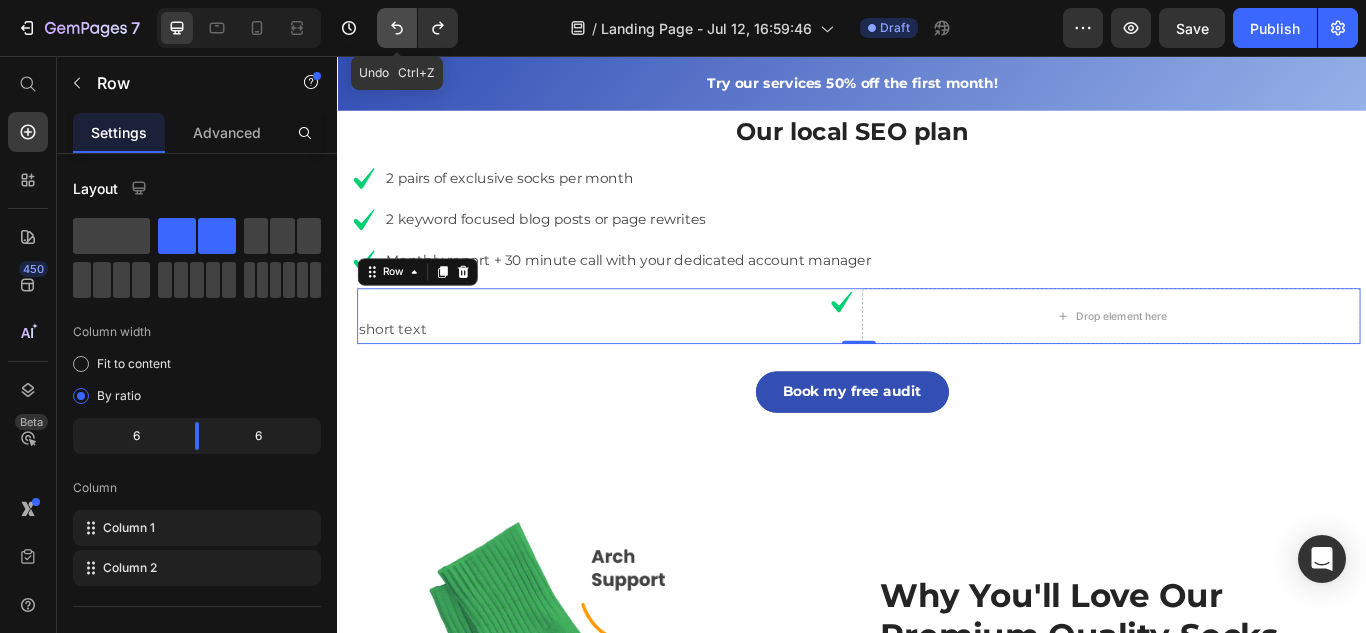 click 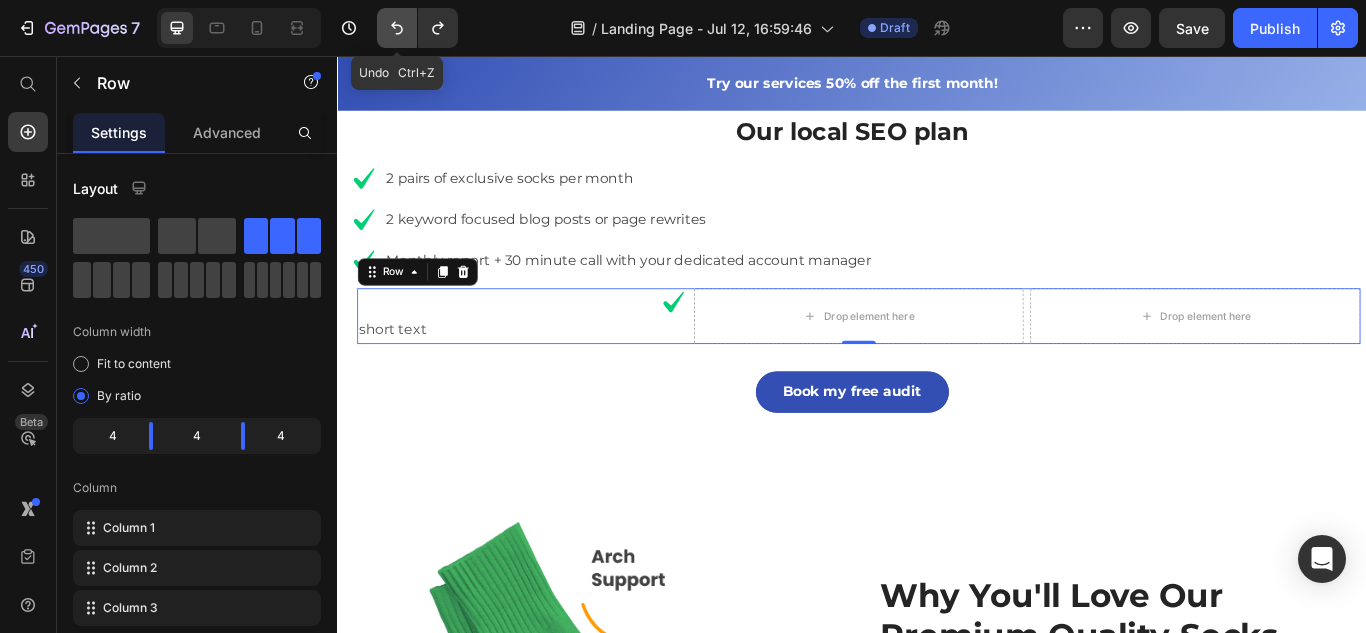 click 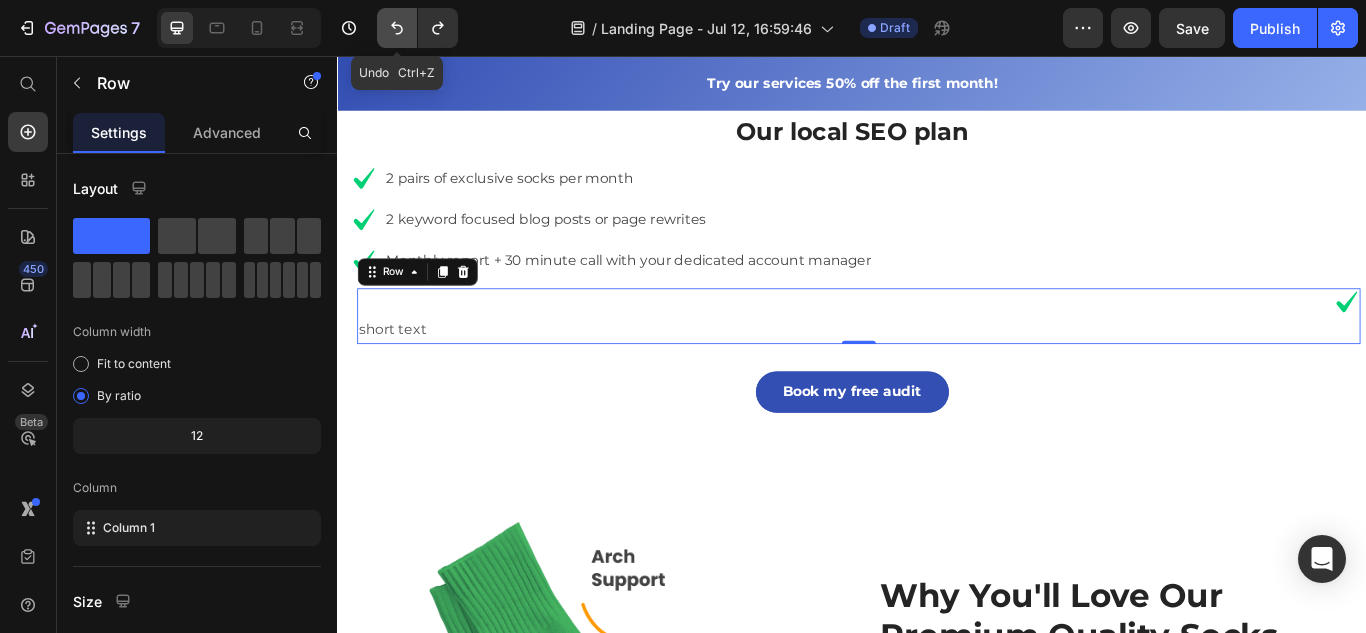 click 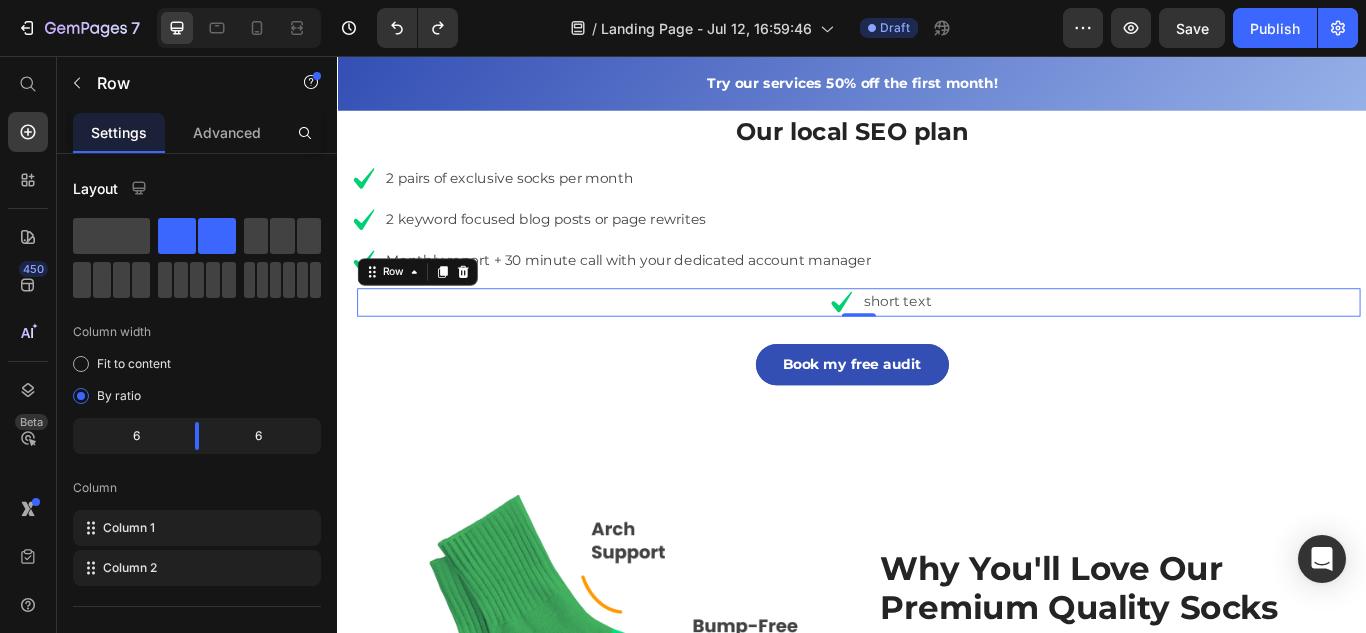 click on "Icon" at bounding box center [650, 343] 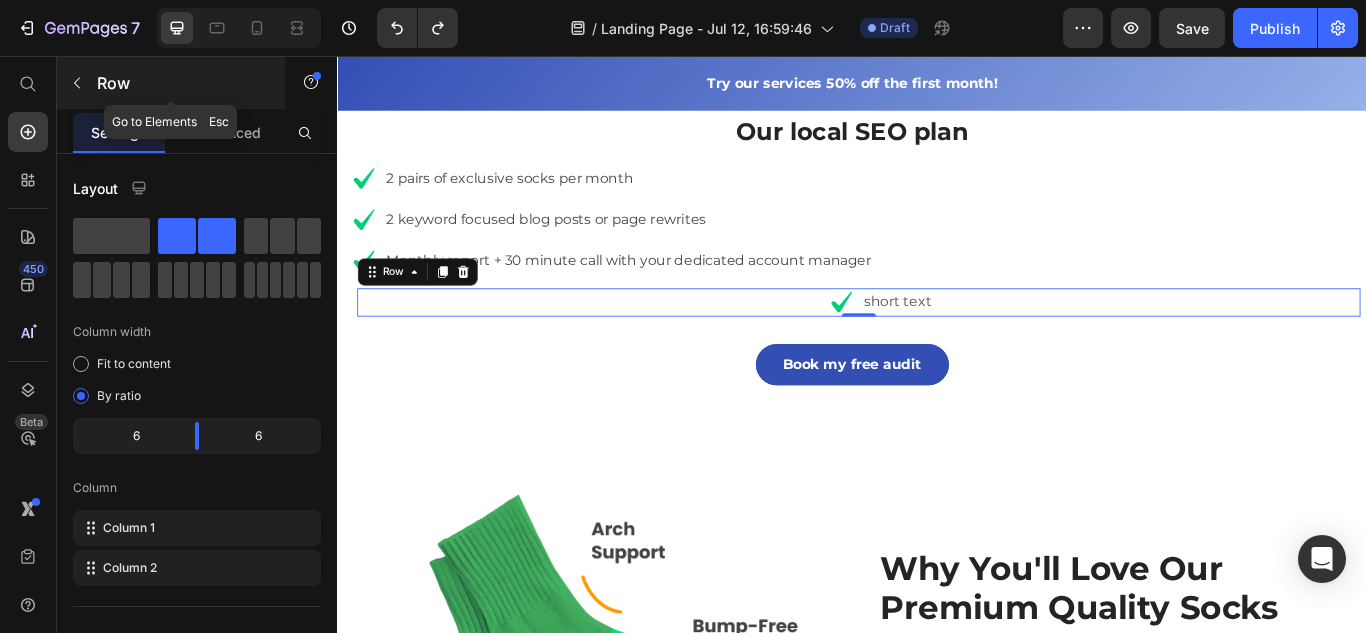 click at bounding box center (77, 83) 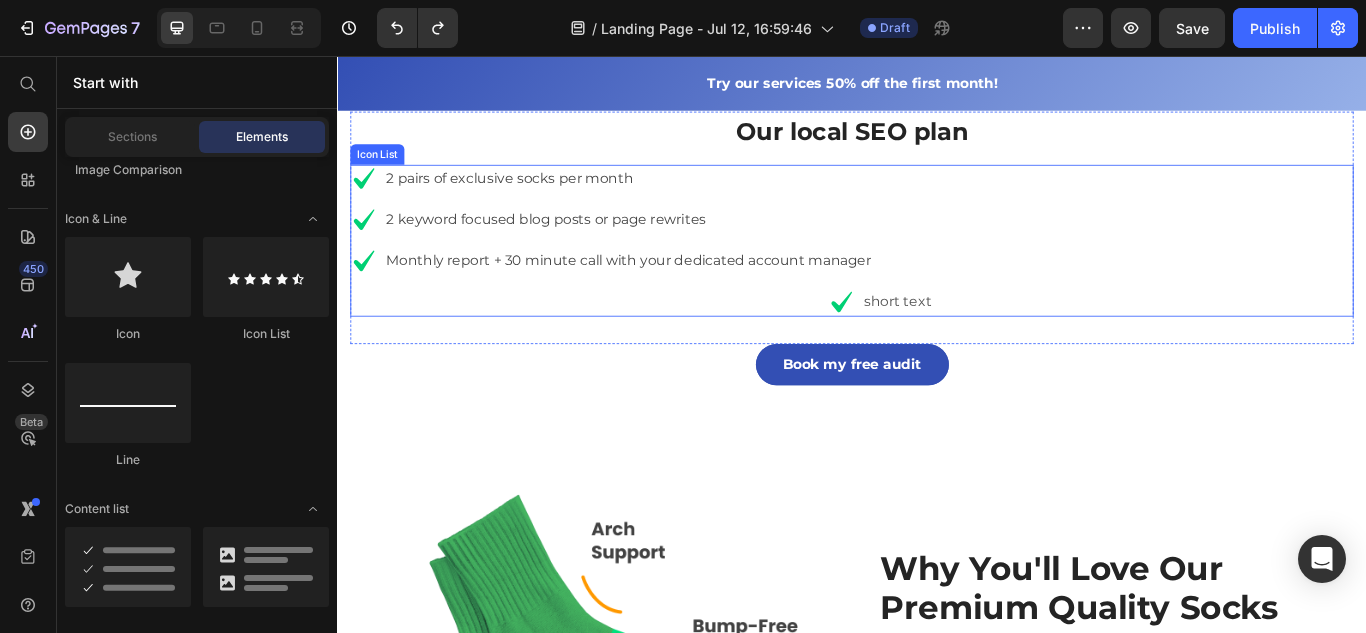 click on "Icon 2 pairs of exclusive socks per month Text block     Icon 2 keyword focused blog posts or page rewrites Text block     Icon Monthly report + 30 minute call with your dedicated account manager Text block                Icon     Icon short text Text Block Row" at bounding box center (937, 271) 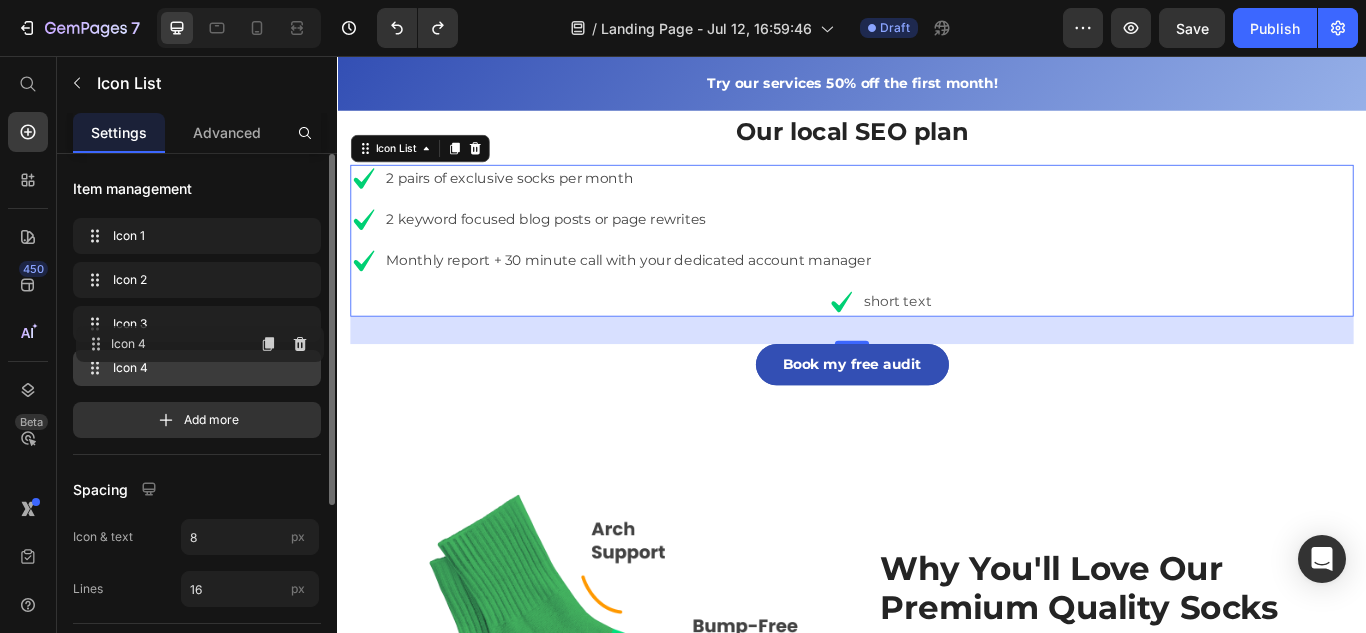 type 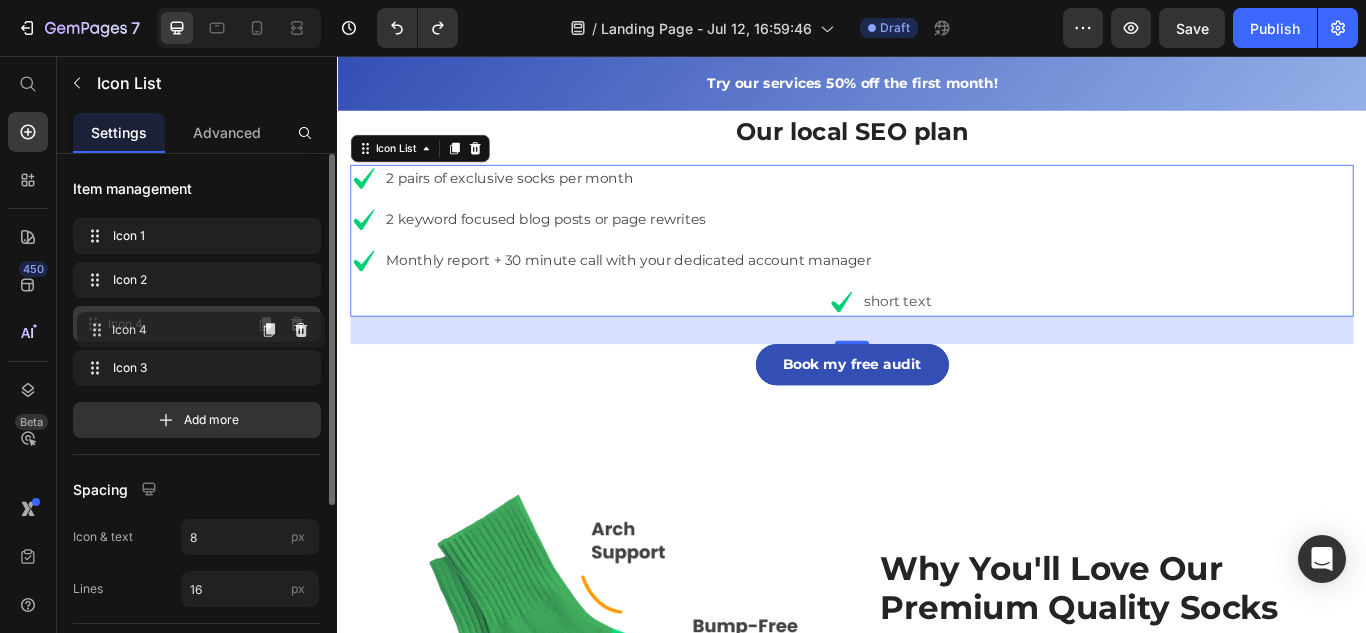 drag, startPoint x: 178, startPoint y: 370, endPoint x: 182, endPoint y: 332, distance: 38.209946 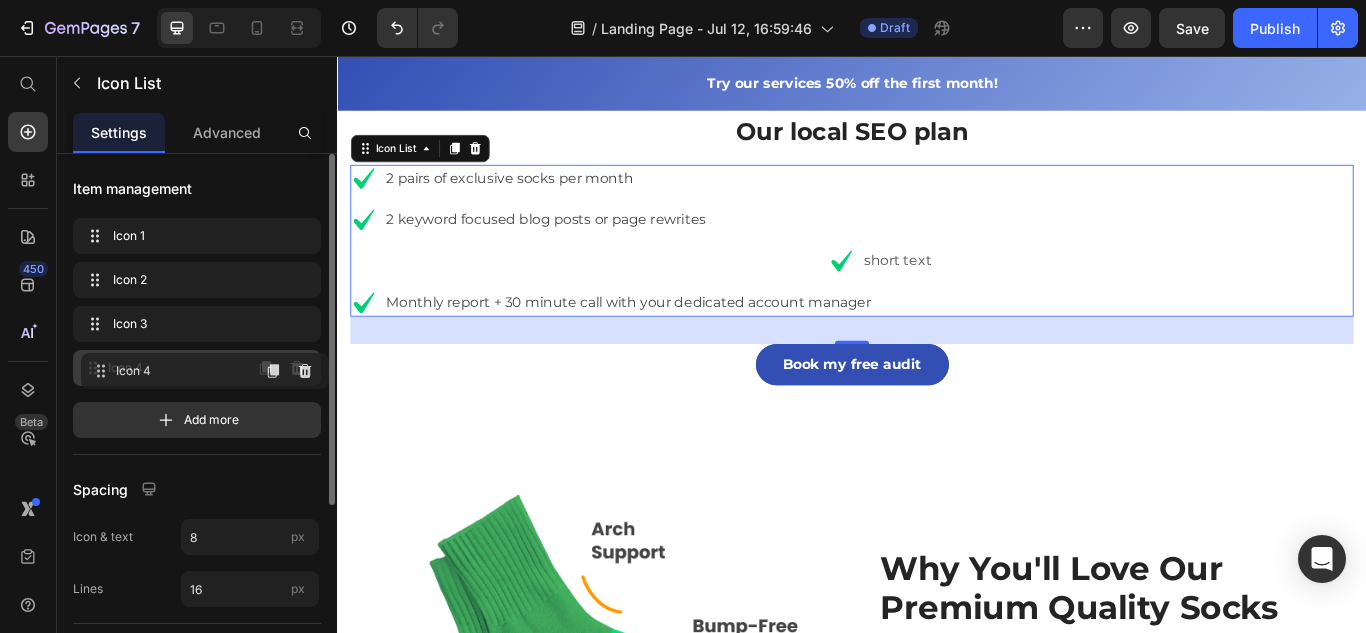 drag, startPoint x: 184, startPoint y: 324, endPoint x: 192, endPoint y: 373, distance: 49.648766 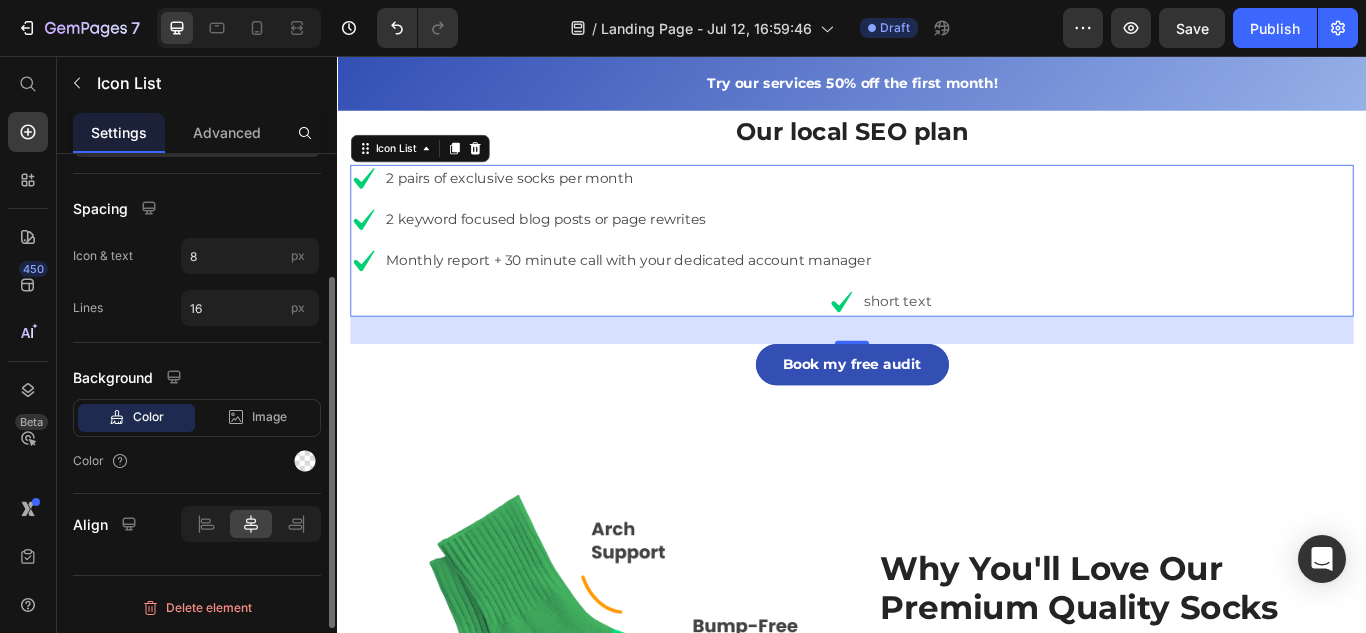 scroll, scrollTop: 242, scrollLeft: 0, axis: vertical 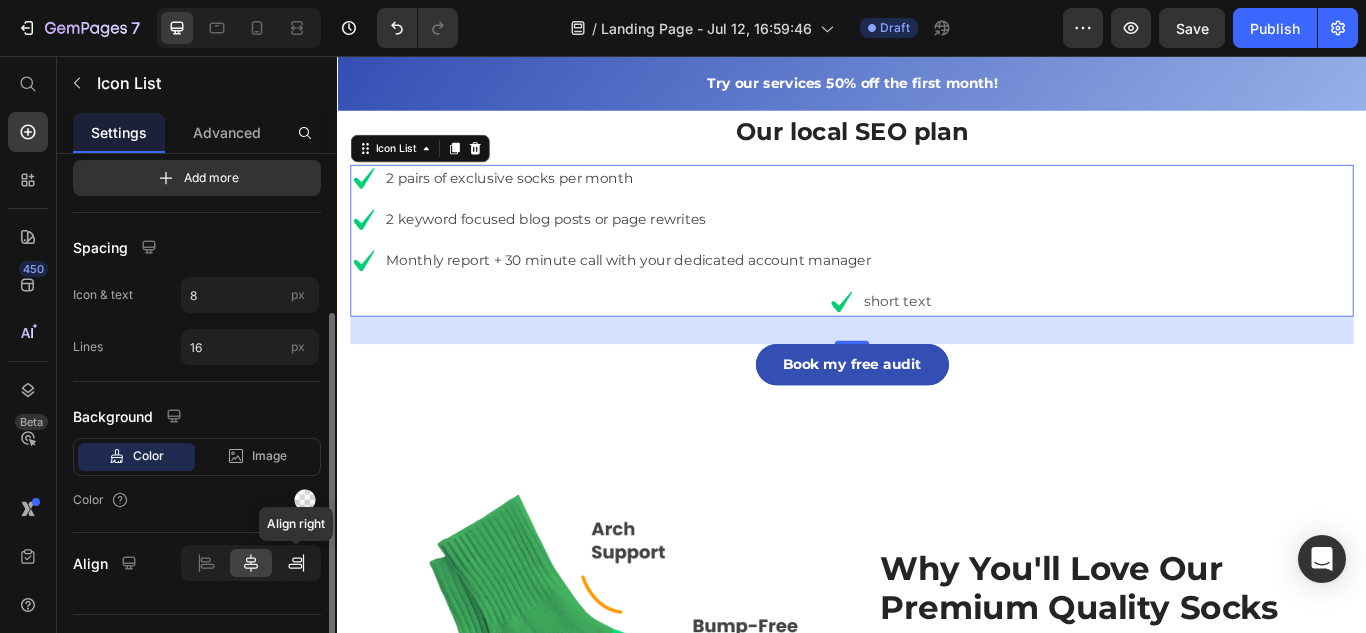 click 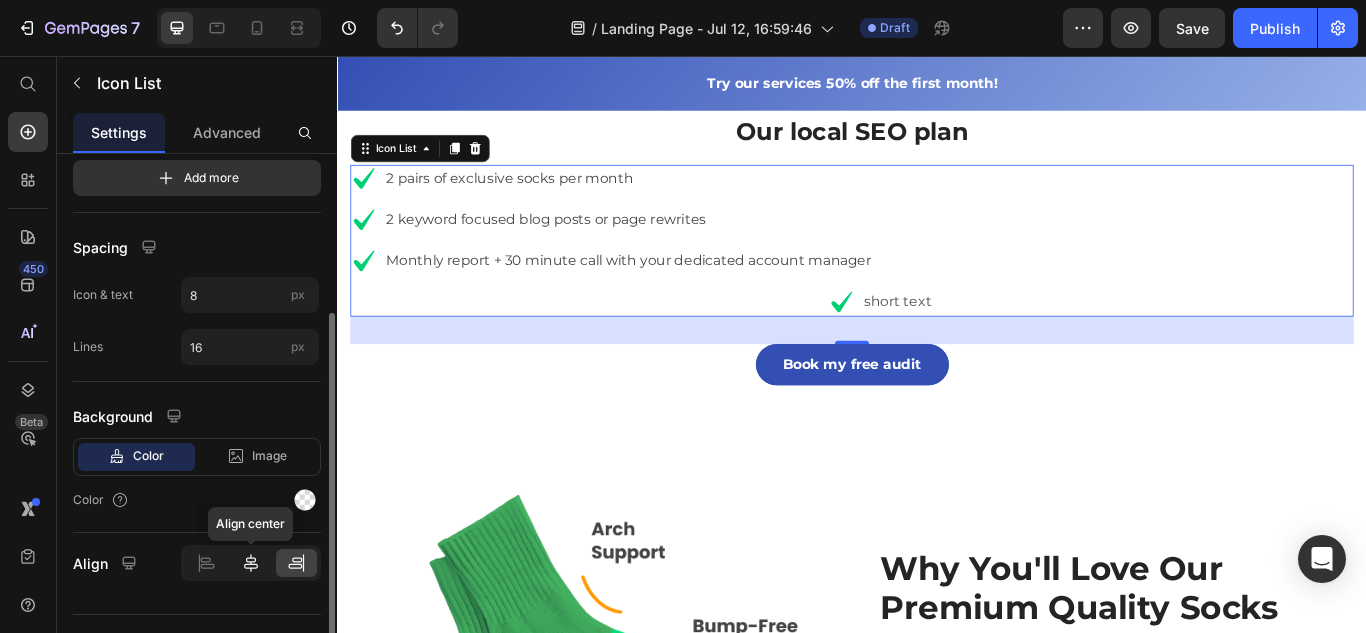 click 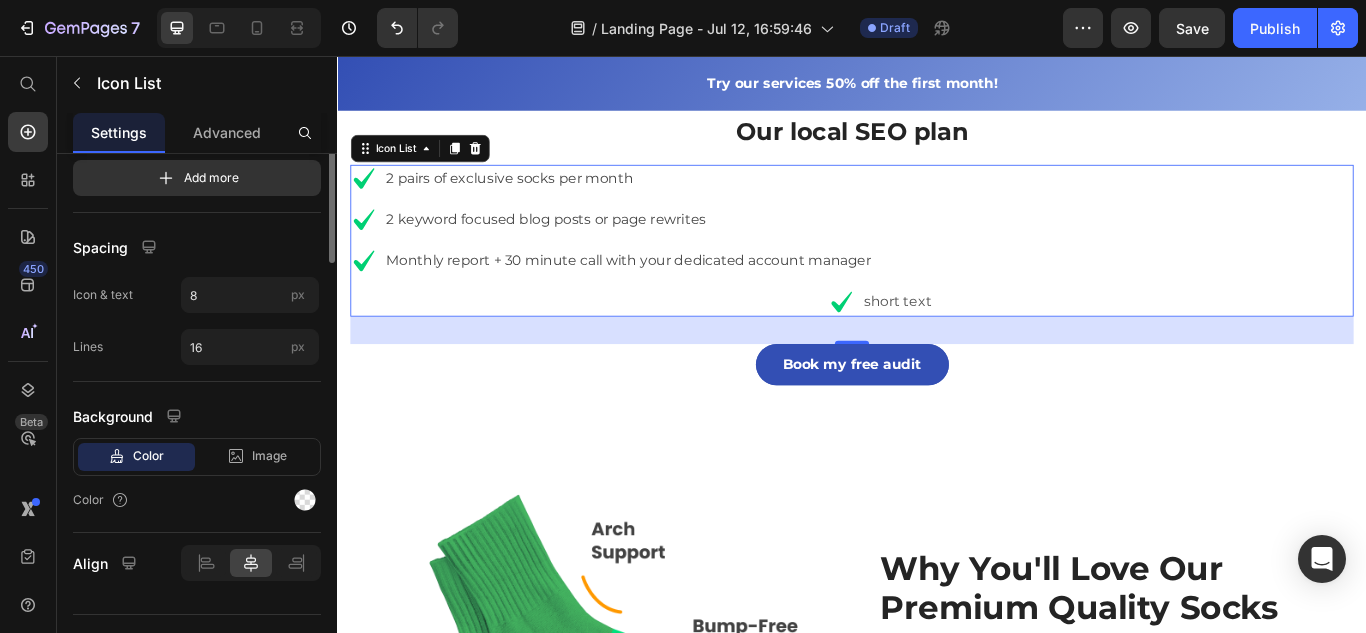 scroll, scrollTop: 0, scrollLeft: 0, axis: both 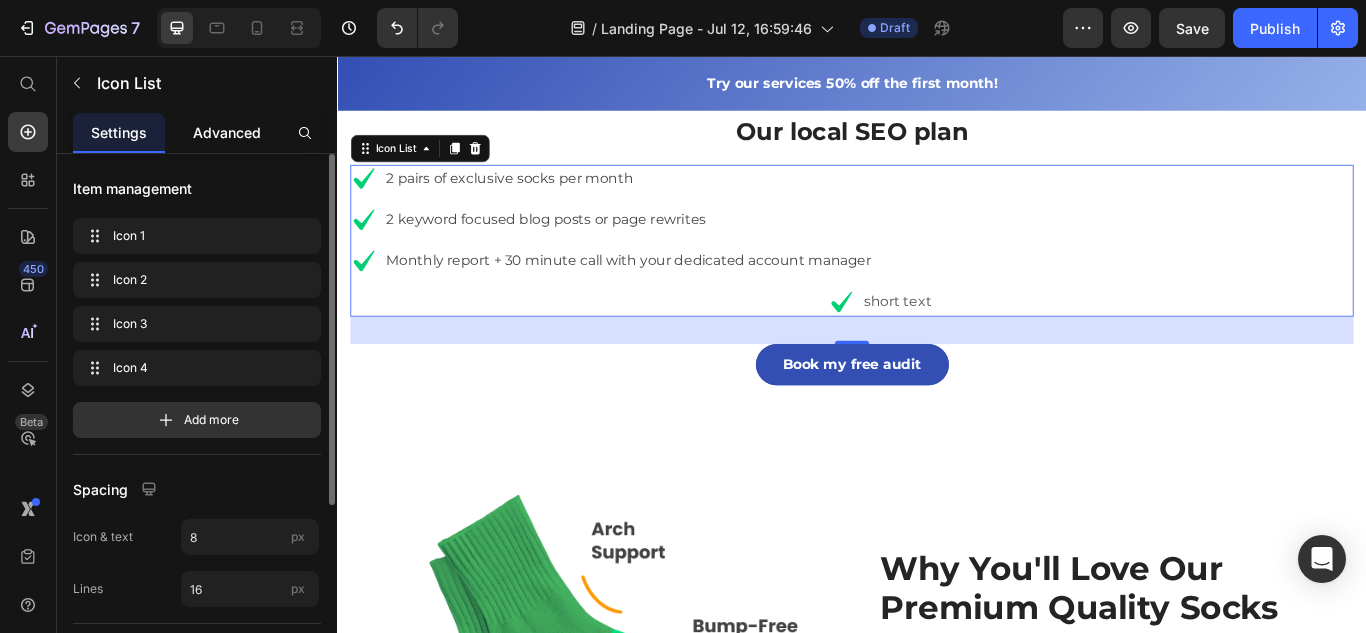 click on "Advanced" at bounding box center (227, 132) 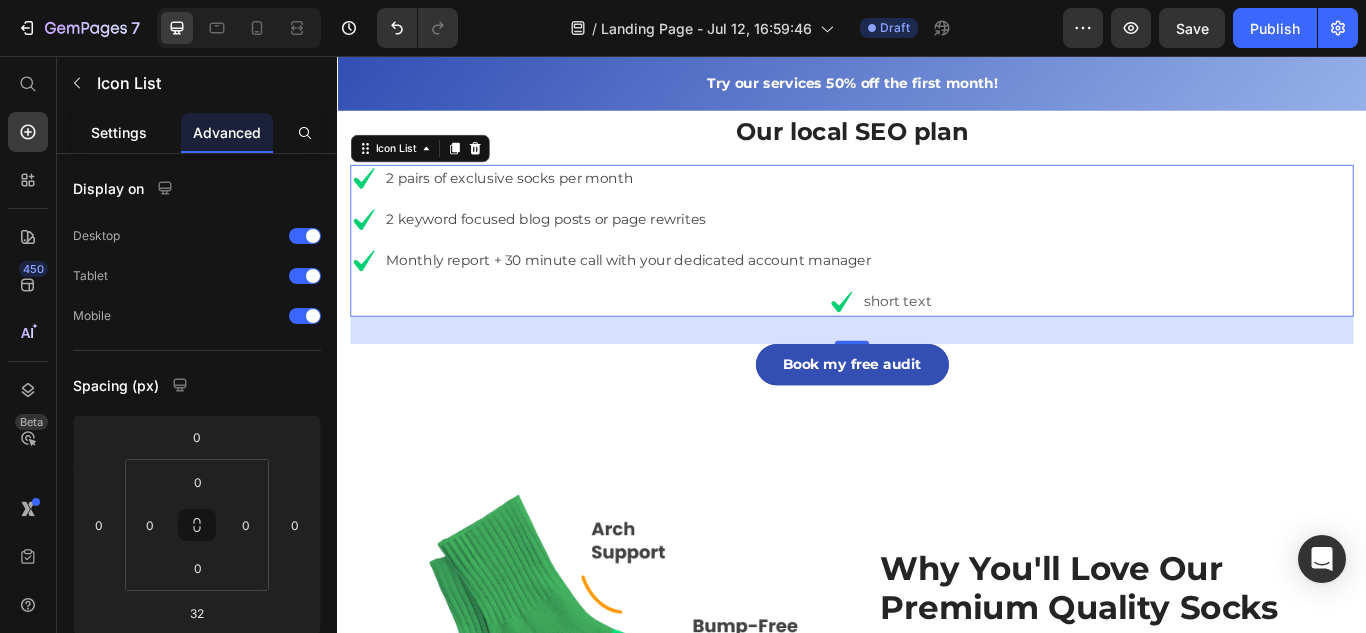 click on "Settings" 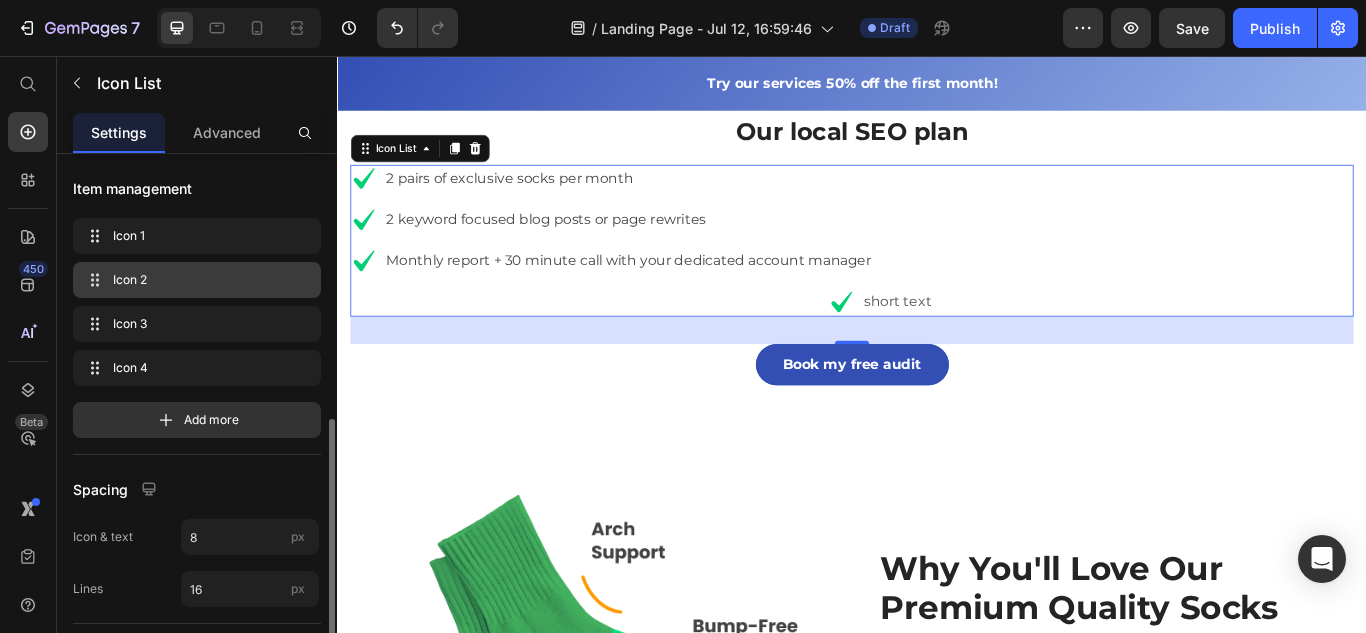 scroll, scrollTop: 281, scrollLeft: 0, axis: vertical 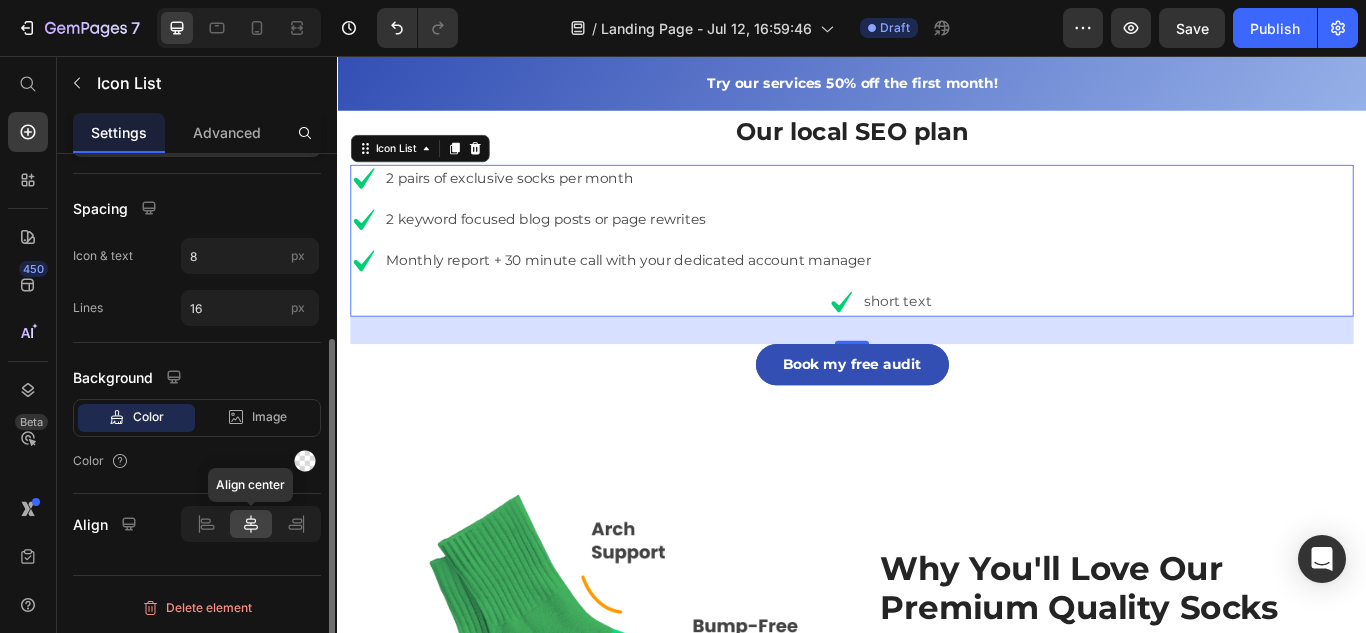 click 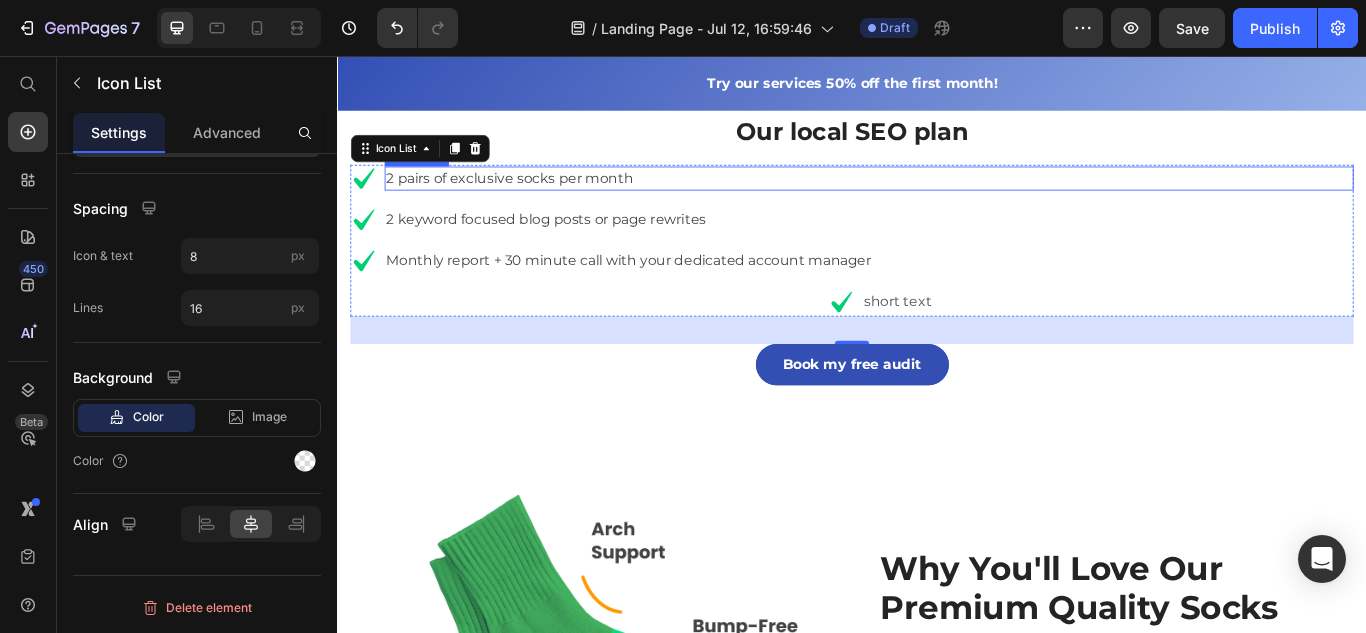 click on "2 pairs of exclusive socks per month" at bounding box center [957, 199] 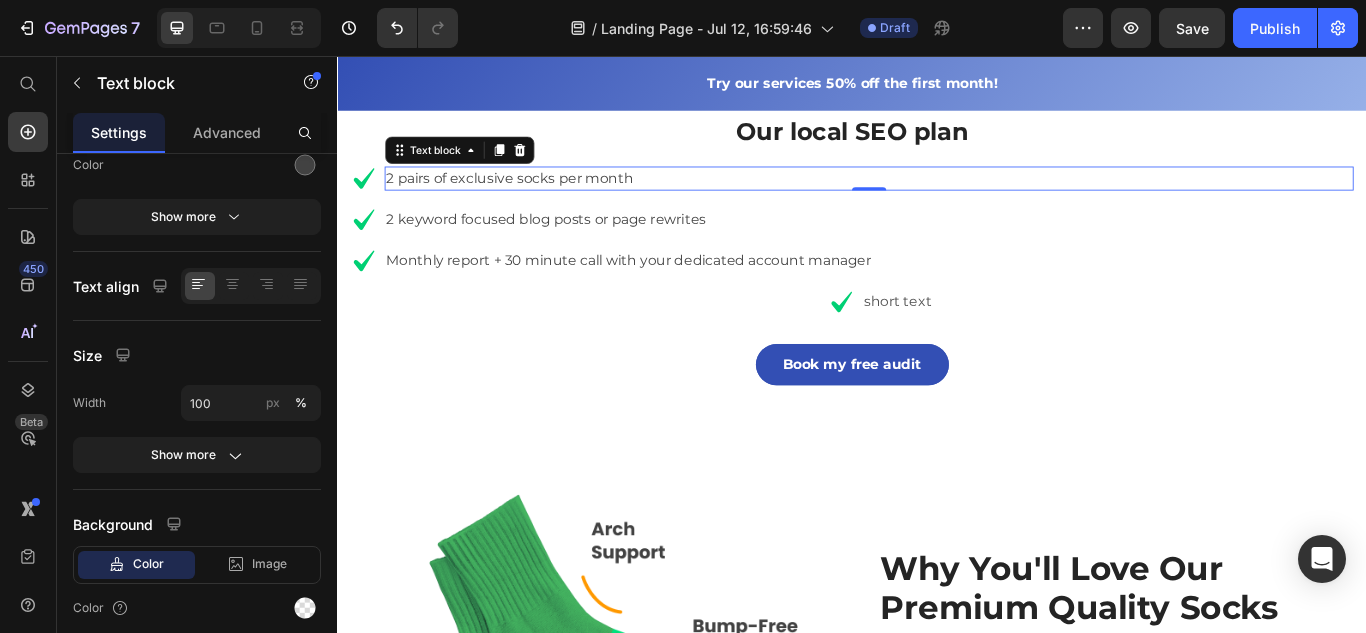scroll, scrollTop: 0, scrollLeft: 0, axis: both 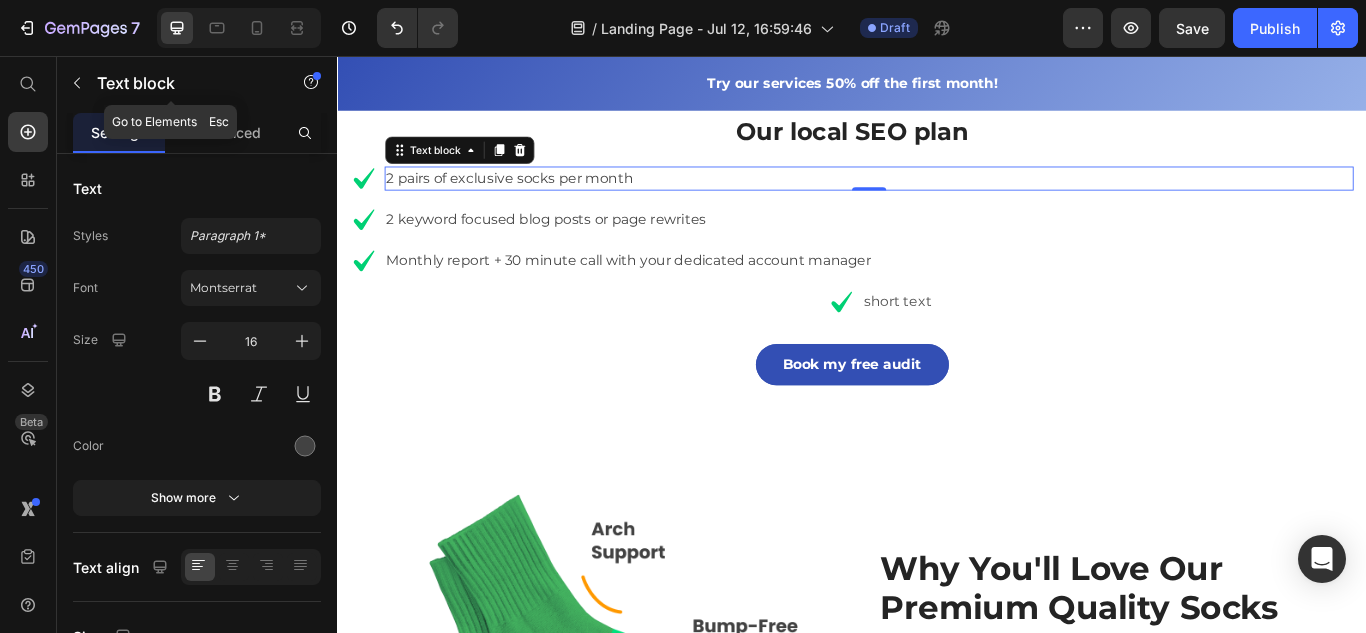 click on "Text block" 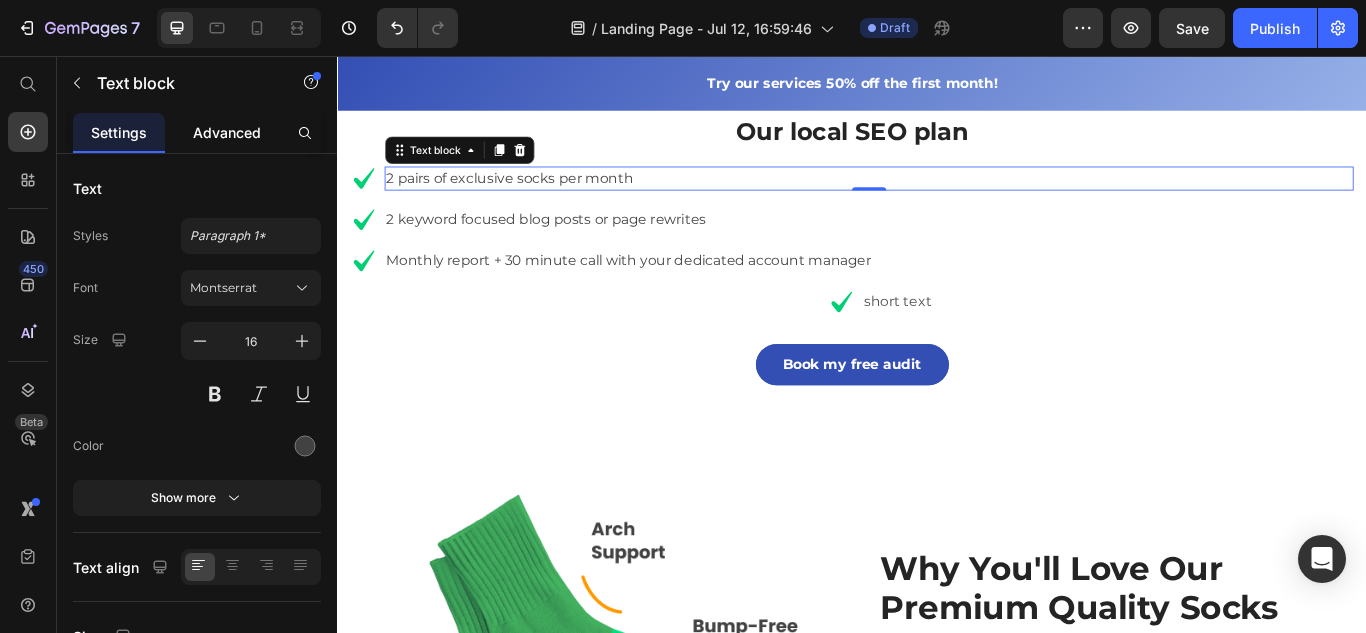 click on "Advanced" 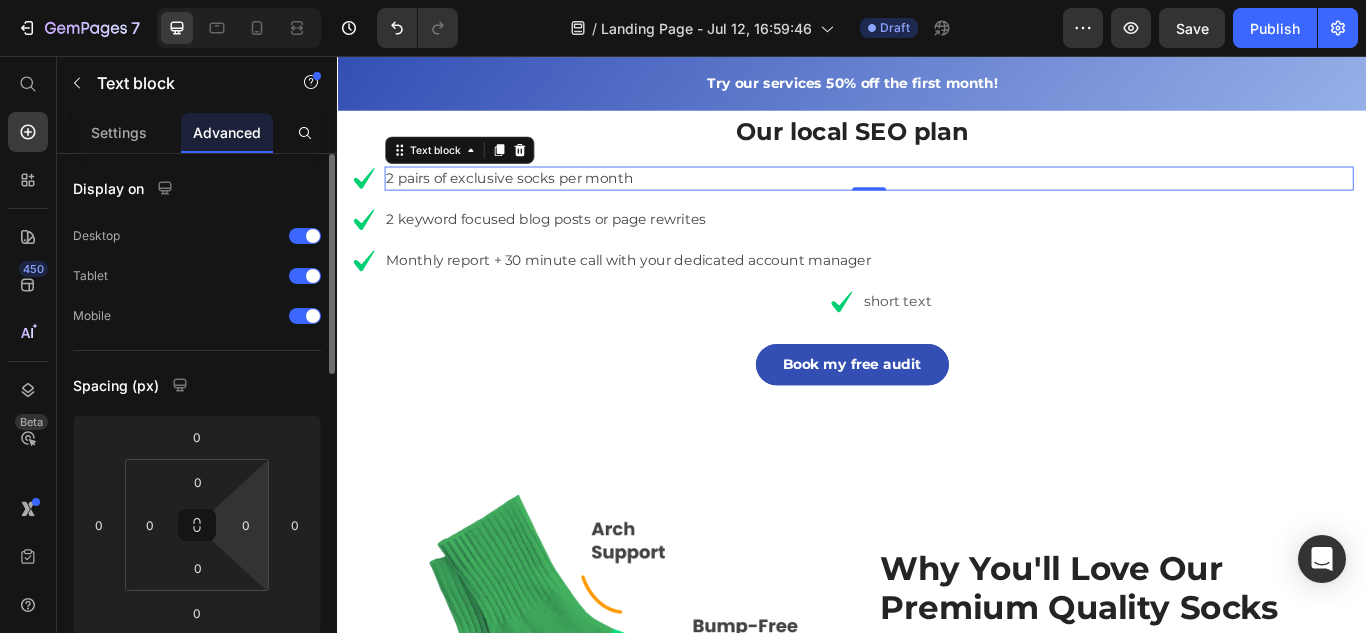 click on "7   /  Landing Page - Jul 12, 16:59:46 Draft Preview  Save   Publish  450 Beta Start with Sections Elements Hero Section Product Detail Brands Trusted Badges Guarantee Product Breakdown How to use Testimonials Compare Bundle FAQs Social Proof Brand Story Product List Collection Blog List Contact Sticky Add to Cart Custom Footer Browse Library 450 Layout
Row
Row
Row
Row Text
Heading
Text Block Button
Button
Button
Sticky Back to top Media
Image
Image" 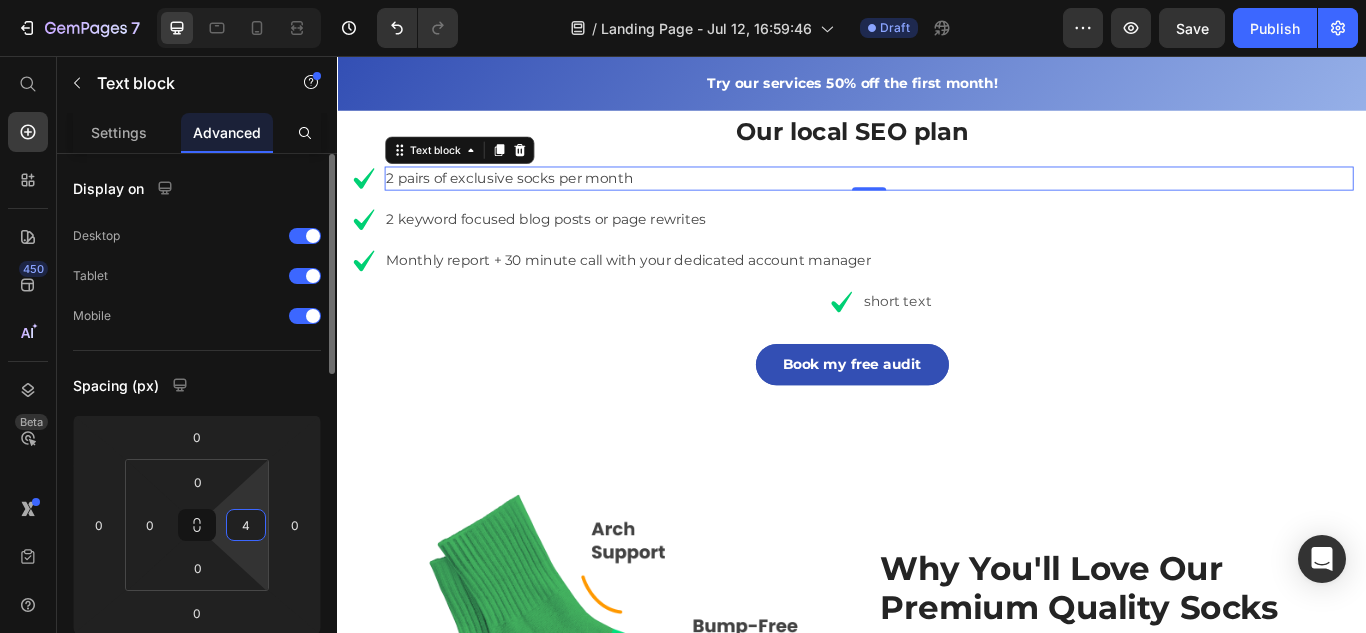 click on "4" at bounding box center [246, 525] 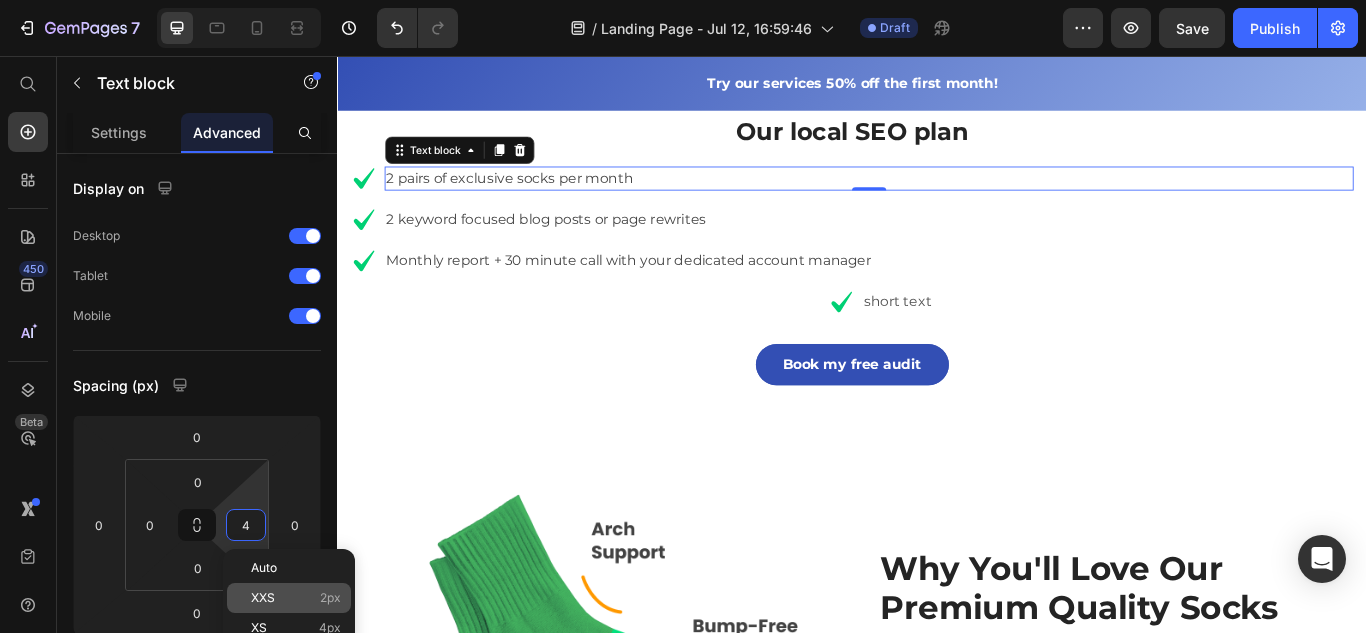 click on "XXS 2px" 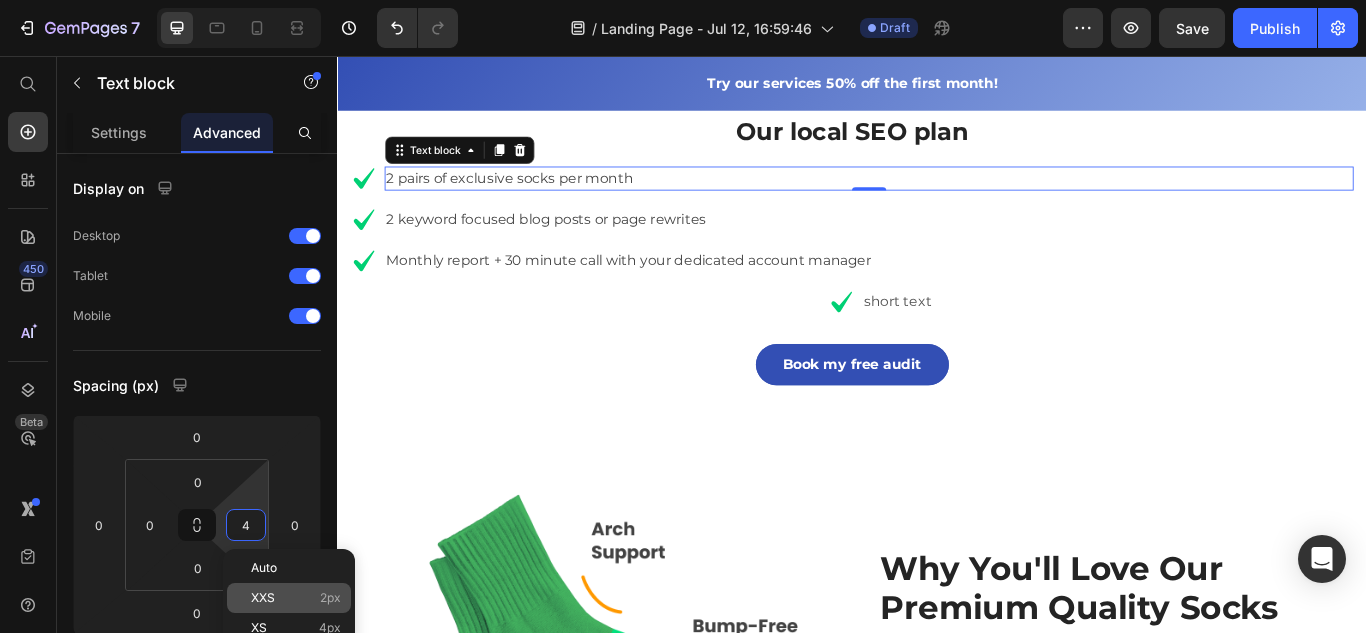 type on "2" 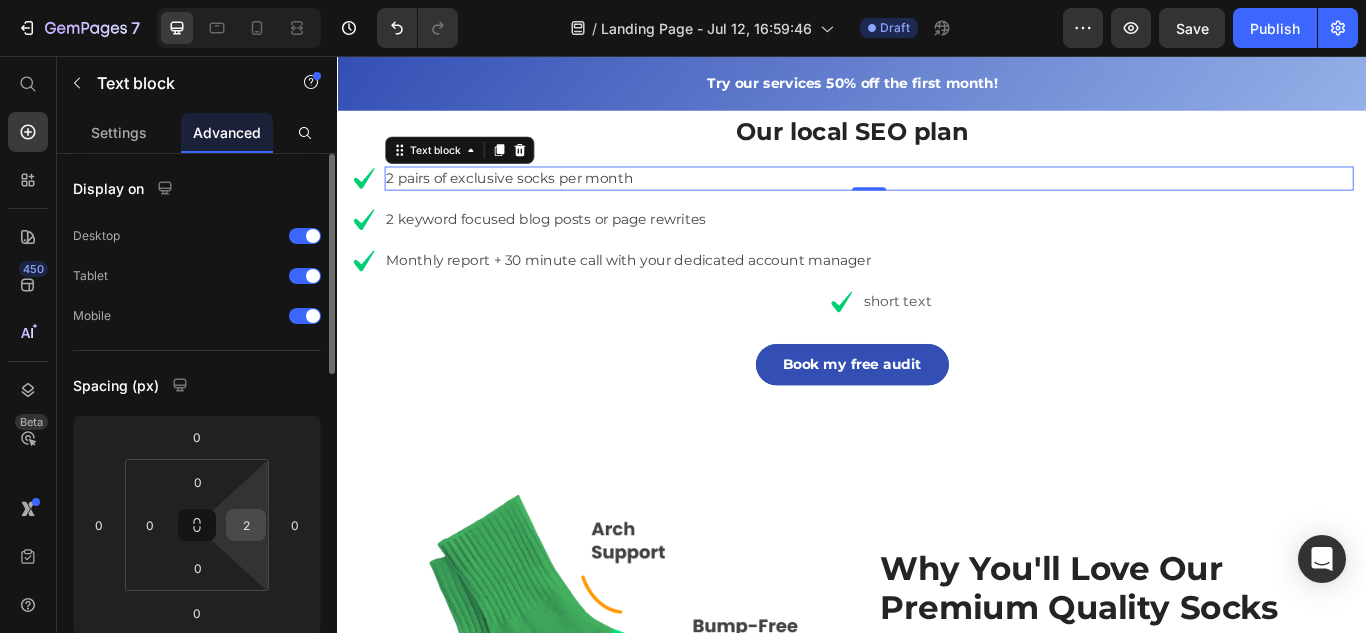 click on "2" at bounding box center [246, 525] 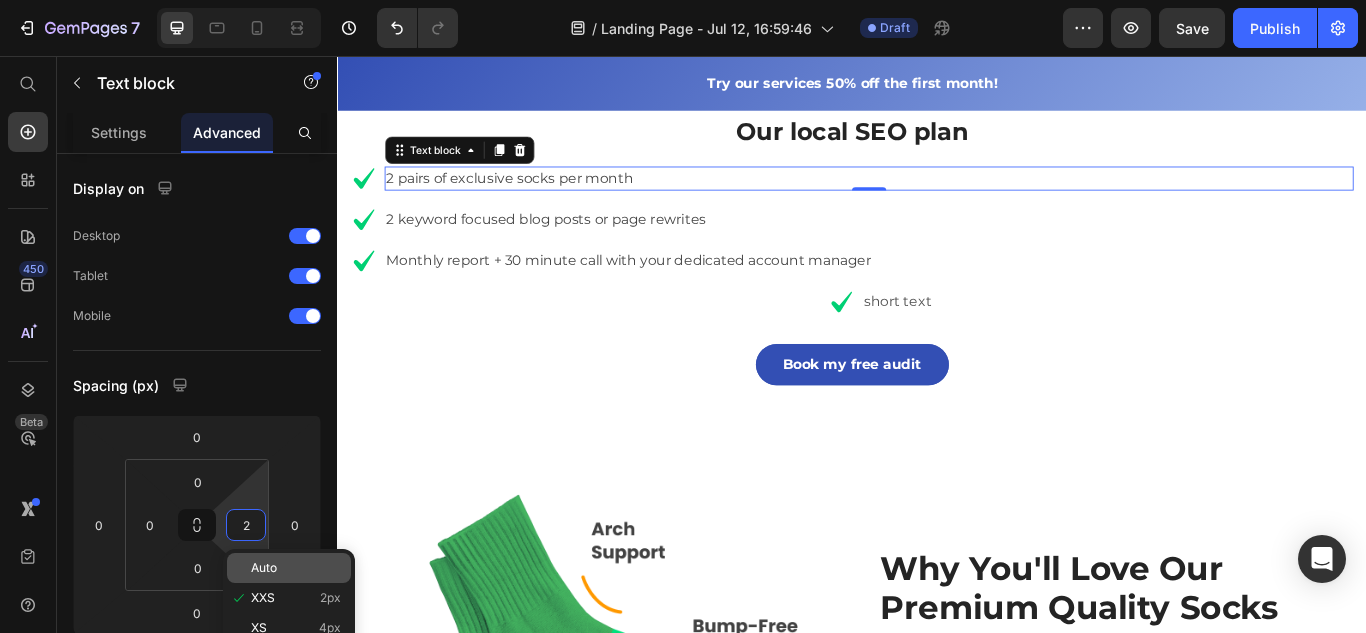 click on "Auto" at bounding box center [264, 568] 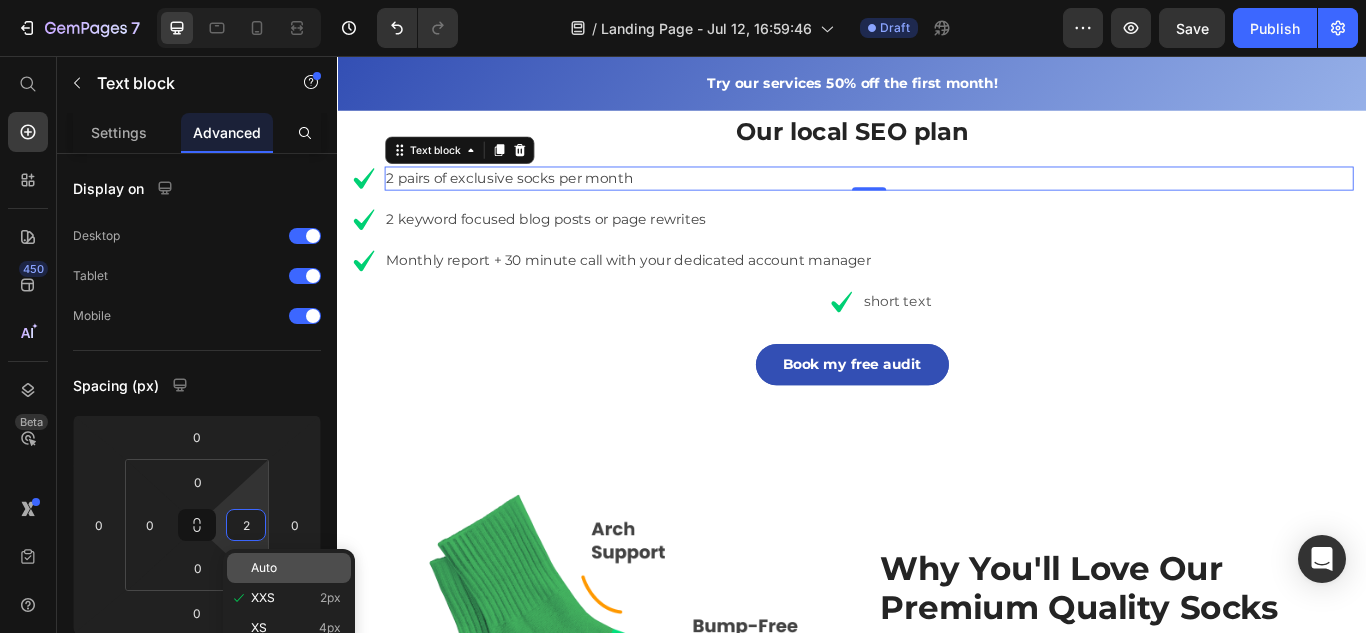 type 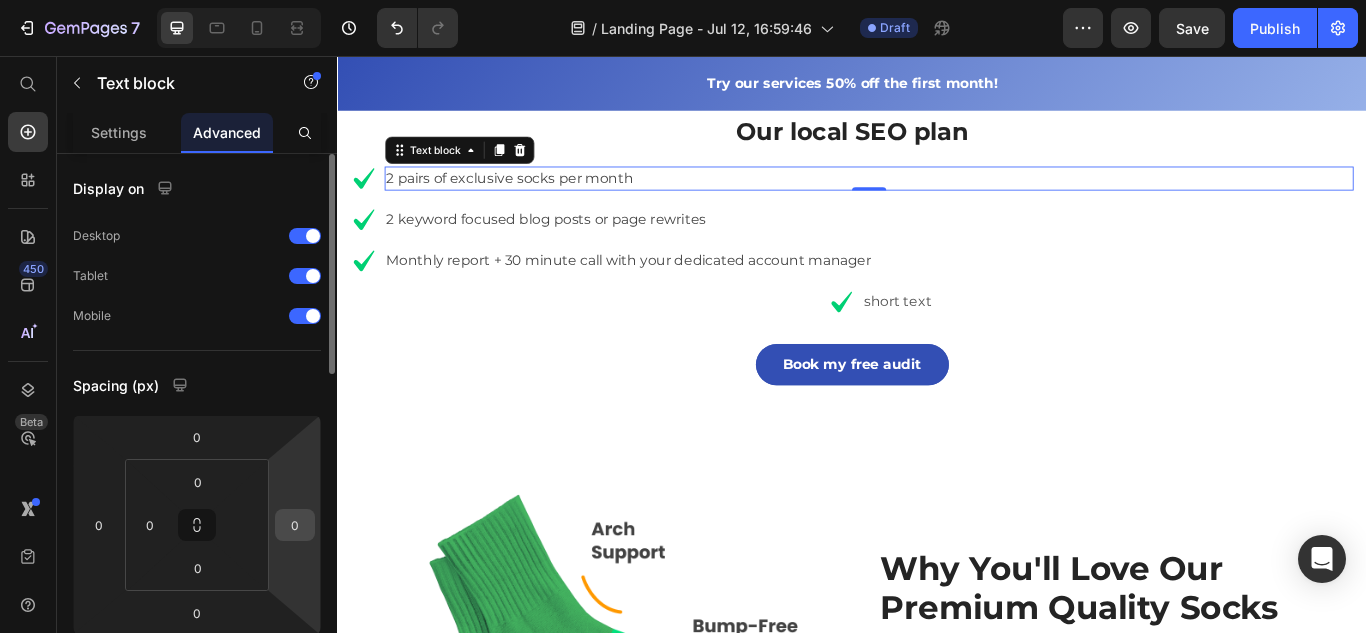 click on "0" at bounding box center (295, 525) 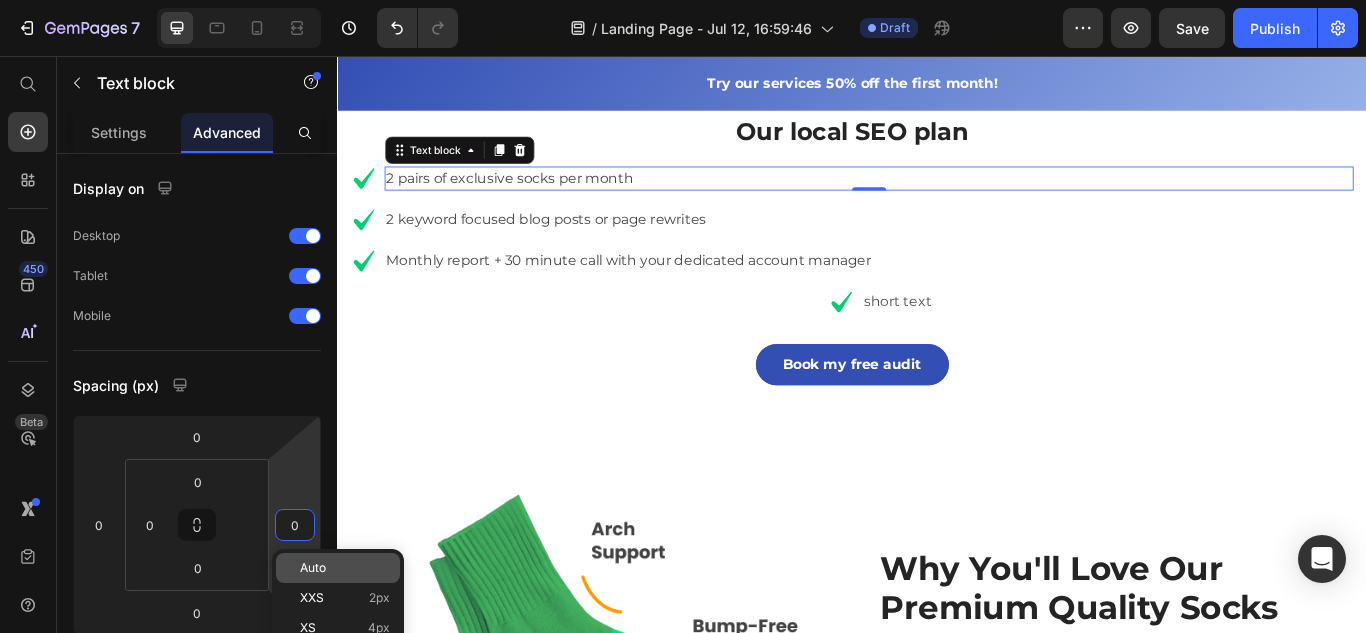 click on "Auto" 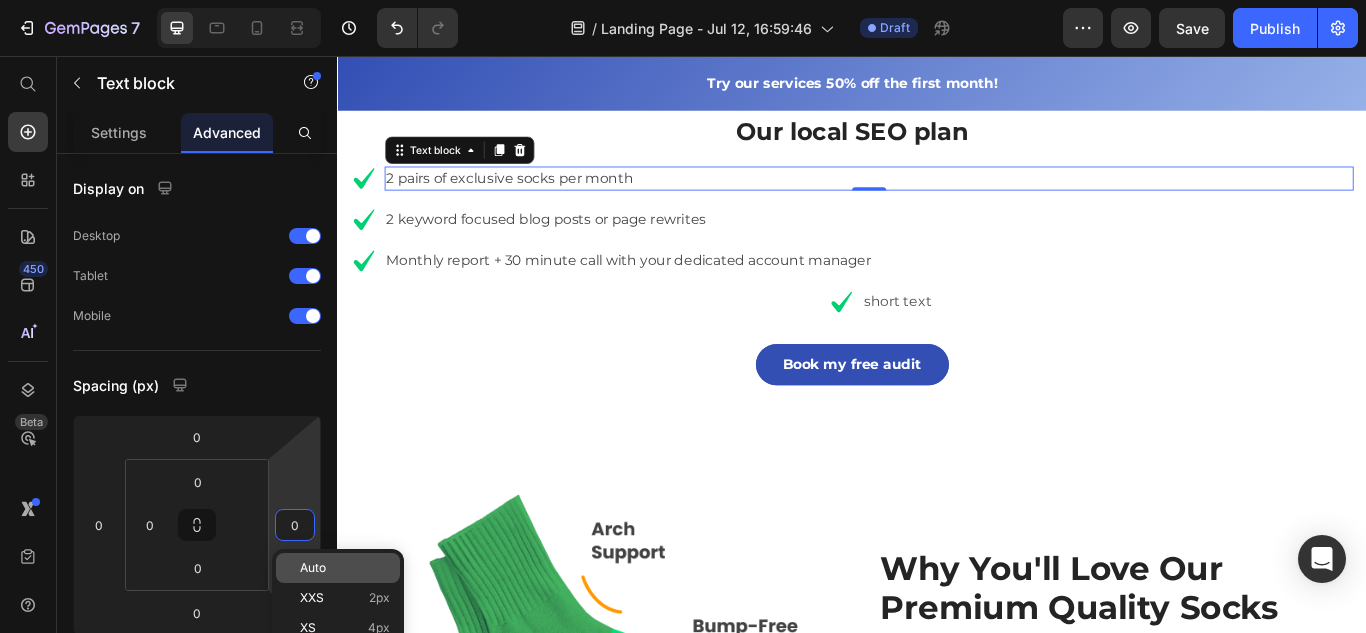 type 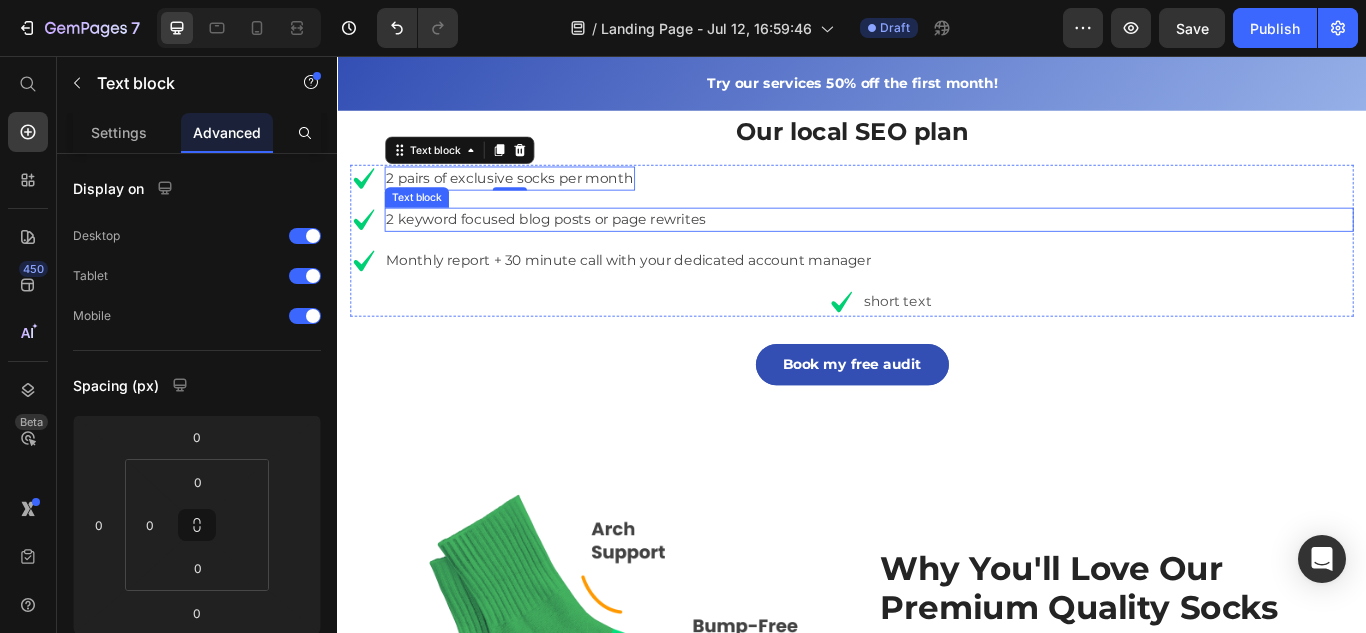 click on "2 keyword focused blog posts or page rewrites" at bounding box center (957, 247) 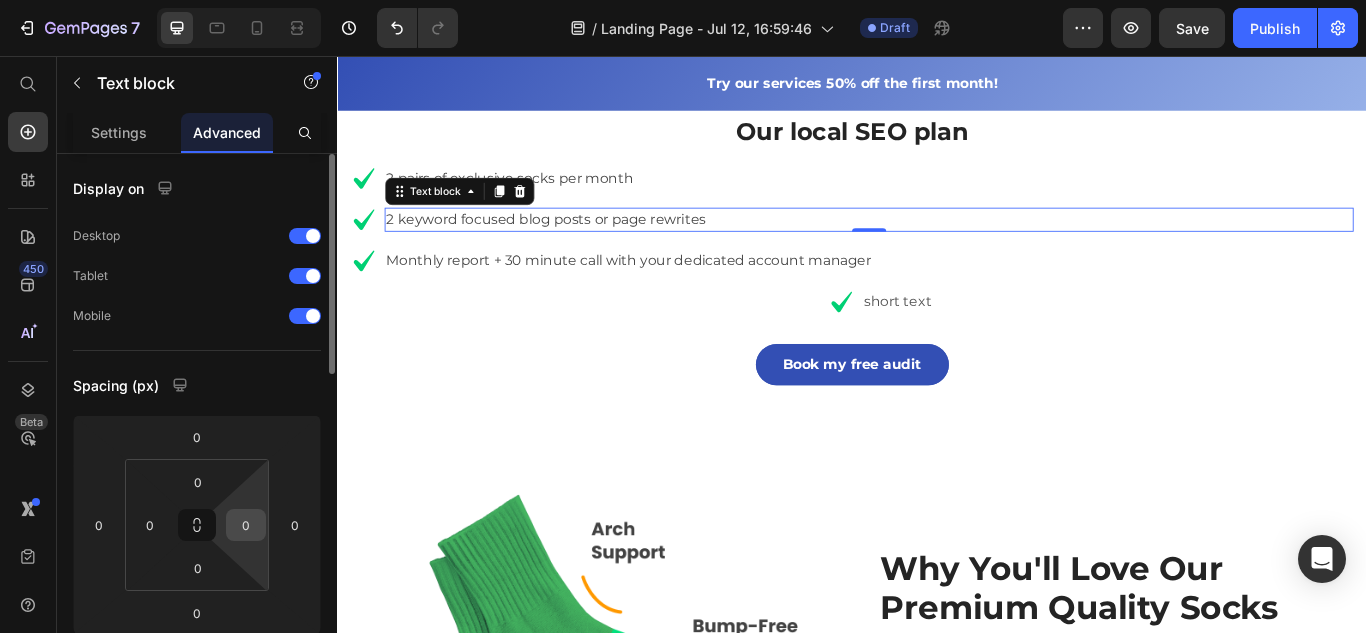 click on "0" at bounding box center [246, 525] 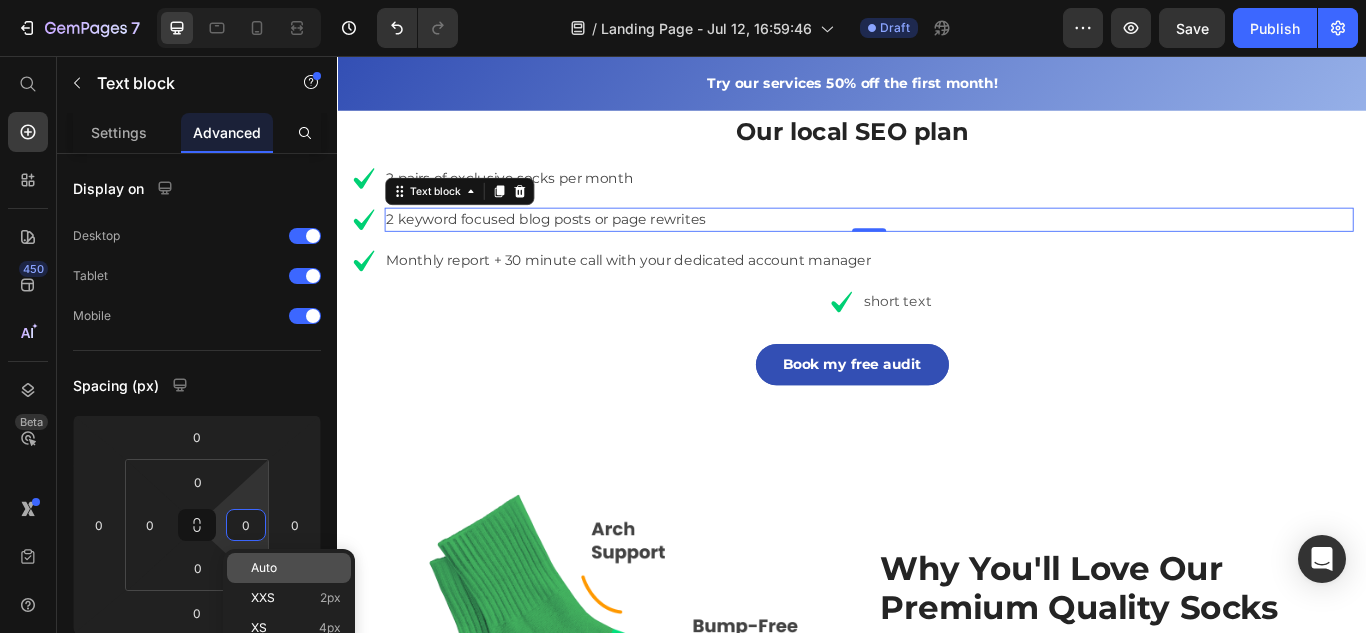 click on "Auto" at bounding box center (264, 568) 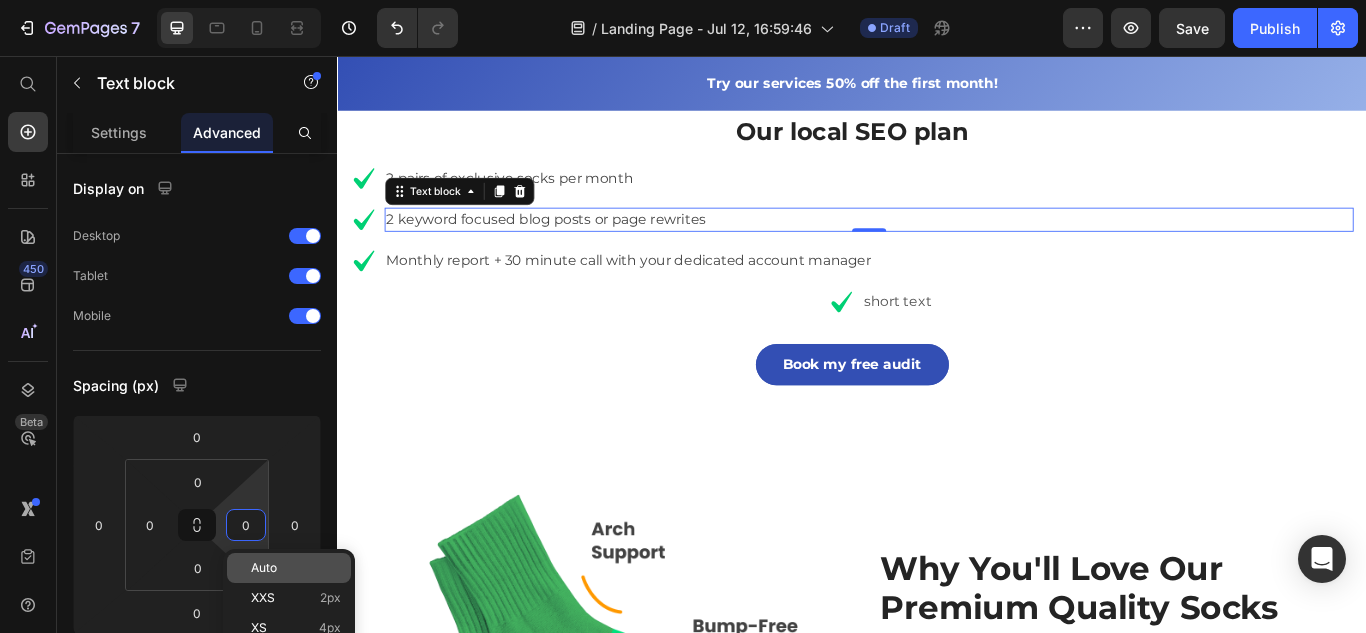 type 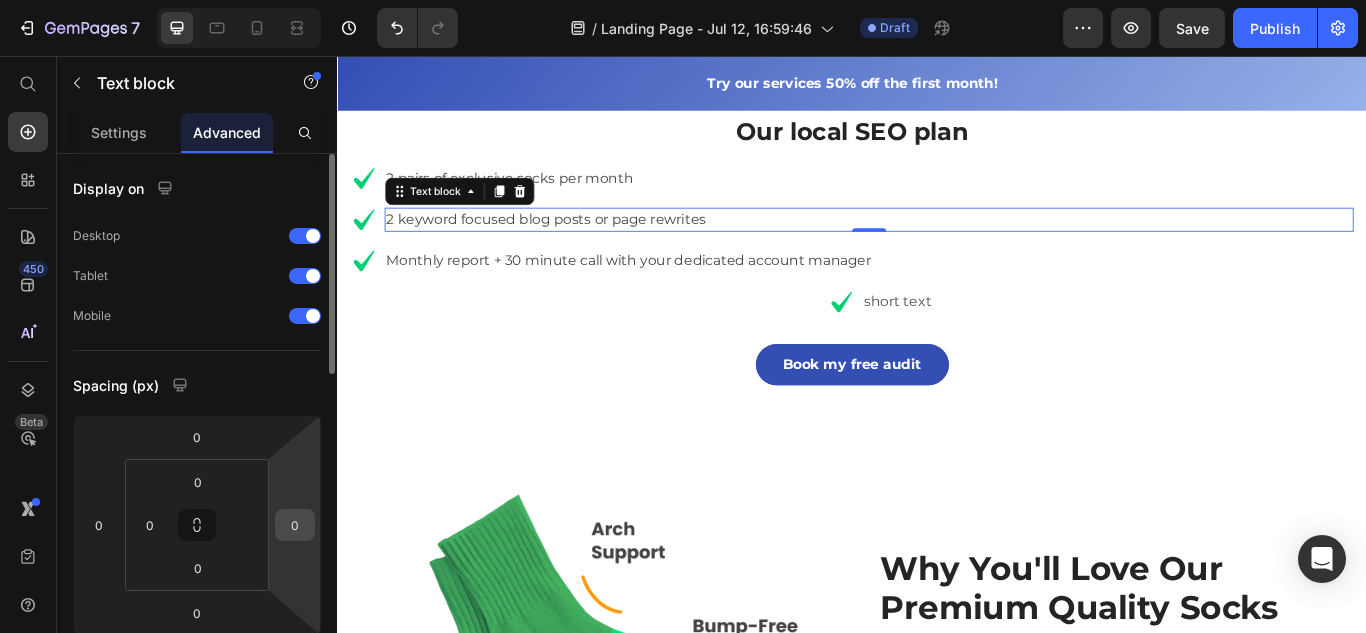 click on "0" at bounding box center (295, 525) 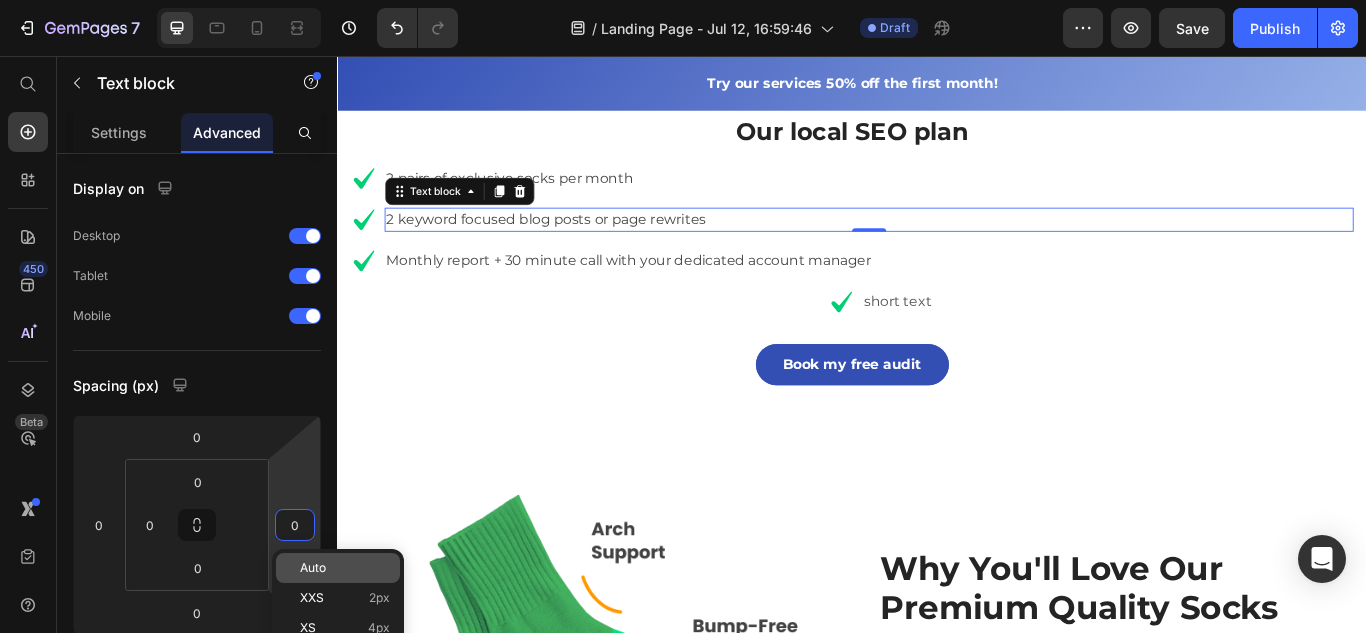 click on "Auto" at bounding box center (313, 568) 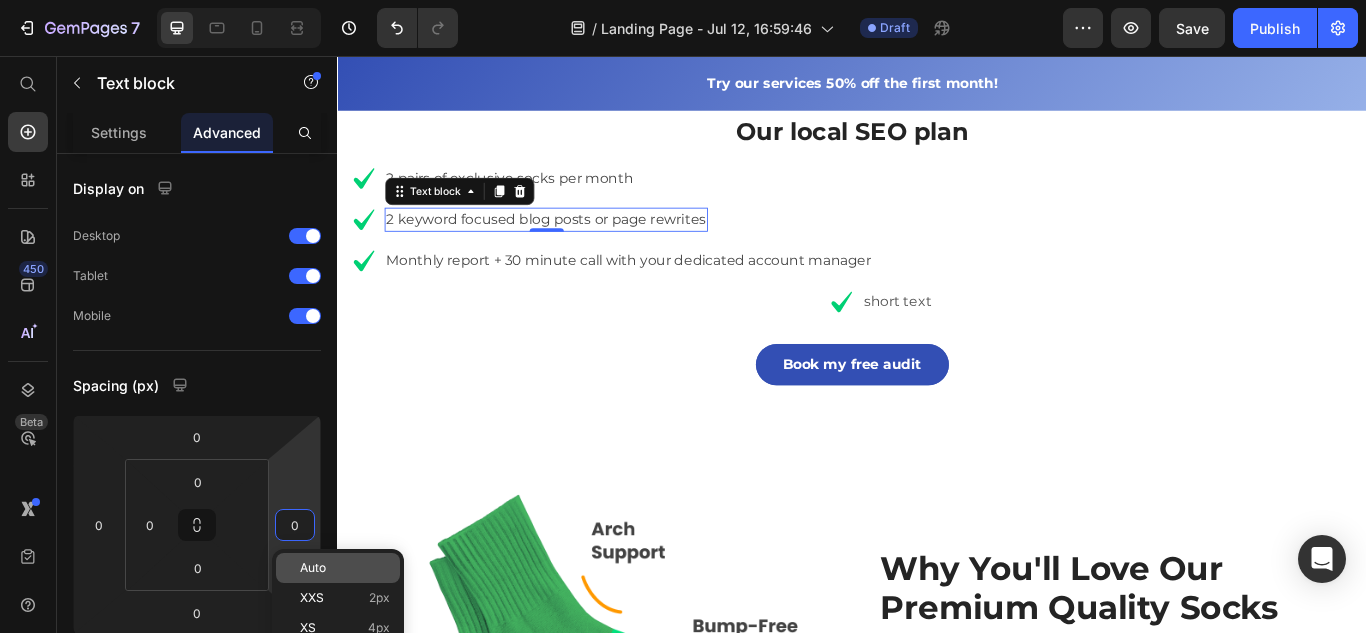 type 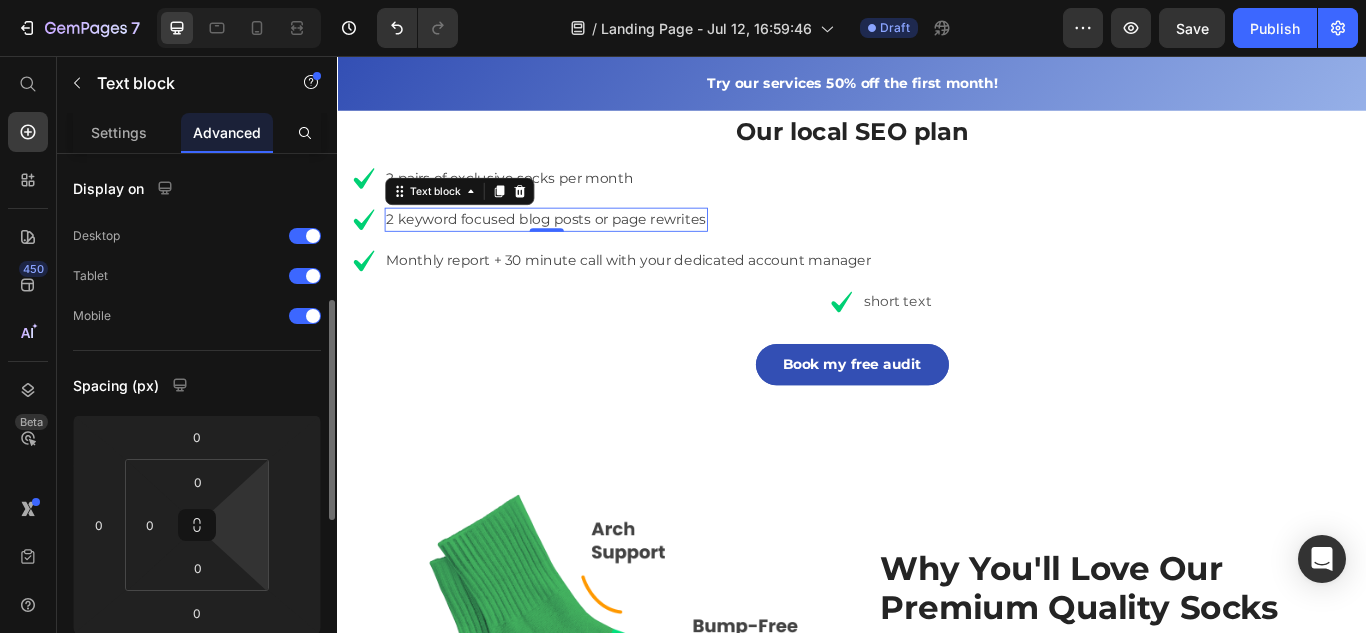 scroll, scrollTop: 117, scrollLeft: 0, axis: vertical 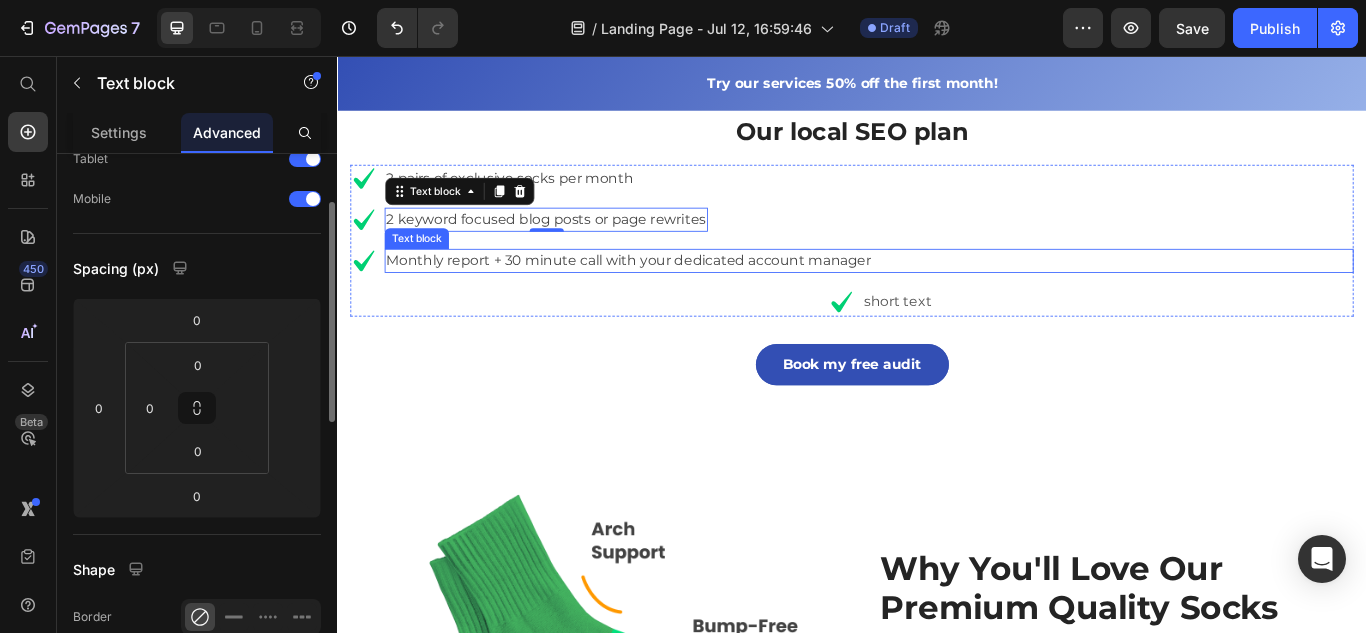 click on "Icon Monthly report + 30 minute call with your dedicated account manager Text block" at bounding box center [937, 295] 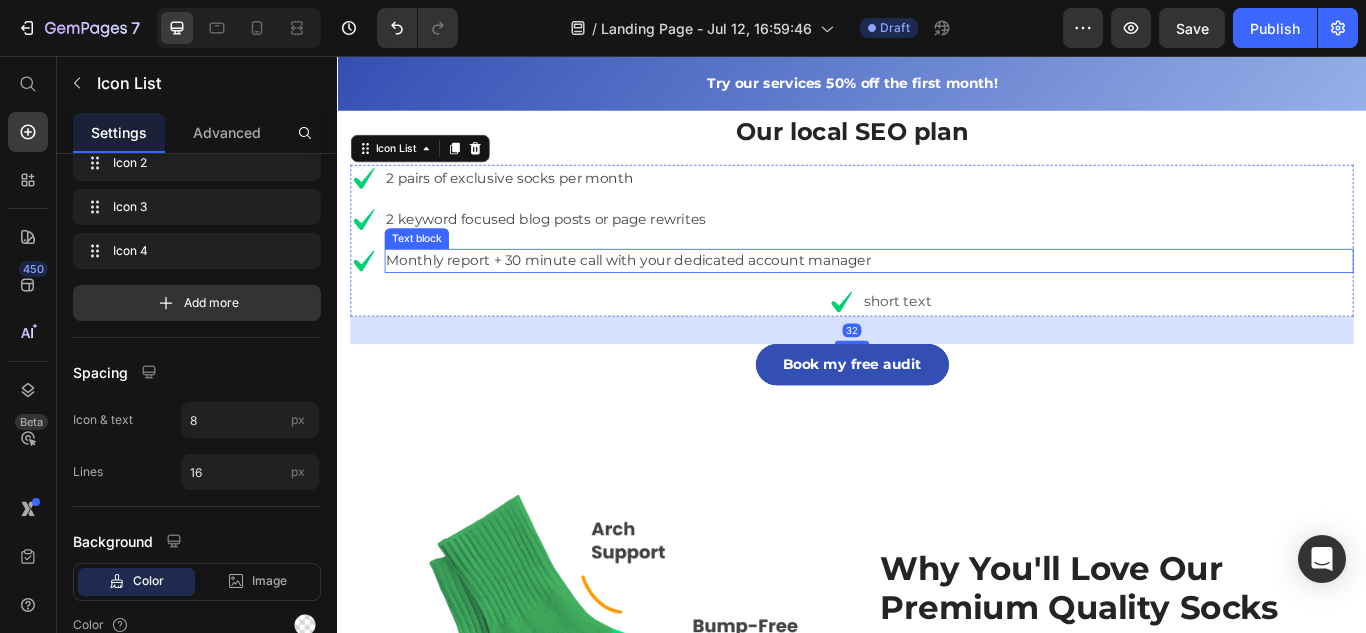 scroll, scrollTop: 0, scrollLeft: 0, axis: both 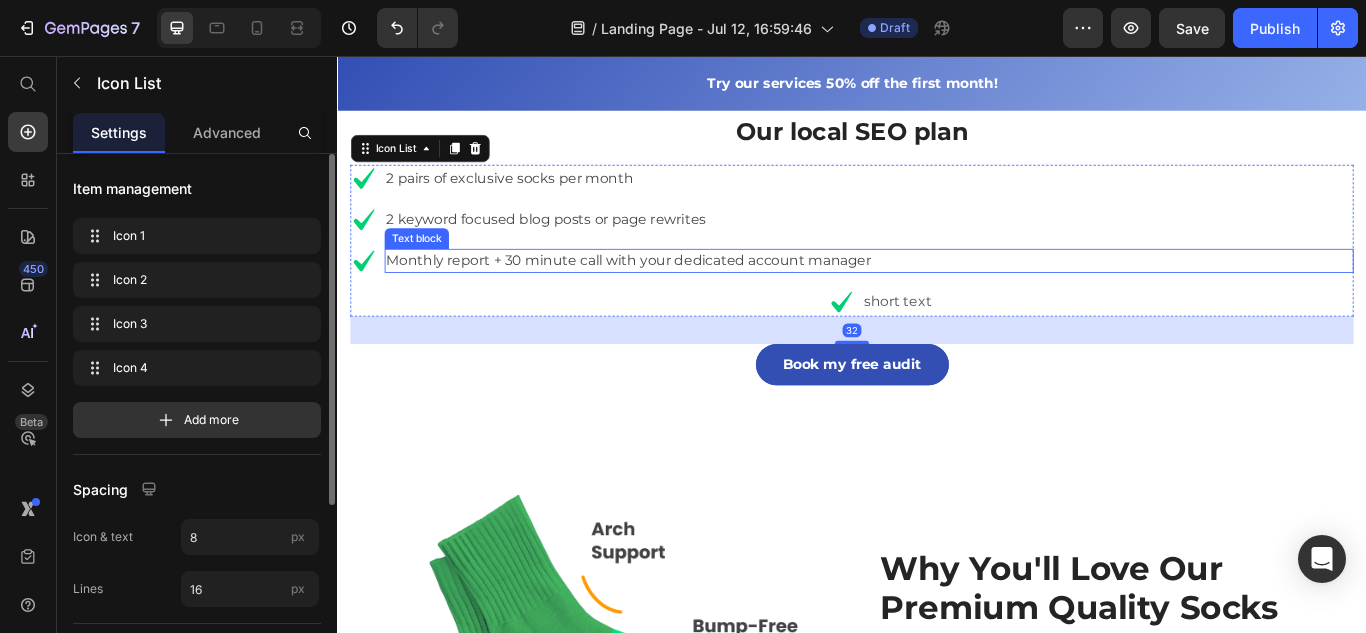 click on "Monthly report + 30 minute call with your dedicated account manager" at bounding box center [957, 295] 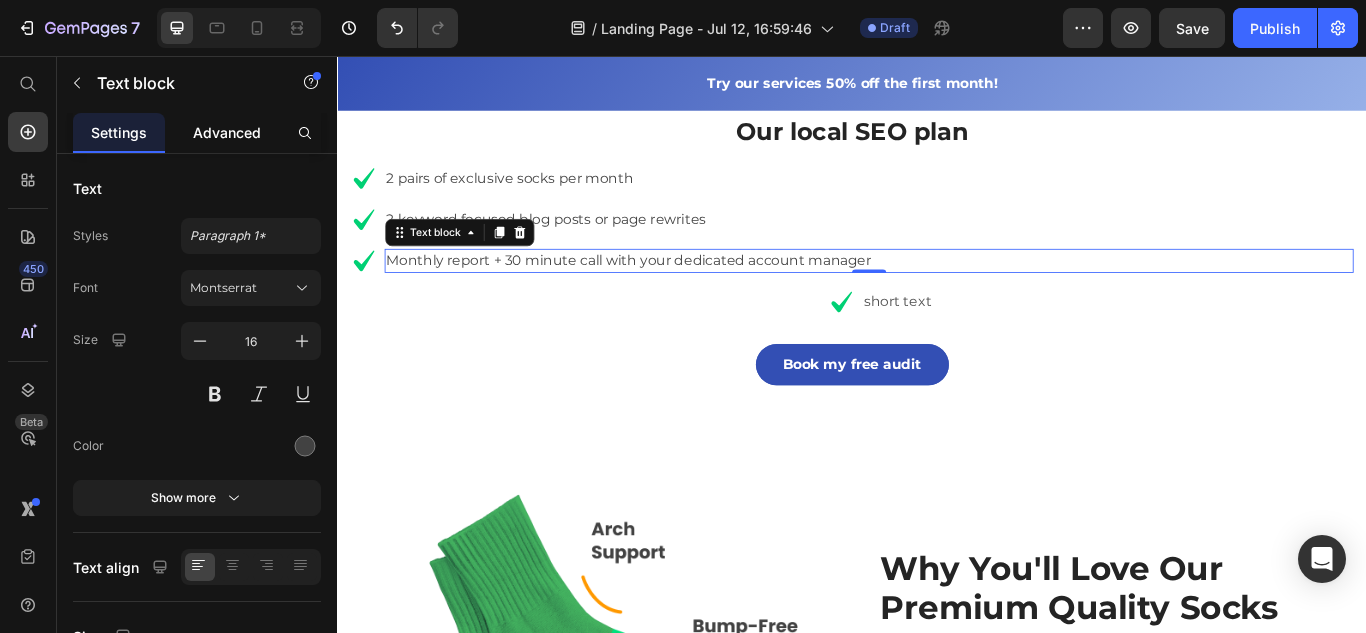 click on "Advanced" at bounding box center [227, 132] 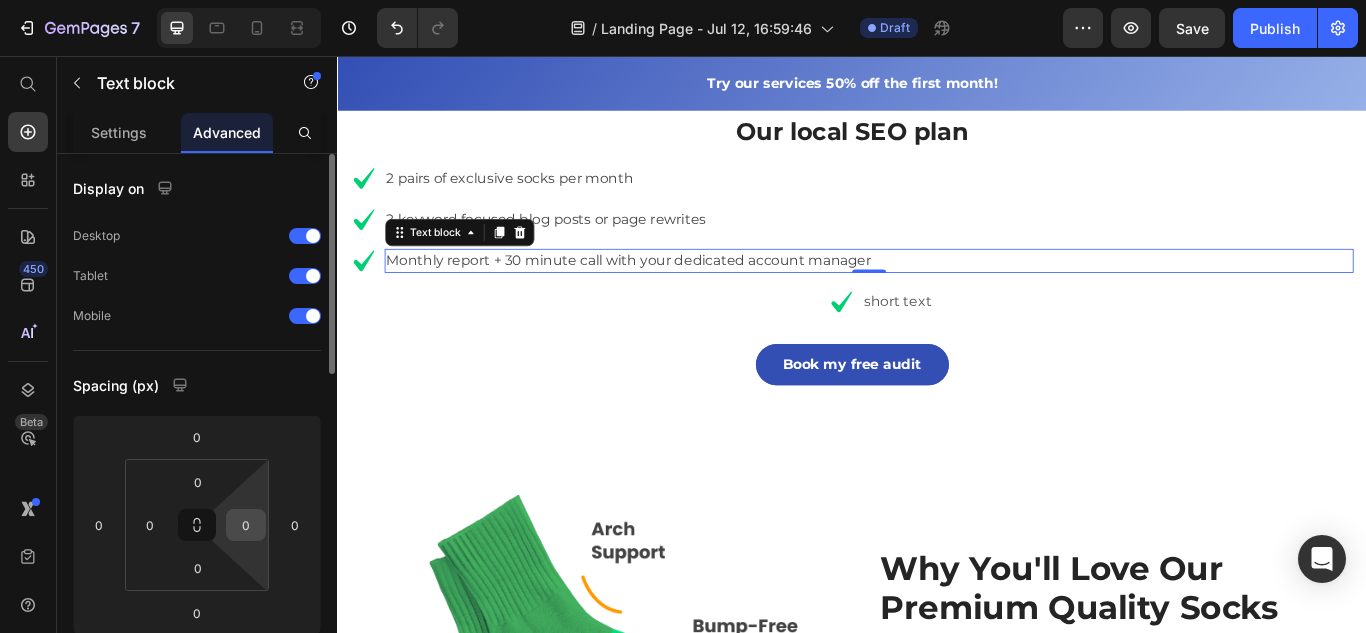 click on "0" at bounding box center [246, 525] 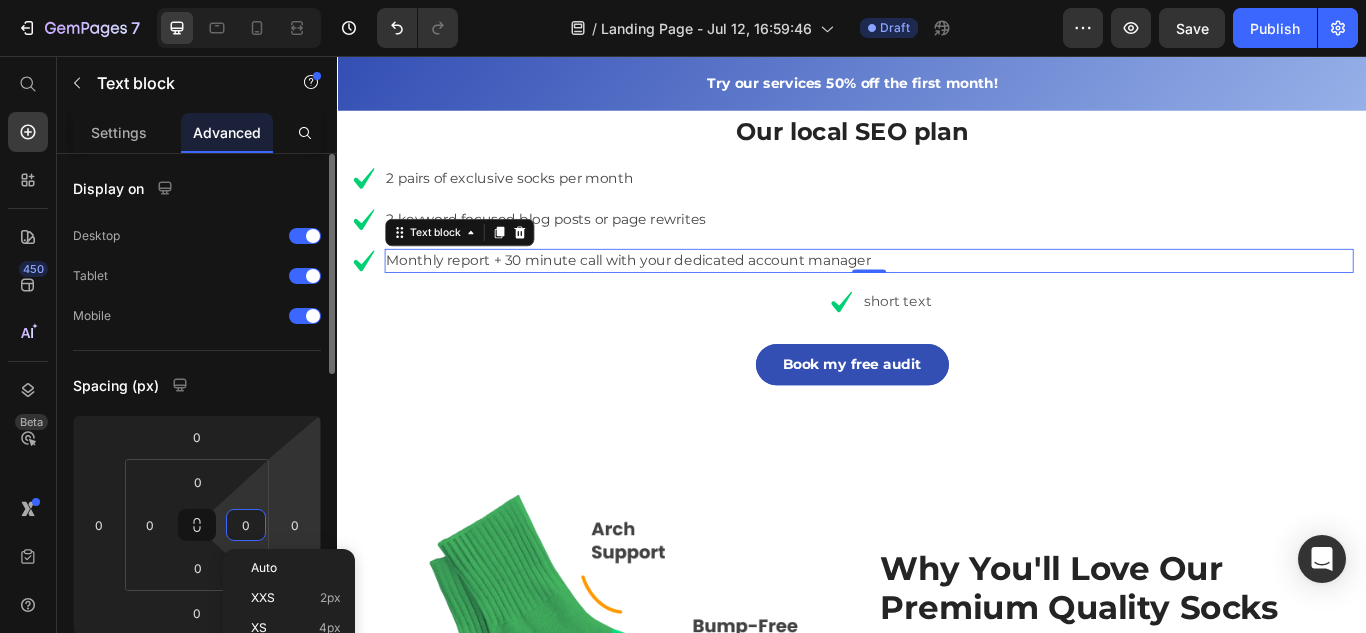 click on "Auto" 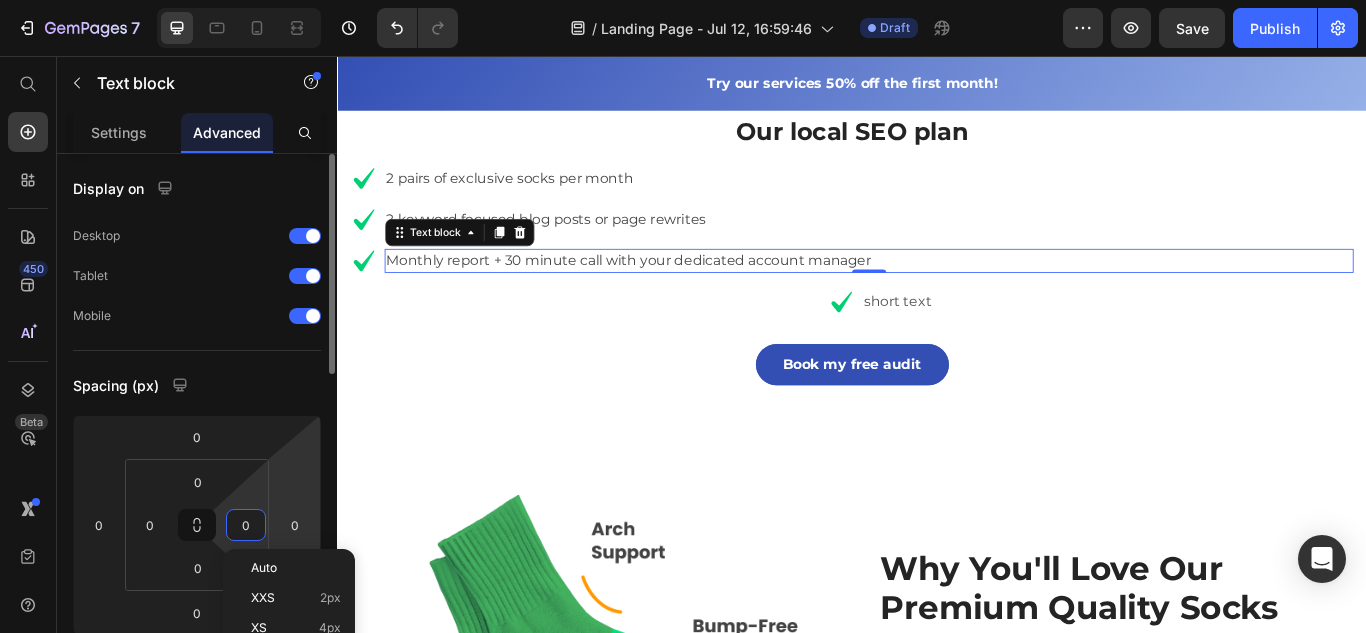 type 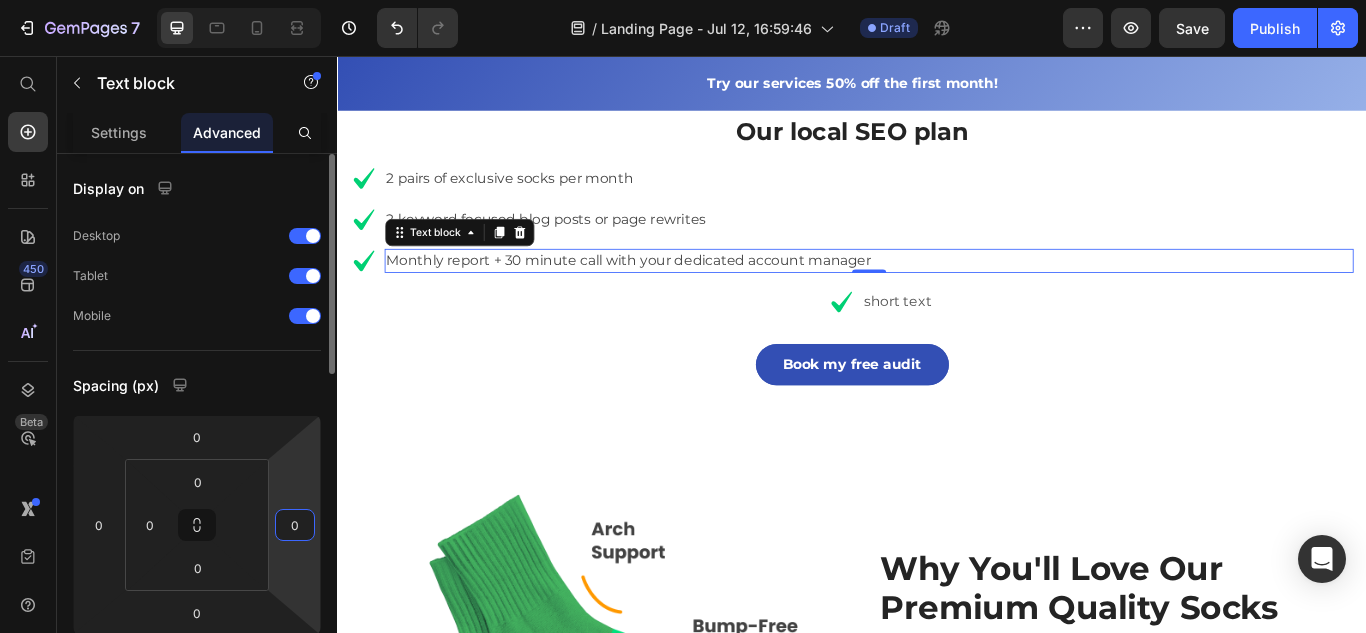 click on "0" at bounding box center [295, 525] 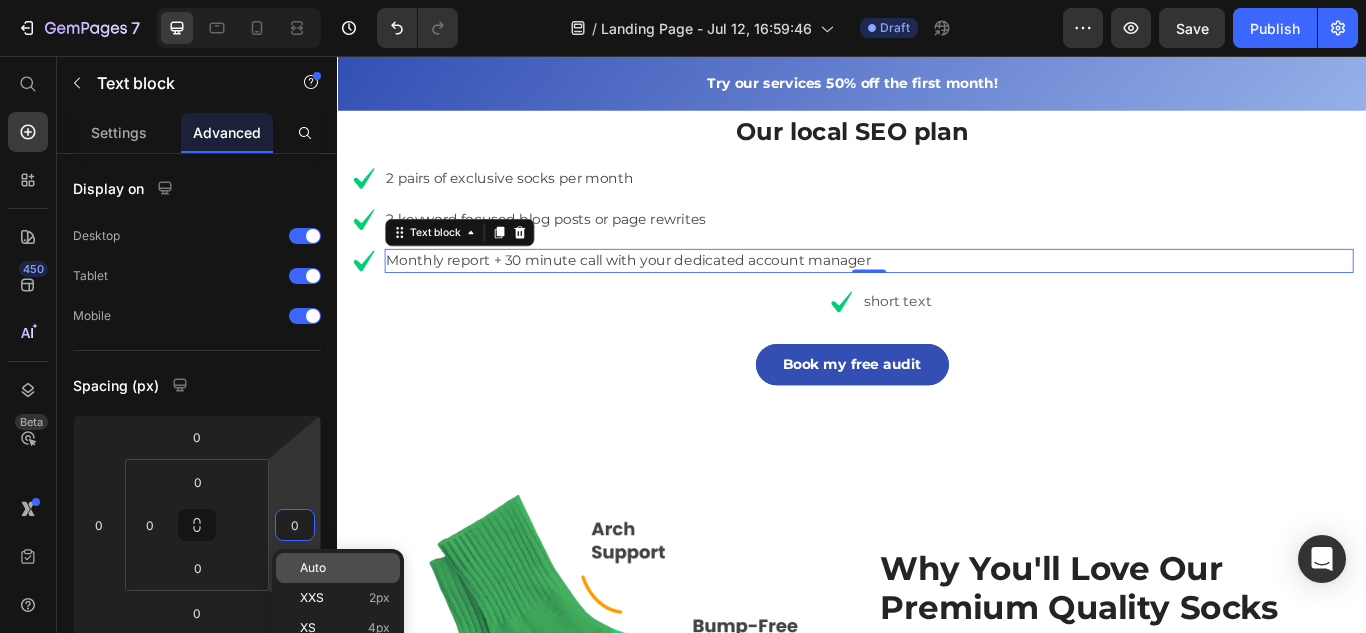 click on "Auto" 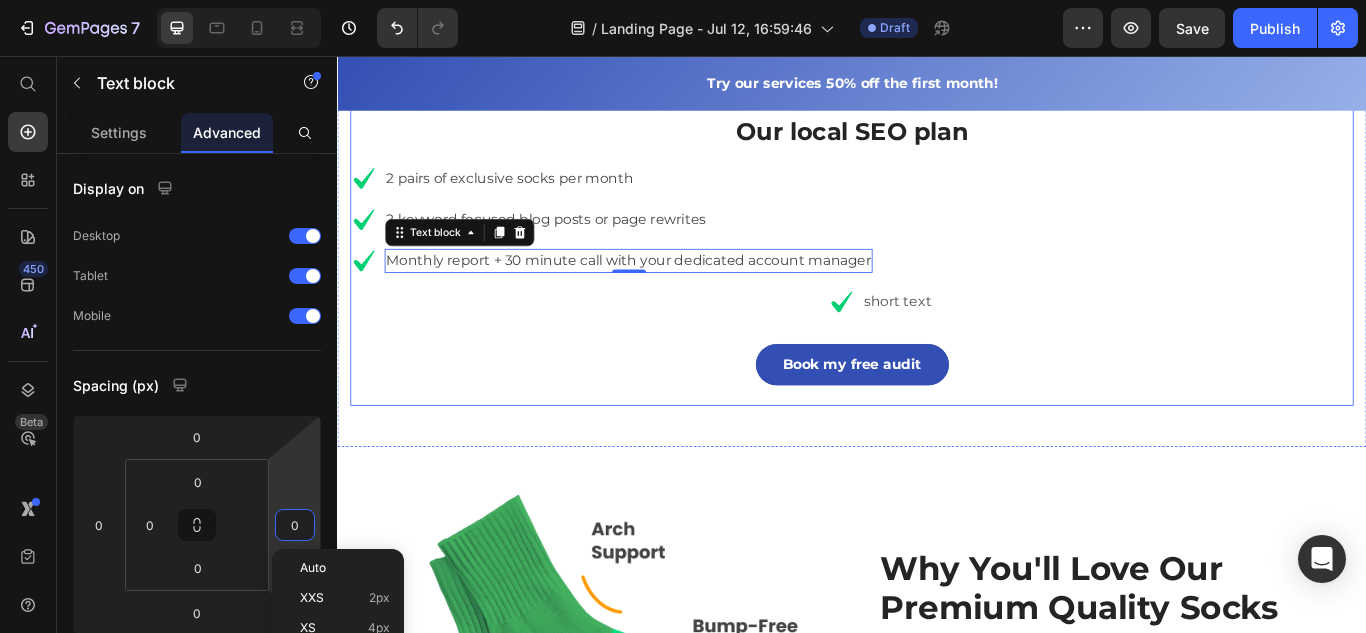 type 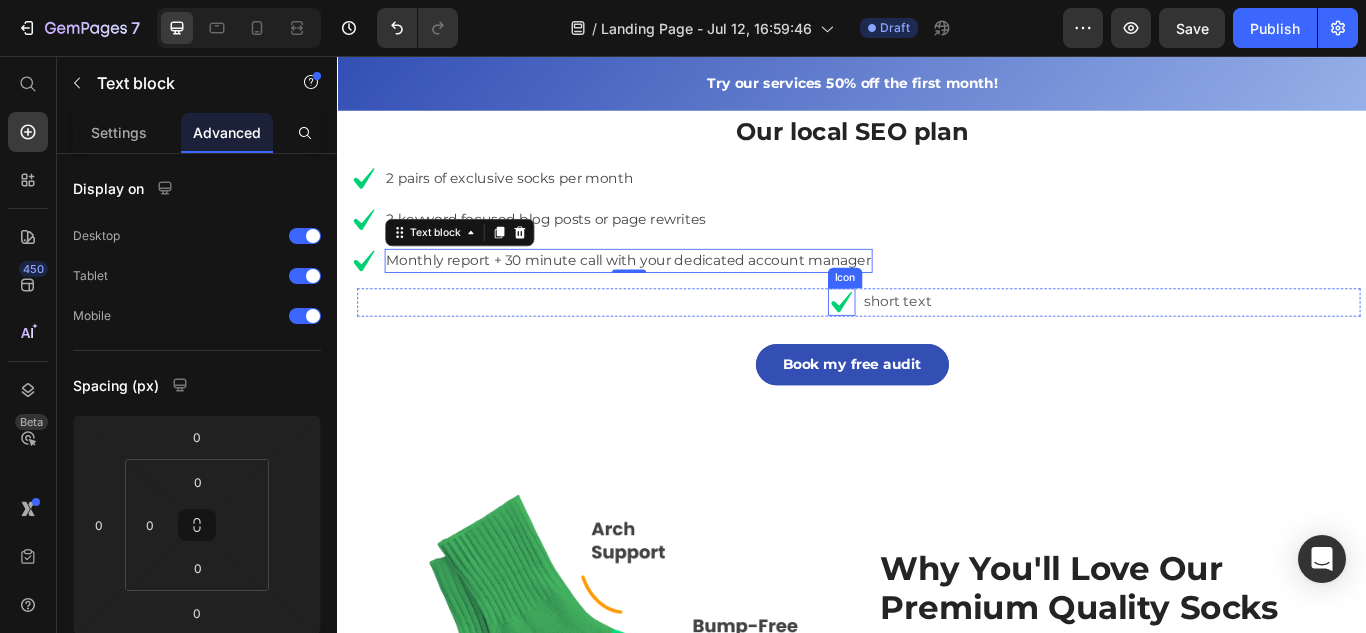click on "Icon" at bounding box center [650, 343] 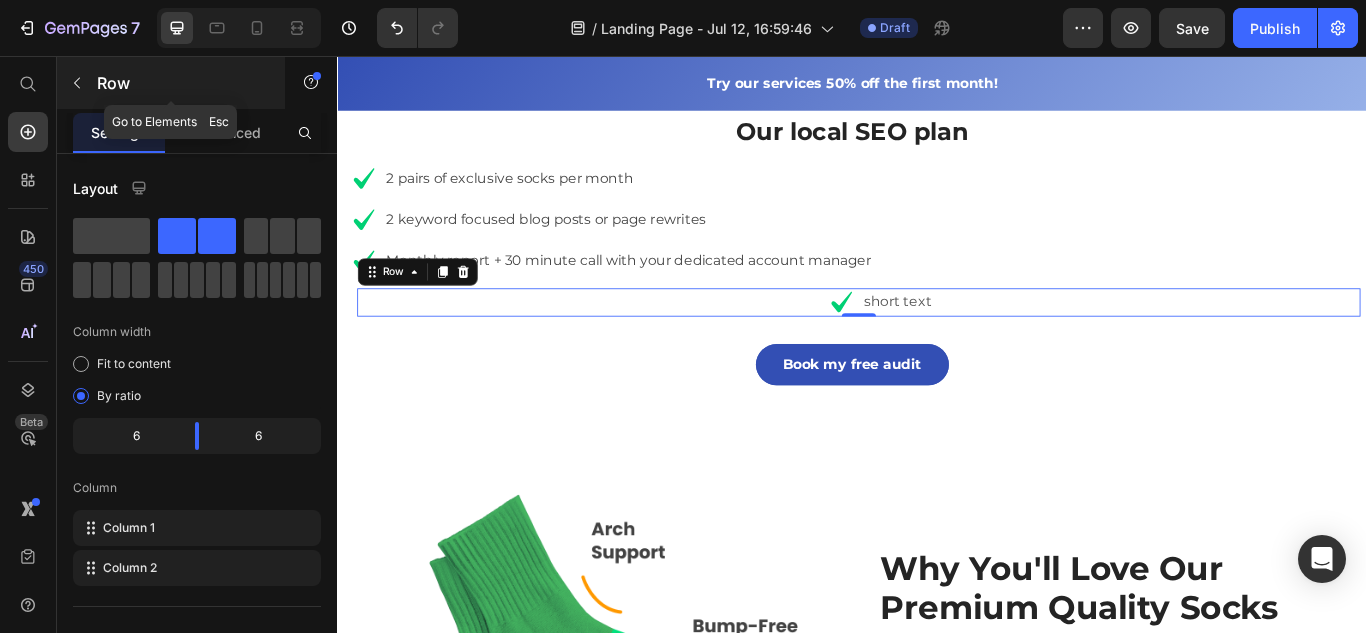 click 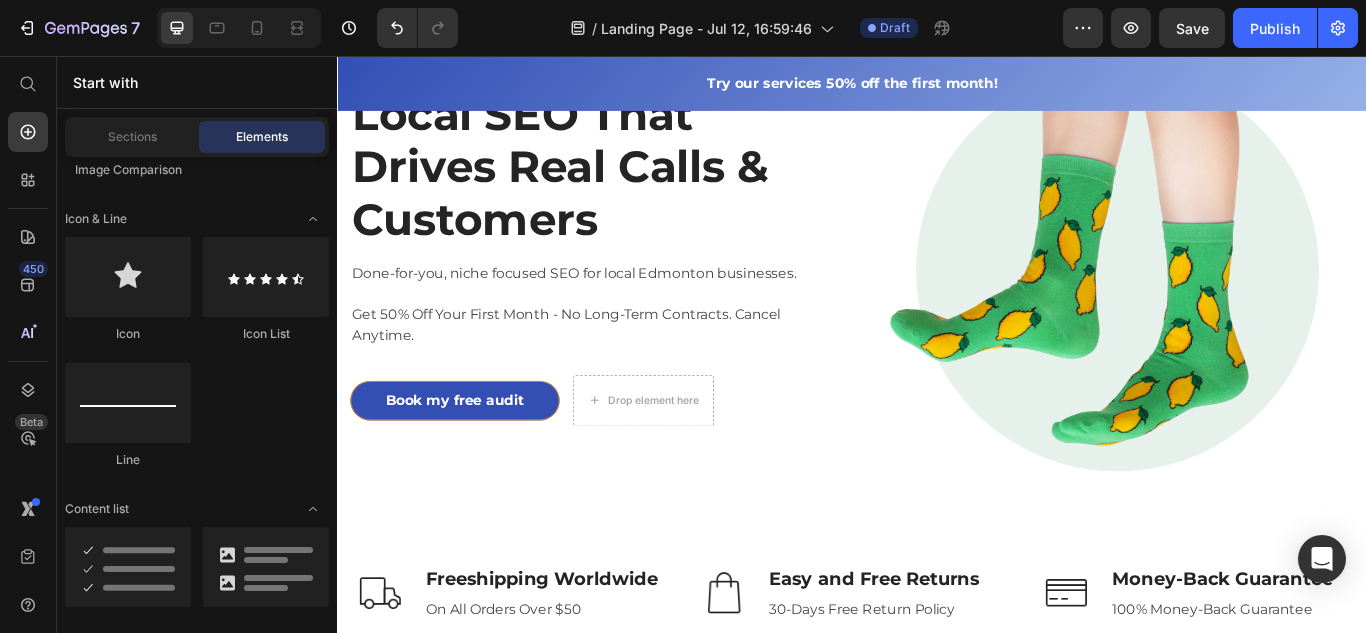 scroll, scrollTop: 0, scrollLeft: 0, axis: both 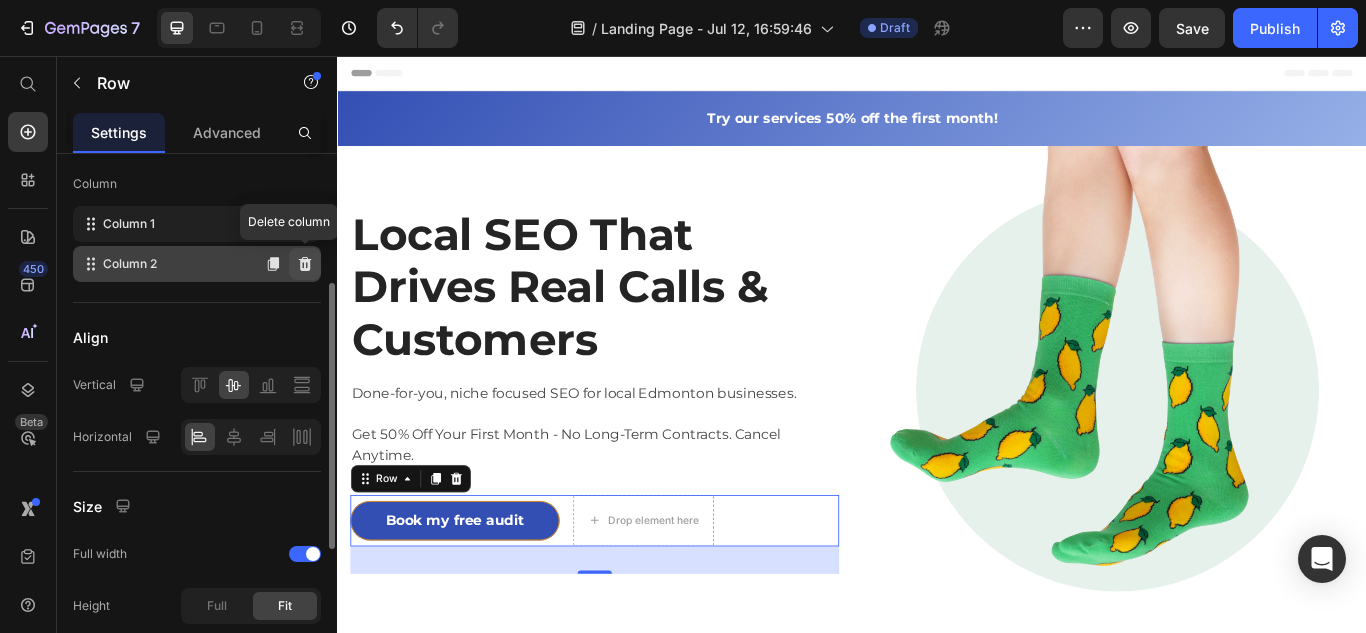 click 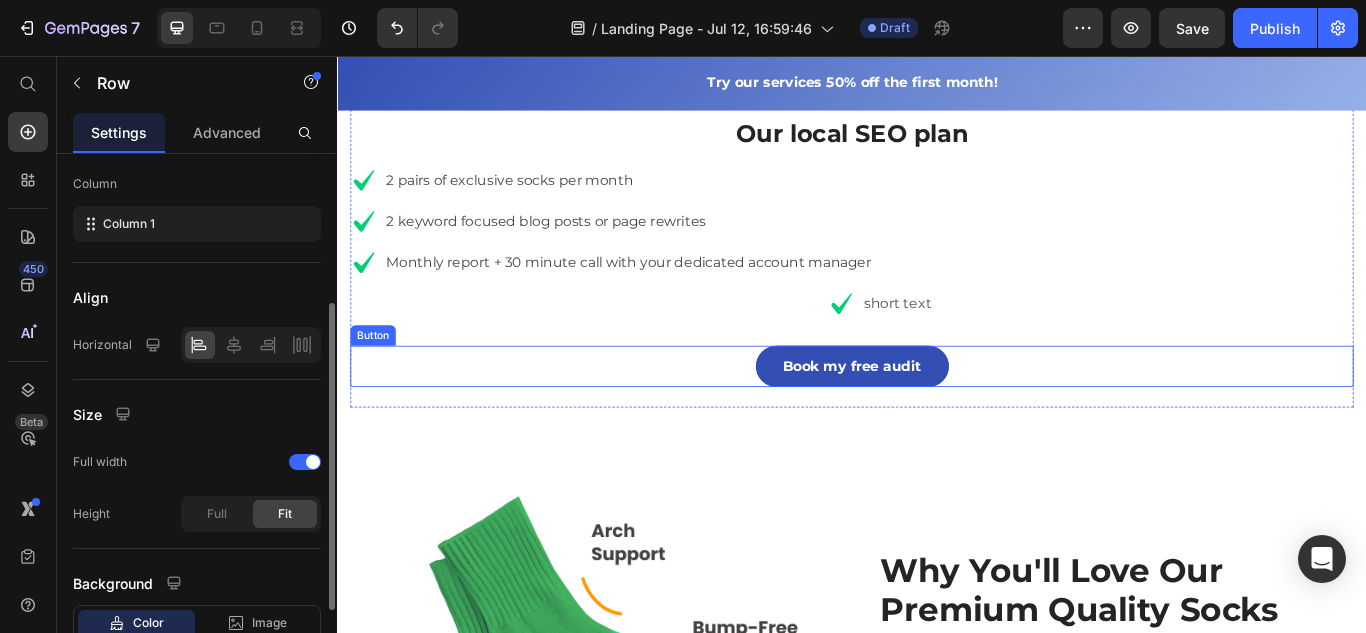 scroll, scrollTop: 1268, scrollLeft: 0, axis: vertical 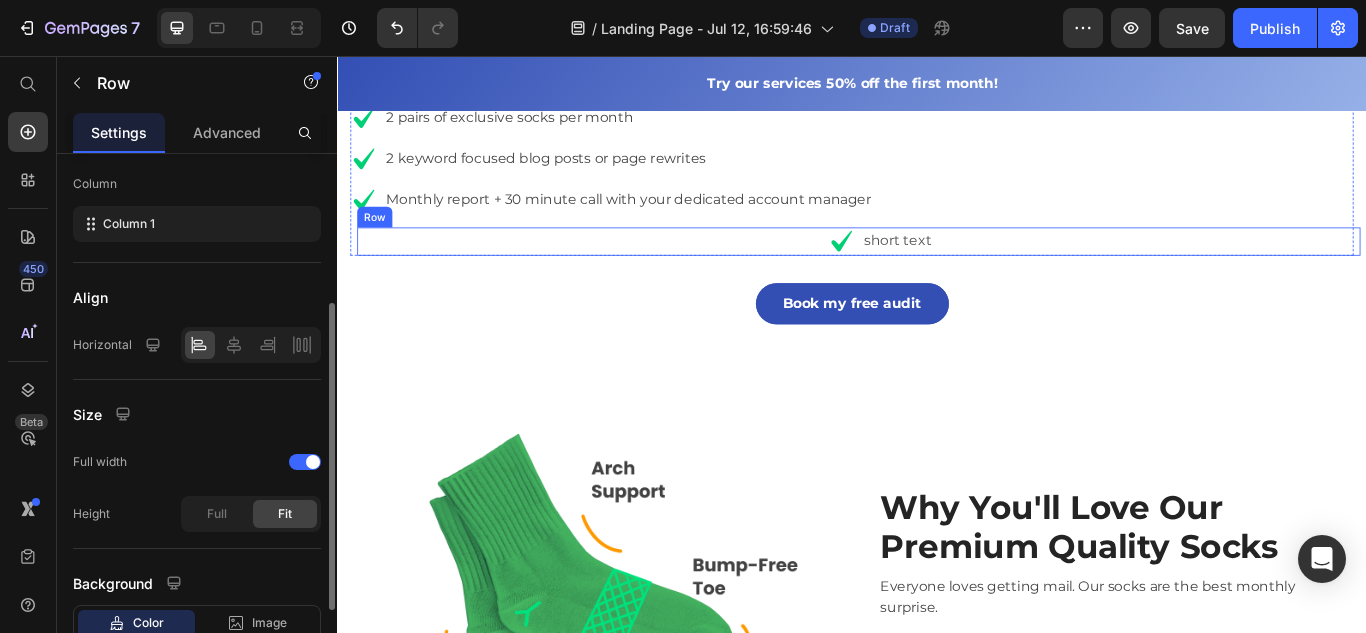 click on "Icon" at bounding box center (650, 272) 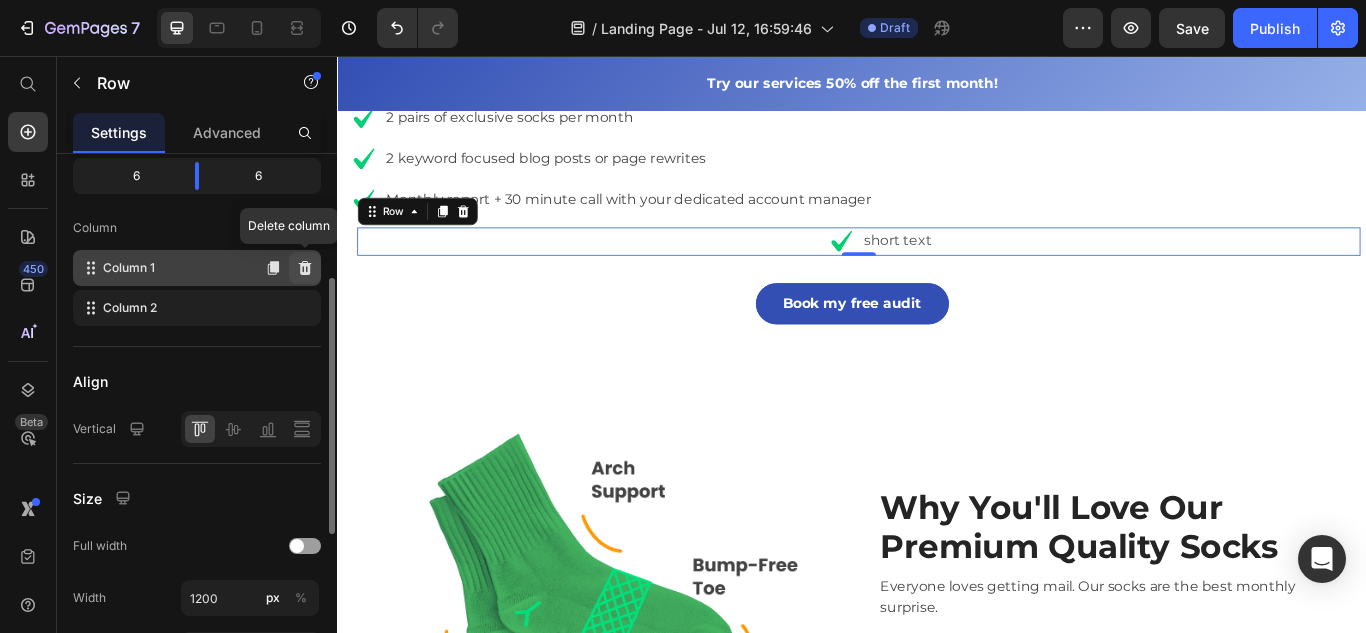 click 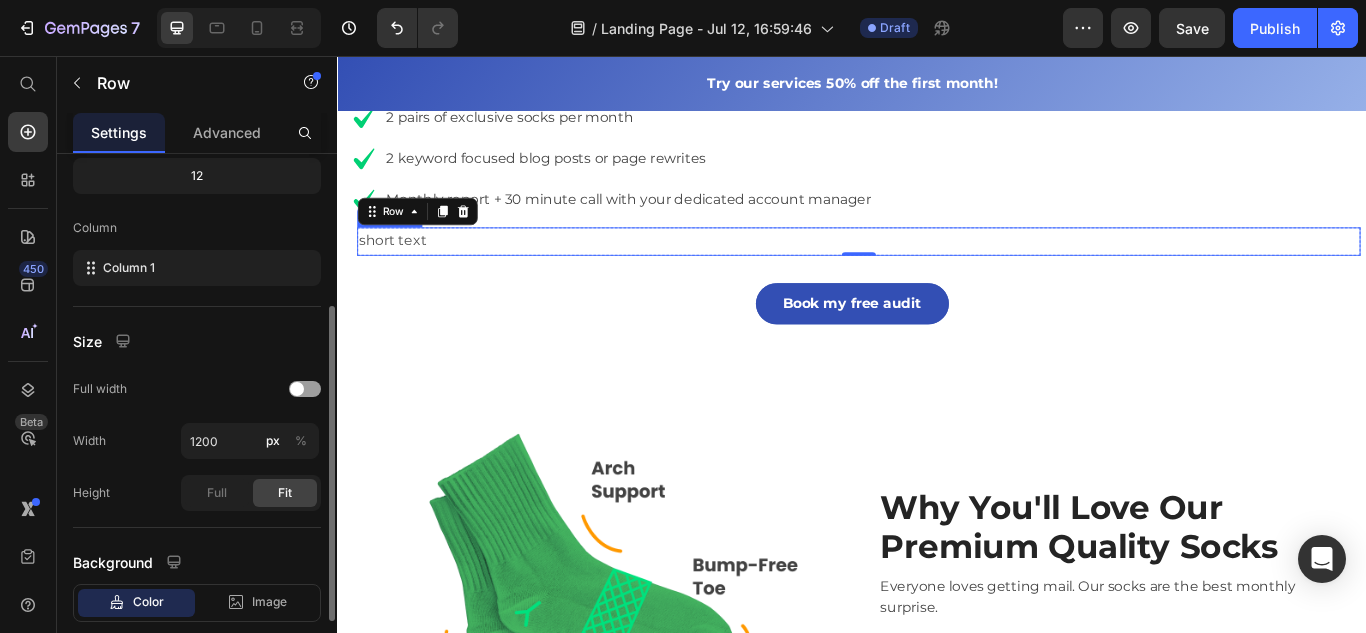 click on "short text" at bounding box center [945, 272] 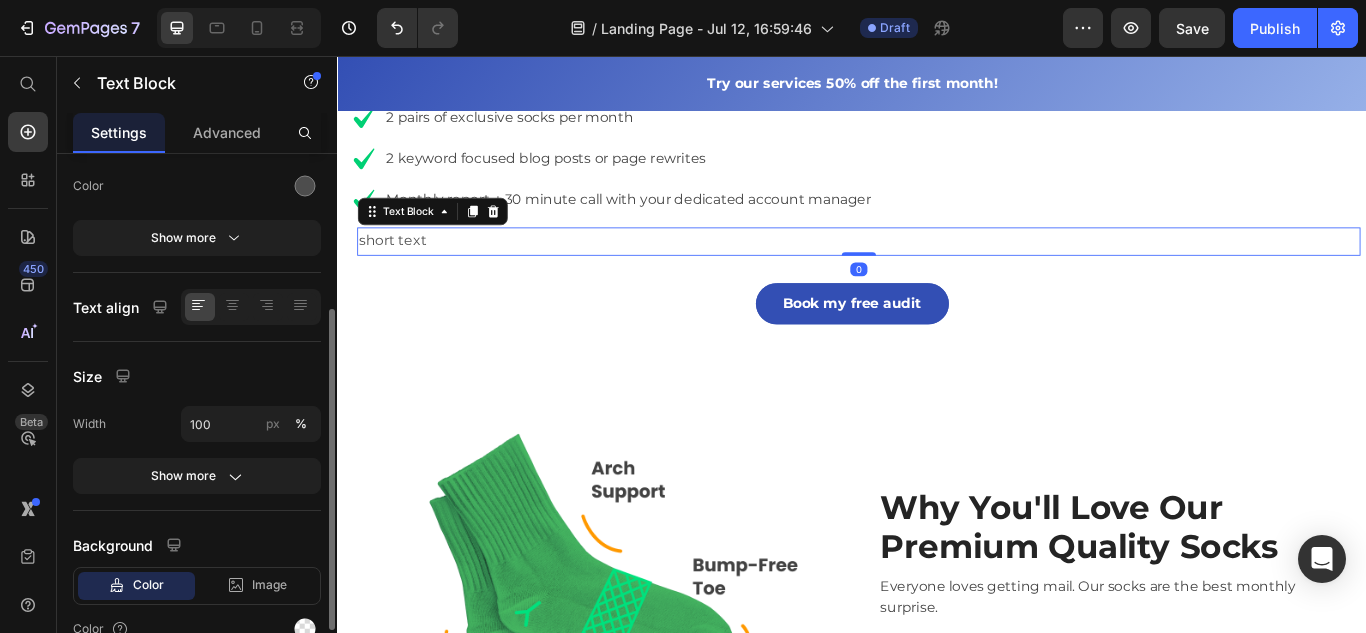 scroll, scrollTop: 0, scrollLeft: 0, axis: both 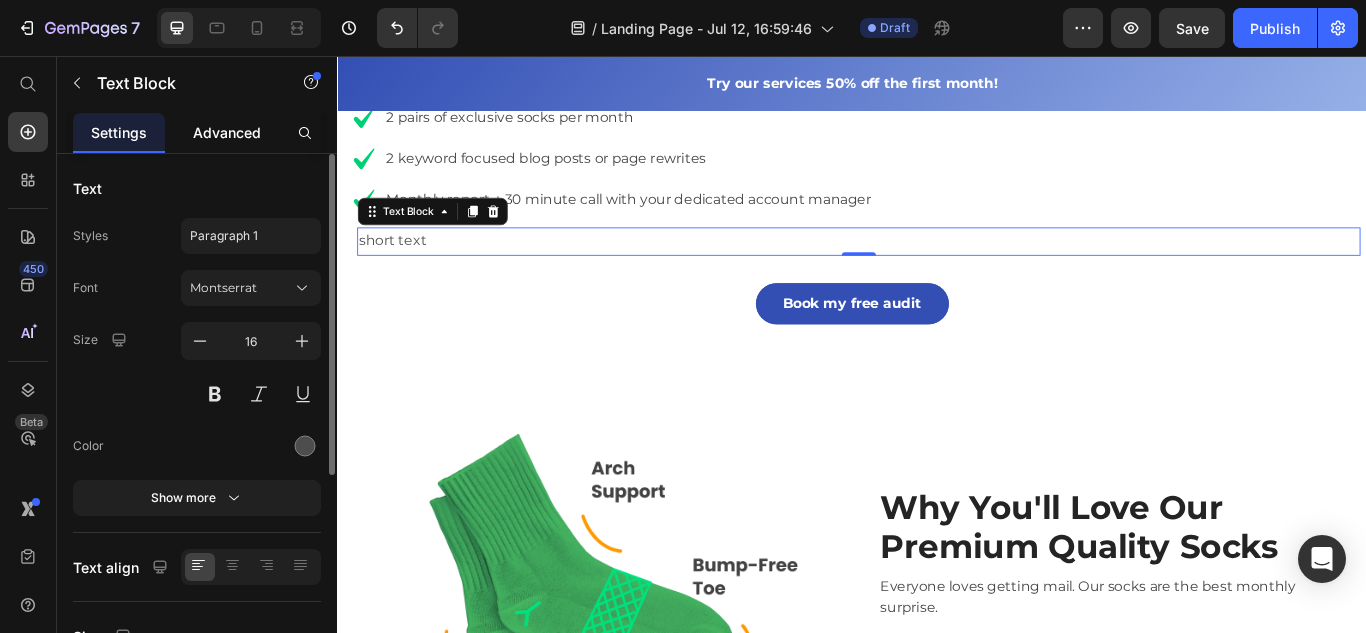 click on "Advanced" at bounding box center (227, 132) 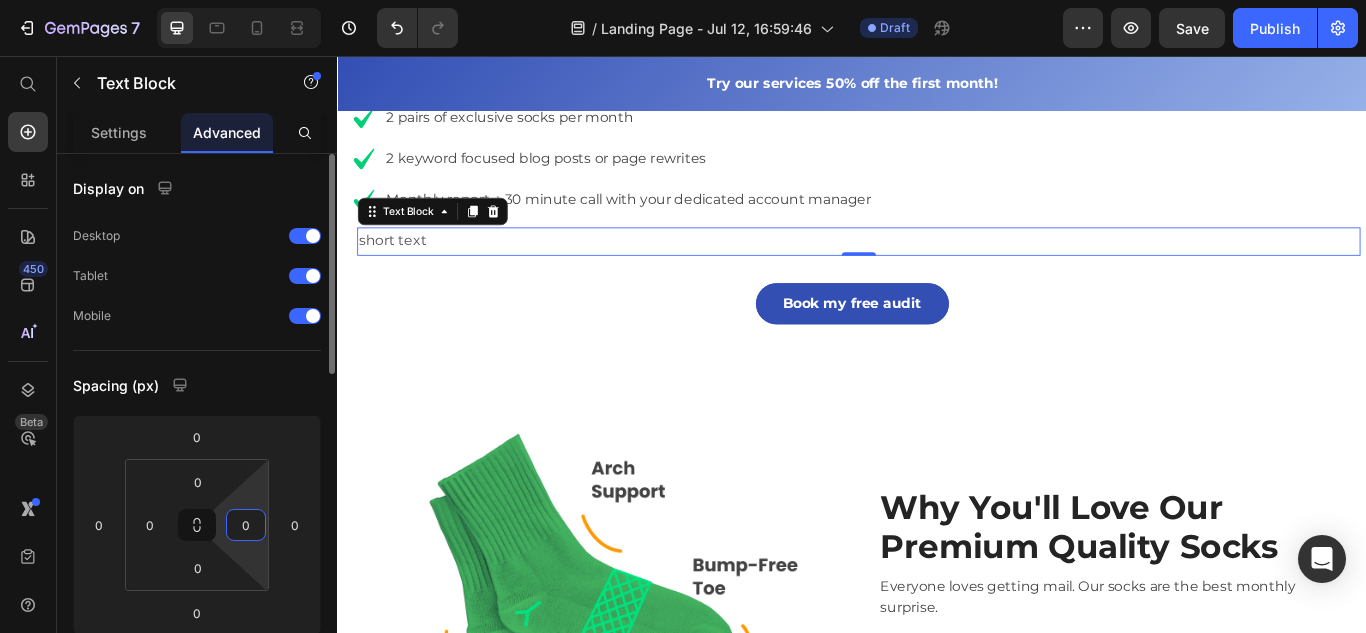 click on "0" at bounding box center [246, 525] 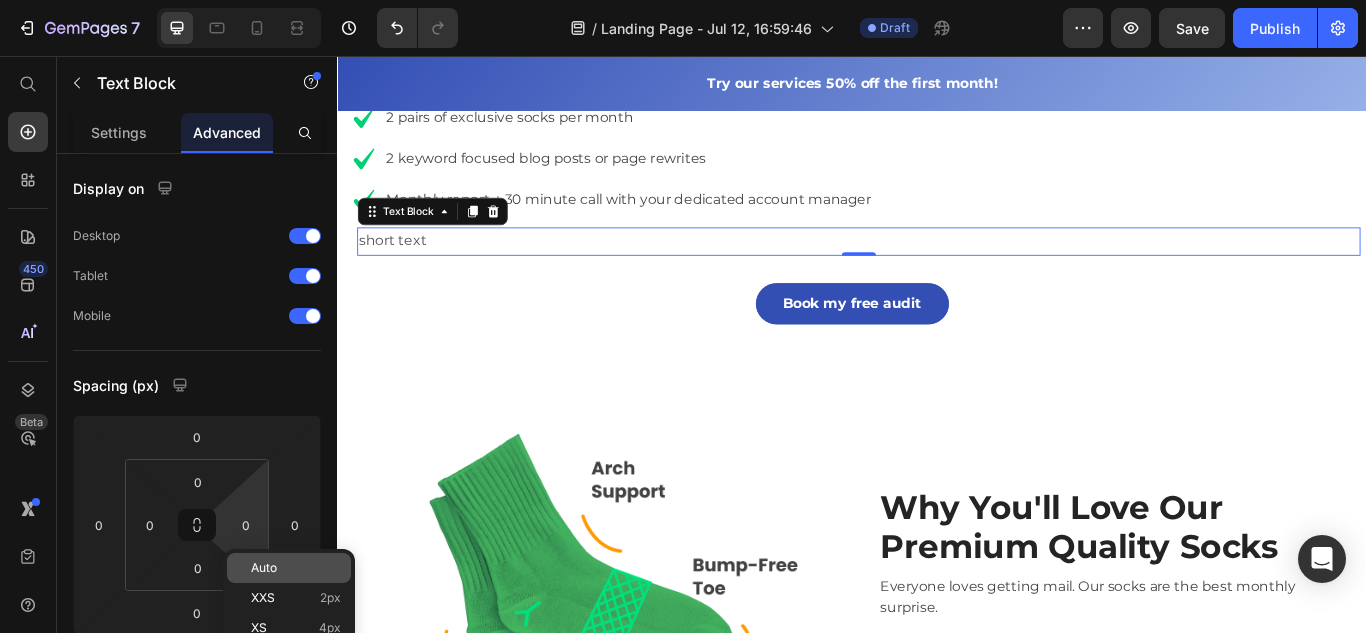 click on "Auto" at bounding box center (264, 568) 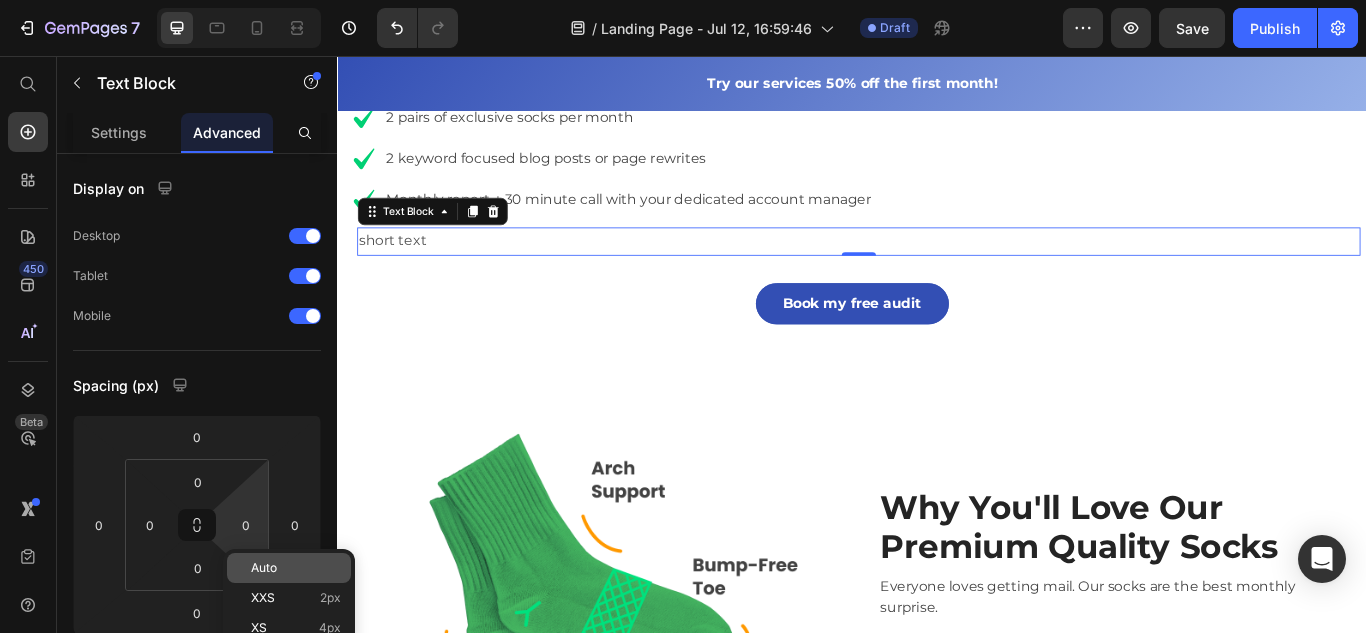 type 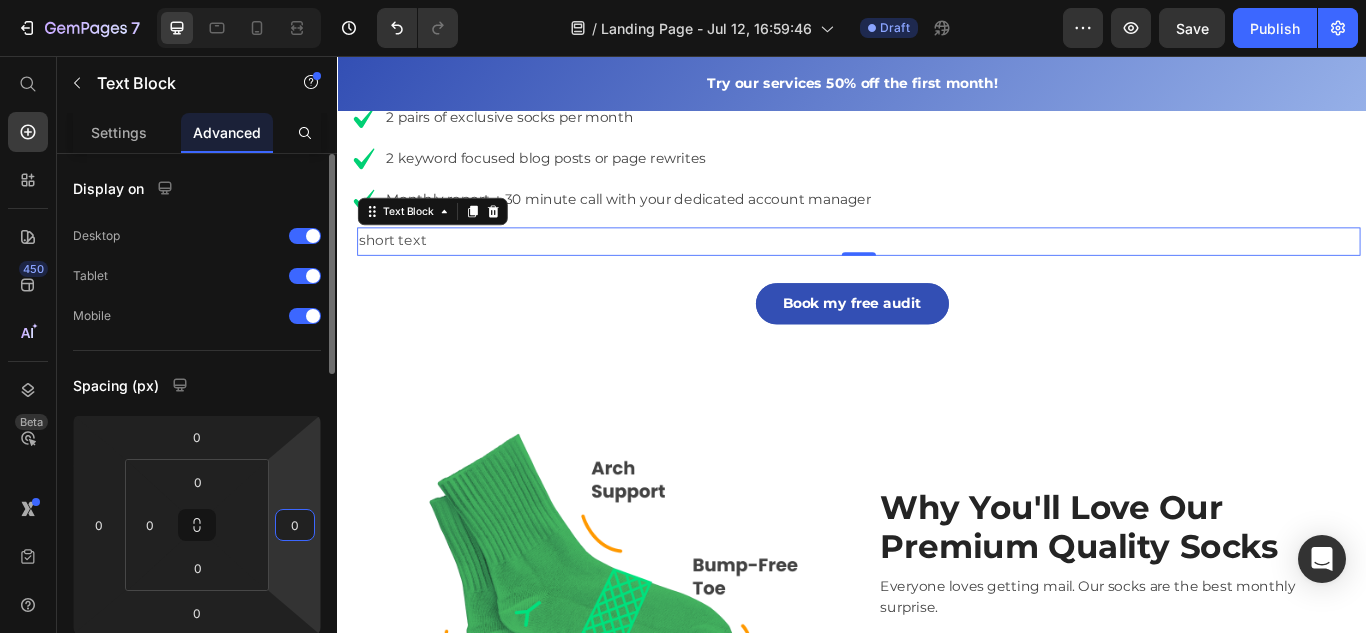 click on "7   /  Landing Page - Jul 12, 16:59:46 Draft Preview  Save   Publish  450 Beta Start with Sections Elements Hero Section Product Detail Brands Trusted Badges Guarantee Product Breakdown How to use Testimonials Compare Bundle FAQs Social Proof Brand Story Product List Collection Blog List Contact Sticky Add to Cart Custom Footer Browse Library 450 Layout
Row
Row
Row
Row Text
Heading
Text Block Button
Button
Button
Sticky Back to top Media
Image
Image" 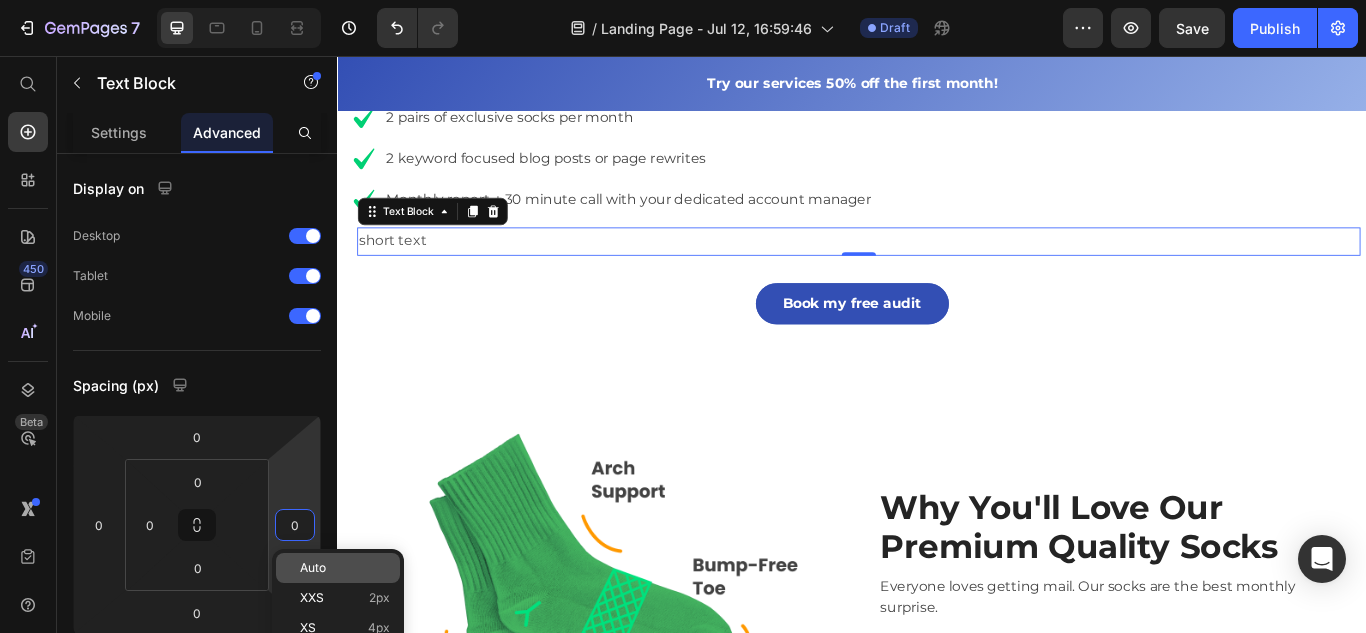 click on "Auto" at bounding box center (313, 568) 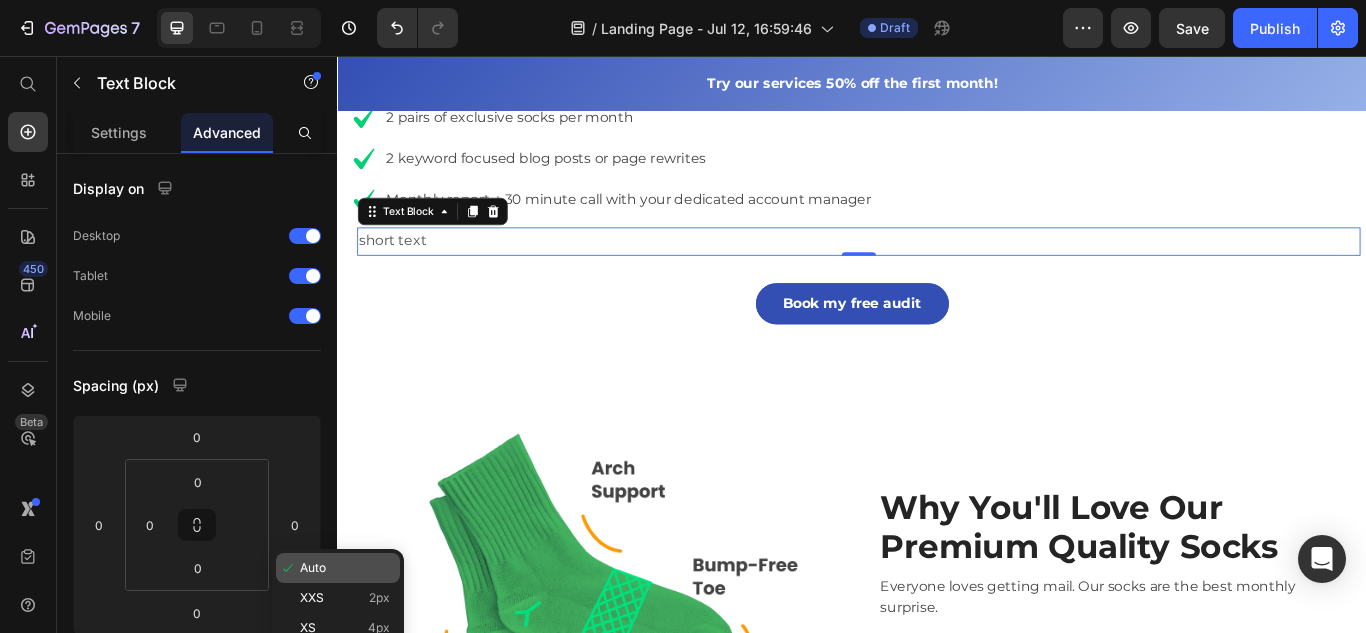 type 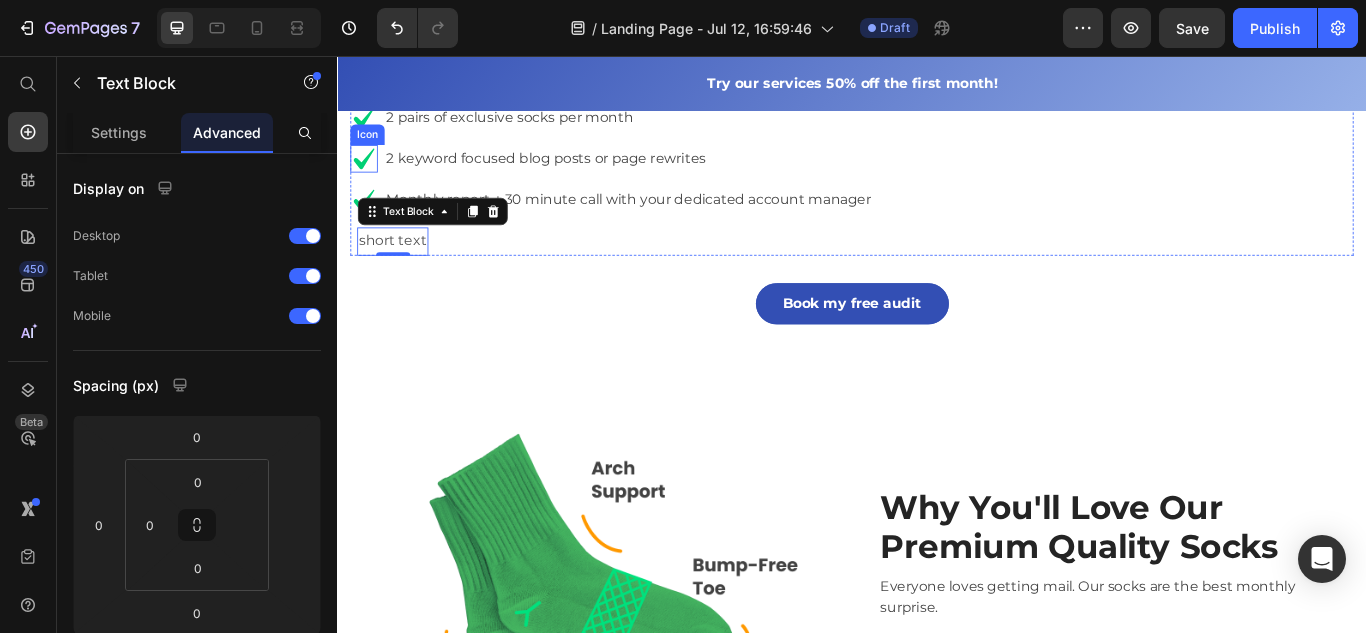 click 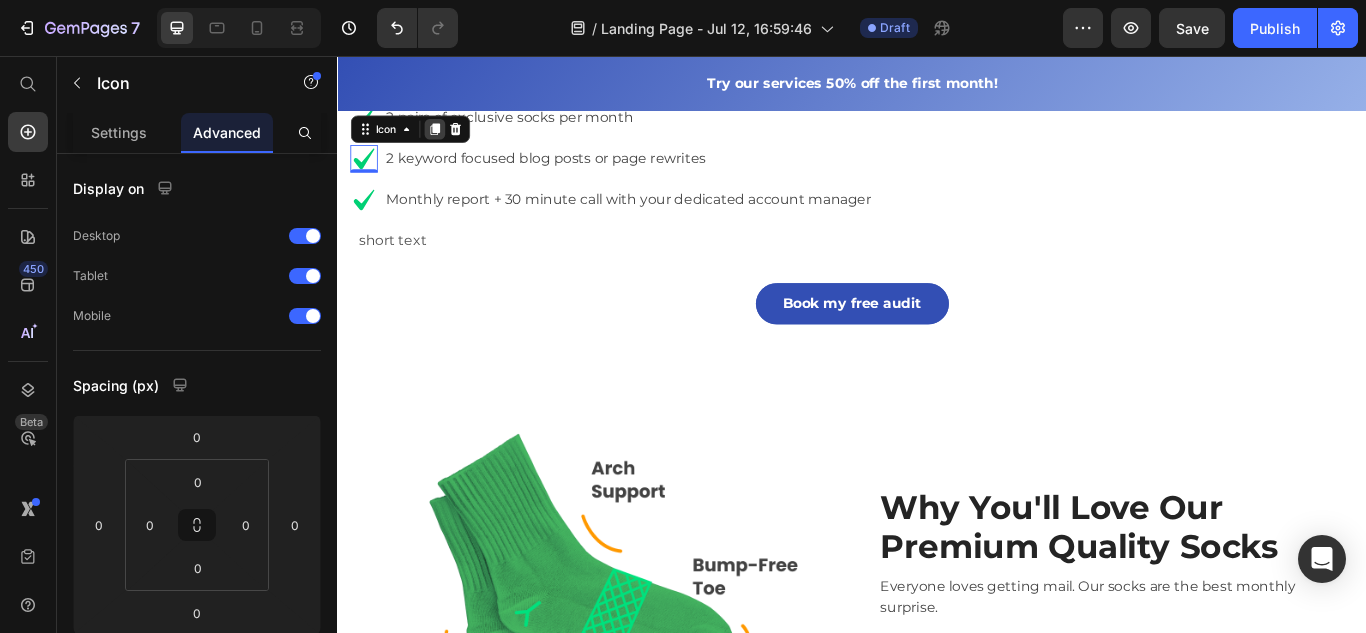 click 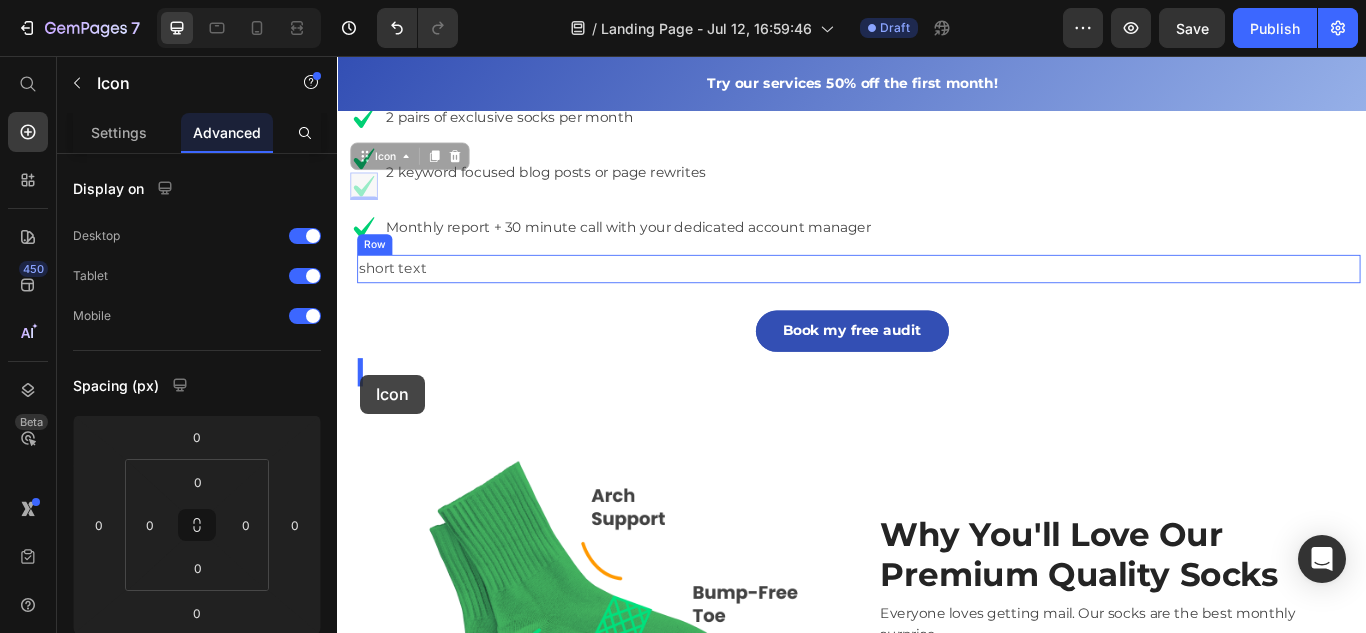 drag, startPoint x: 370, startPoint y: 326, endPoint x: 364, endPoint y: 432, distance: 106.16968 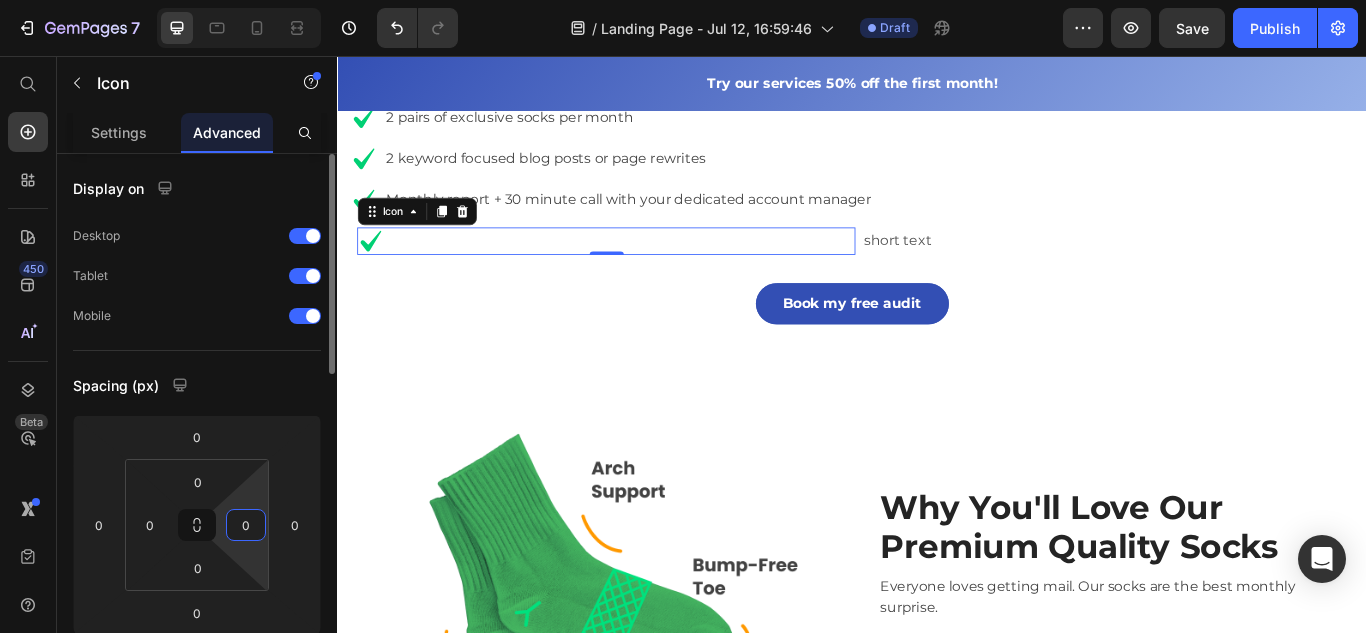 click on "0" at bounding box center [246, 525] 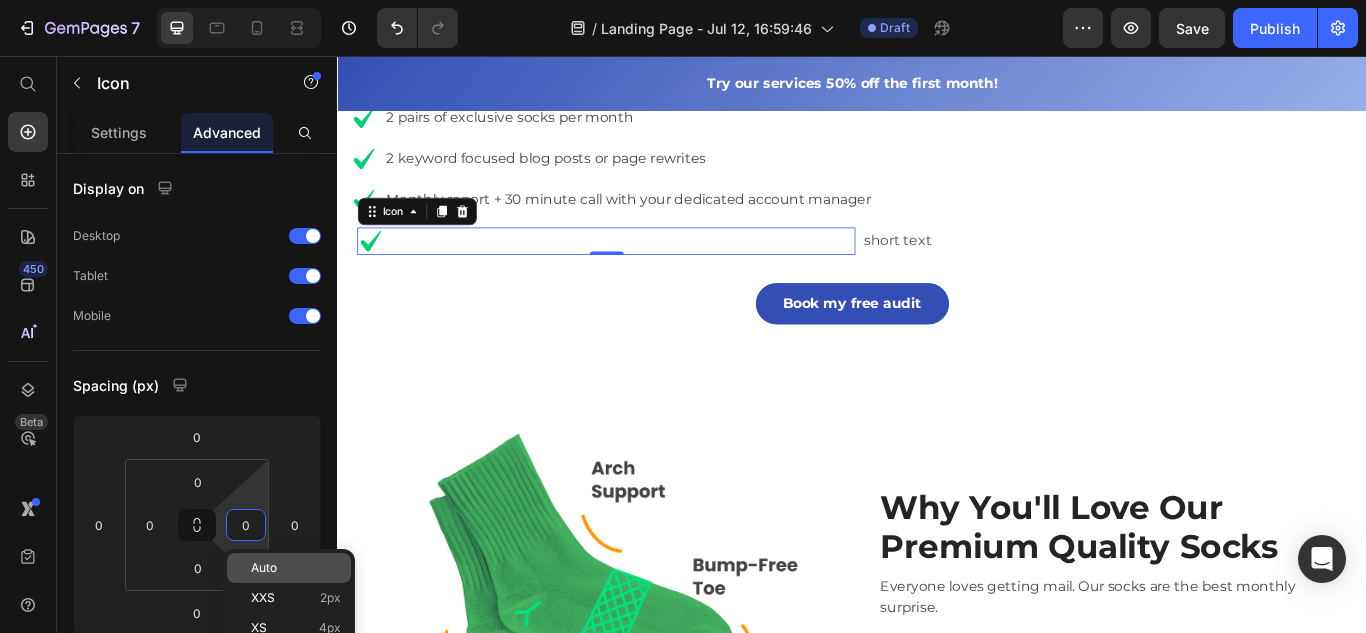click on "Auto" 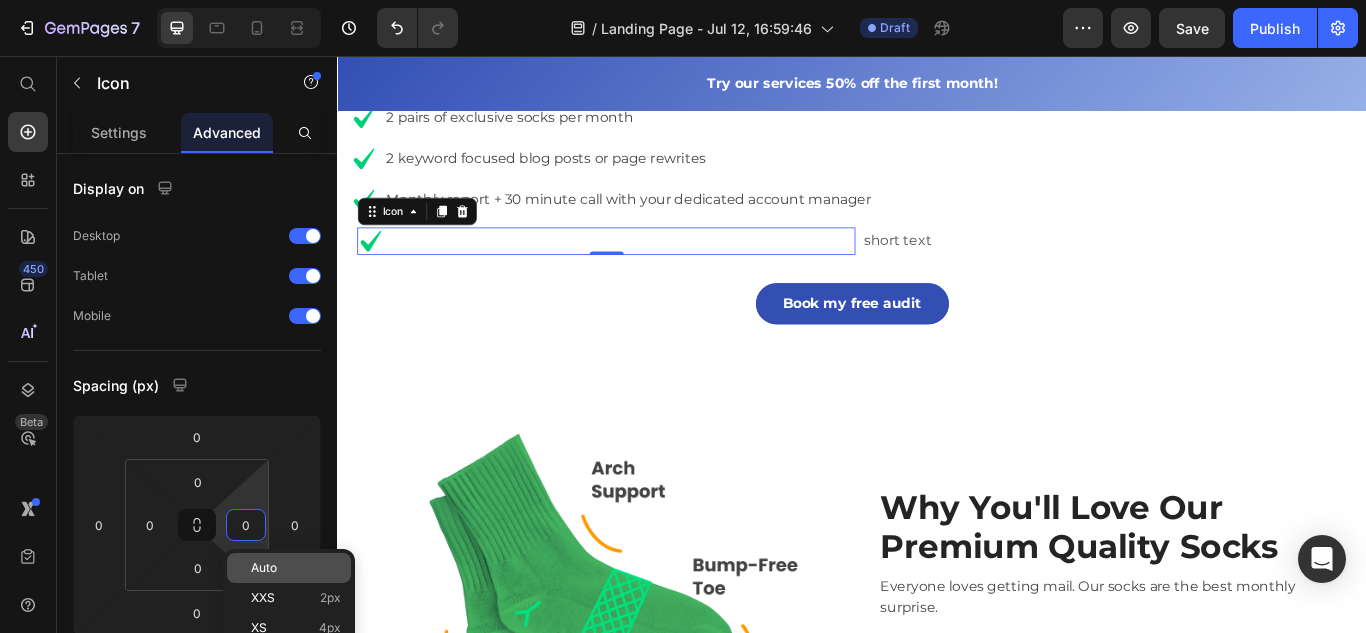 type 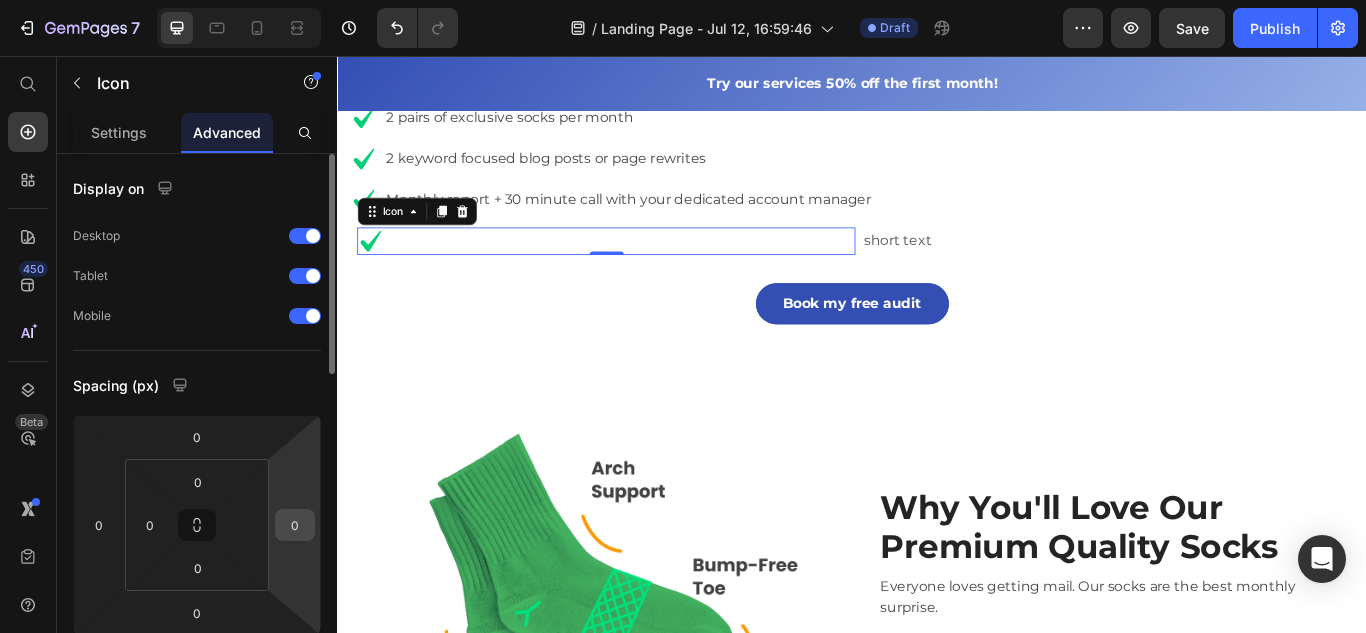 click on "0" at bounding box center (295, 525) 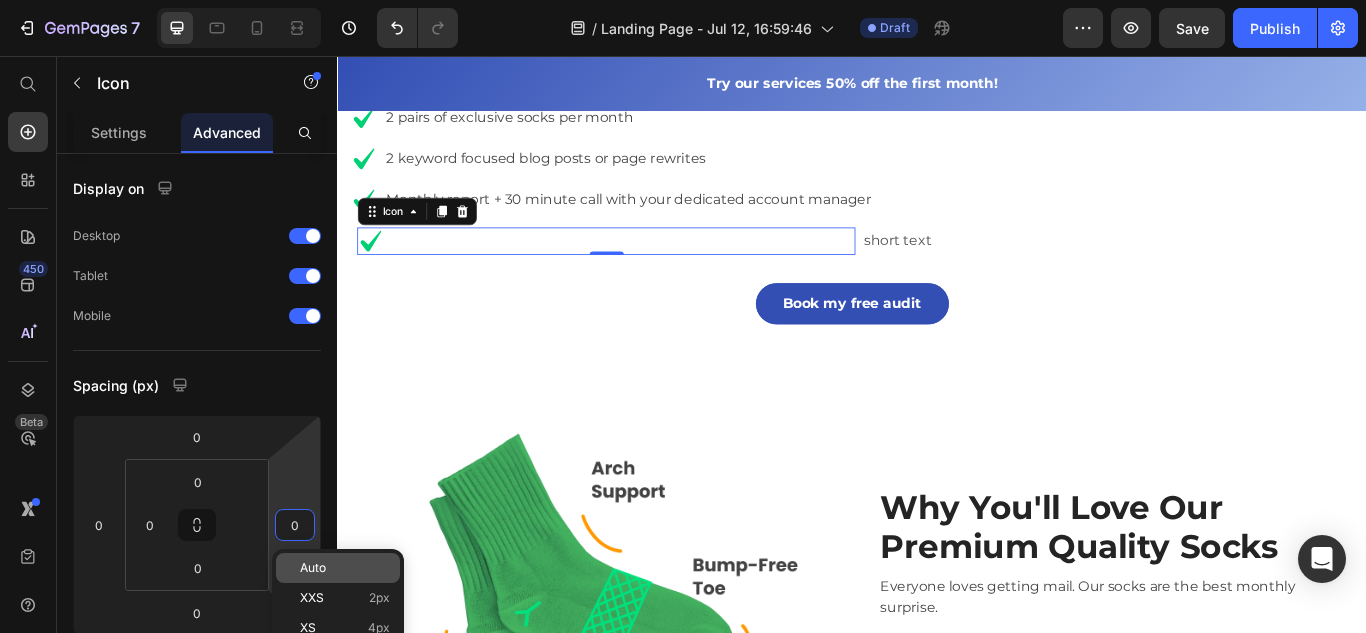 click on "Auto" at bounding box center (313, 568) 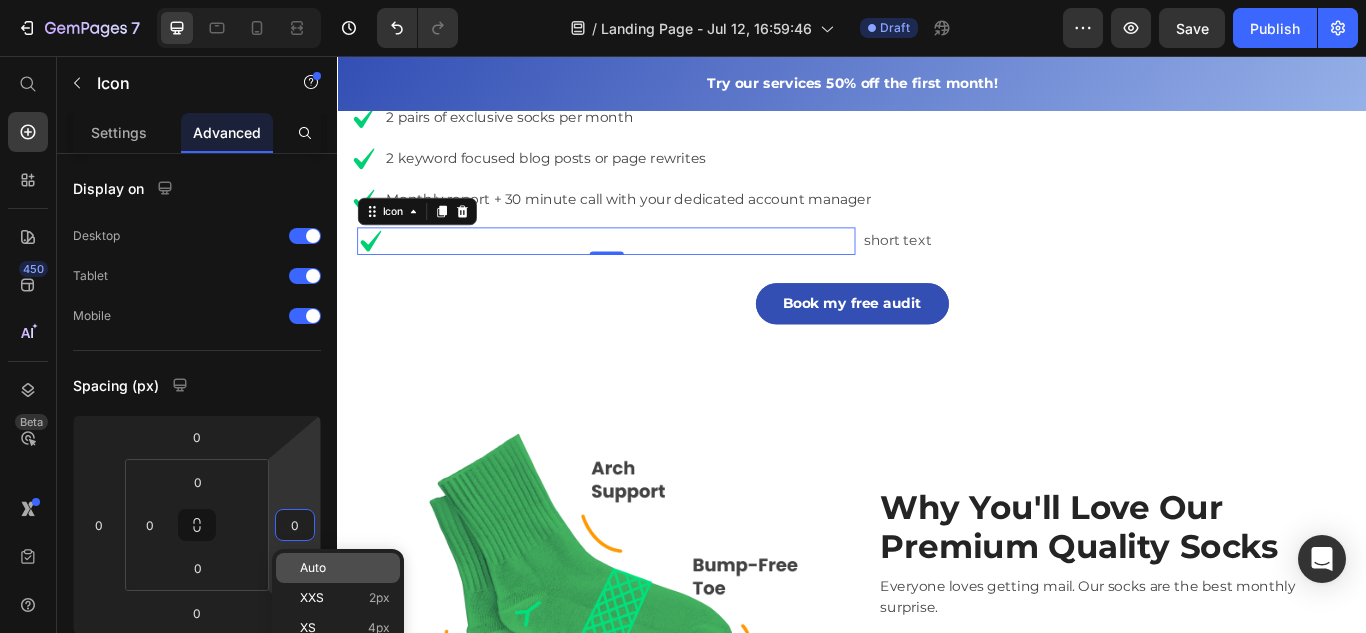 type 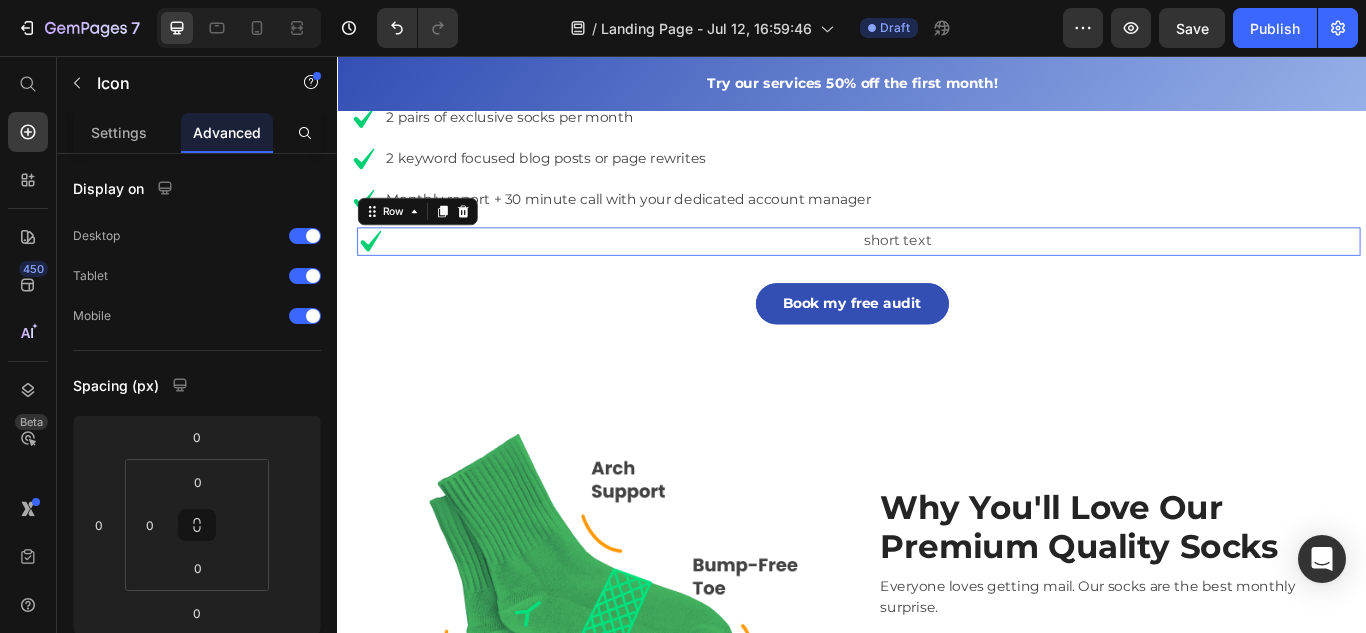 click on "Icon" at bounding box center (650, 272) 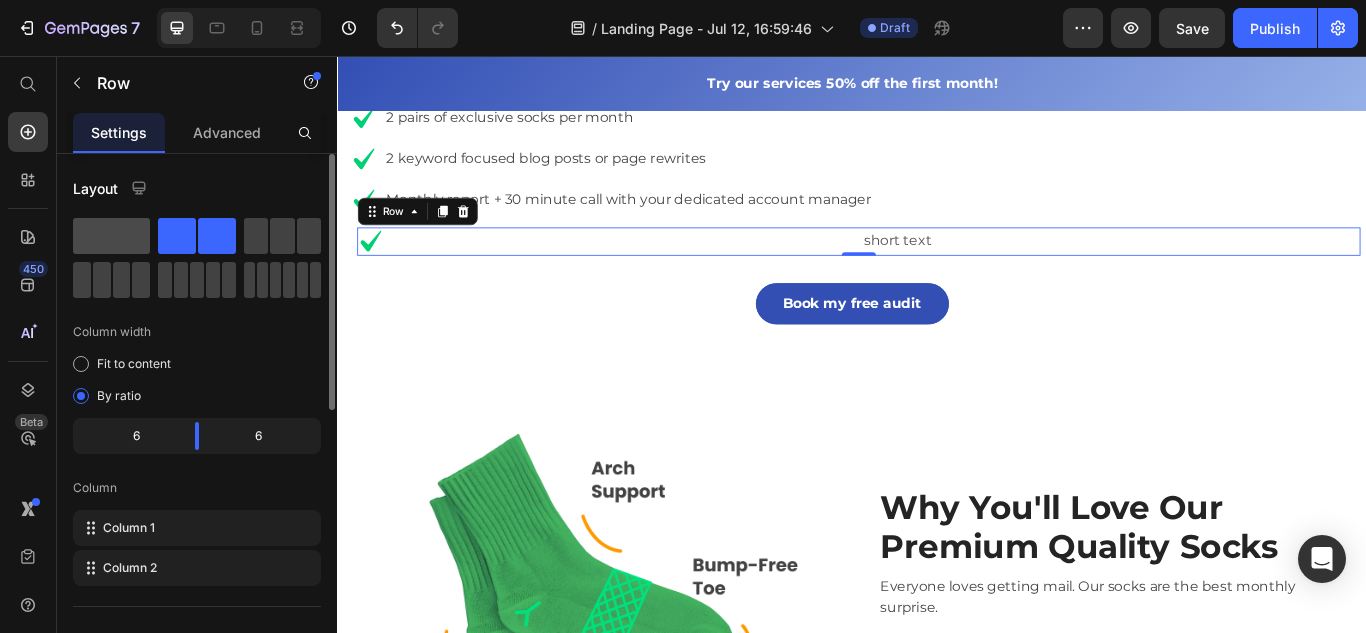 click 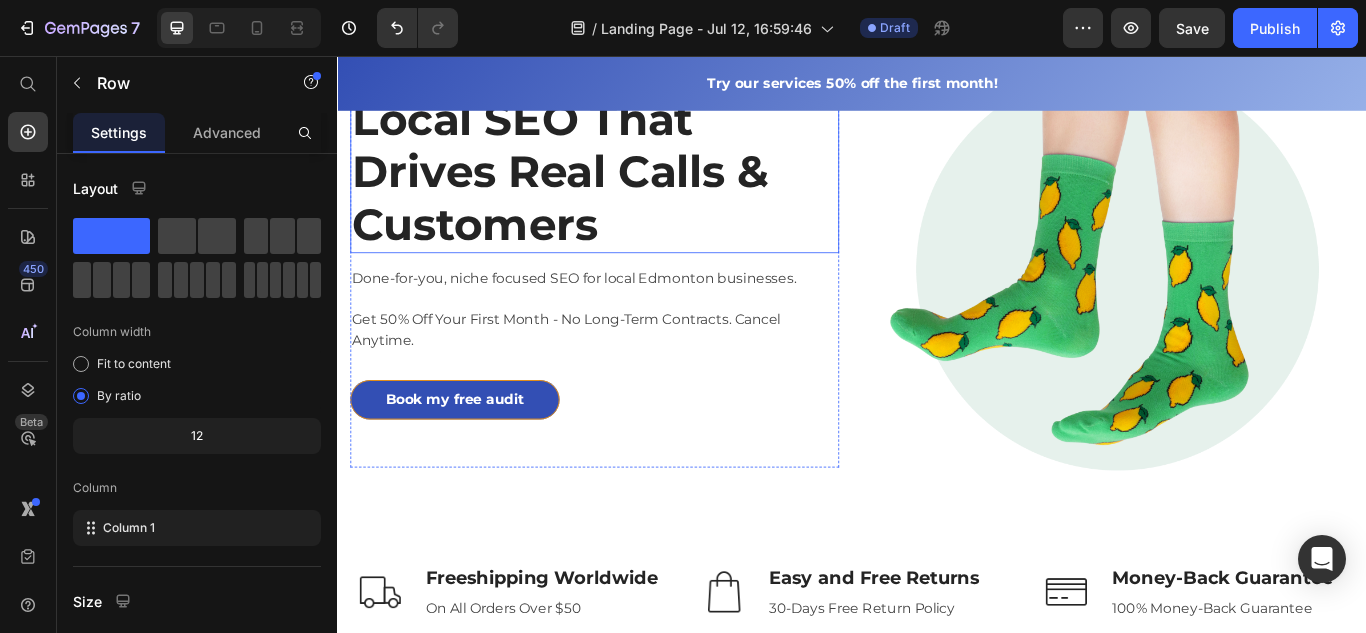 scroll, scrollTop: 0, scrollLeft: 0, axis: both 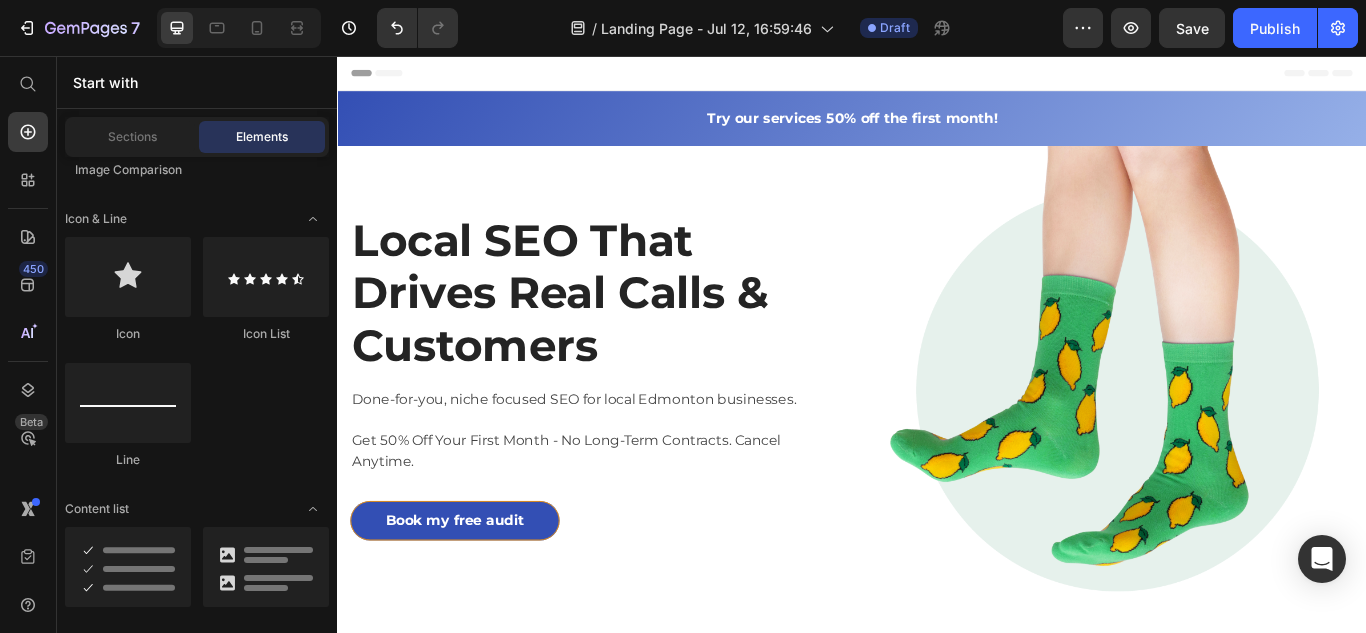 click on "Header" at bounding box center (394, 76) 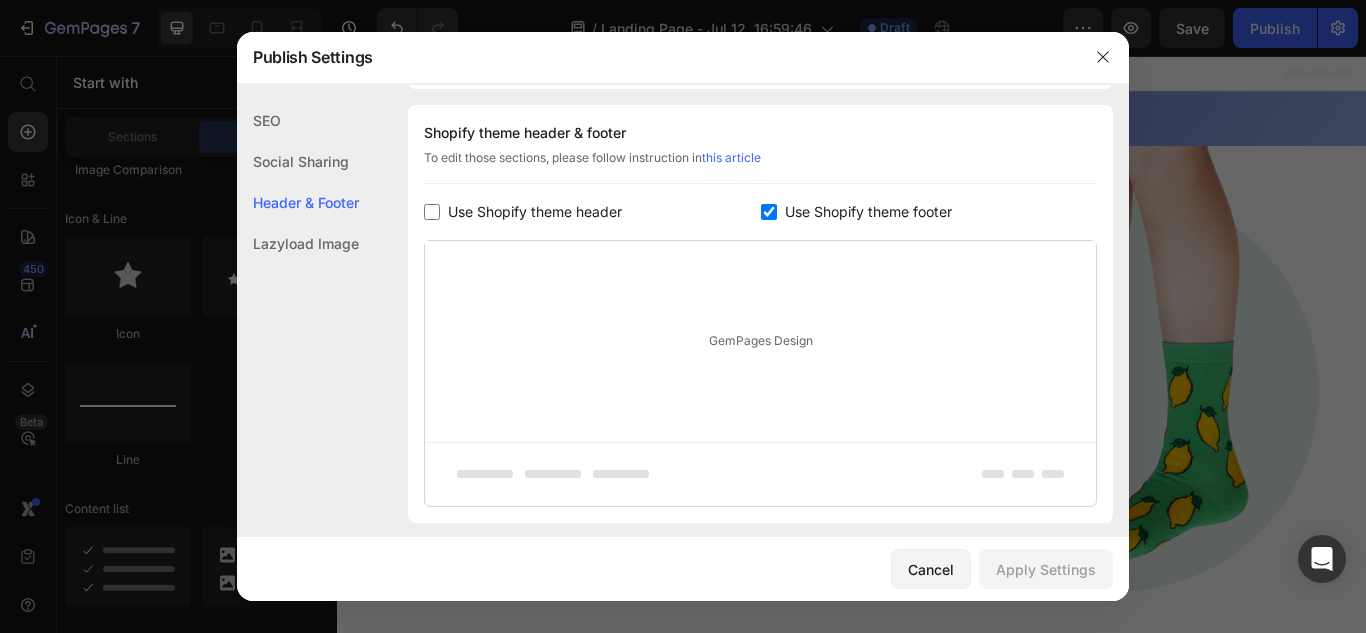 scroll, scrollTop: 937, scrollLeft: 0, axis: vertical 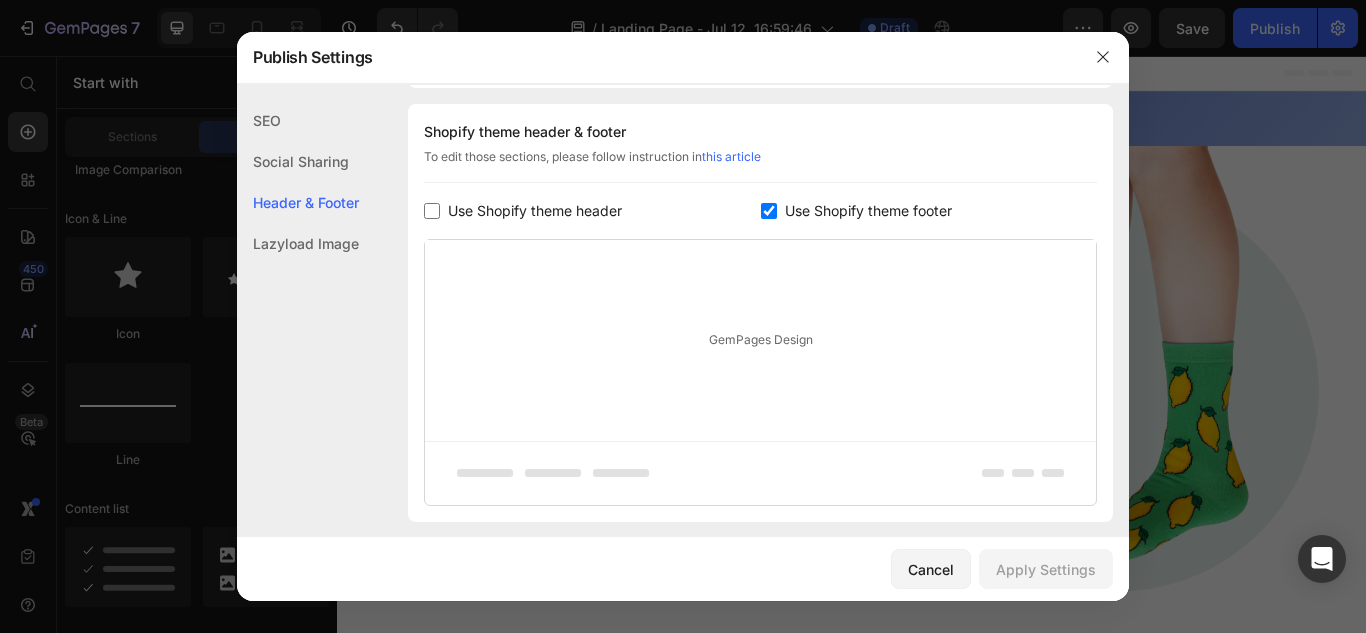 click on "Use Shopify theme footer" at bounding box center (929, 211) 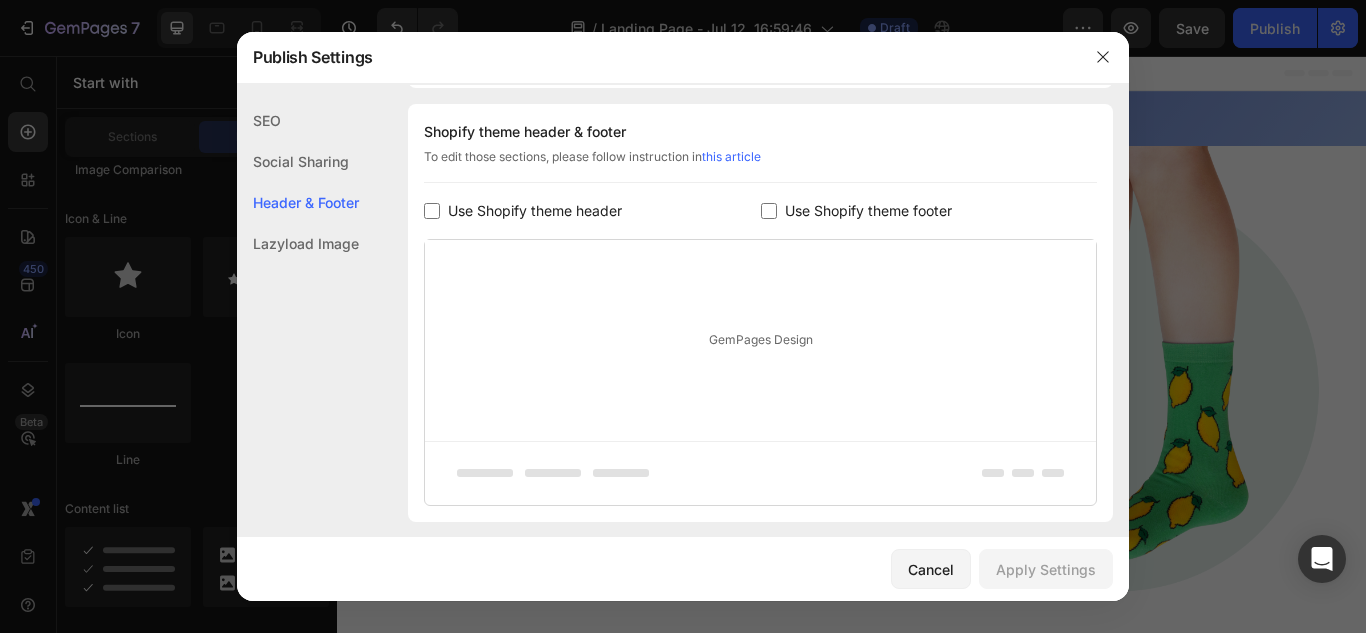 checkbox on "false" 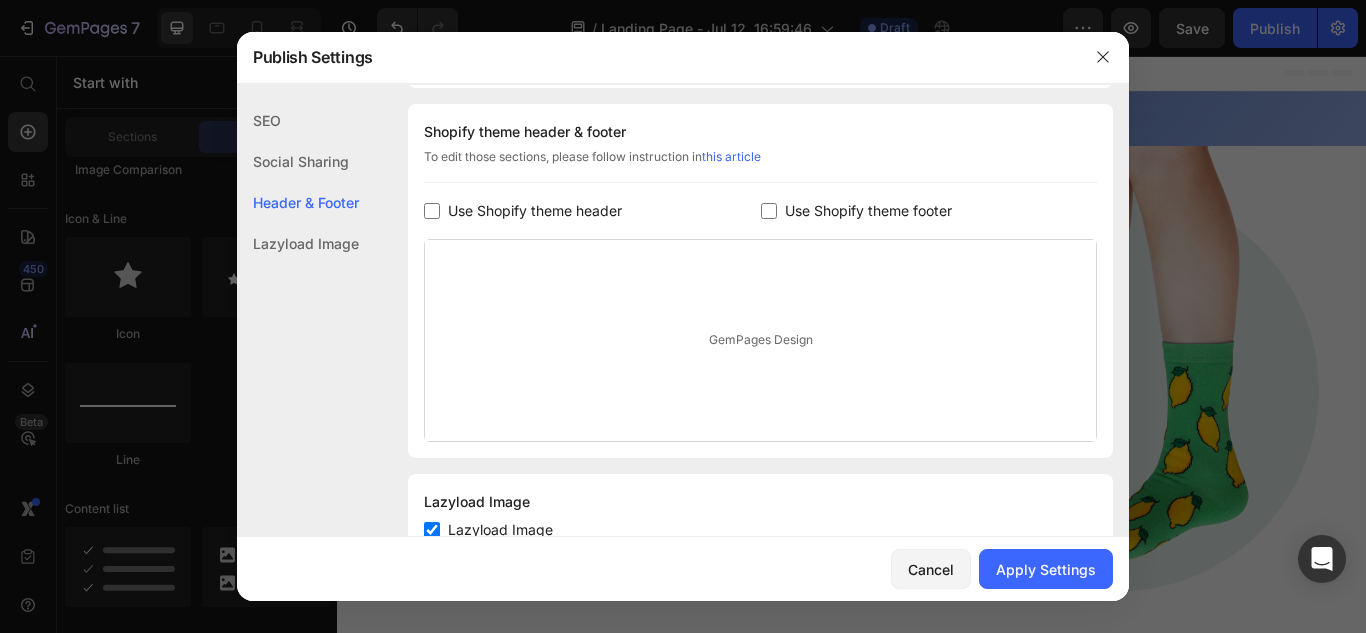 scroll, scrollTop: 1005, scrollLeft: 0, axis: vertical 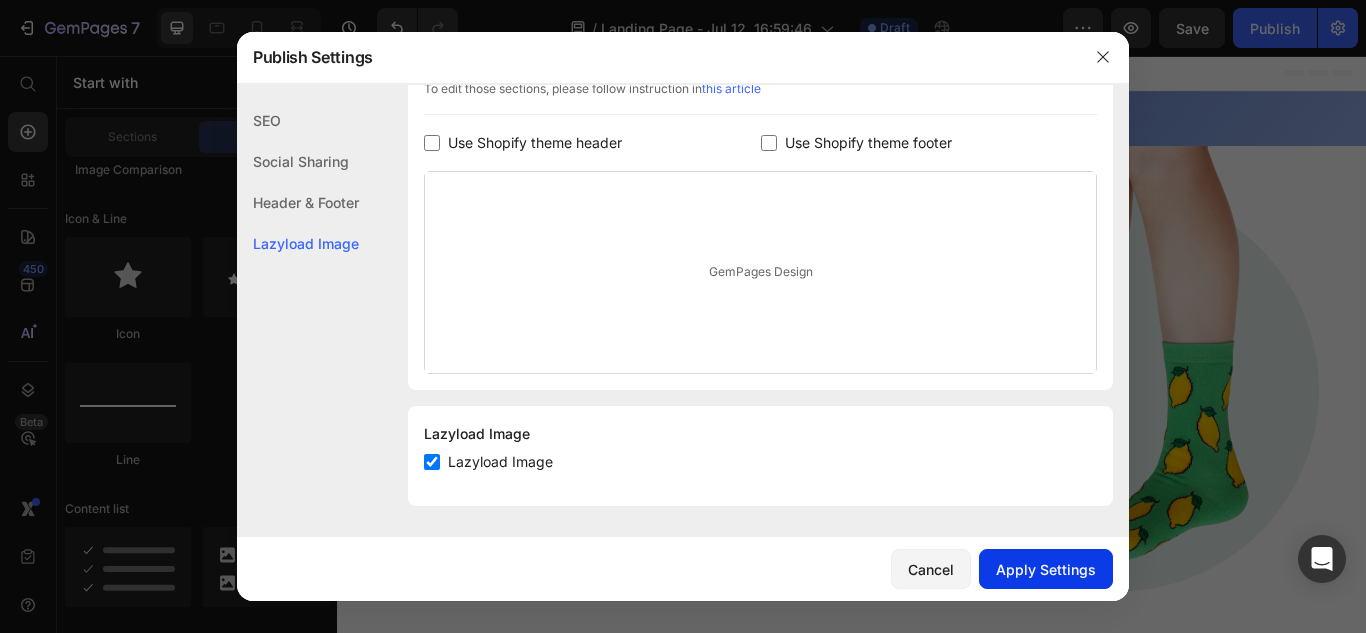 click on "Apply Settings" at bounding box center (1046, 569) 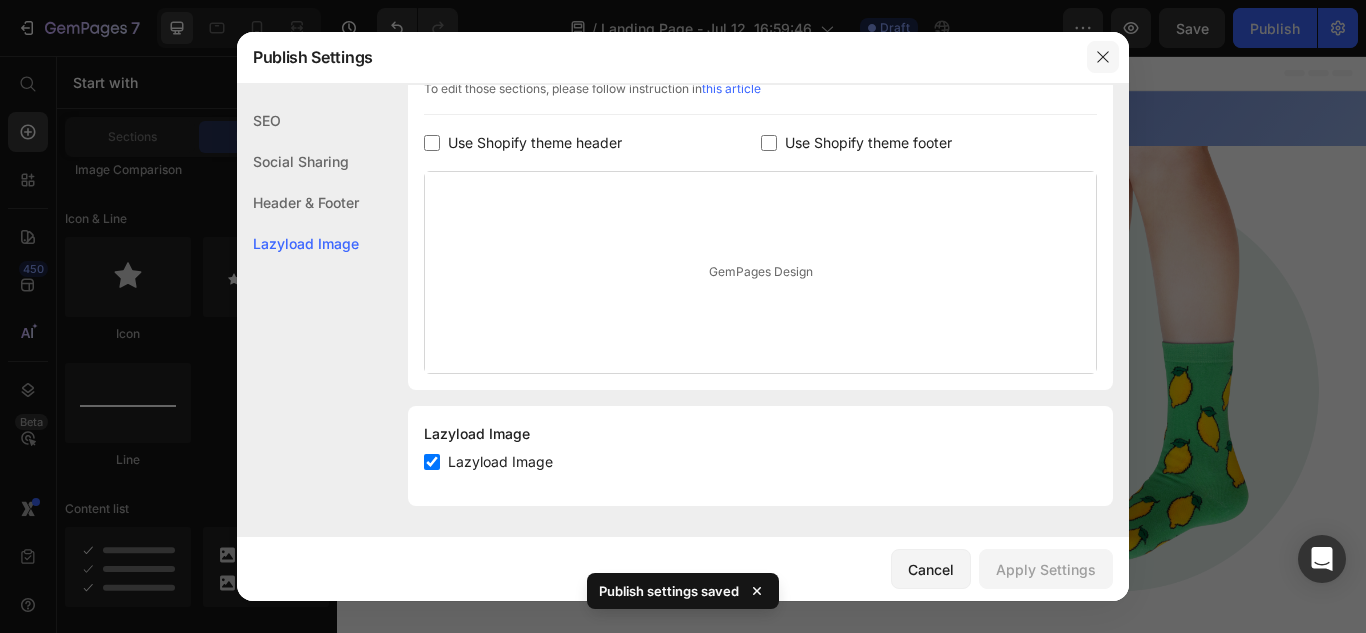 drag, startPoint x: 1101, startPoint y: 55, endPoint x: 887, endPoint y: 2, distance: 220.46542 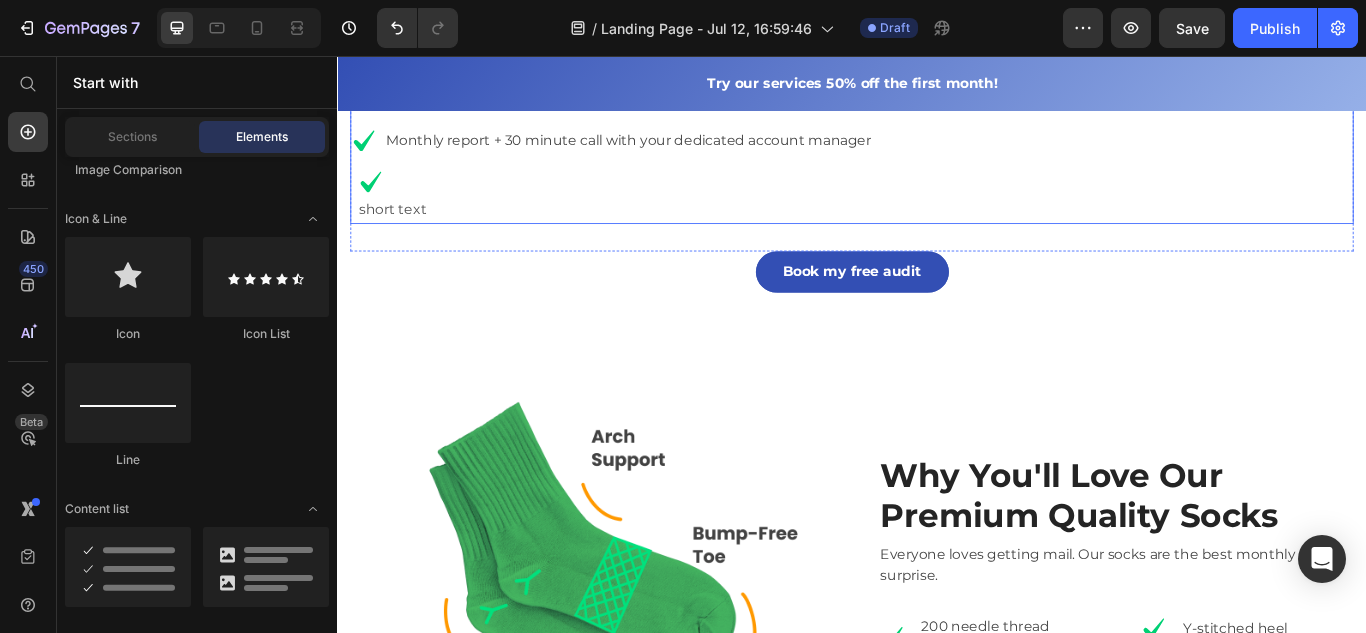 scroll, scrollTop: 1237, scrollLeft: 0, axis: vertical 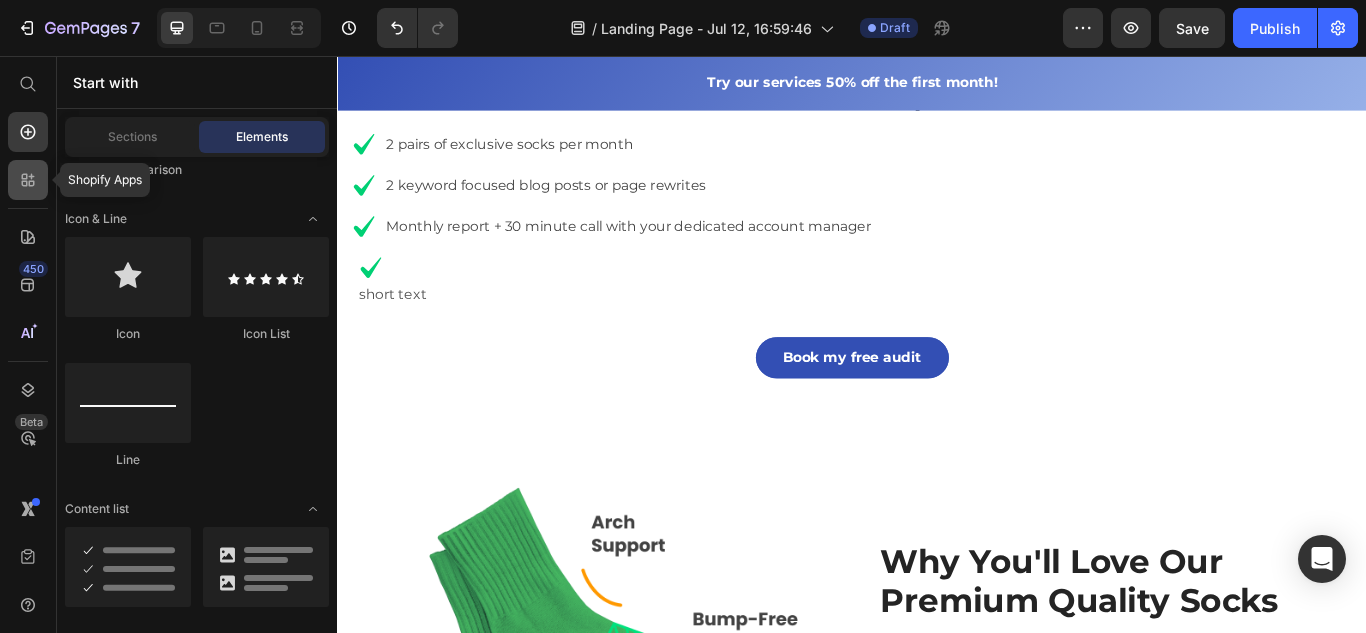 click 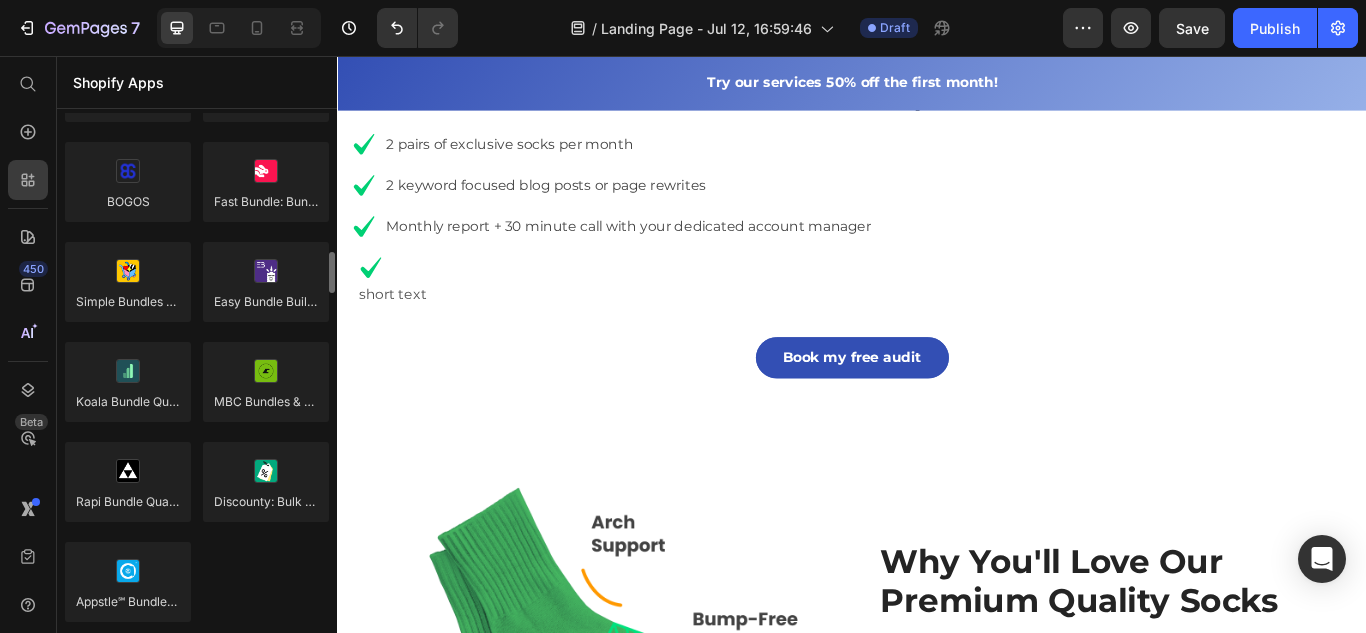 scroll, scrollTop: 1695, scrollLeft: 0, axis: vertical 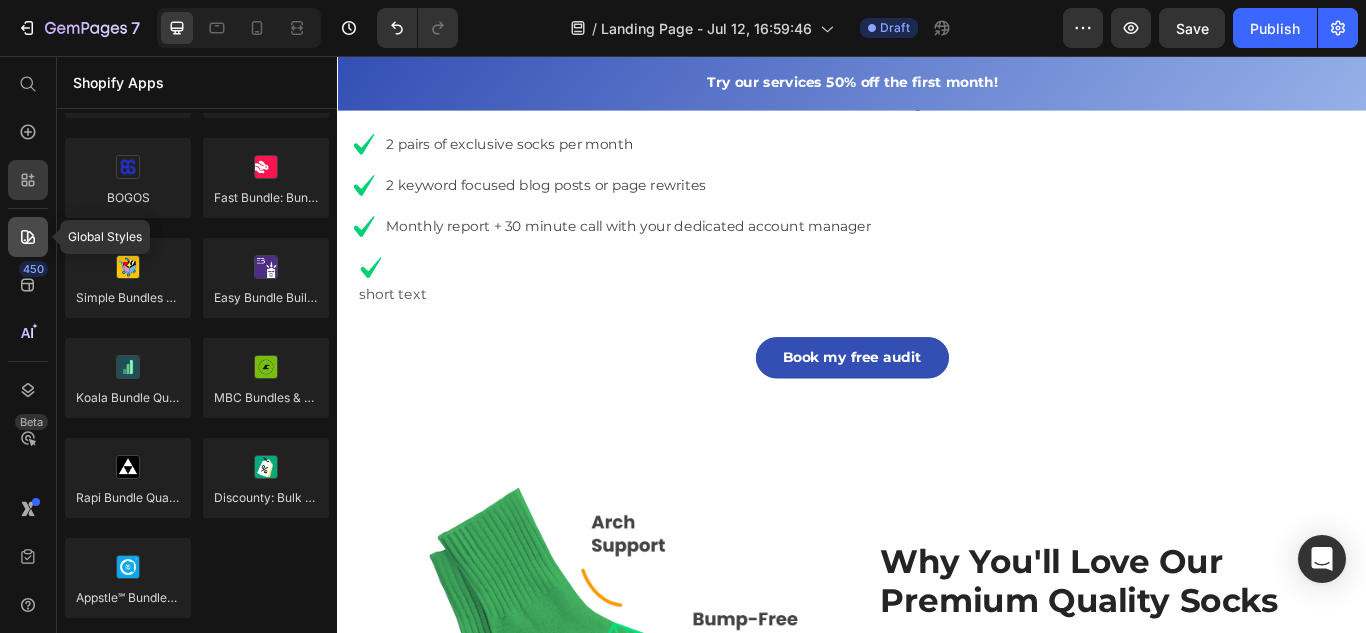 click 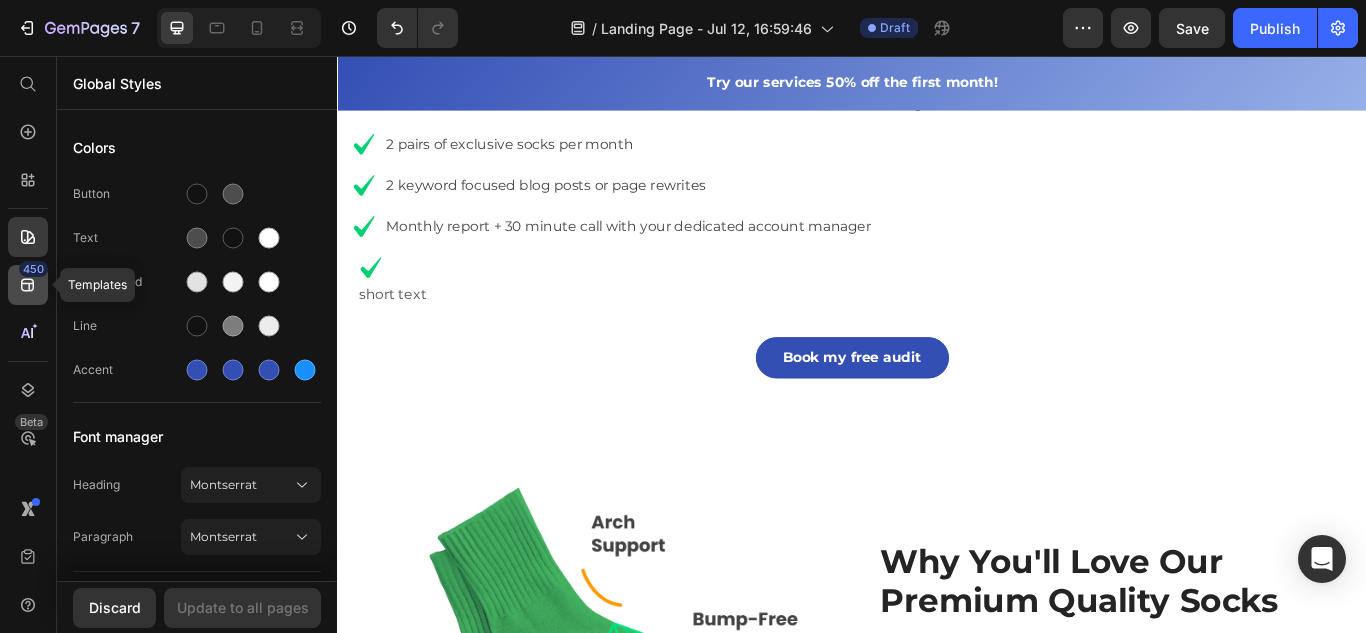click 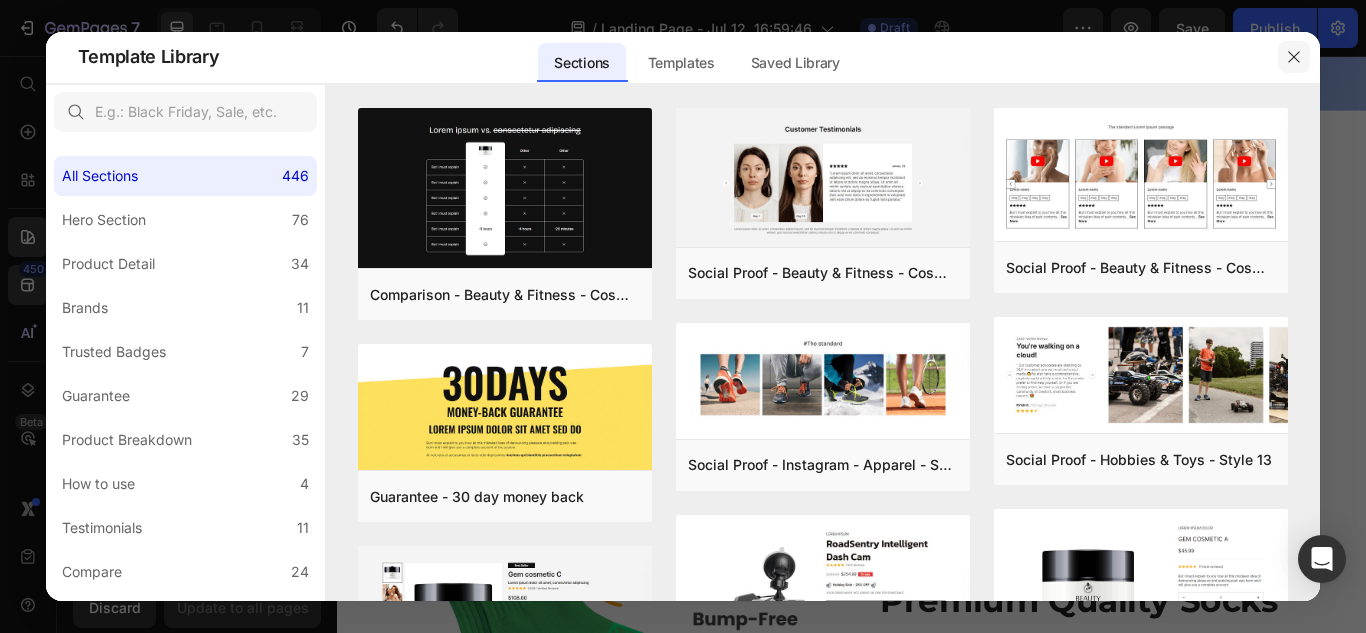 click 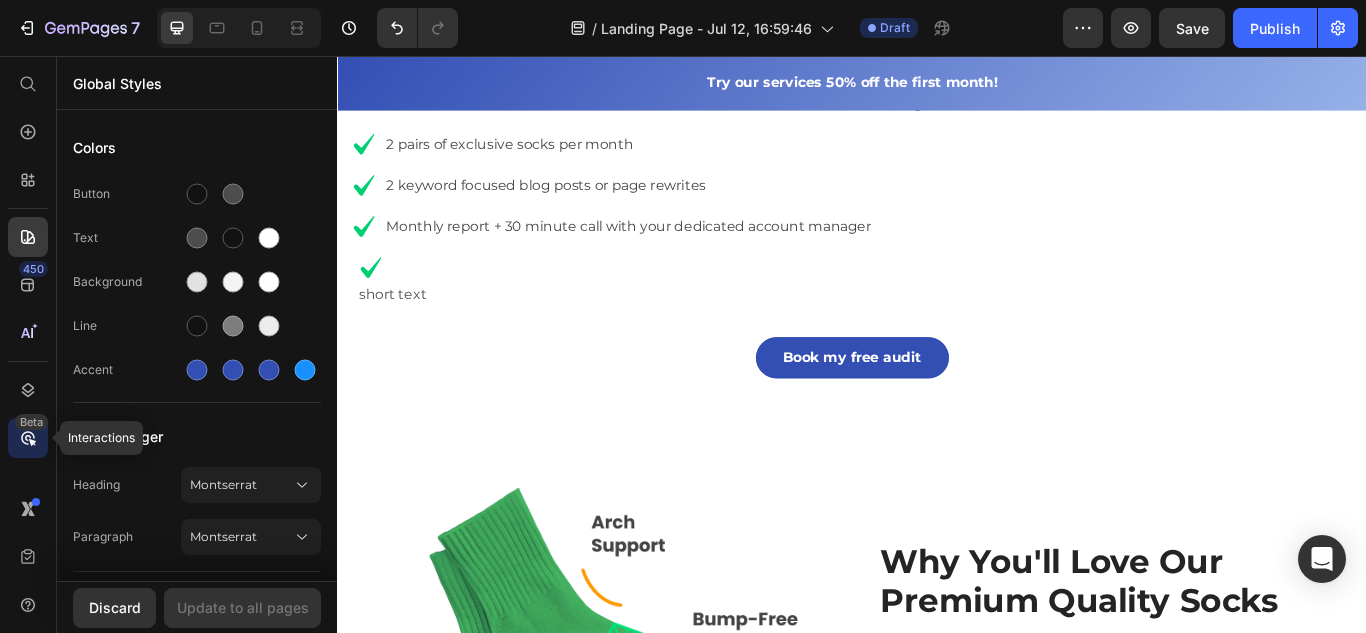 click 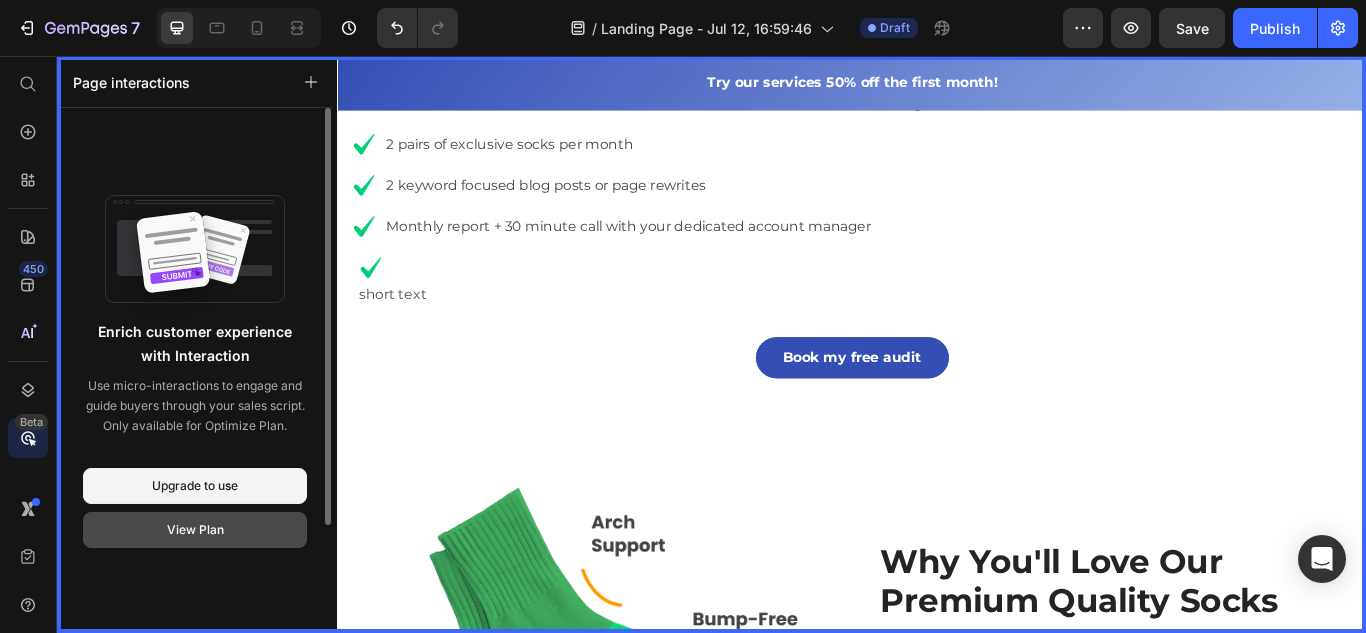 click on "View Plan" at bounding box center [195, 530] 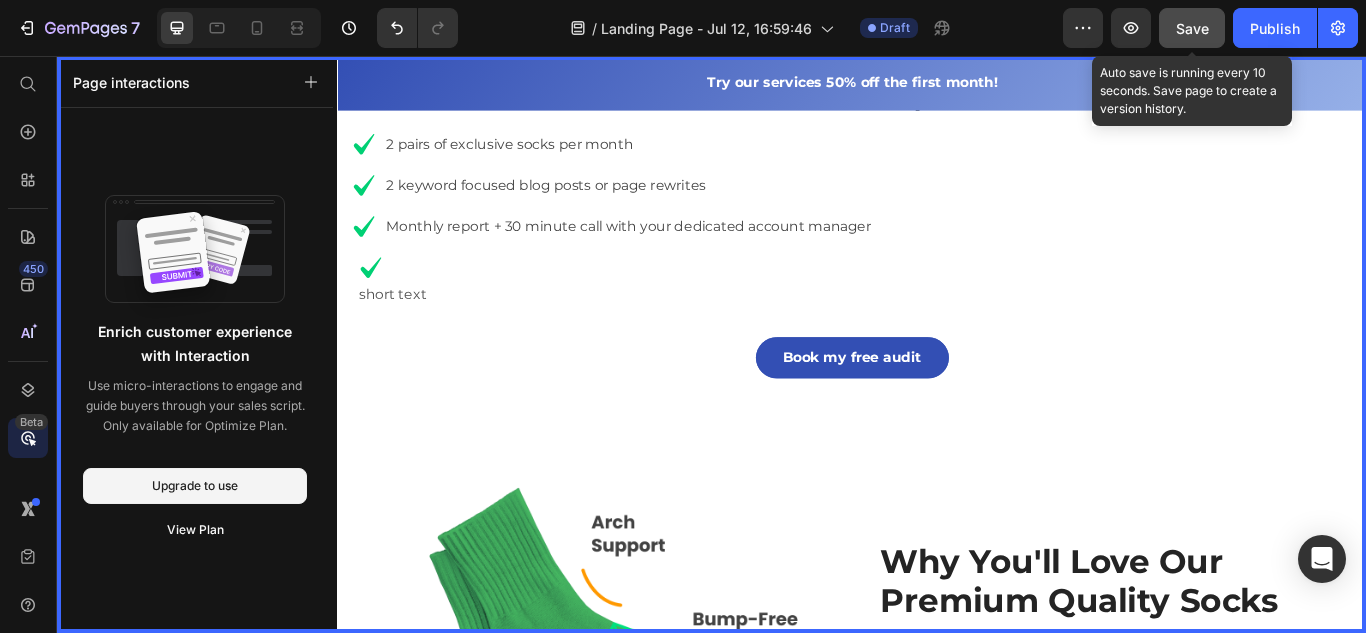 drag, startPoint x: 1186, startPoint y: 23, endPoint x: 369, endPoint y: 144, distance: 825.9116 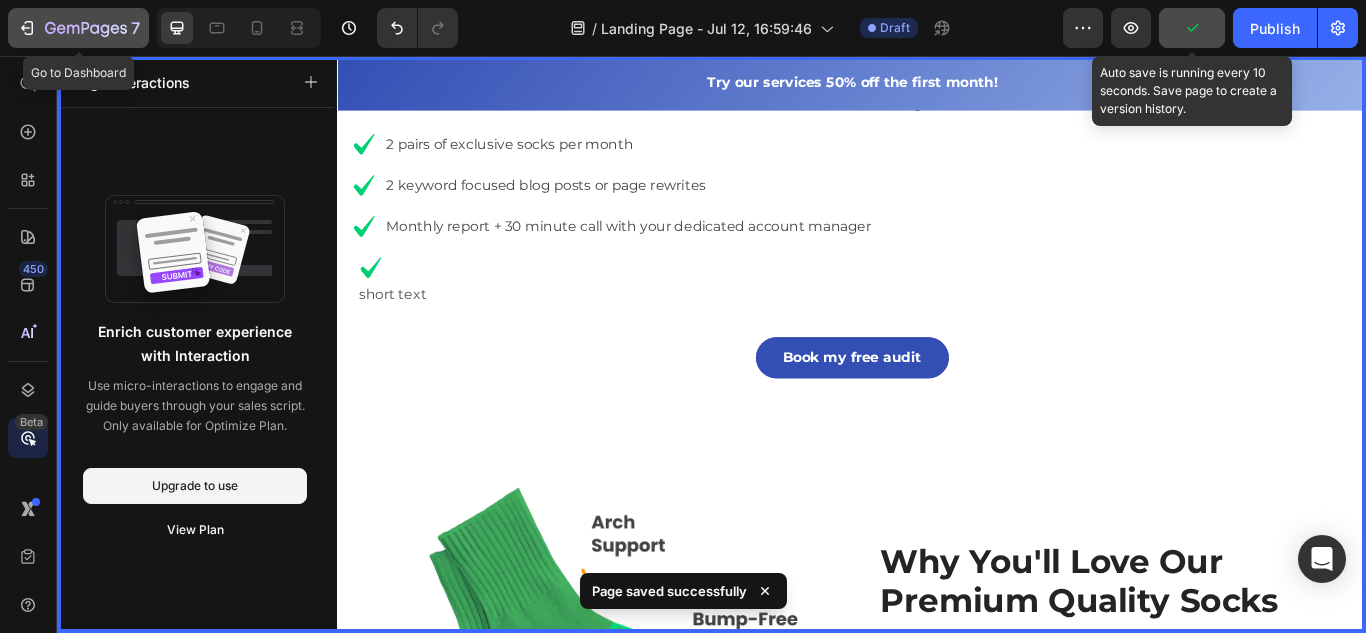 click on "7" 